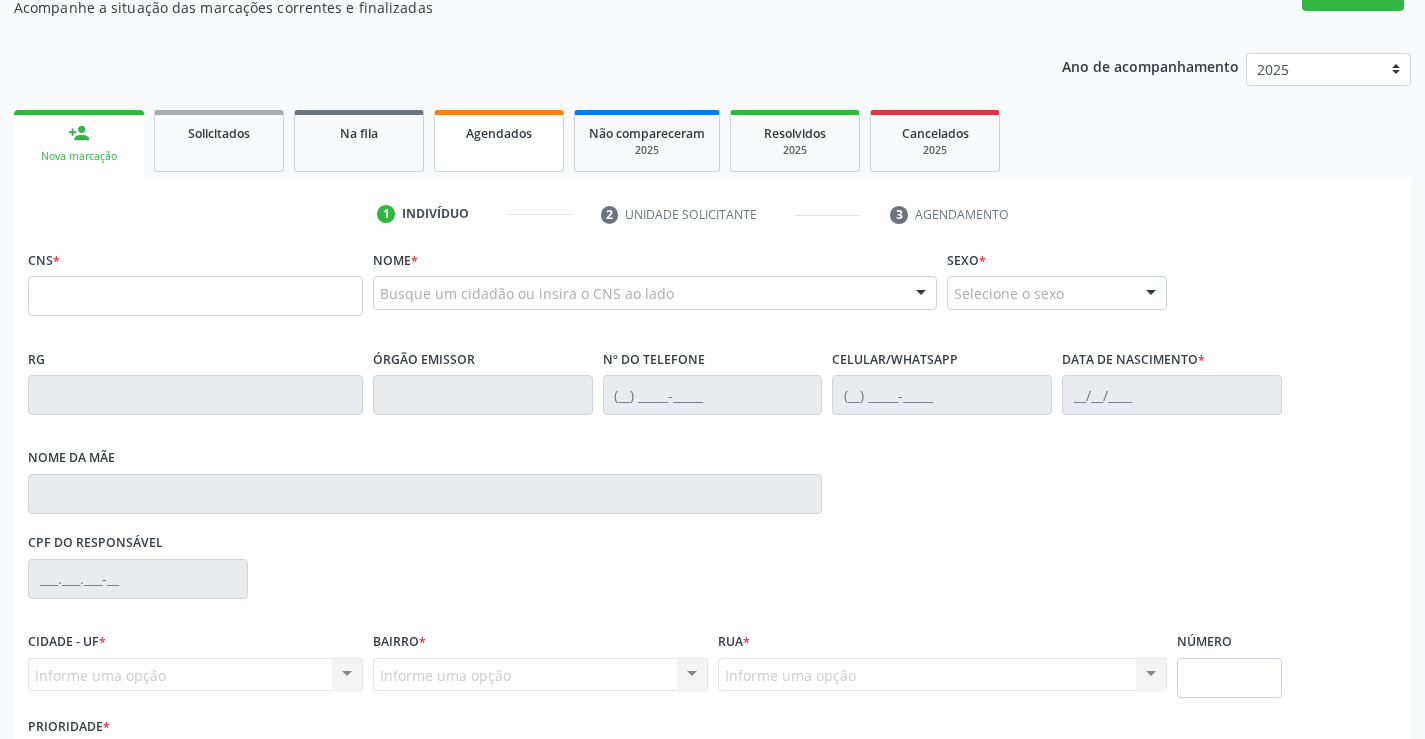 scroll, scrollTop: 189, scrollLeft: 0, axis: vertical 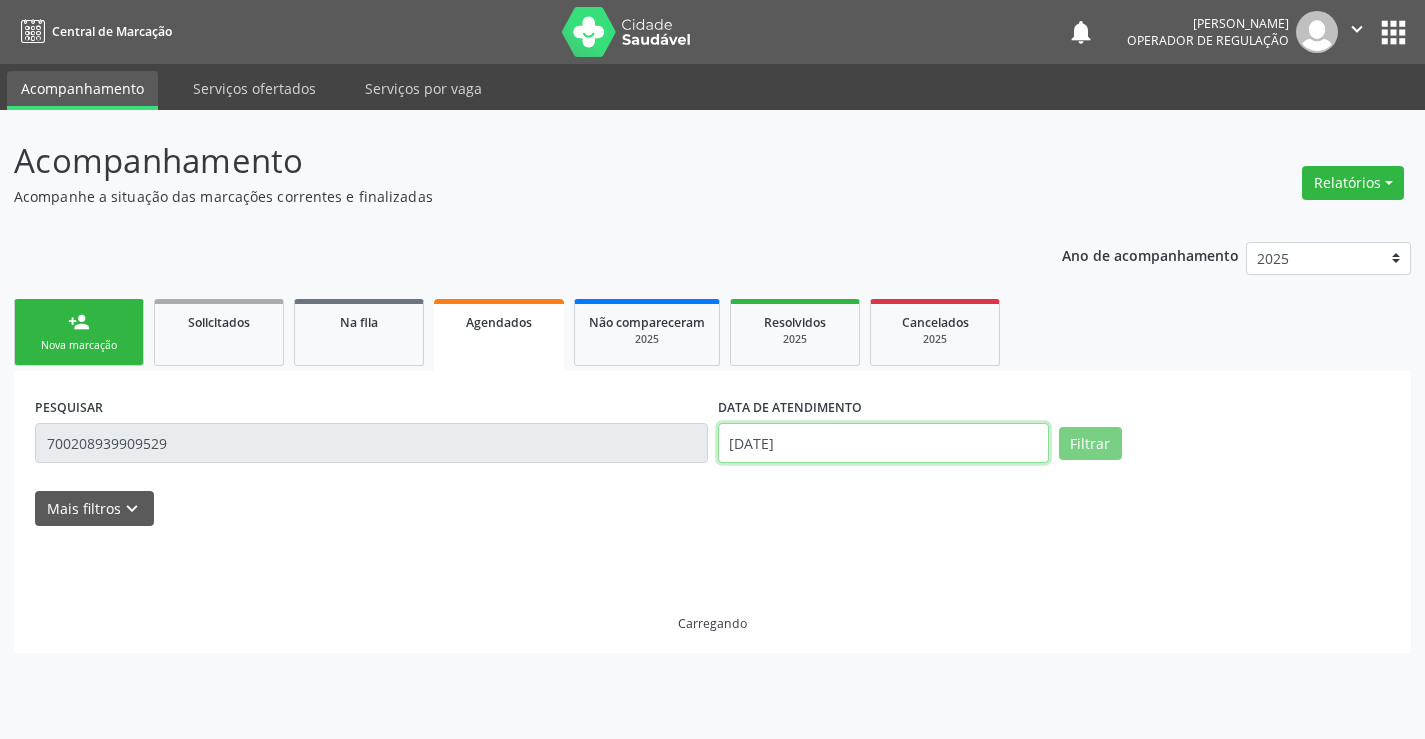click on "1[DATE]" at bounding box center (883, 443) 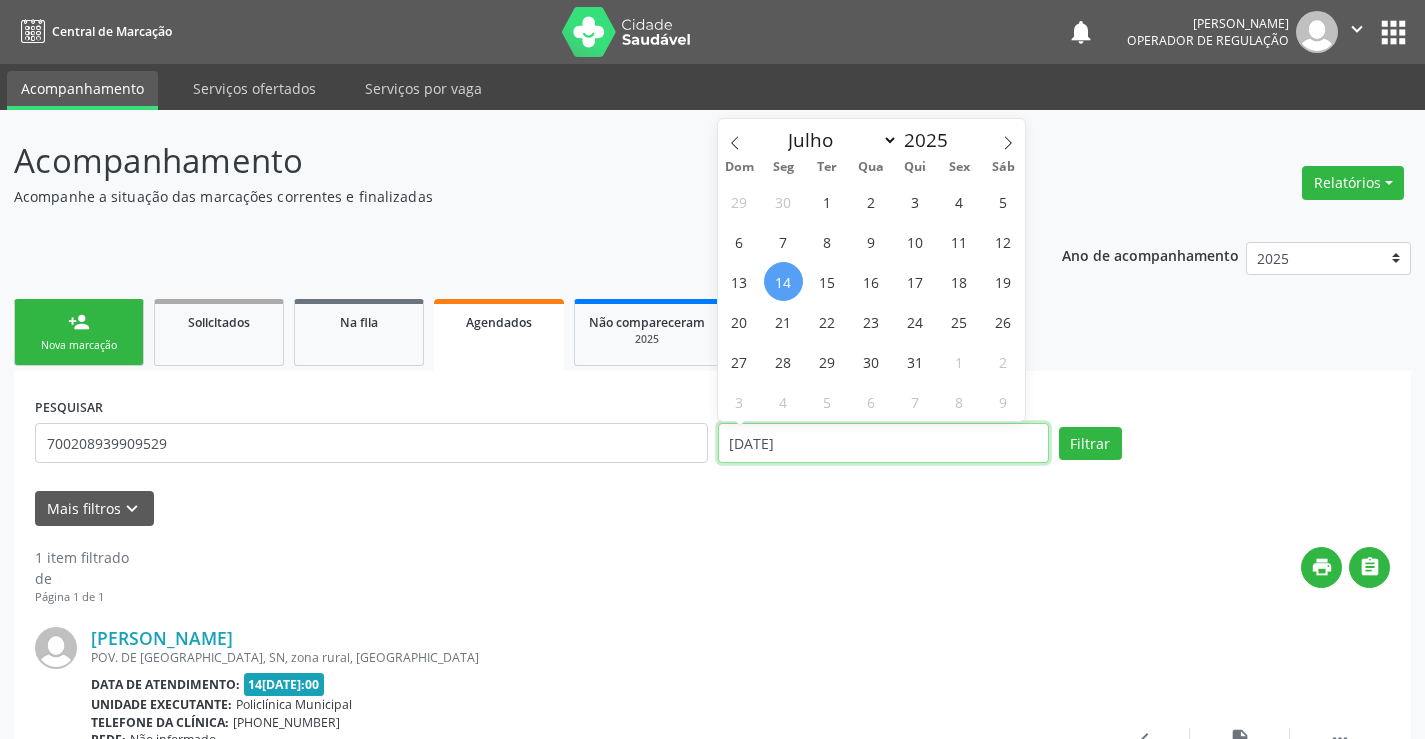 type 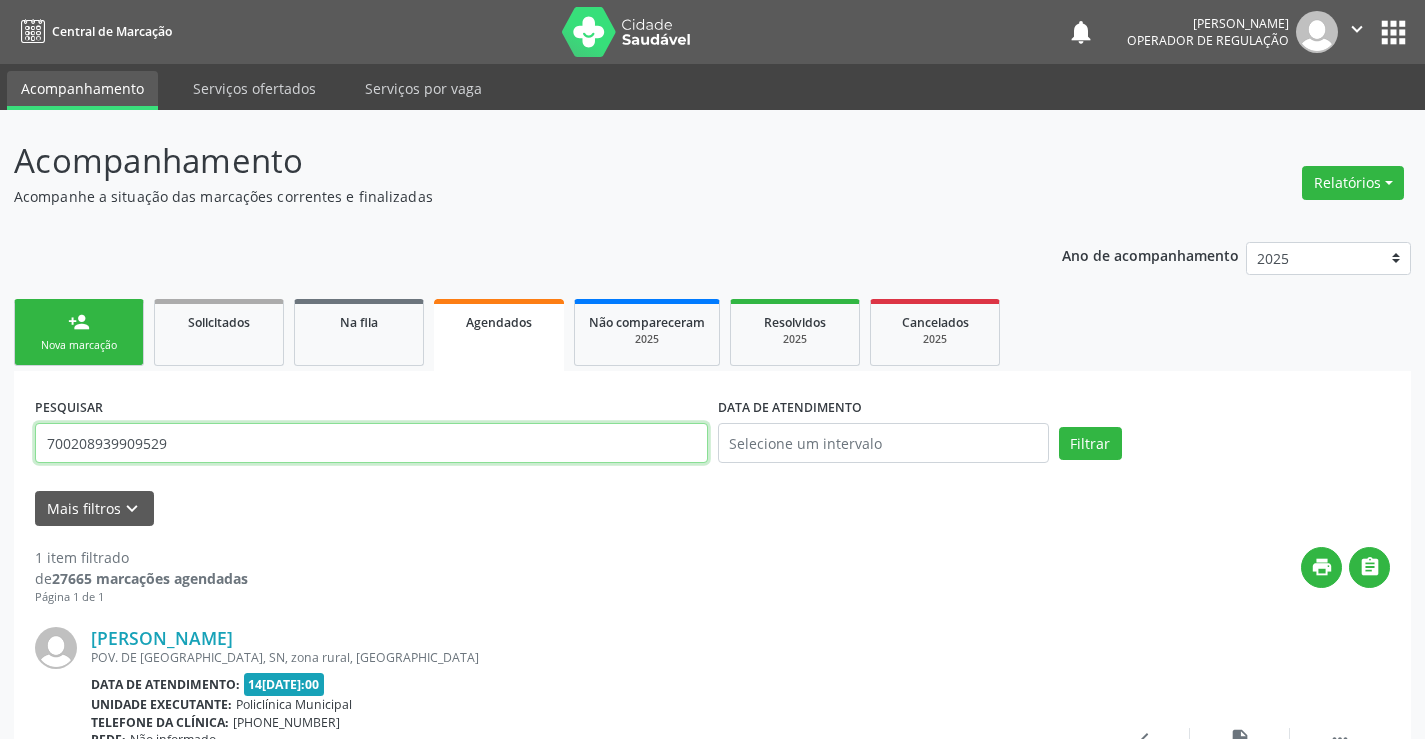 click on "700208939909529" at bounding box center [371, 443] 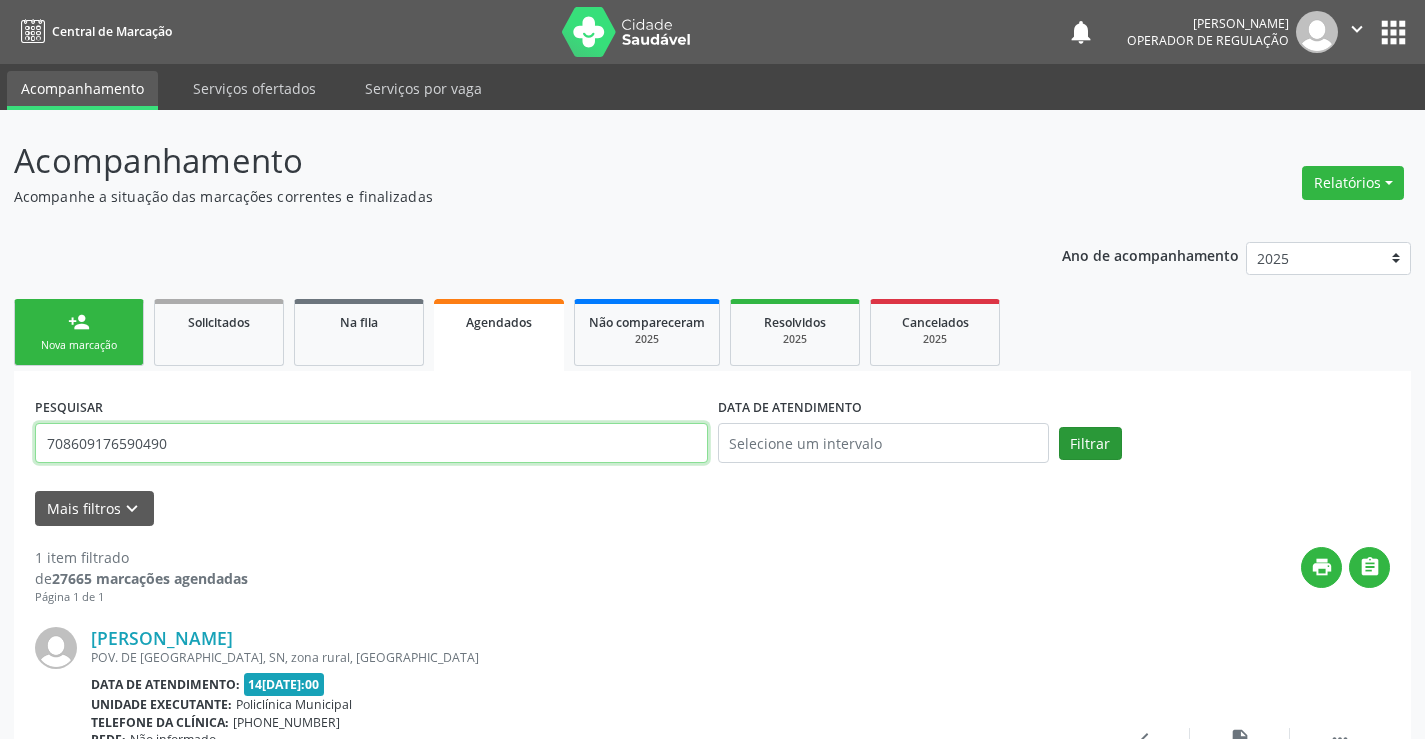 type on "708609176590490" 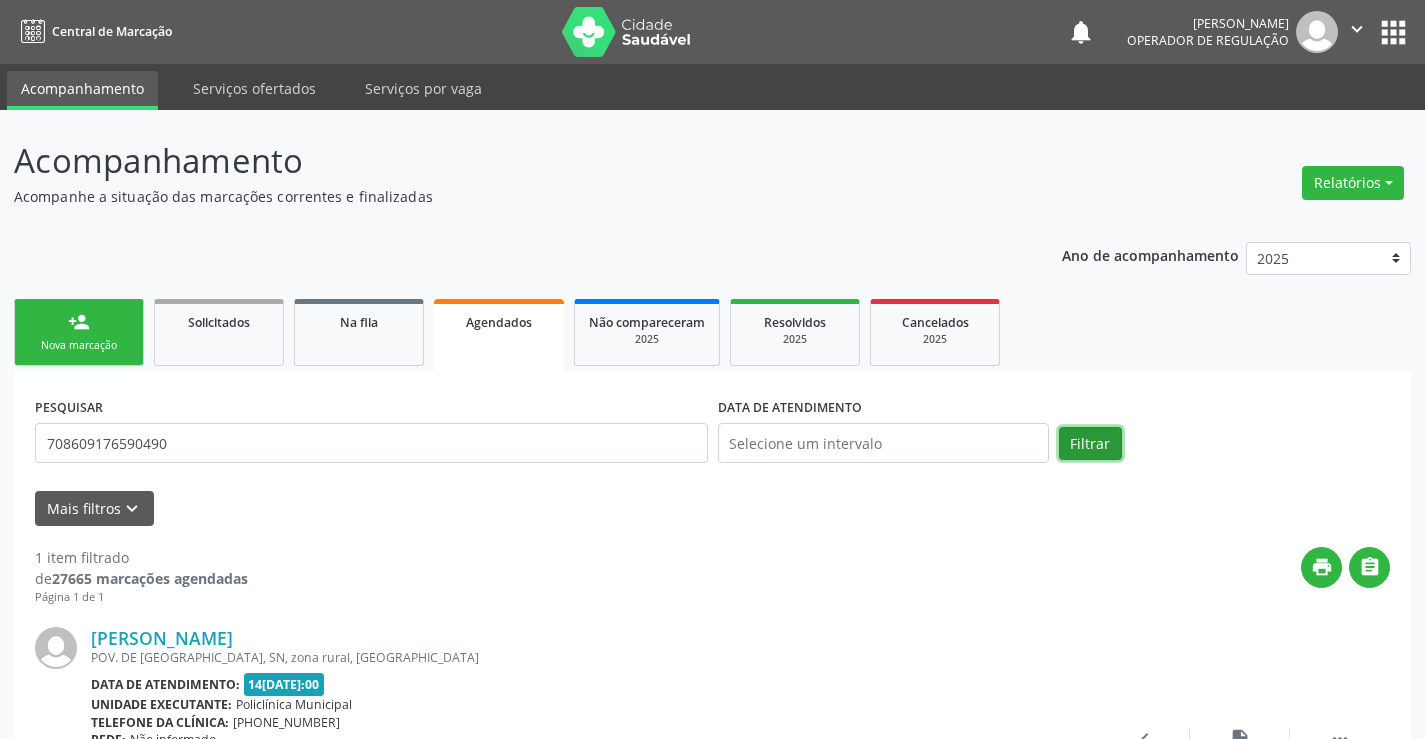 click on "Filtrar" at bounding box center [1090, 444] 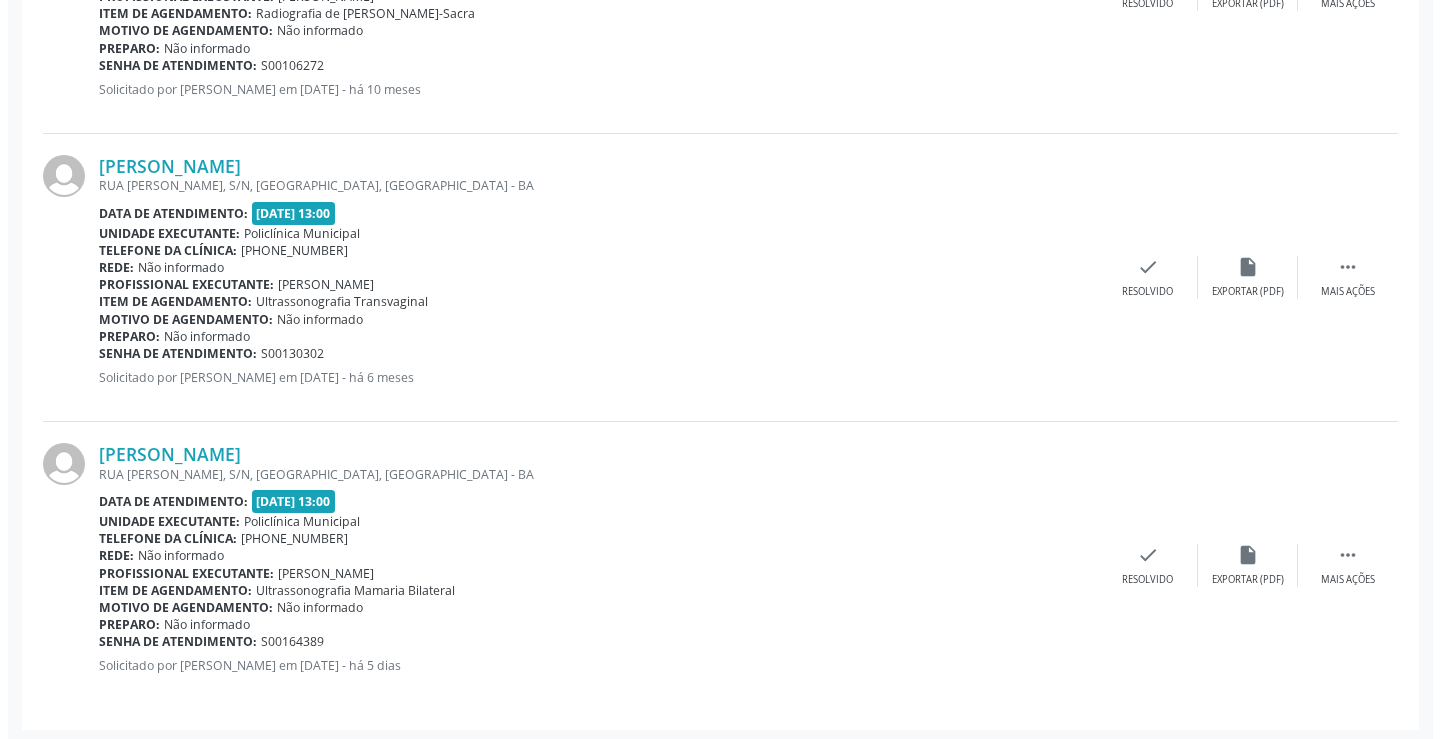 scroll, scrollTop: 1935, scrollLeft: 0, axis: vertical 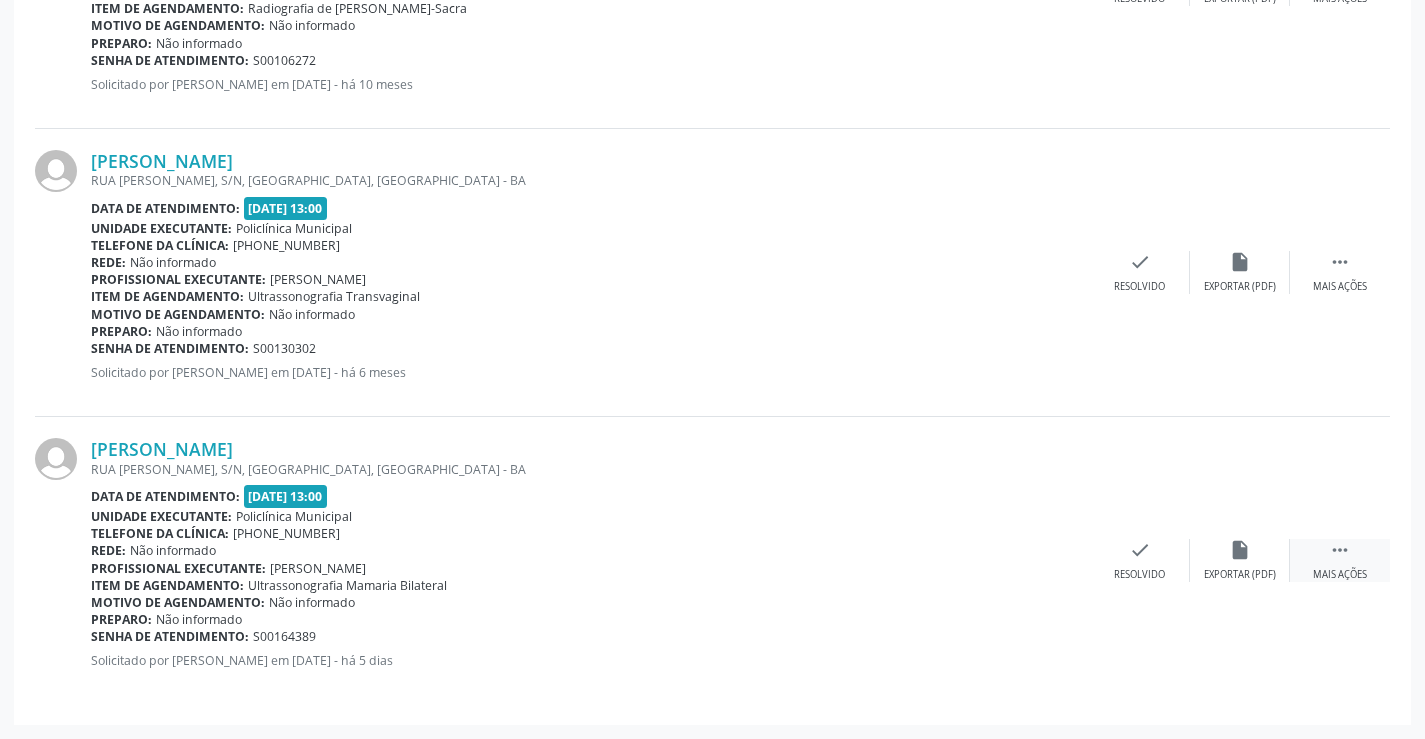 drag, startPoint x: 1342, startPoint y: 547, endPoint x: 1312, endPoint y: 557, distance: 31.622776 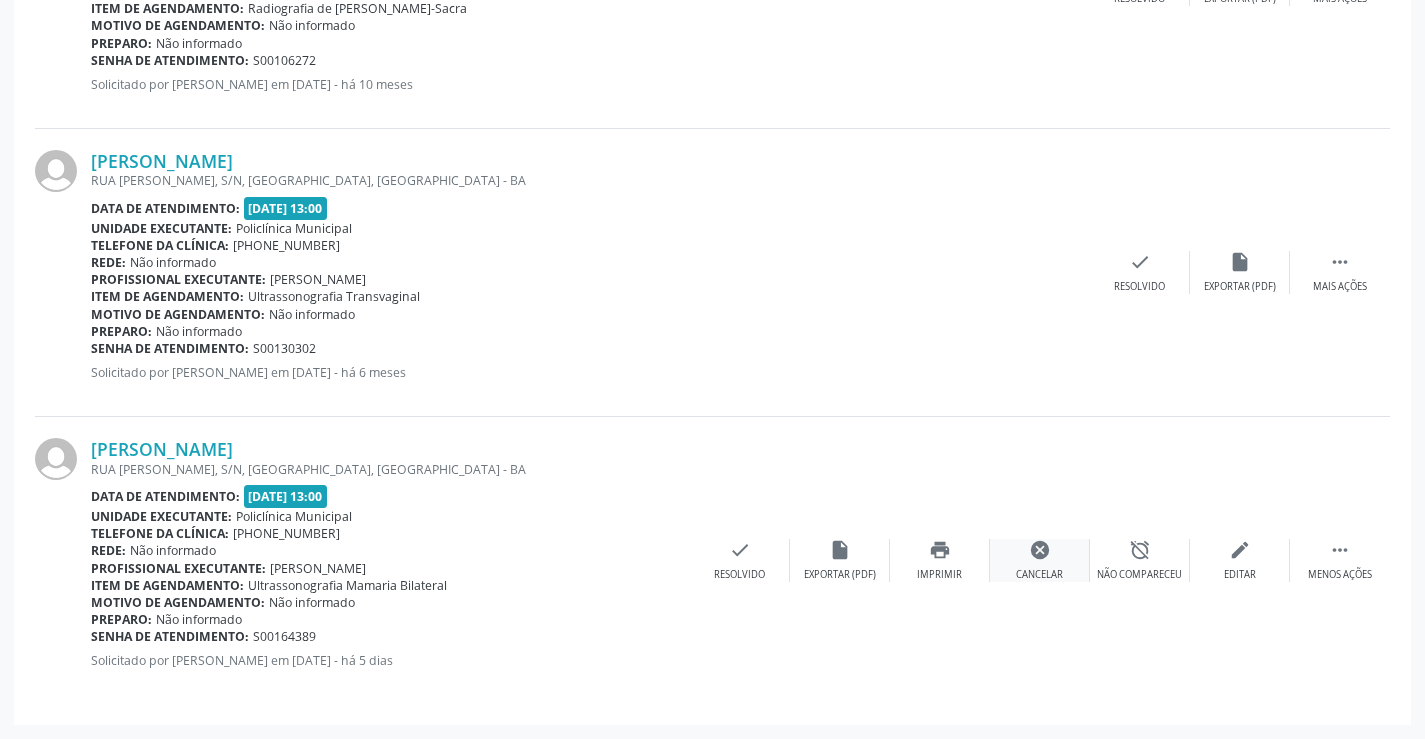click on "cancel" at bounding box center (1040, 550) 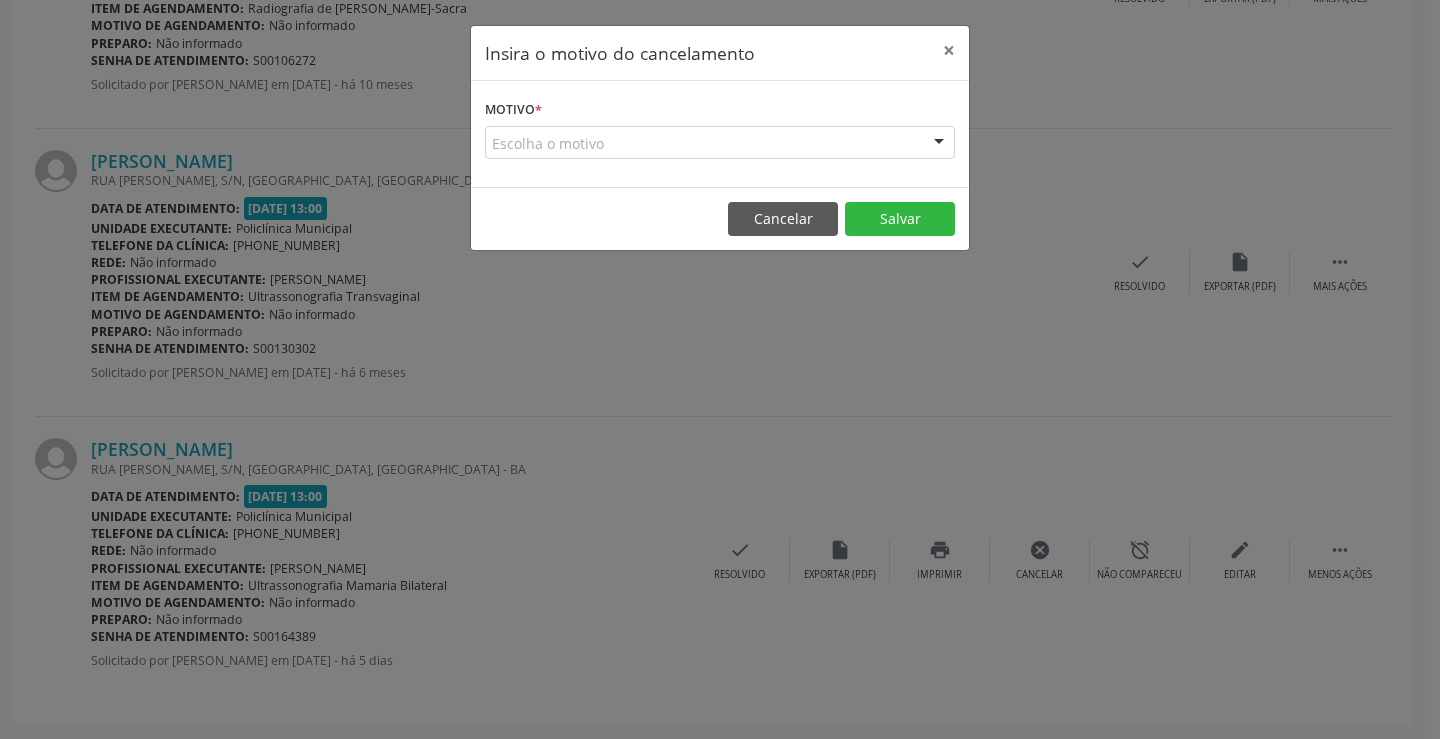 drag, startPoint x: 864, startPoint y: 147, endPoint x: 852, endPoint y: 165, distance: 21.633308 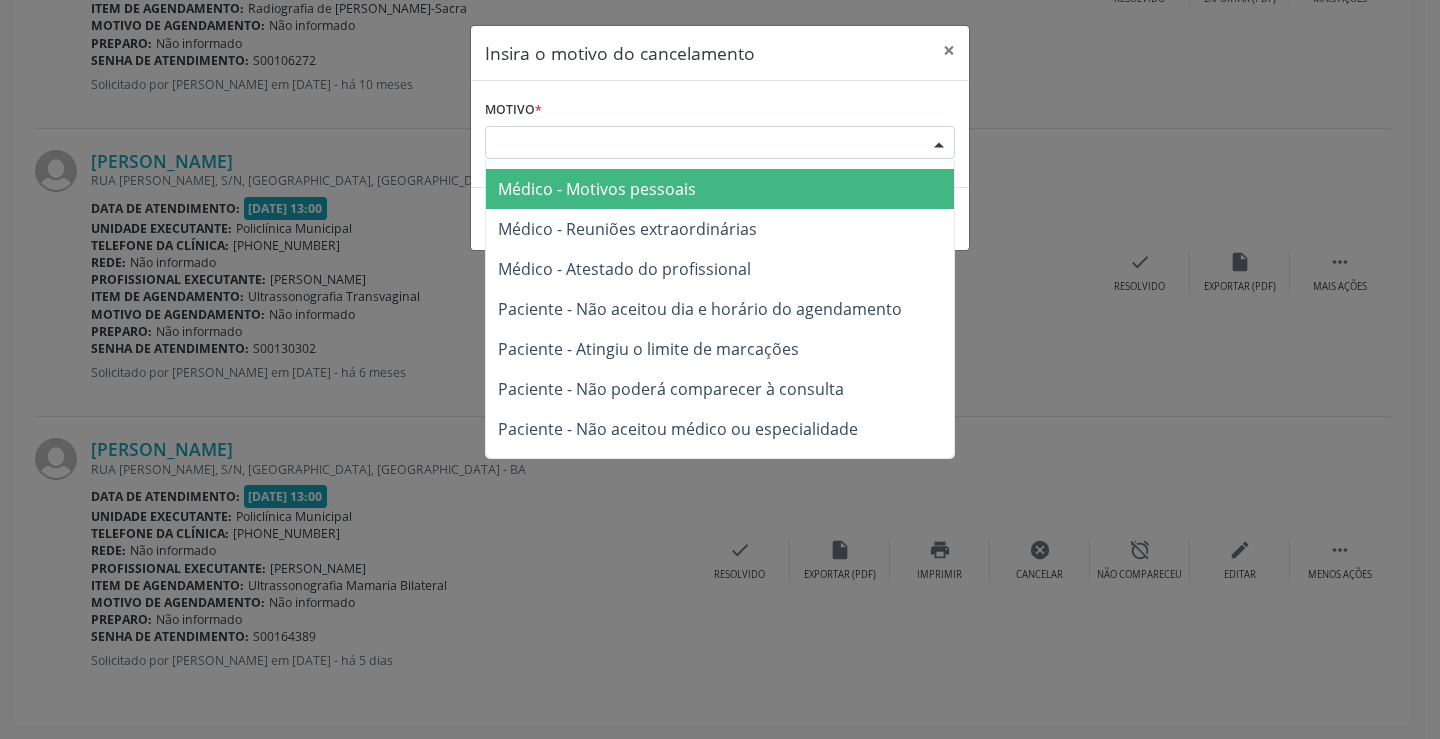 scroll, scrollTop: 101, scrollLeft: 0, axis: vertical 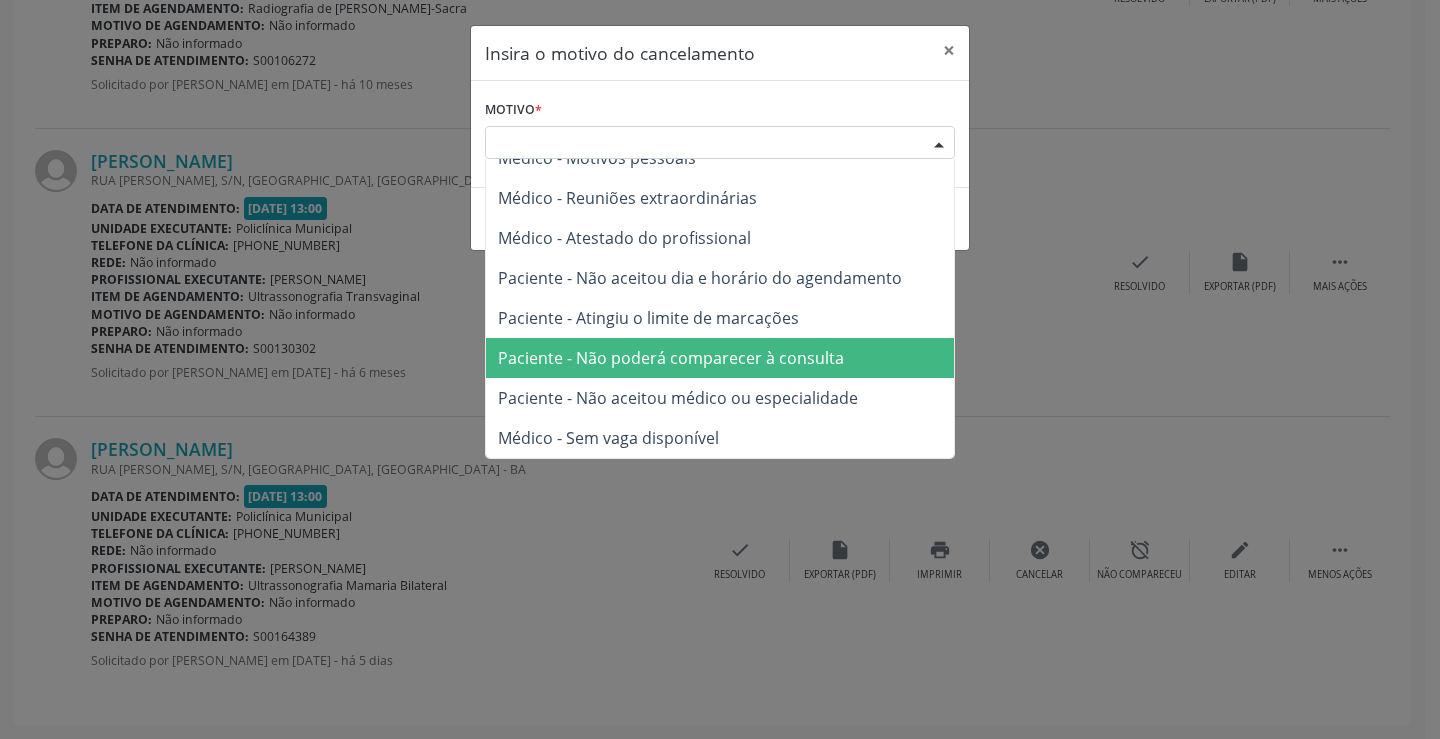 click on "Paciente - Não poderá comparecer à consulta" at bounding box center [671, 358] 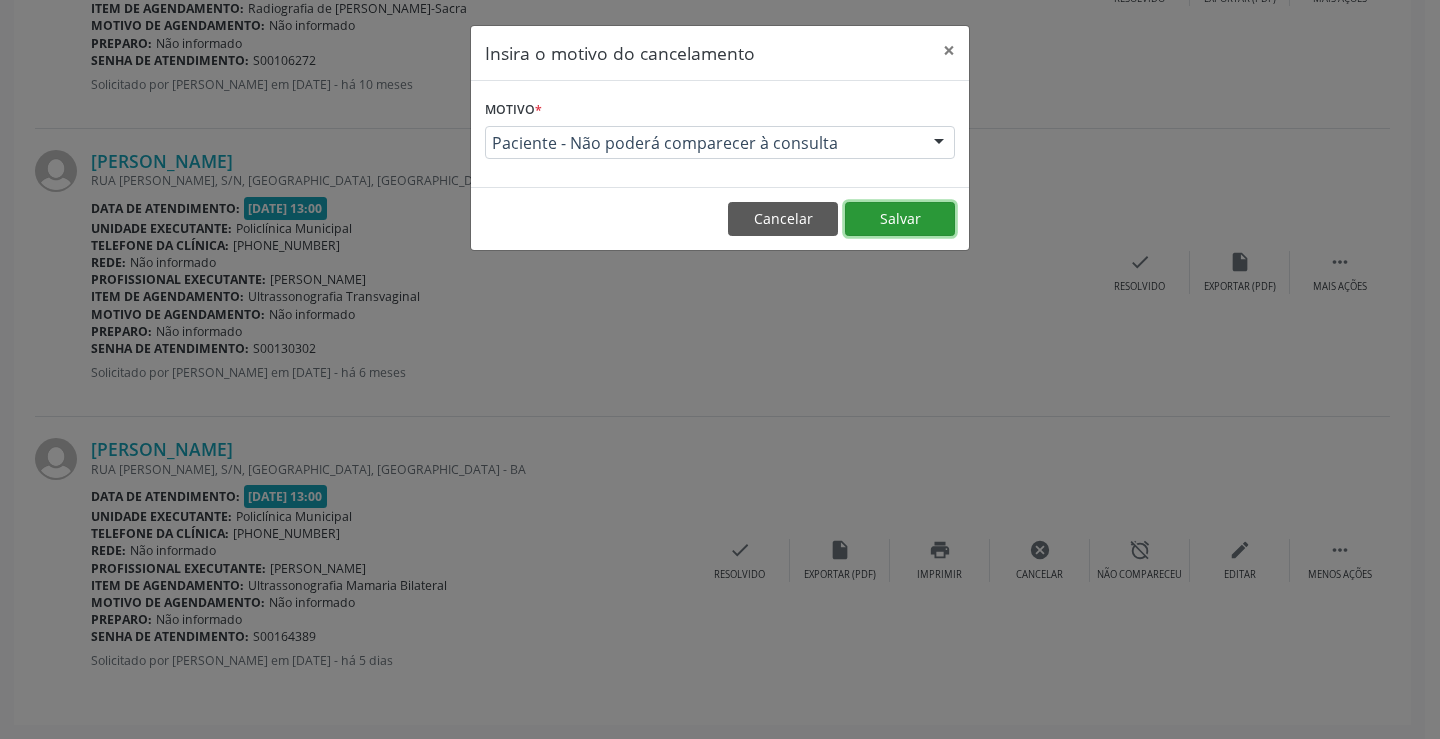 click on "Salvar" at bounding box center (900, 219) 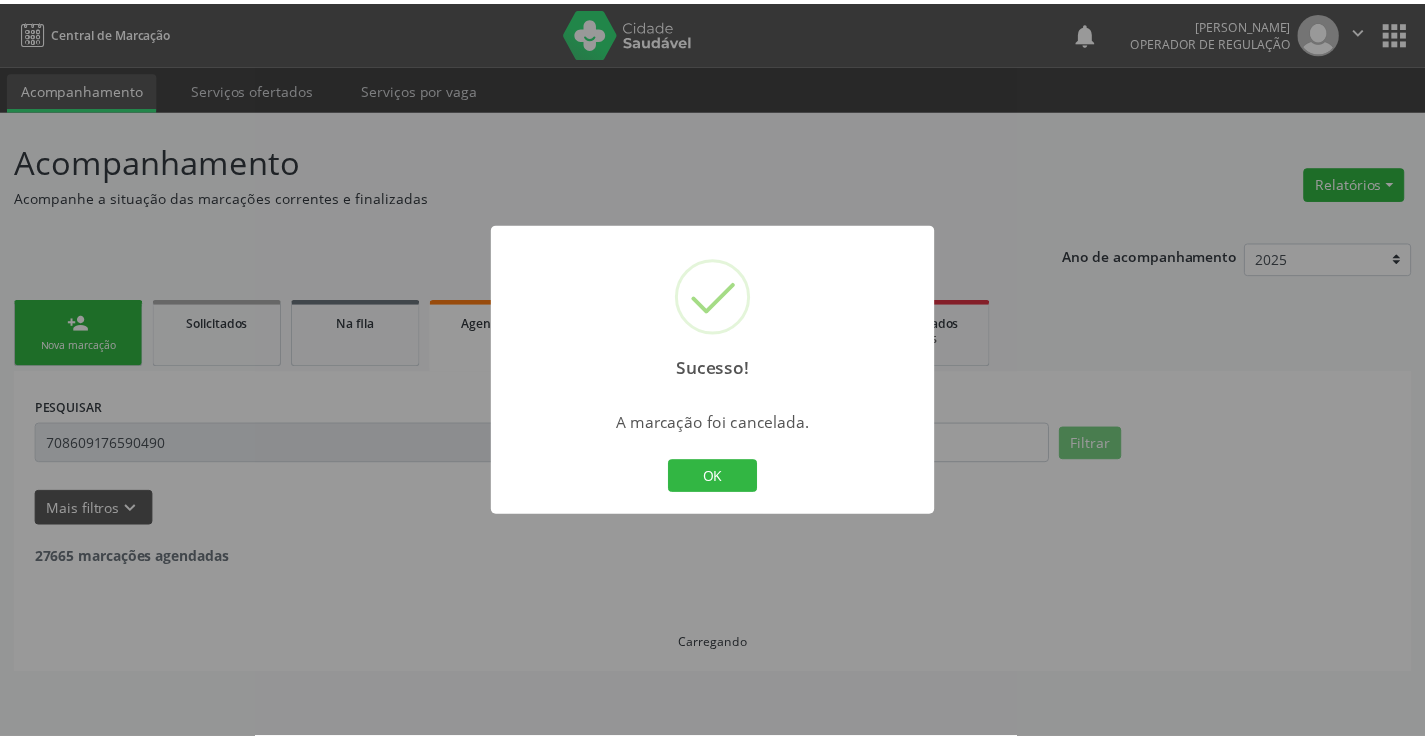 scroll, scrollTop: 0, scrollLeft: 0, axis: both 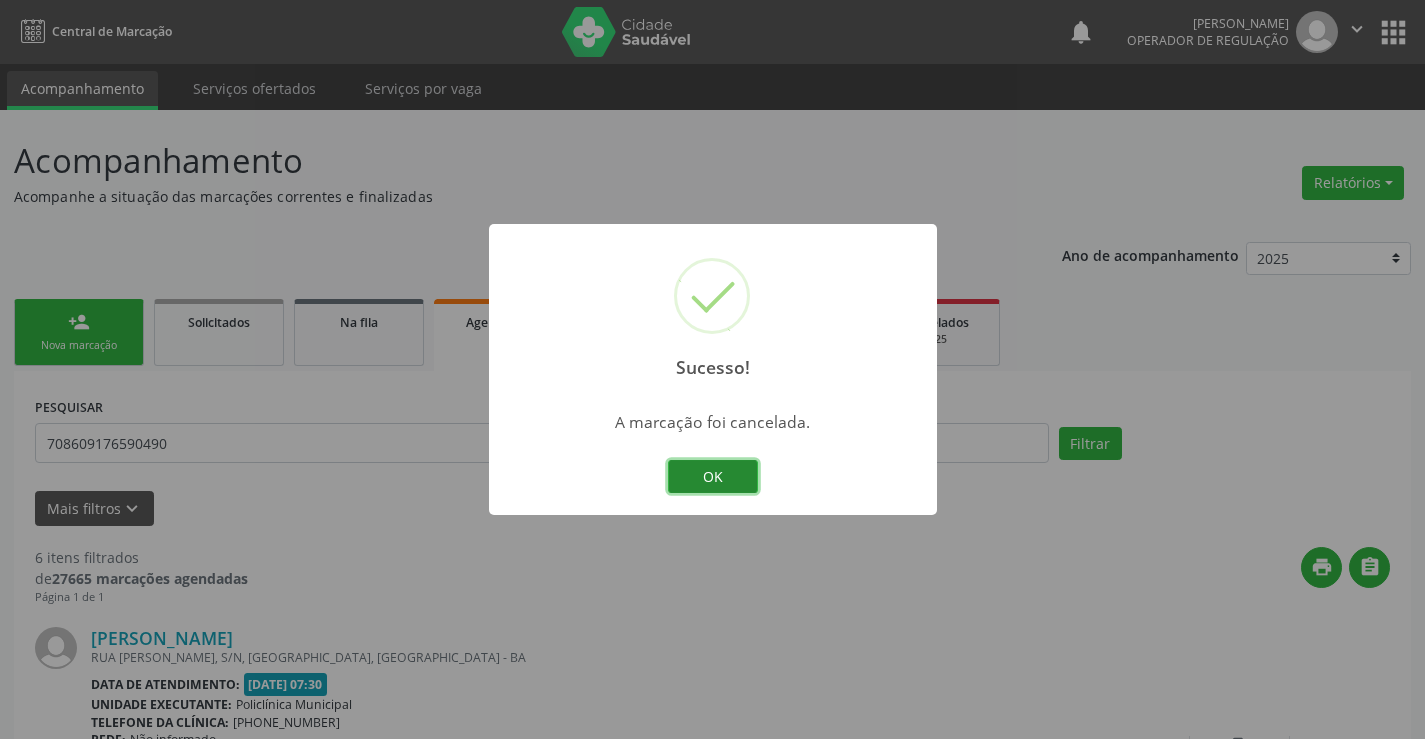 click on "OK" at bounding box center [713, 477] 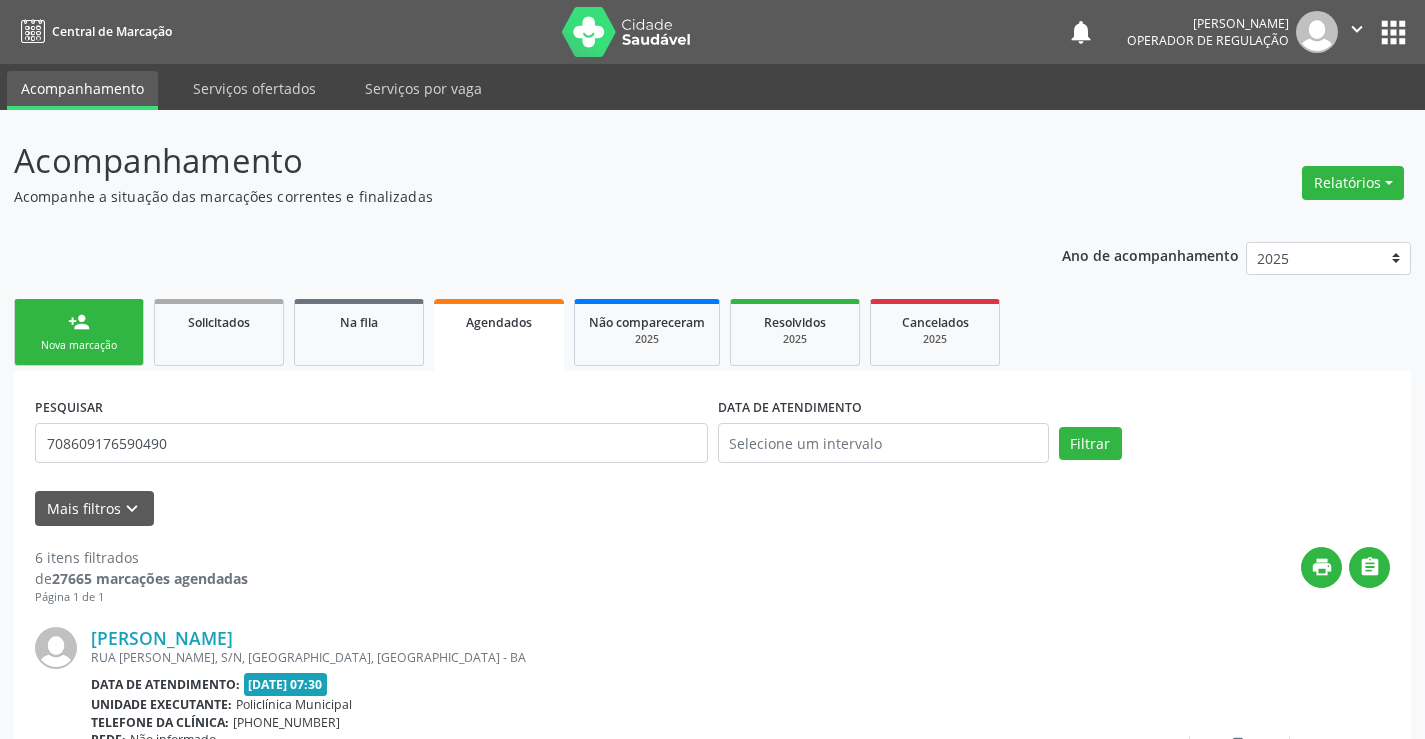 click on "person_add" at bounding box center (79, 322) 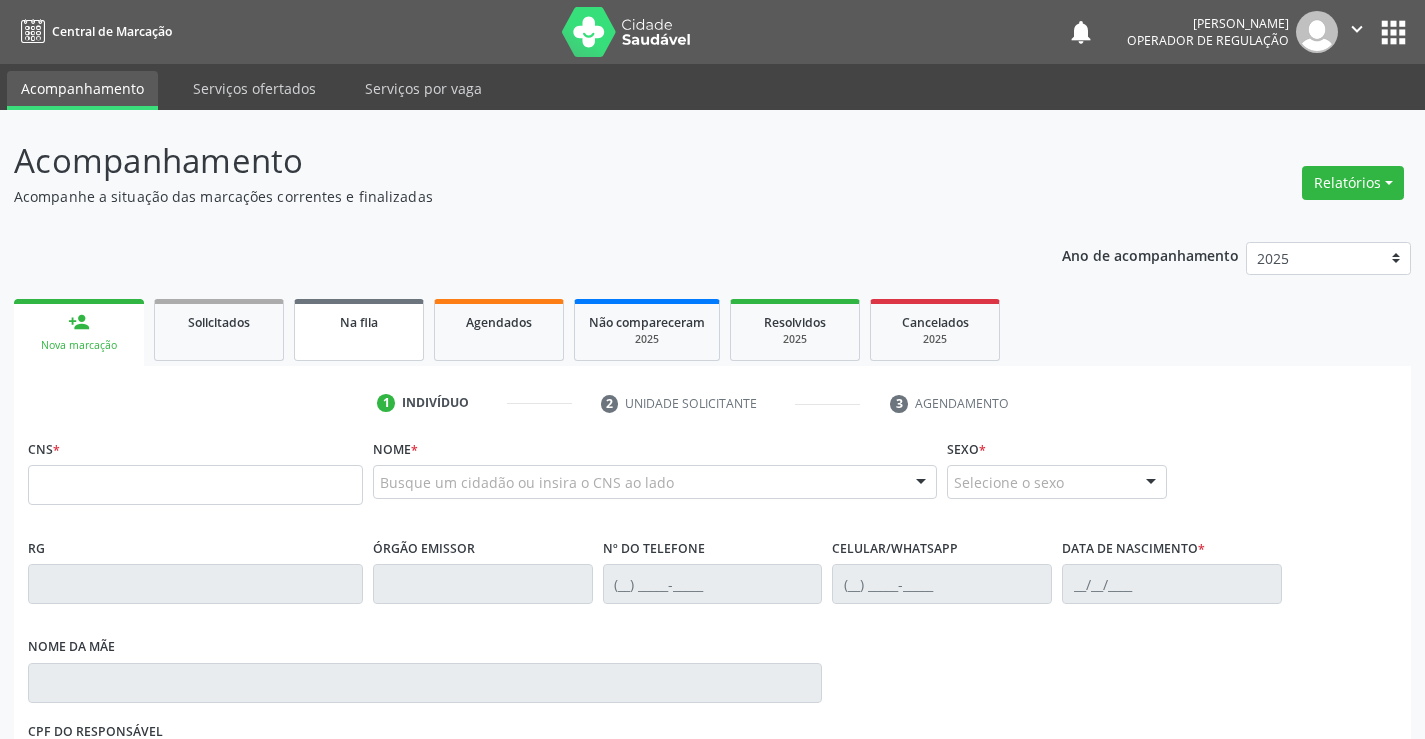 click on "Na fila" at bounding box center [359, 322] 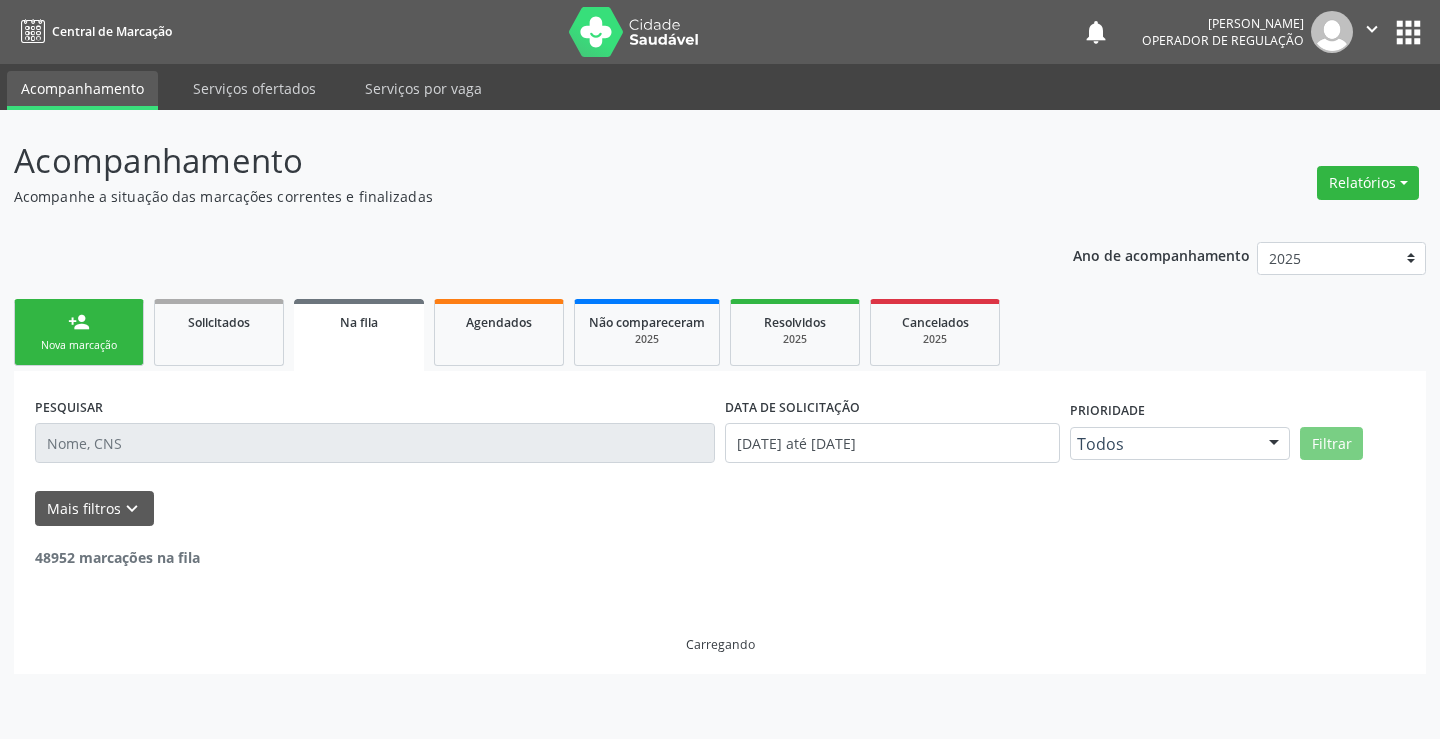 click on "person_add" at bounding box center [79, 322] 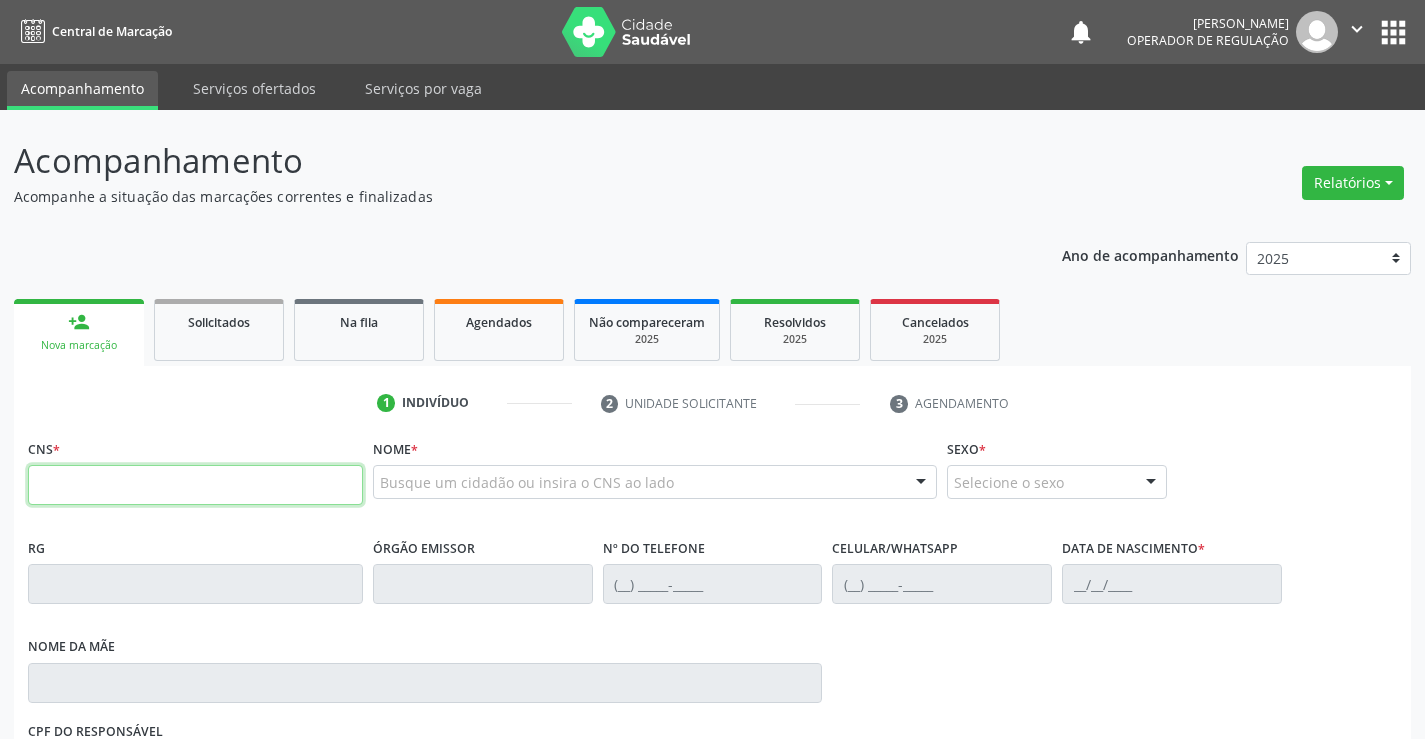 drag, startPoint x: 230, startPoint y: 502, endPoint x: 245, endPoint y: 469, distance: 36.249138 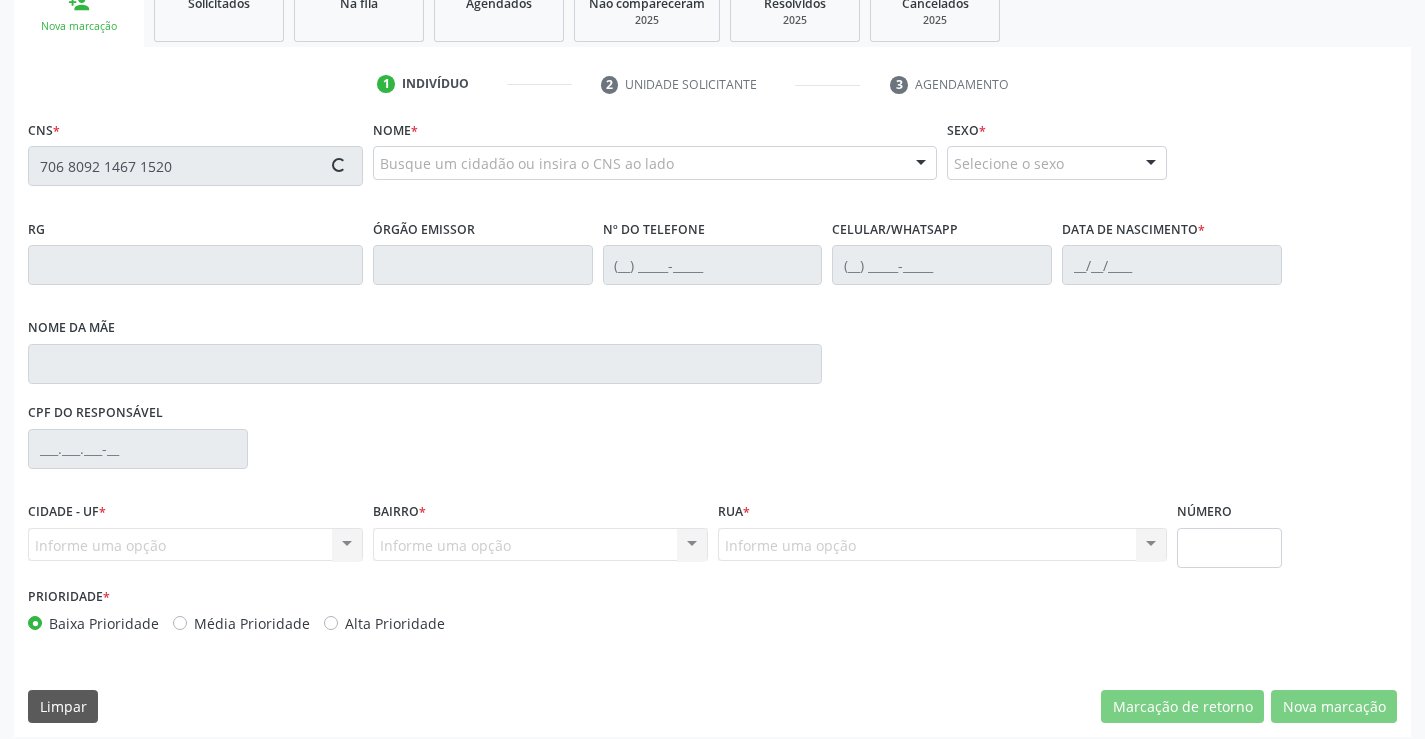 scroll, scrollTop: 331, scrollLeft: 0, axis: vertical 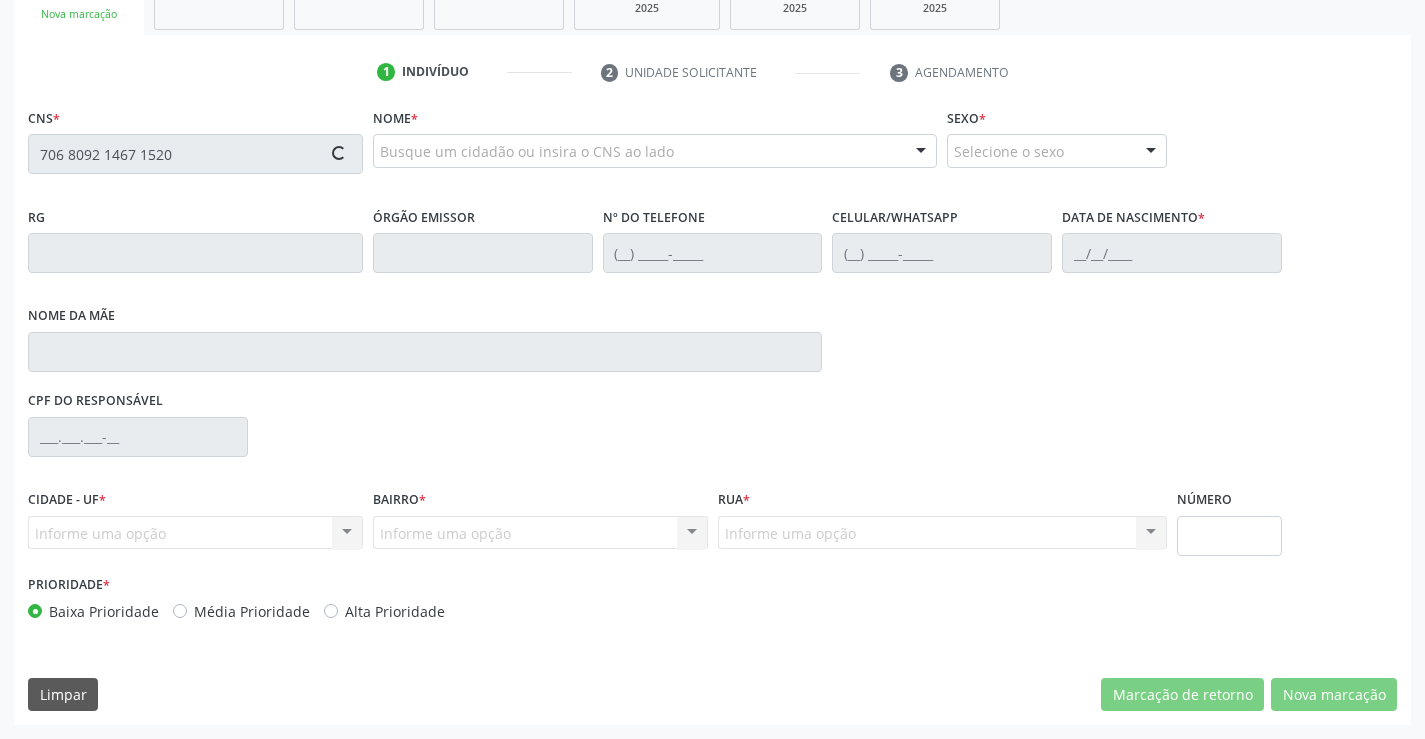 type on "706 8092 1467 1520" 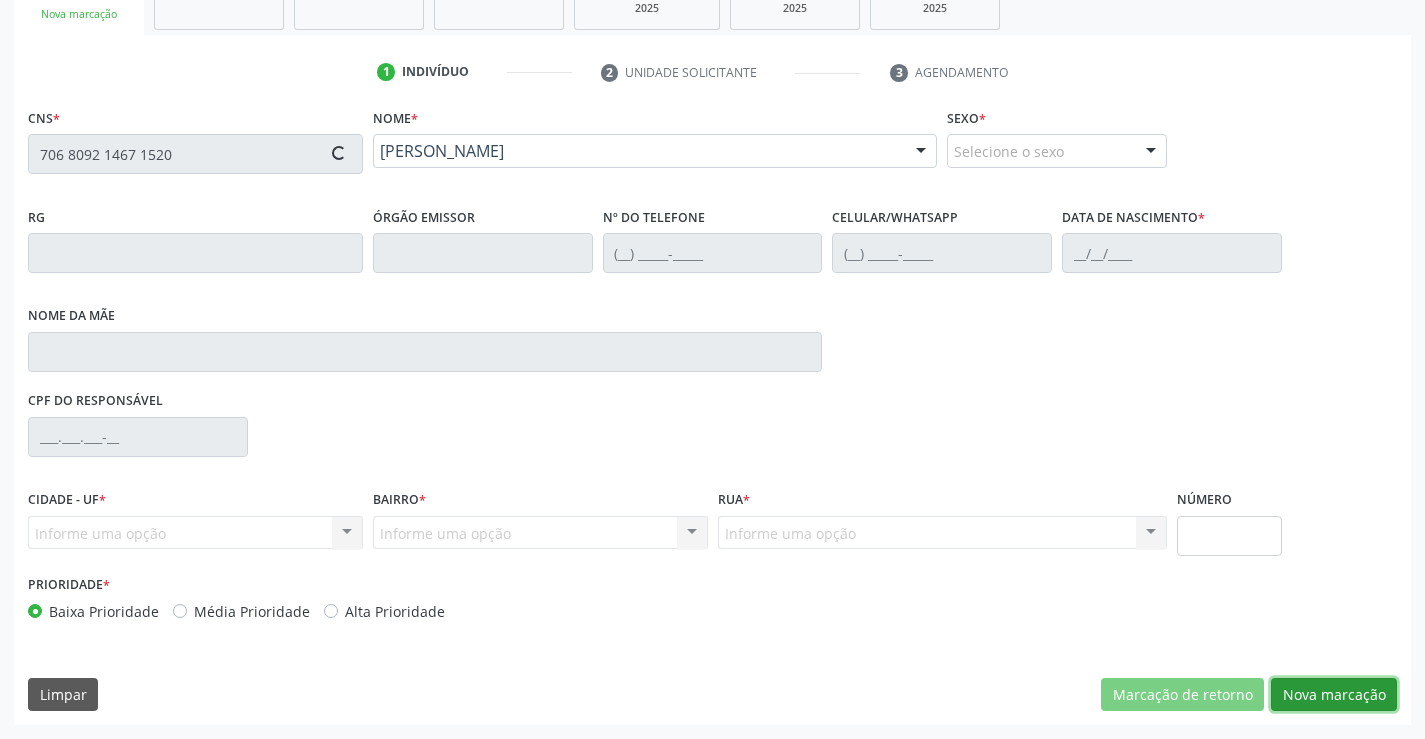 click on "Nova marcação" at bounding box center (1334, 695) 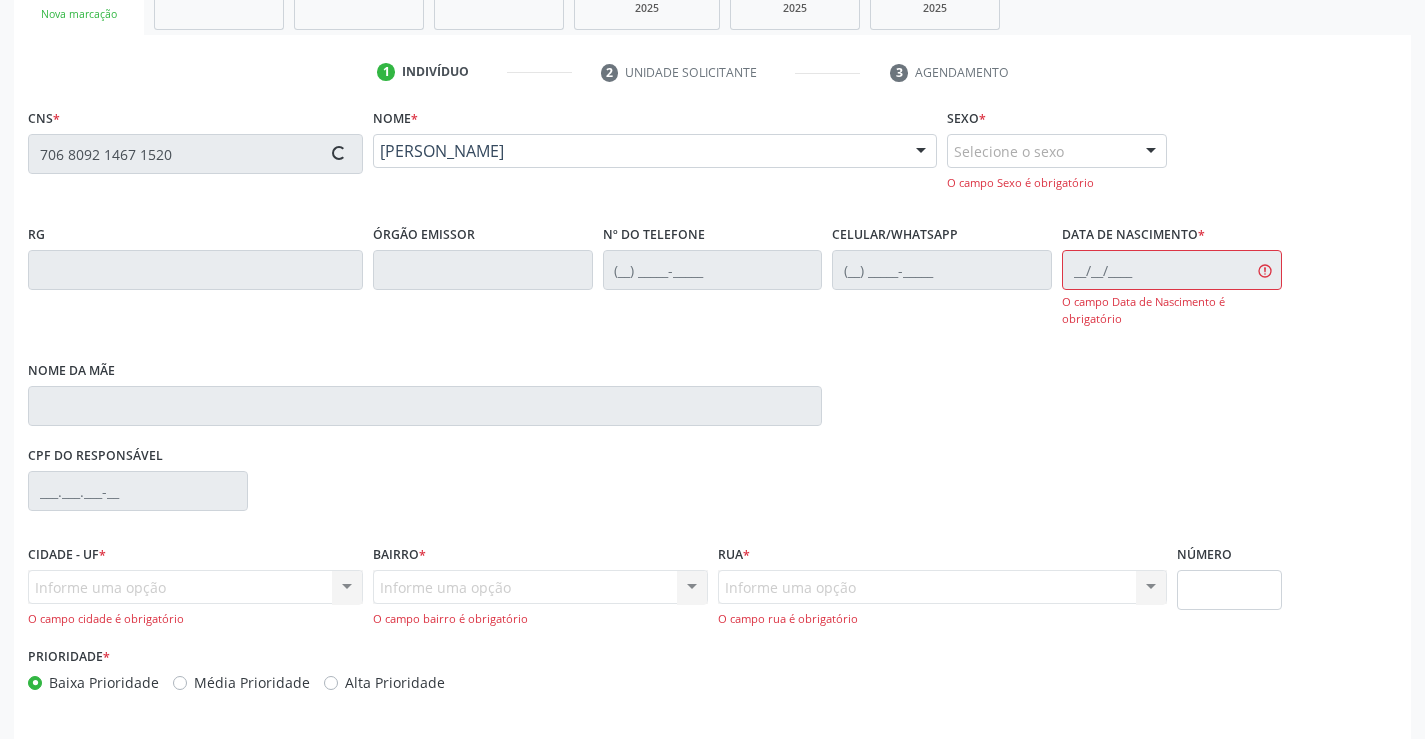 type on "0954706030" 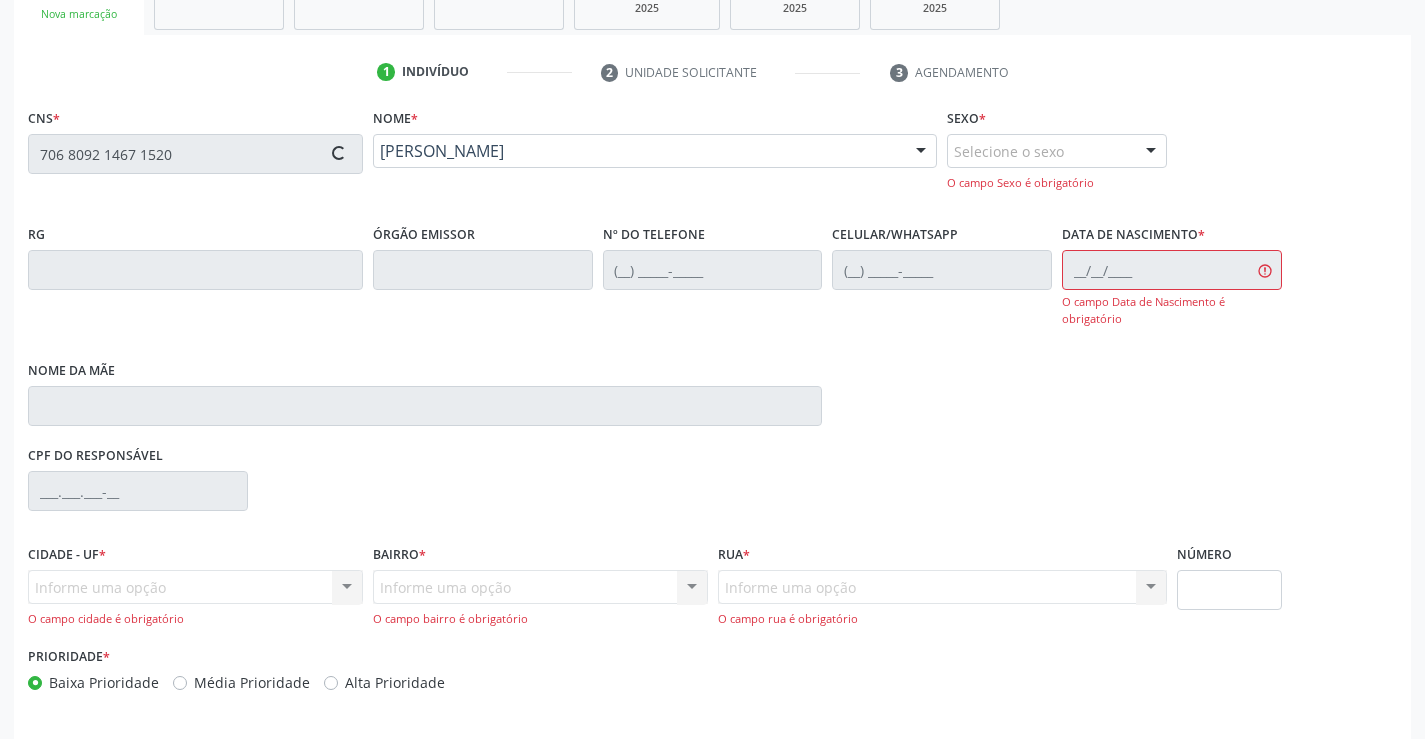 type on "(74) 99193-3292" 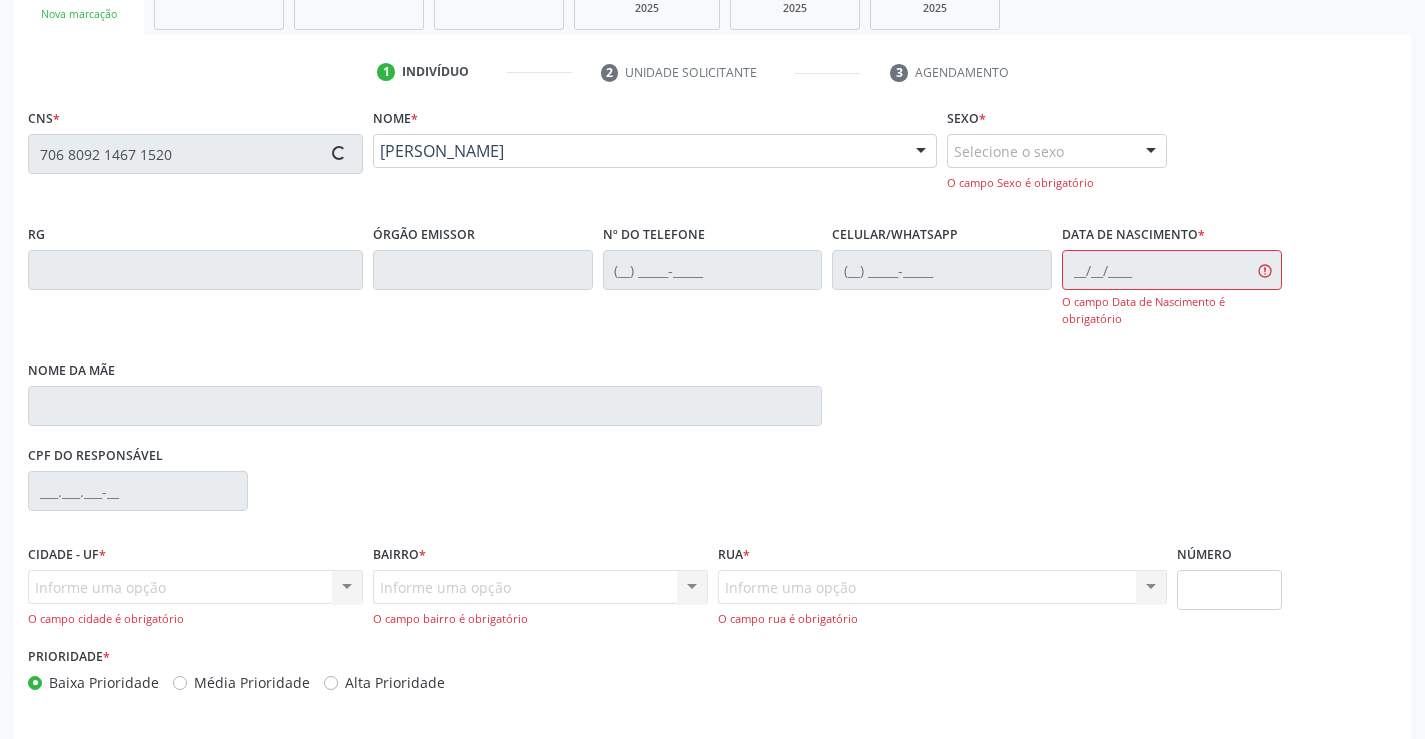 type on "(74) 99193-3292" 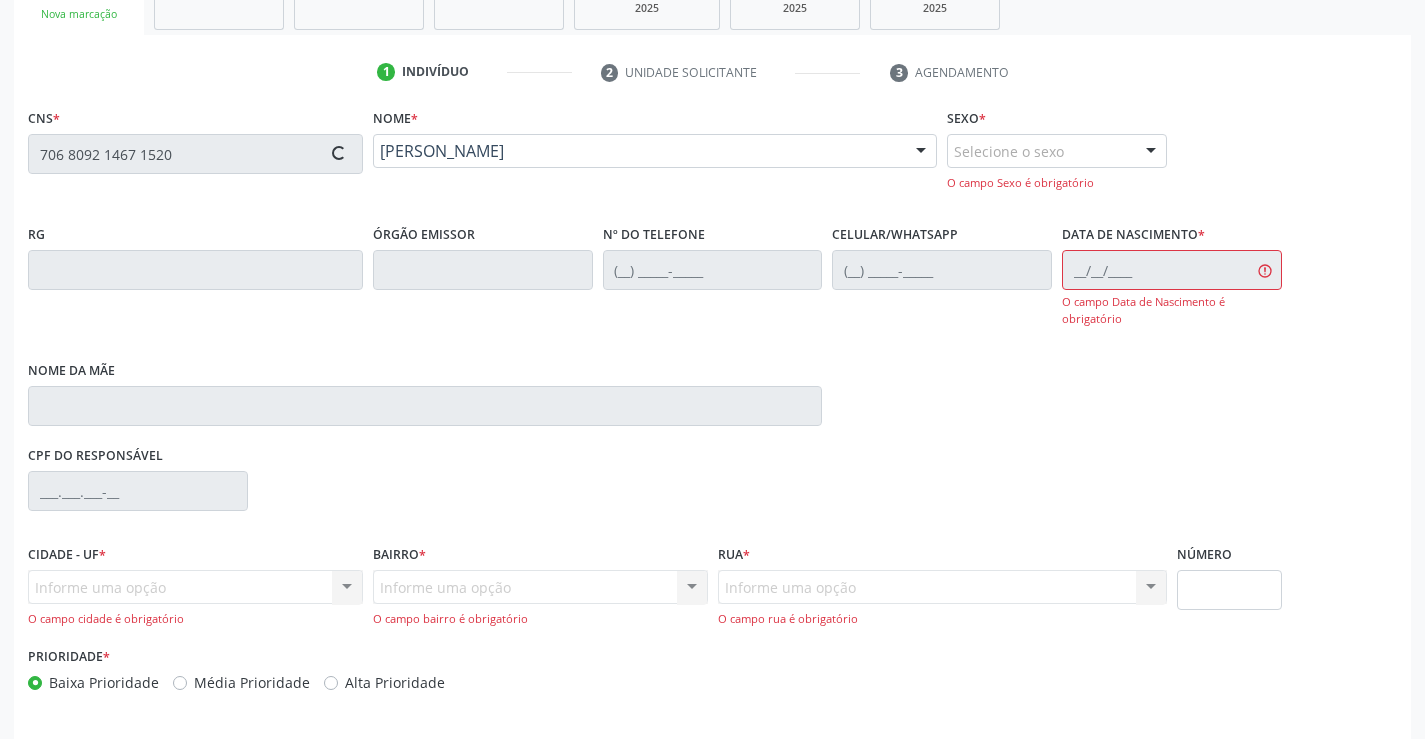 type on "12/08/1975" 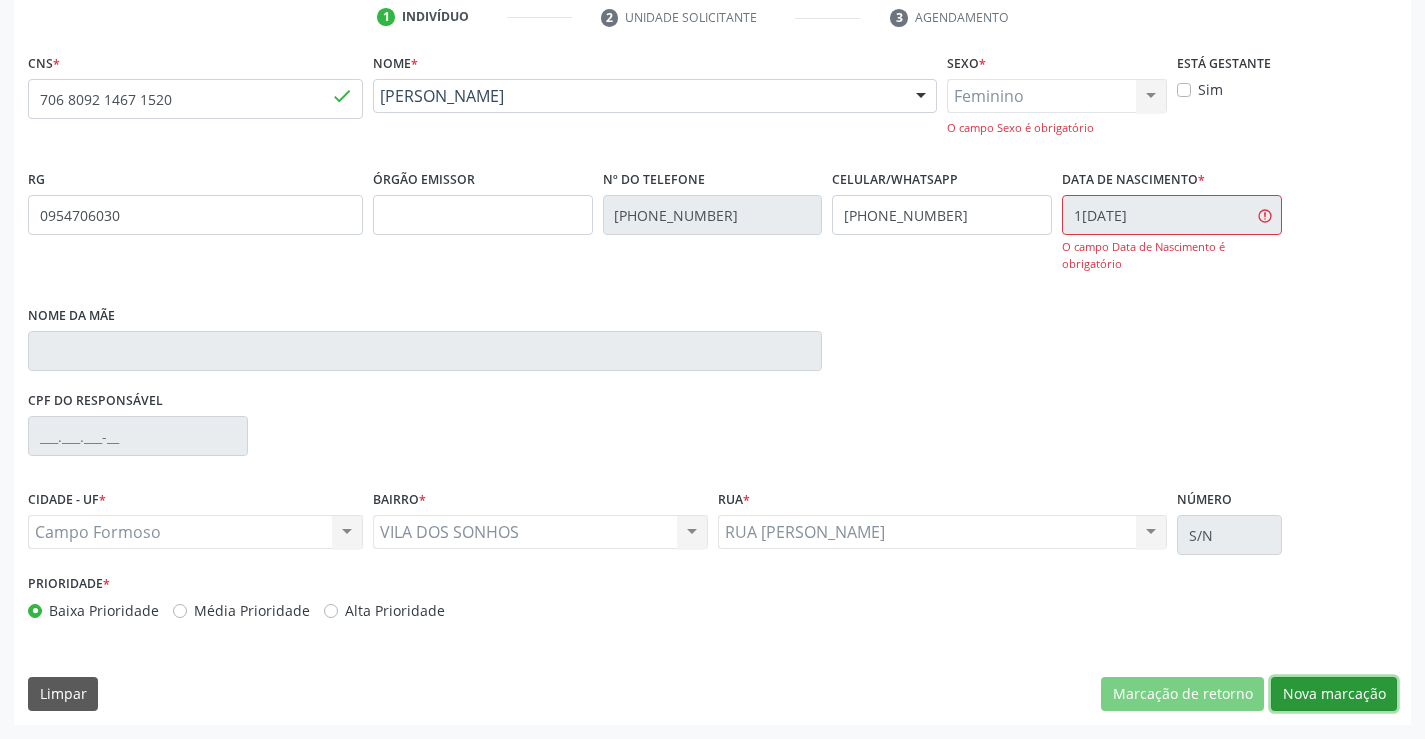 click on "Nova marcação" at bounding box center (1334, 694) 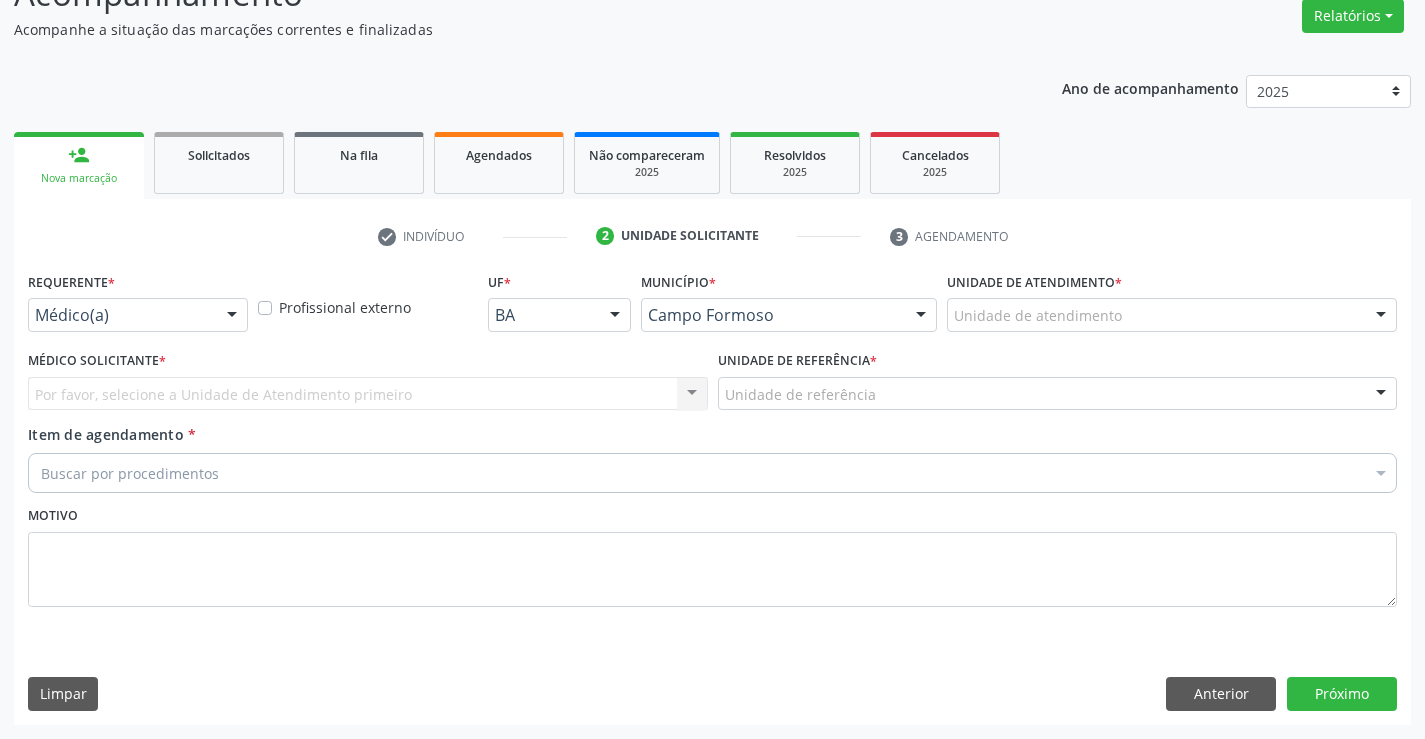 scroll, scrollTop: 167, scrollLeft: 0, axis: vertical 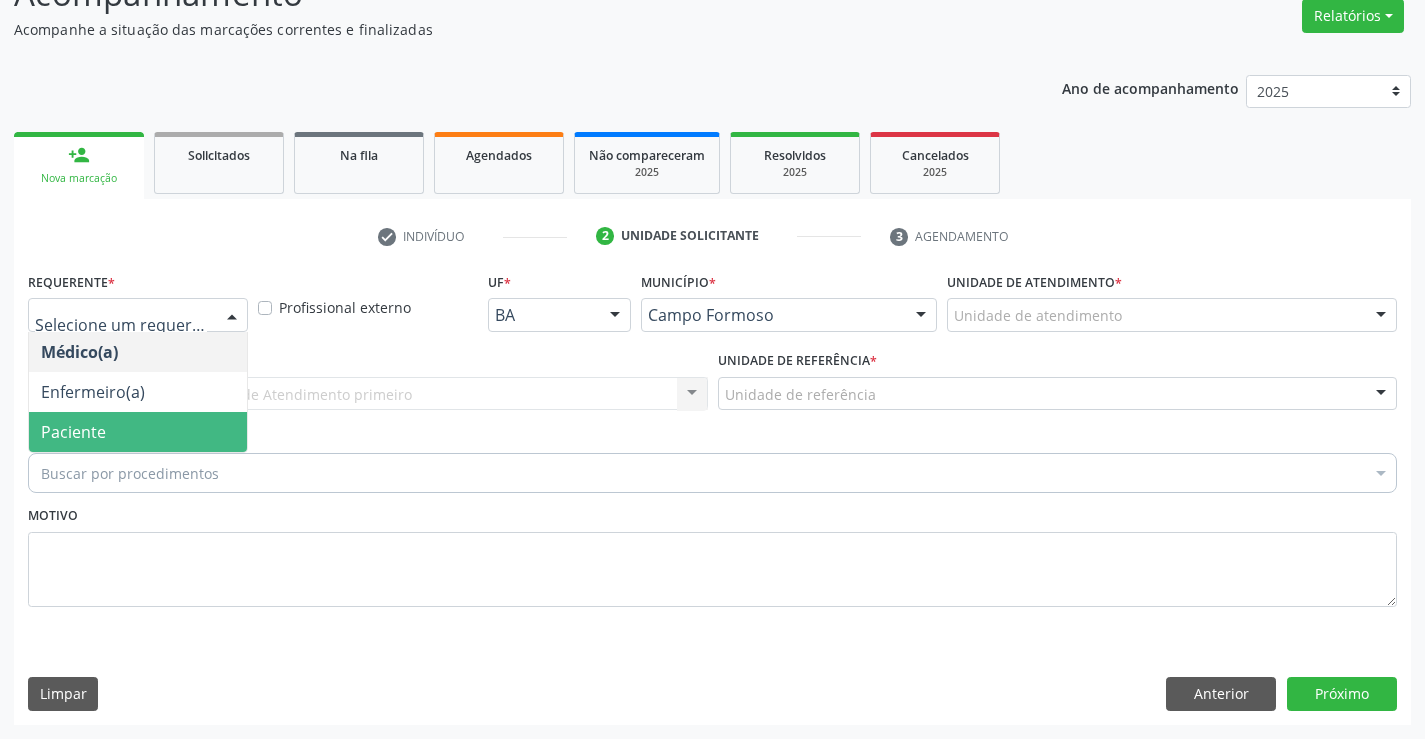 drag, startPoint x: 170, startPoint y: 462, endPoint x: 239, endPoint y: 412, distance: 85.2115 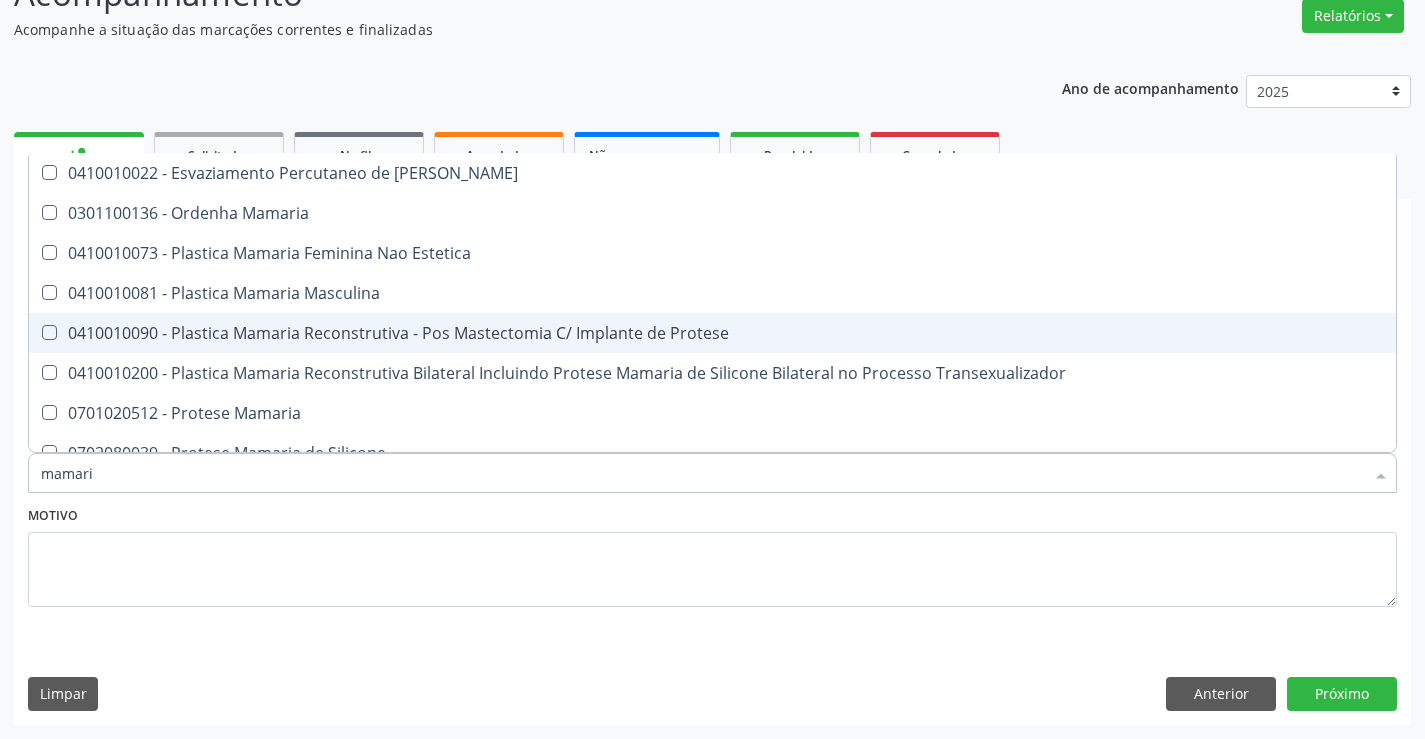 type on "mamaria" 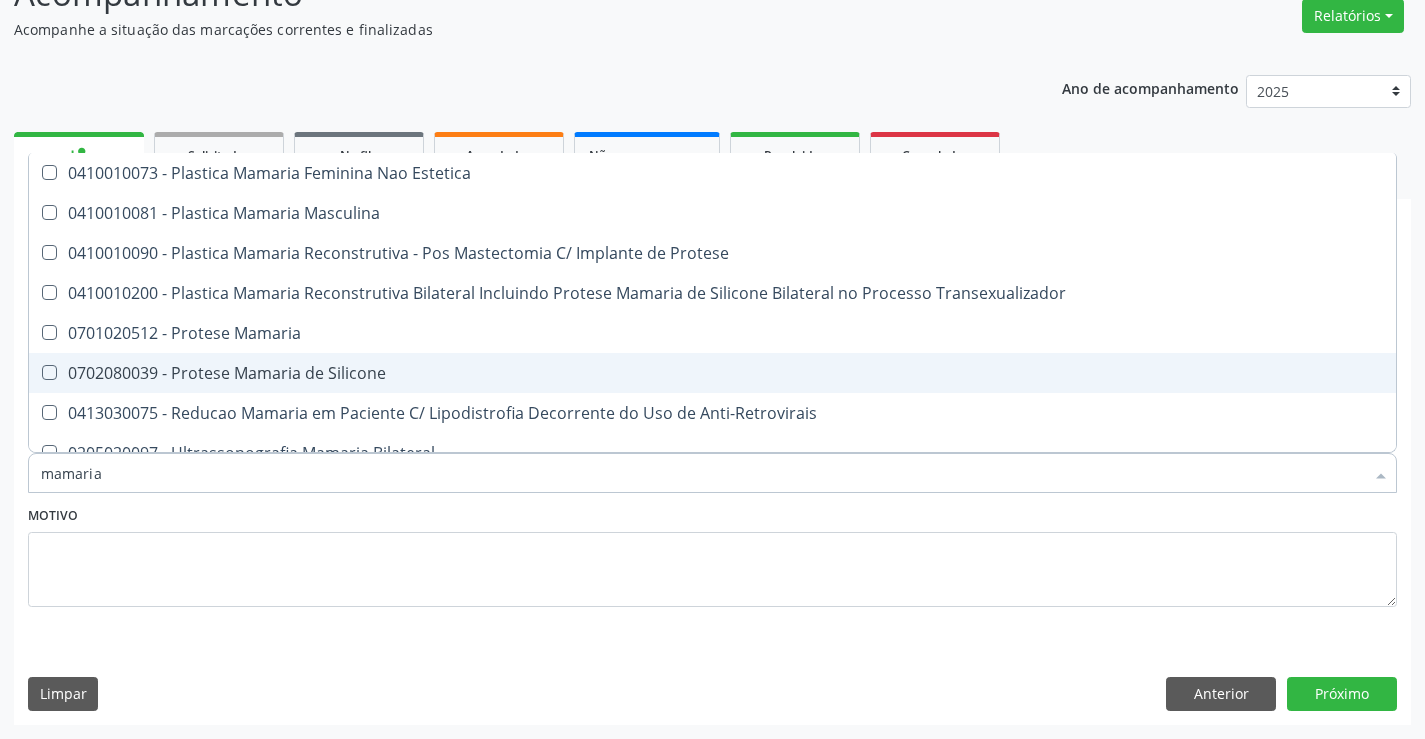 scroll, scrollTop: 61, scrollLeft: 0, axis: vertical 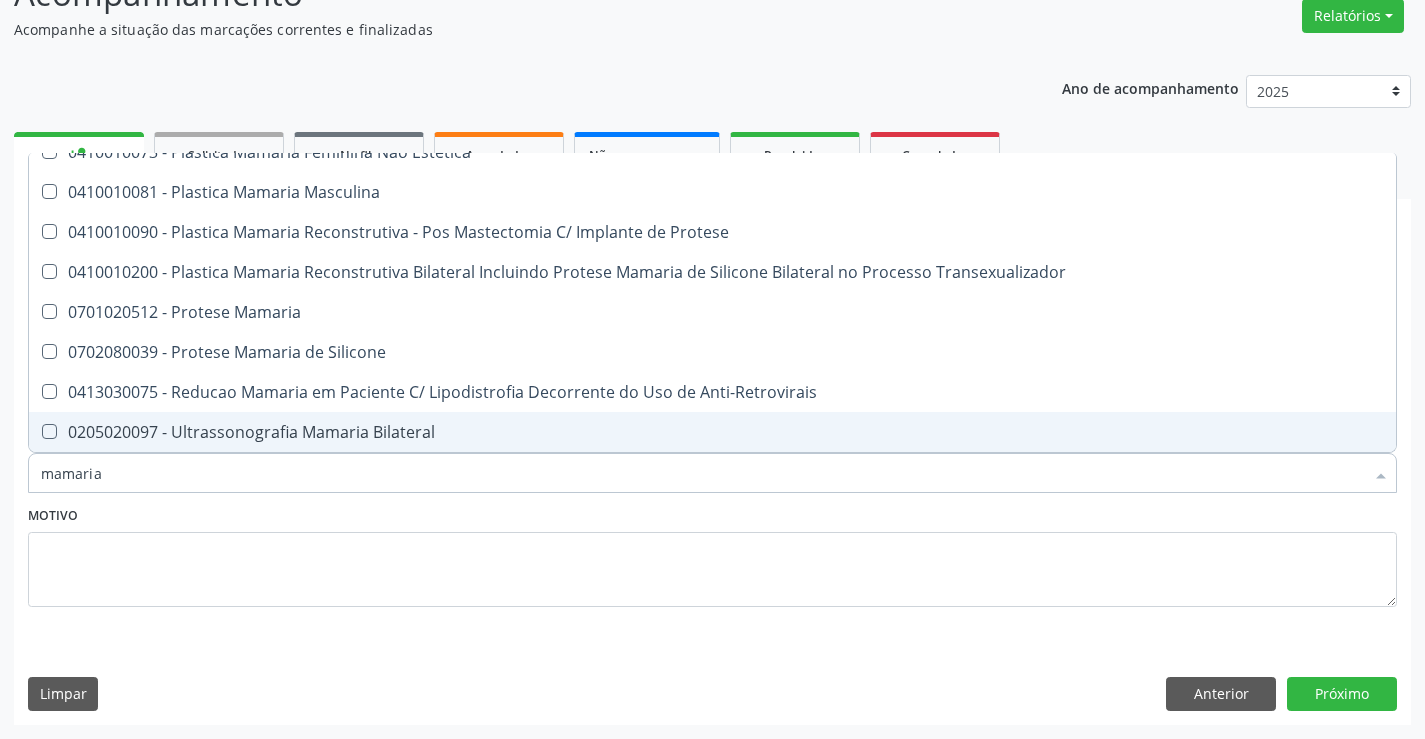 click on "0205020097 - Ultrassonografia Mamaria Bilateral" at bounding box center [712, 432] 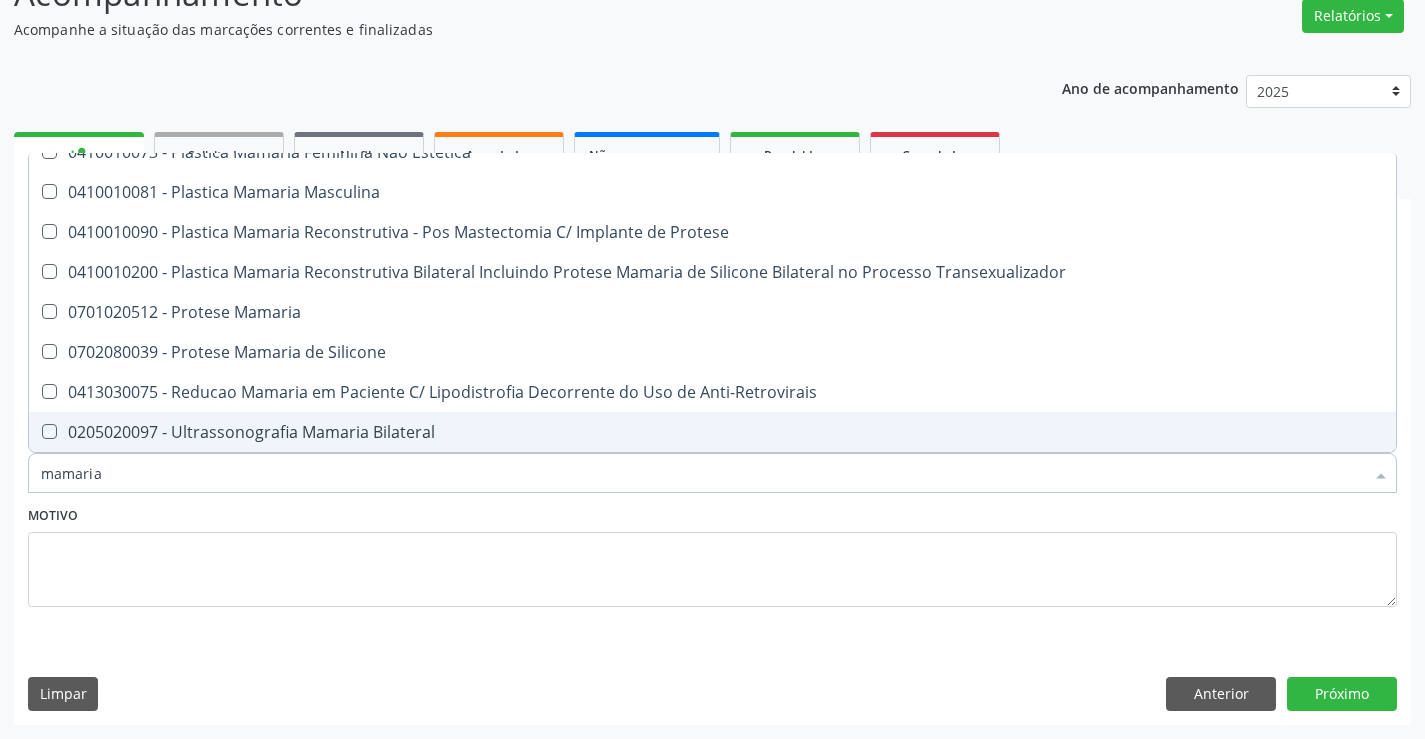 checkbox on "true" 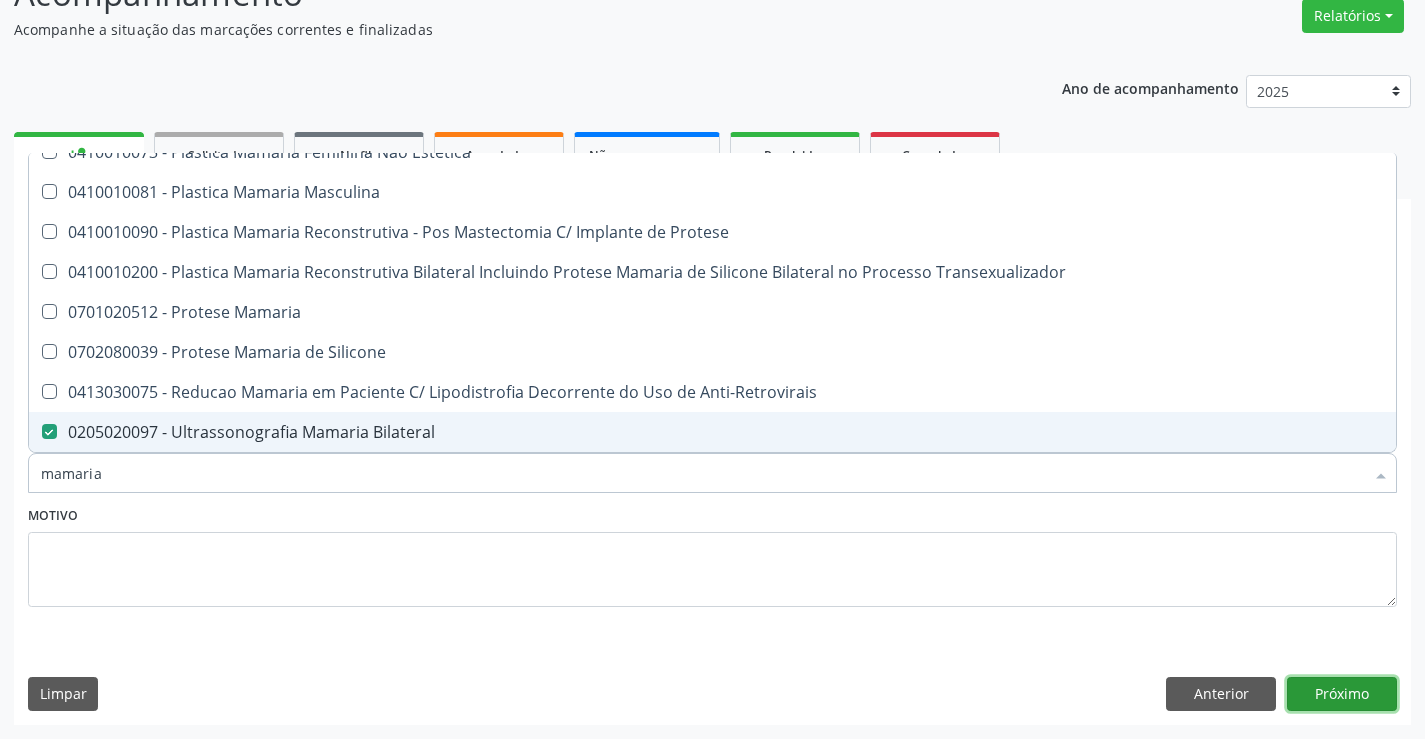 click on "Próximo" at bounding box center [1342, 694] 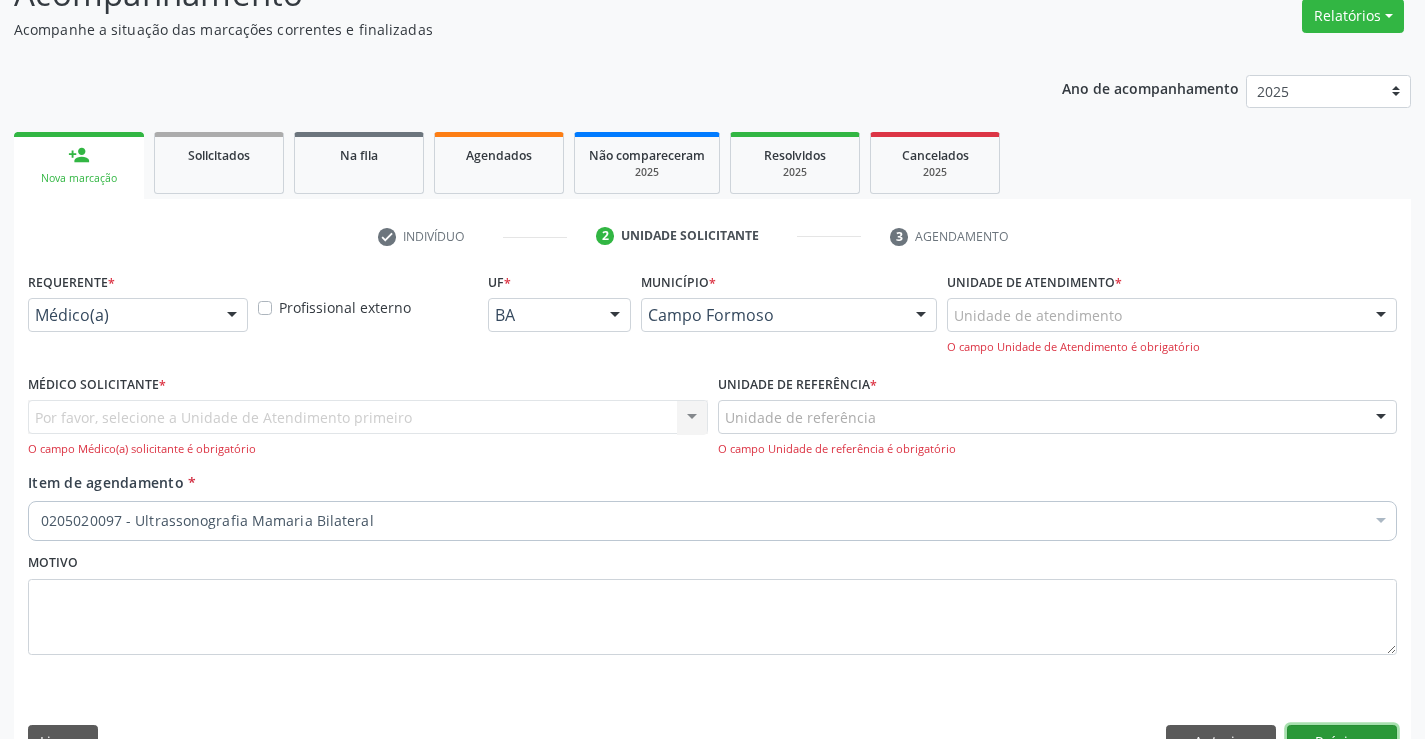 scroll, scrollTop: 0, scrollLeft: 0, axis: both 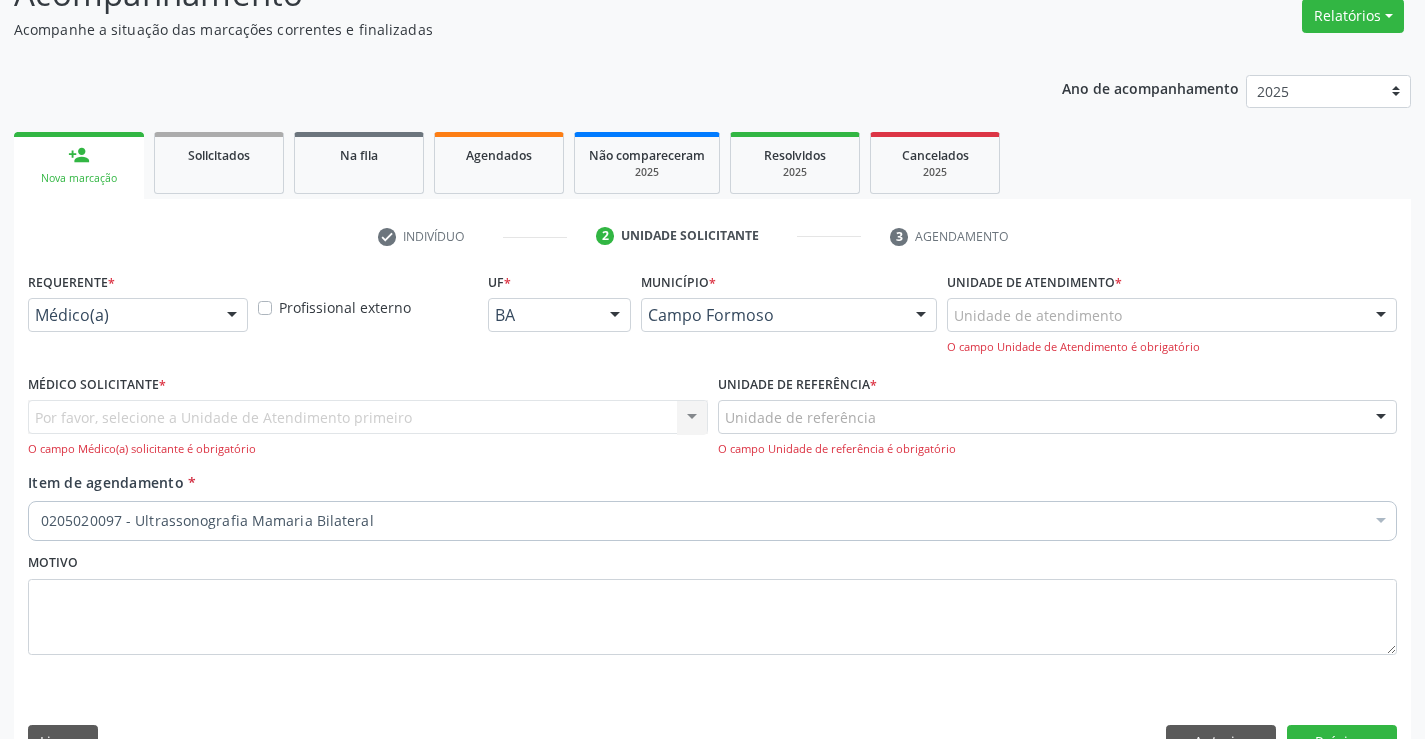 click on "Médico(a)         Médico(a)   Enfermeiro(a)   Paciente
Nenhum resultado encontrado para: "   "
Não há nenhuma opção para ser exibida." at bounding box center (138, 315) 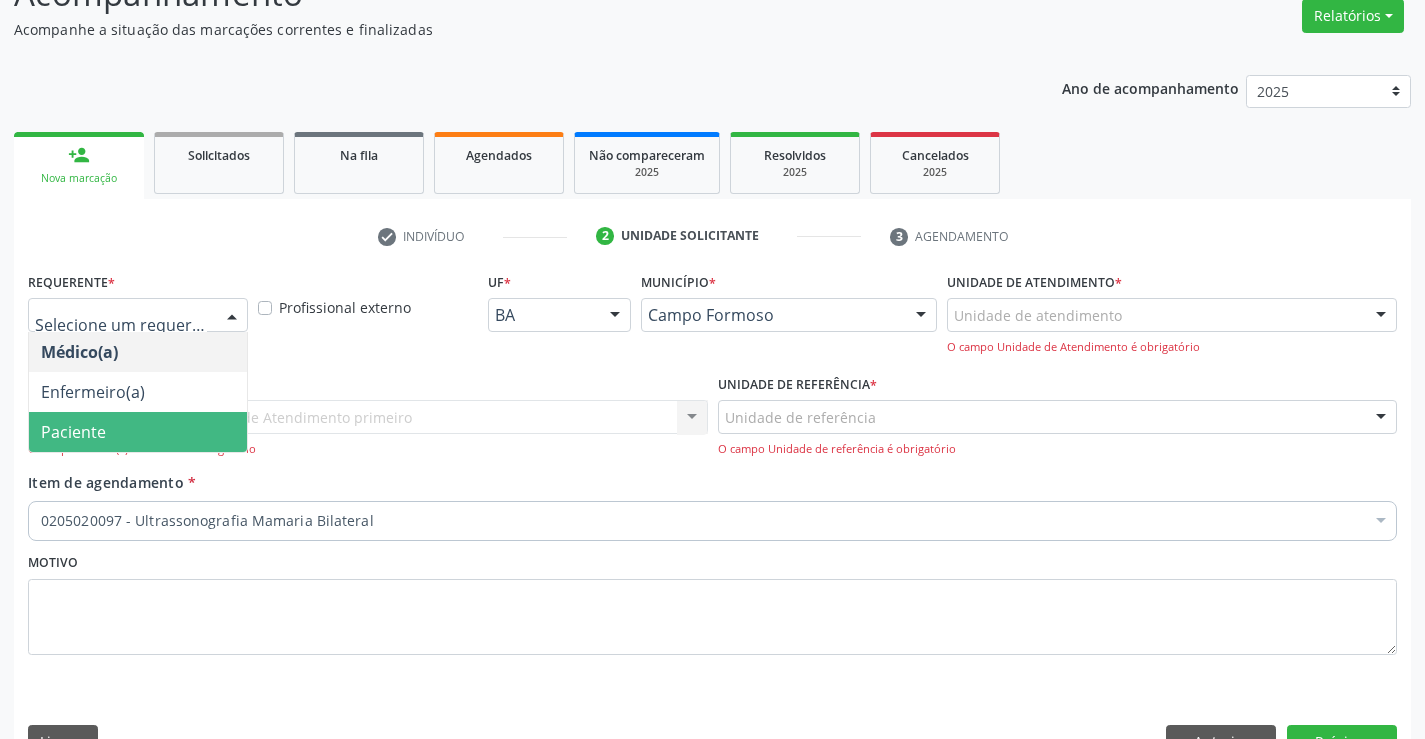 click on "Paciente" at bounding box center [138, 432] 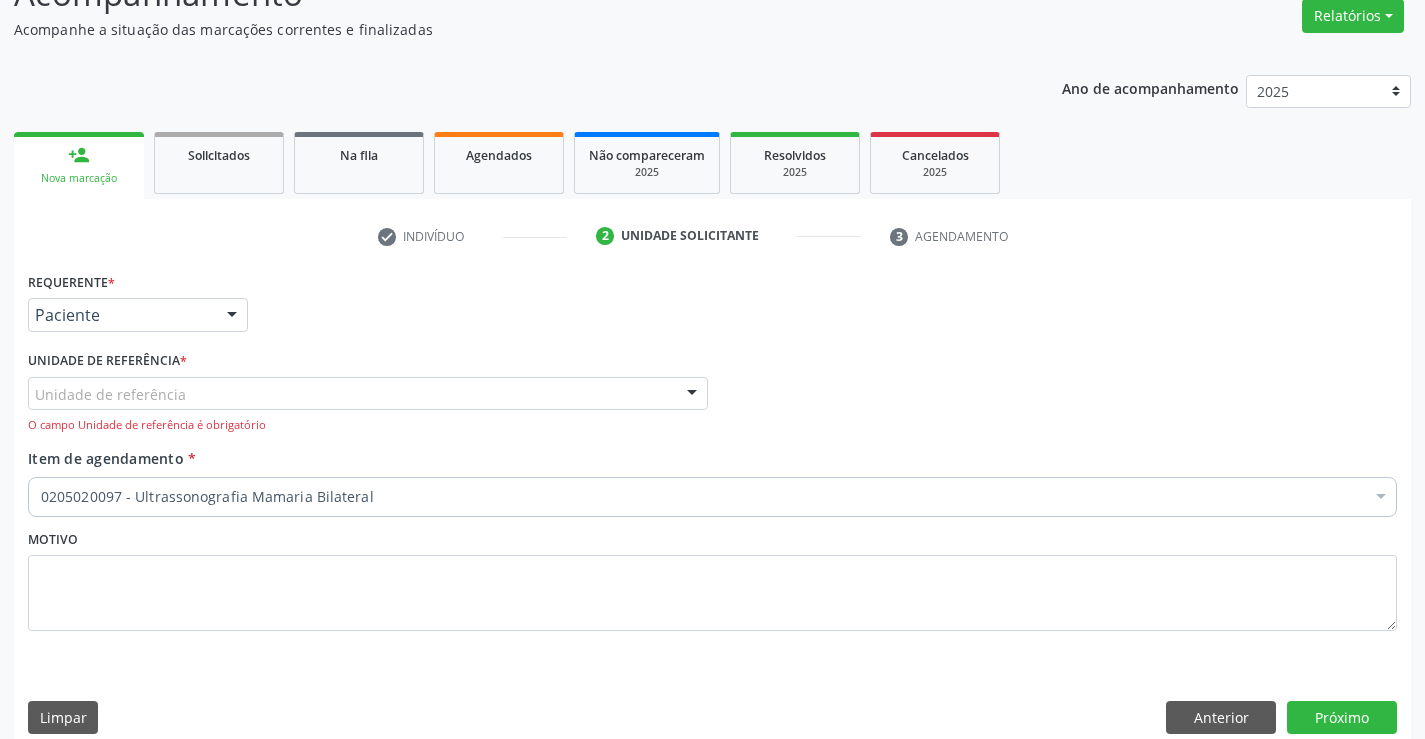 click on "Unidade de referência" at bounding box center [368, 394] 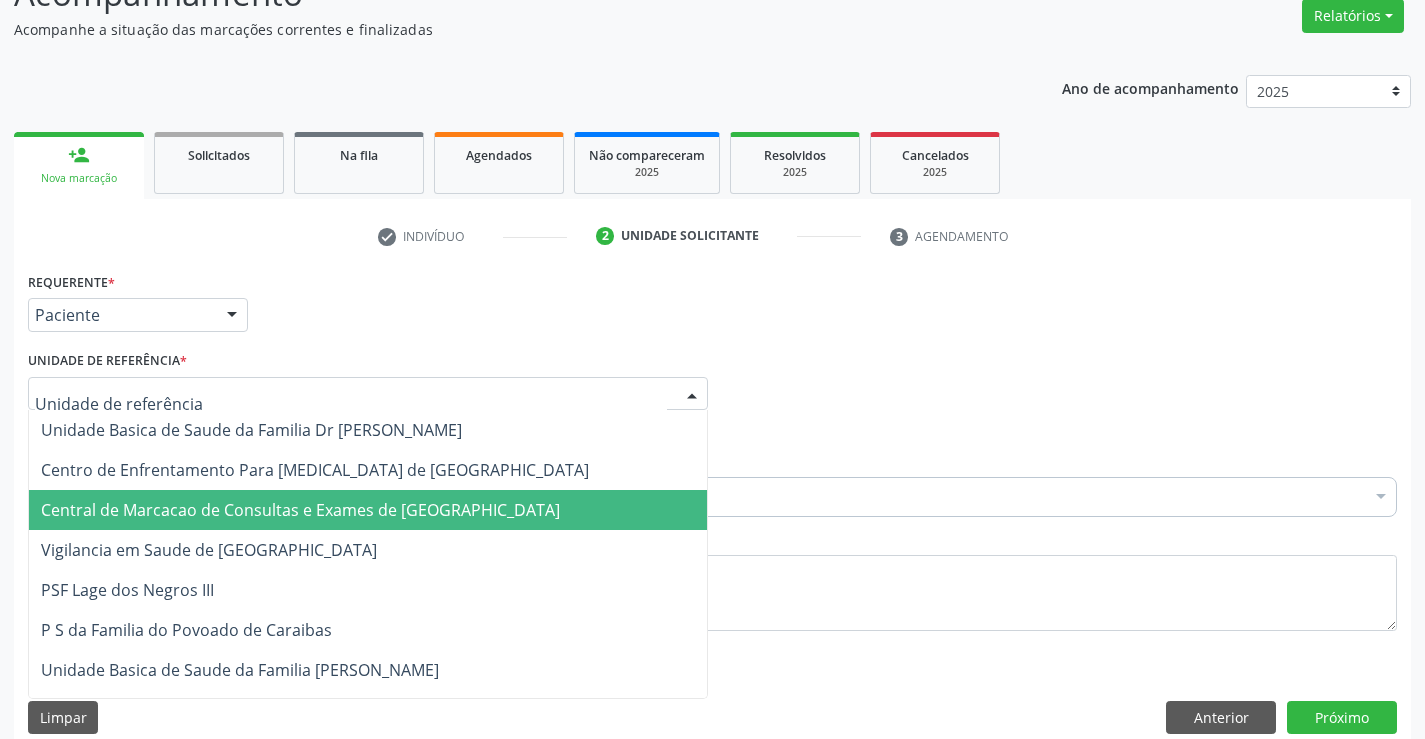 click on "Central de Marcacao de Consultas e Exames de [GEOGRAPHIC_DATA]" at bounding box center [300, 510] 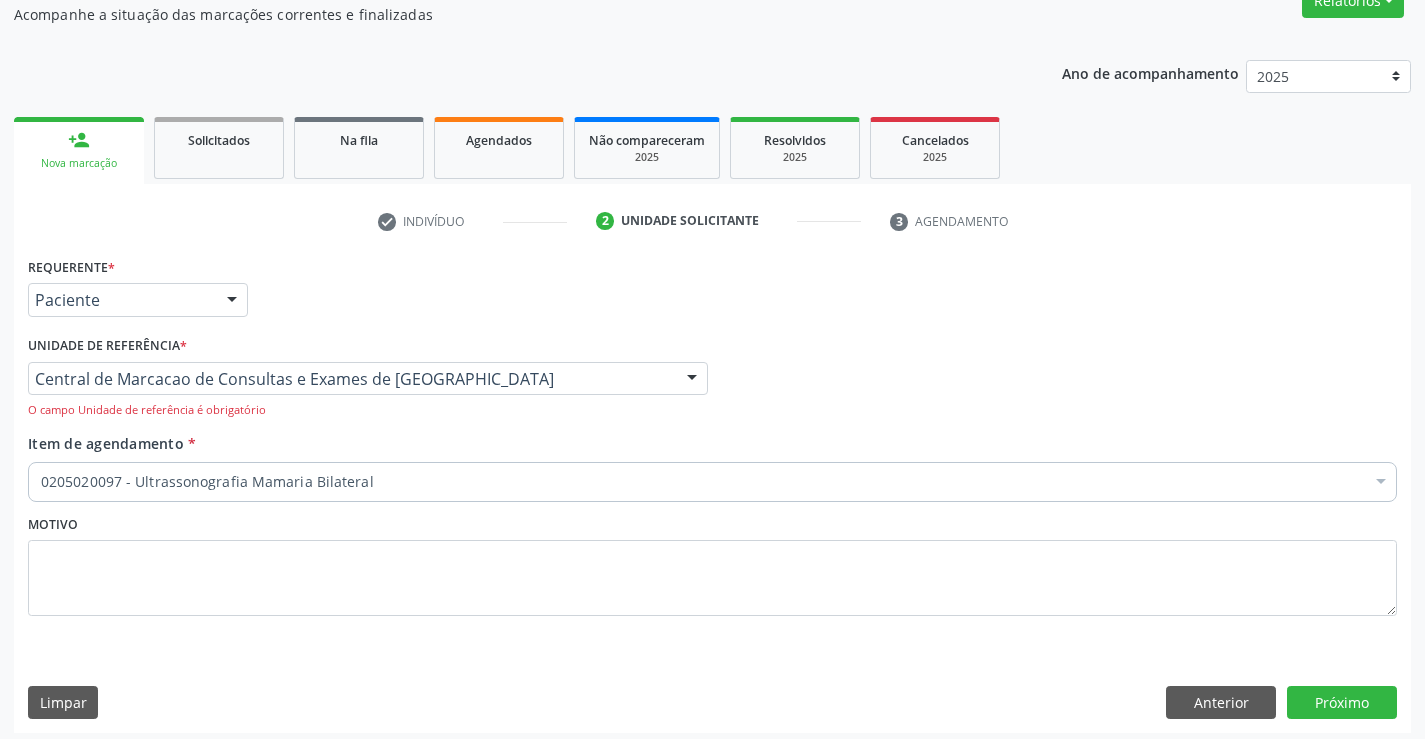 scroll, scrollTop: 190, scrollLeft: 0, axis: vertical 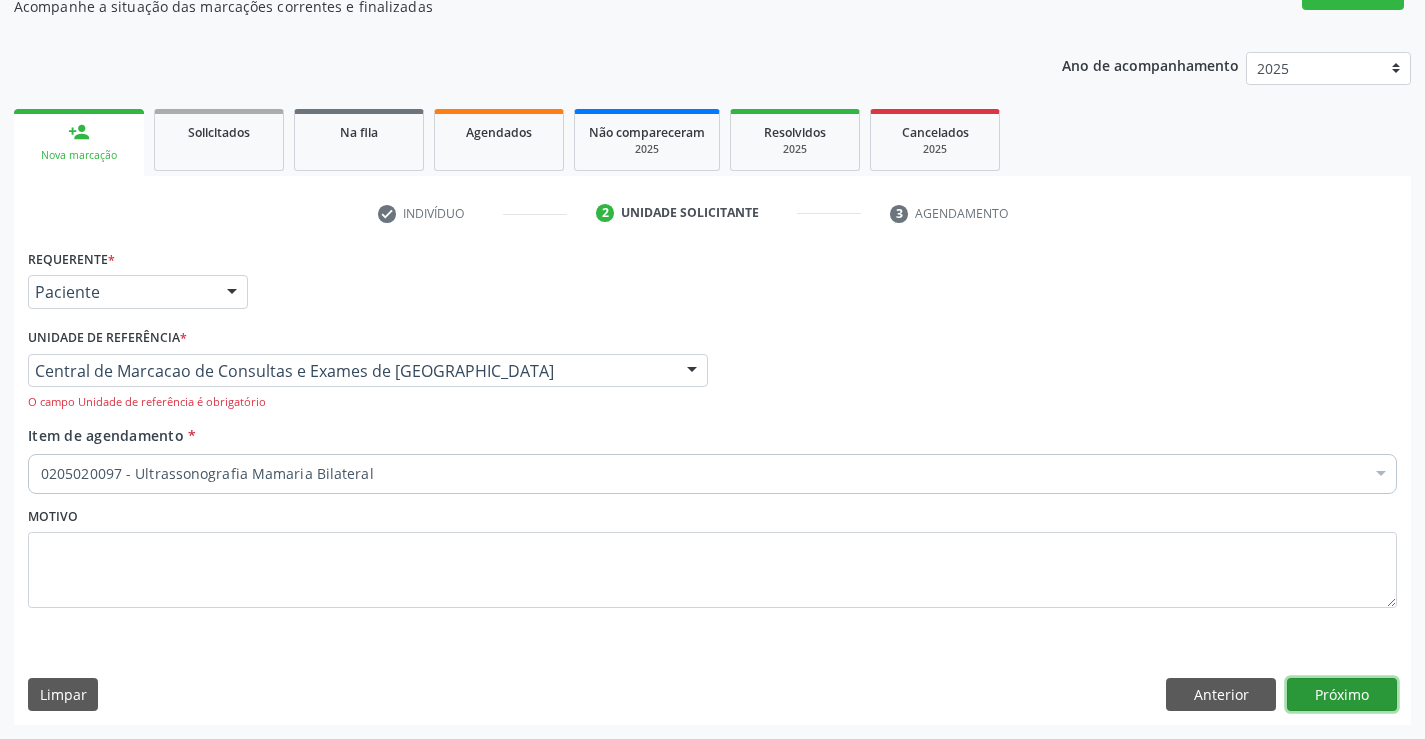 click on "Próximo" at bounding box center [1342, 695] 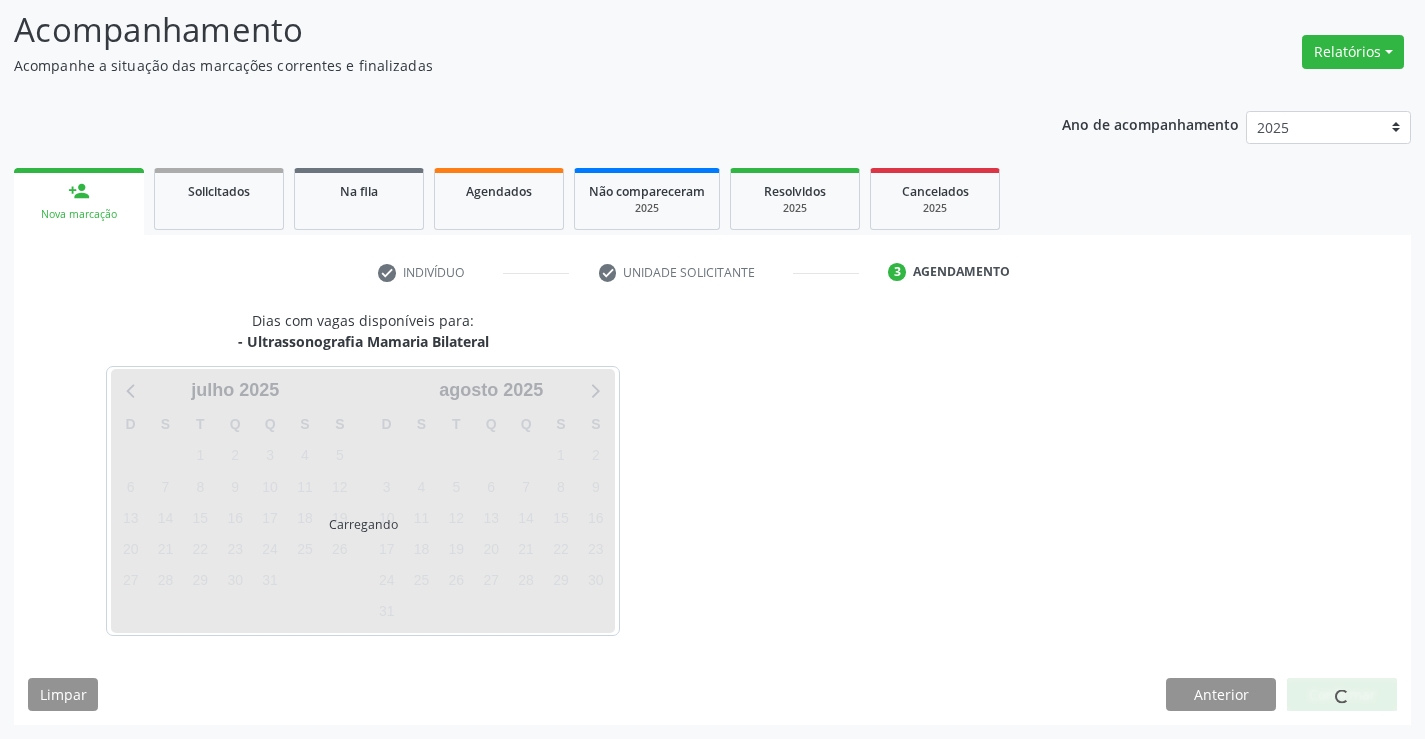 scroll, scrollTop: 131, scrollLeft: 0, axis: vertical 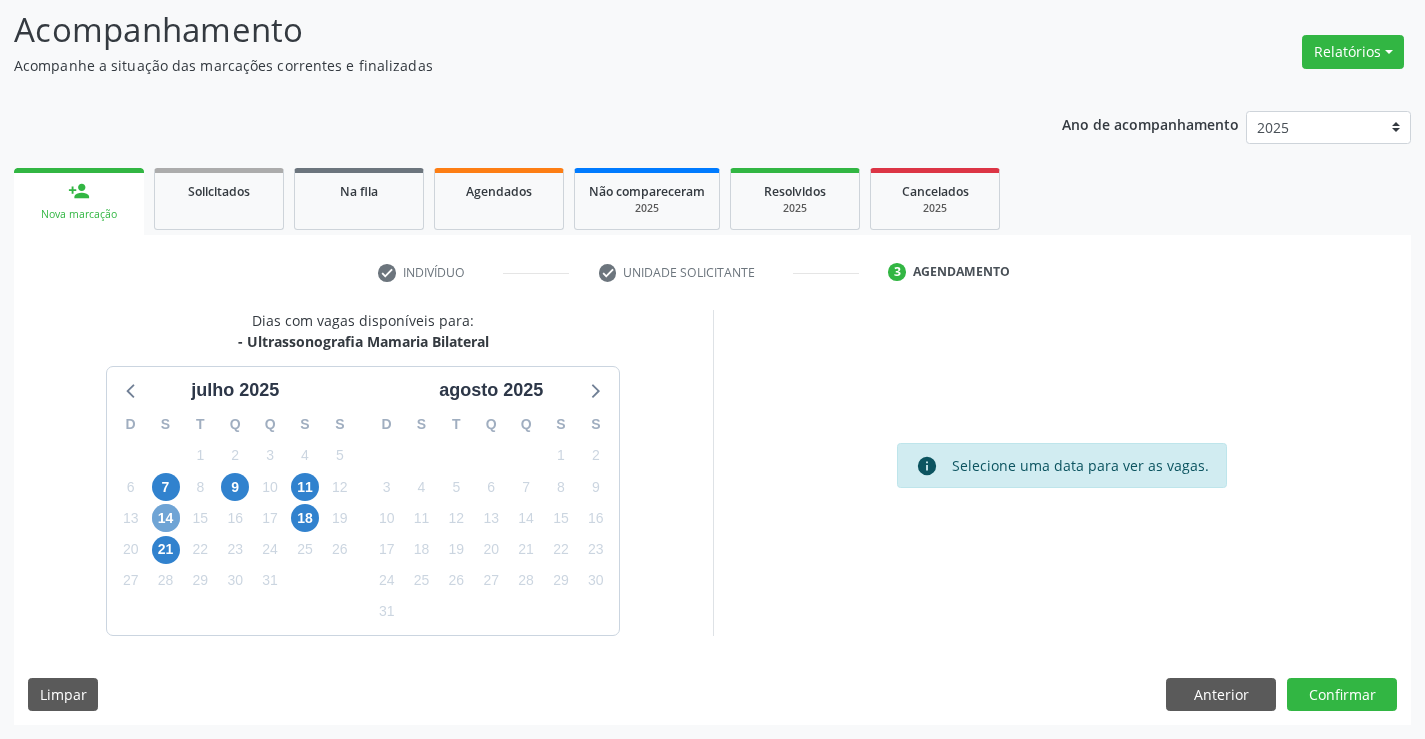 click on "14" at bounding box center (166, 518) 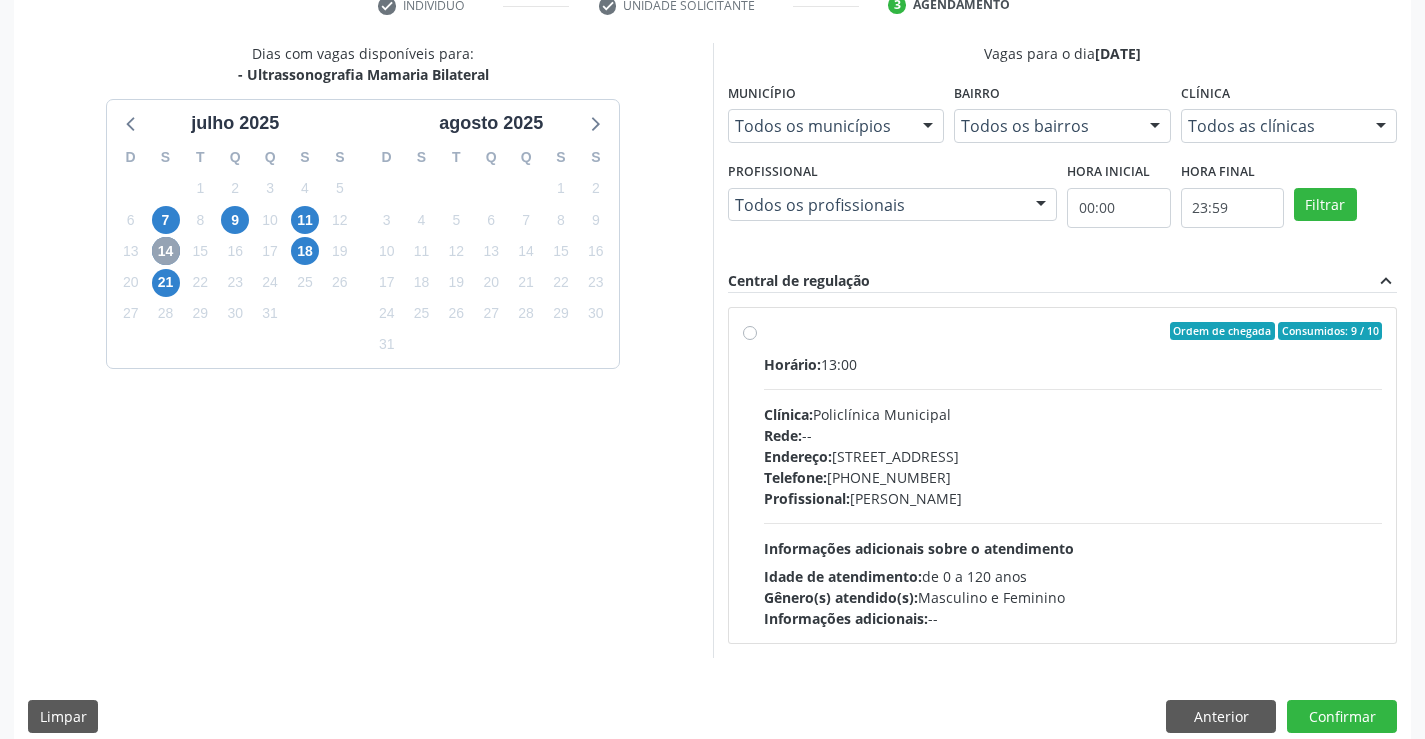 scroll, scrollTop: 420, scrollLeft: 0, axis: vertical 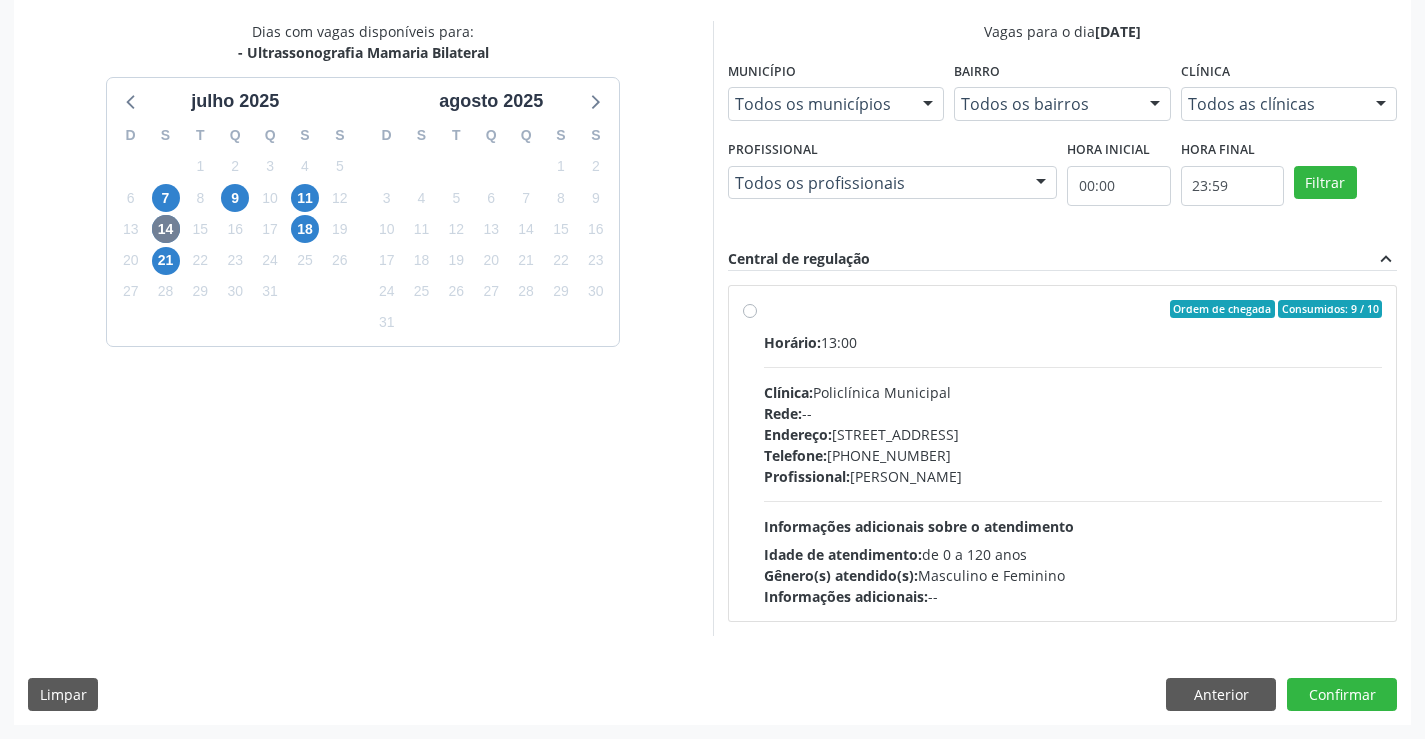 click on "Rede:
--" at bounding box center [1073, 413] 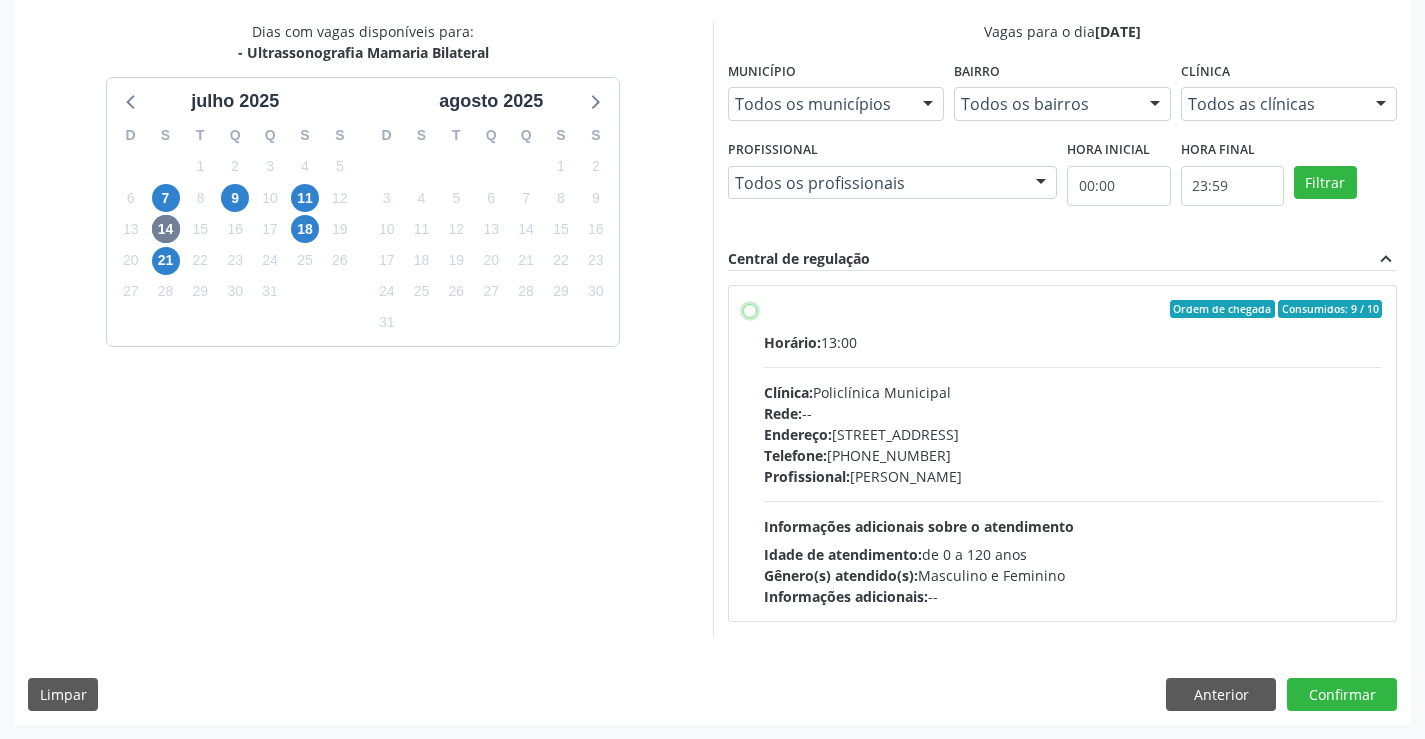 click on "Ordem de chegada
Consumidos: 9 / 10
Horário:   13:00
Clínica:  Policlínica Municipal
Rede:
--
Endereço:   Predio, nº 386, Centro, Campo Formoso - BA
Telefone:   (74) 6451312
Profissional:
Italo Goncalves da Silva
Informações adicionais sobre o atendimento
Idade de atendimento:
de 0 a 120 anos
Gênero(s) atendido(s):
Masculino e Feminino
Informações adicionais:
--" at bounding box center (750, 309) 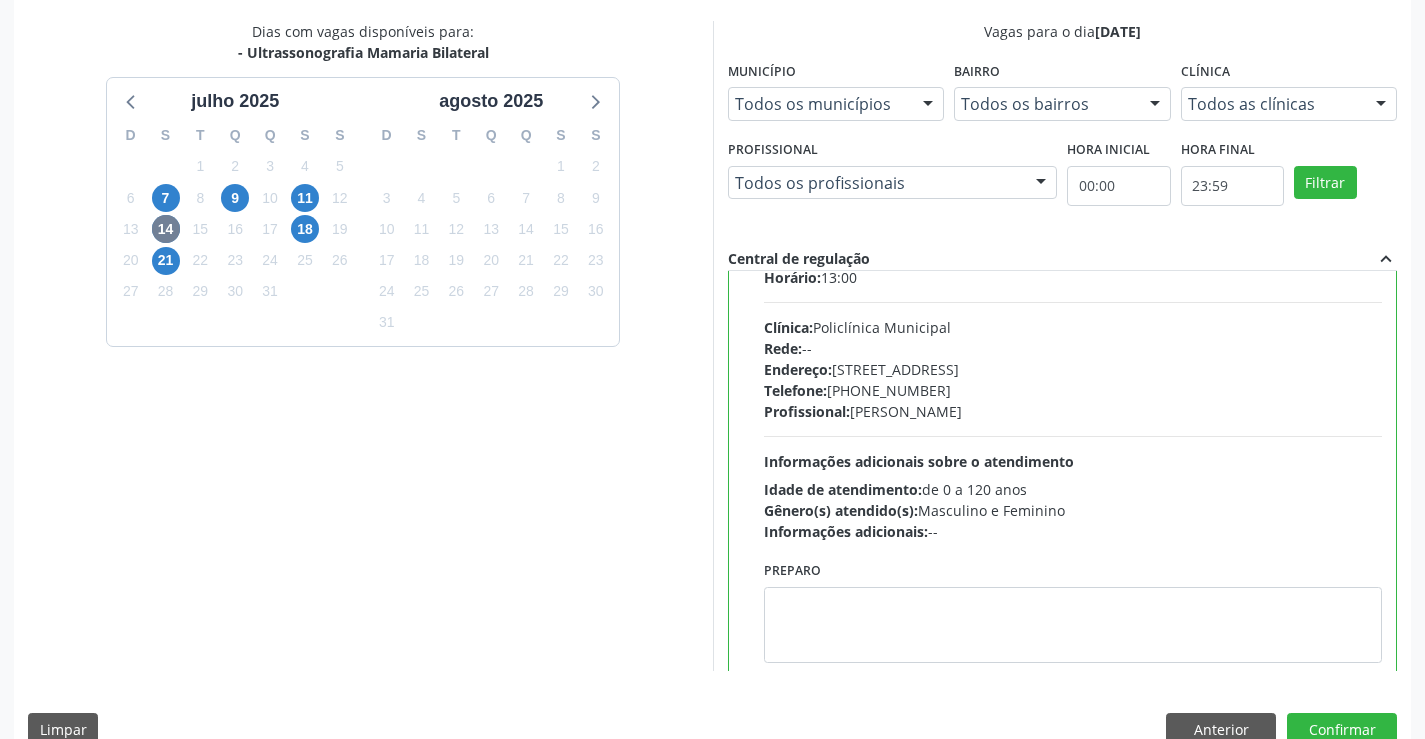 scroll, scrollTop: 99, scrollLeft: 0, axis: vertical 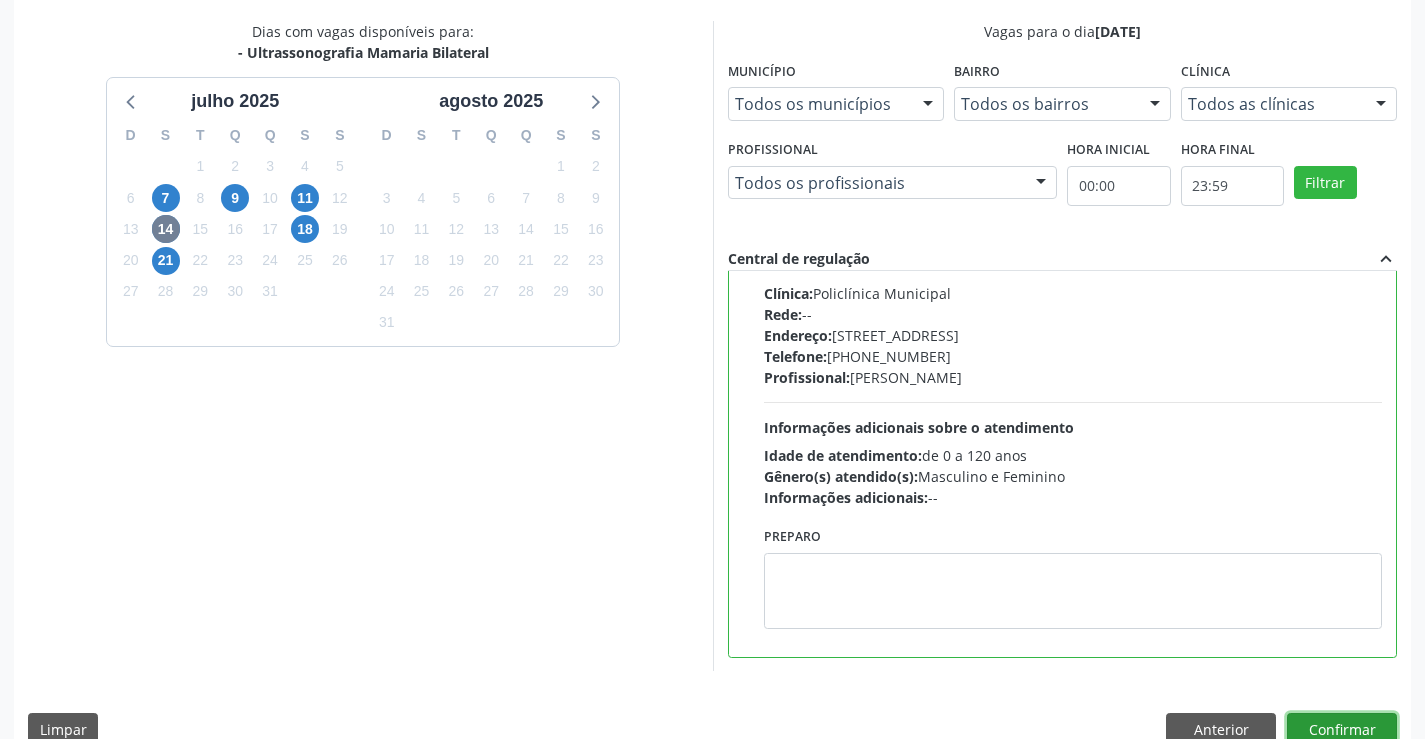click on "Confirmar" at bounding box center (1342, 730) 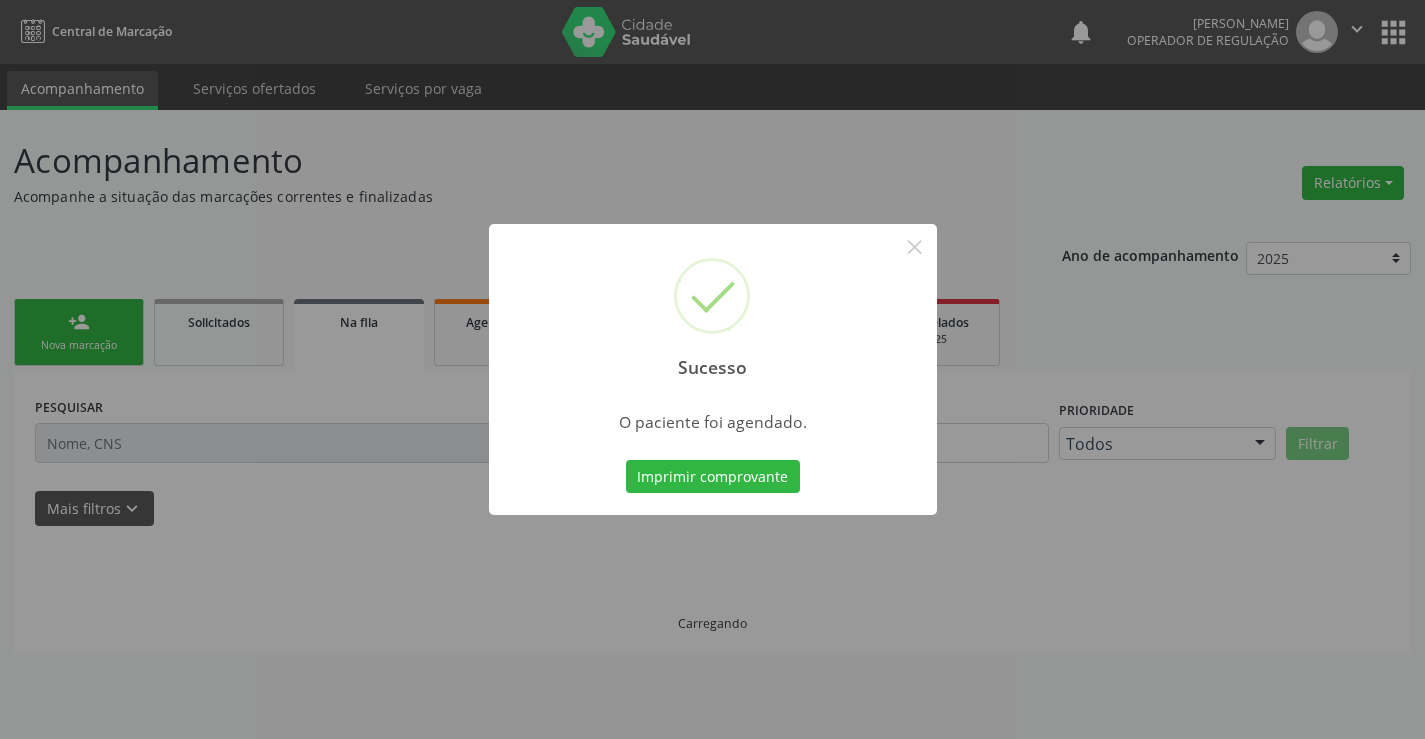 scroll, scrollTop: 0, scrollLeft: 0, axis: both 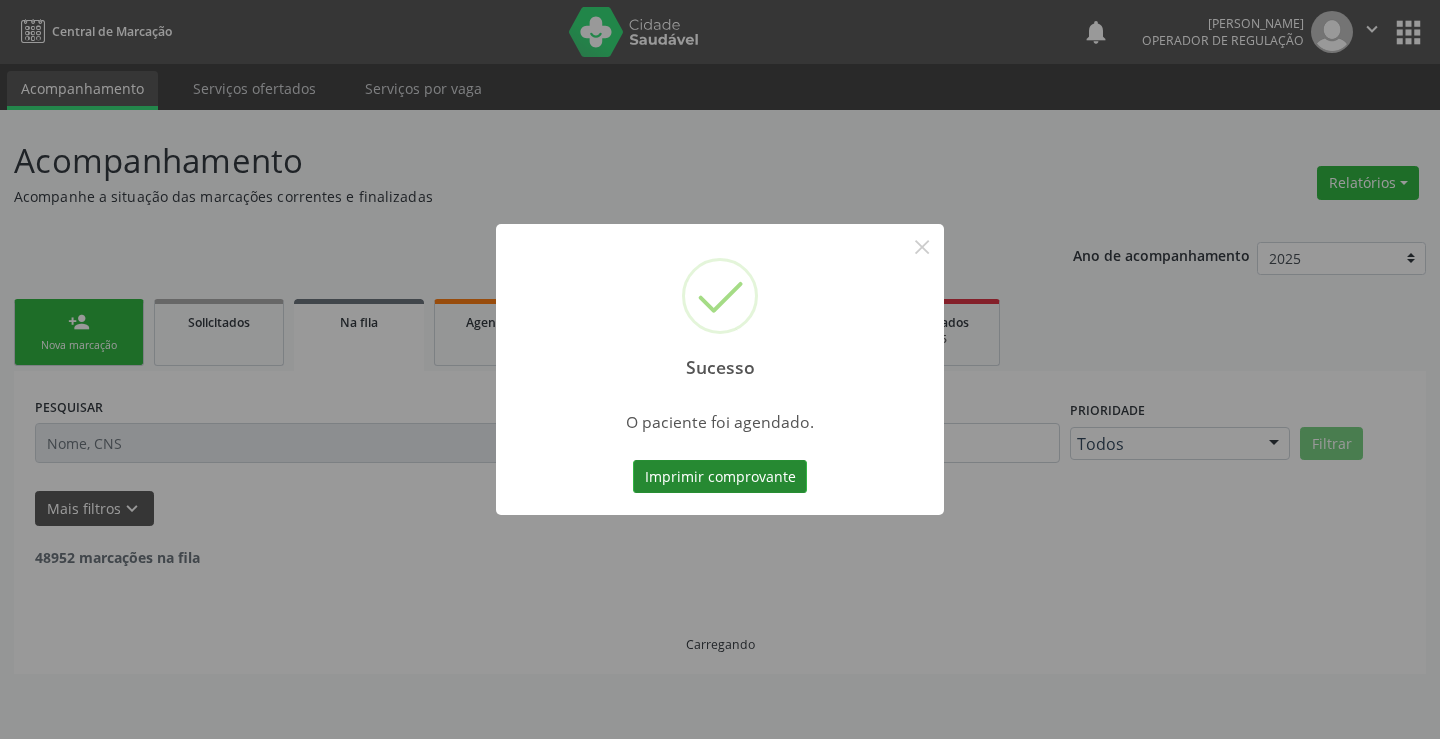 click on "Imprimir comprovante" at bounding box center [720, 477] 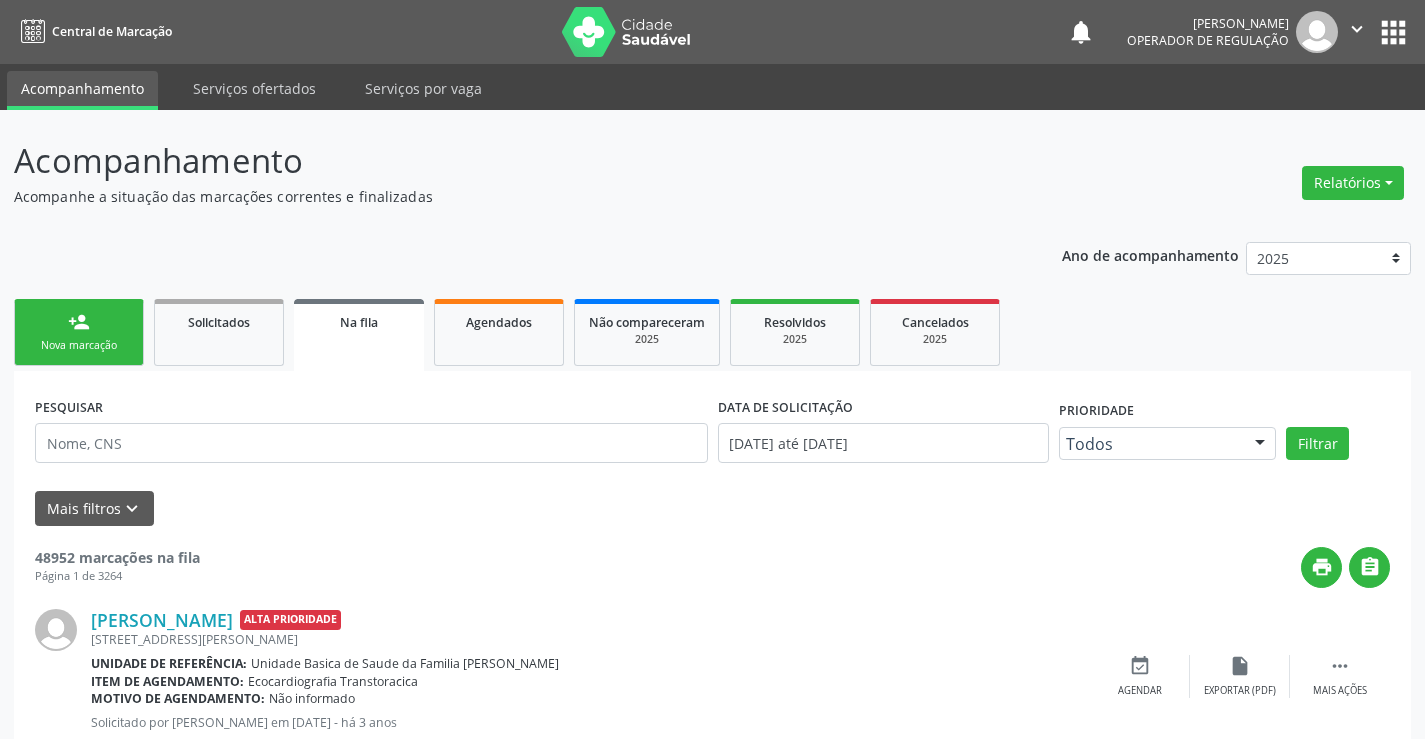 click on "person_add
Nova marcação" at bounding box center [79, 332] 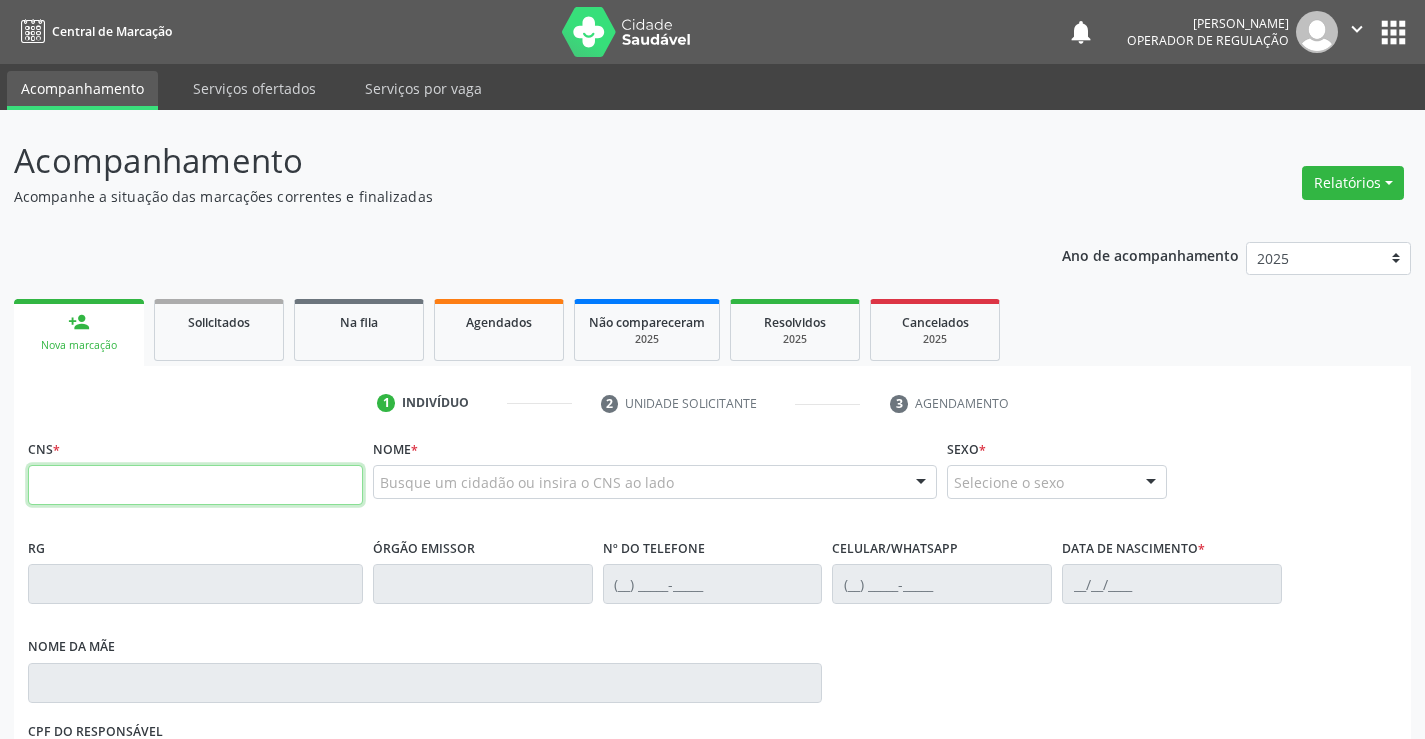 click at bounding box center [195, 485] 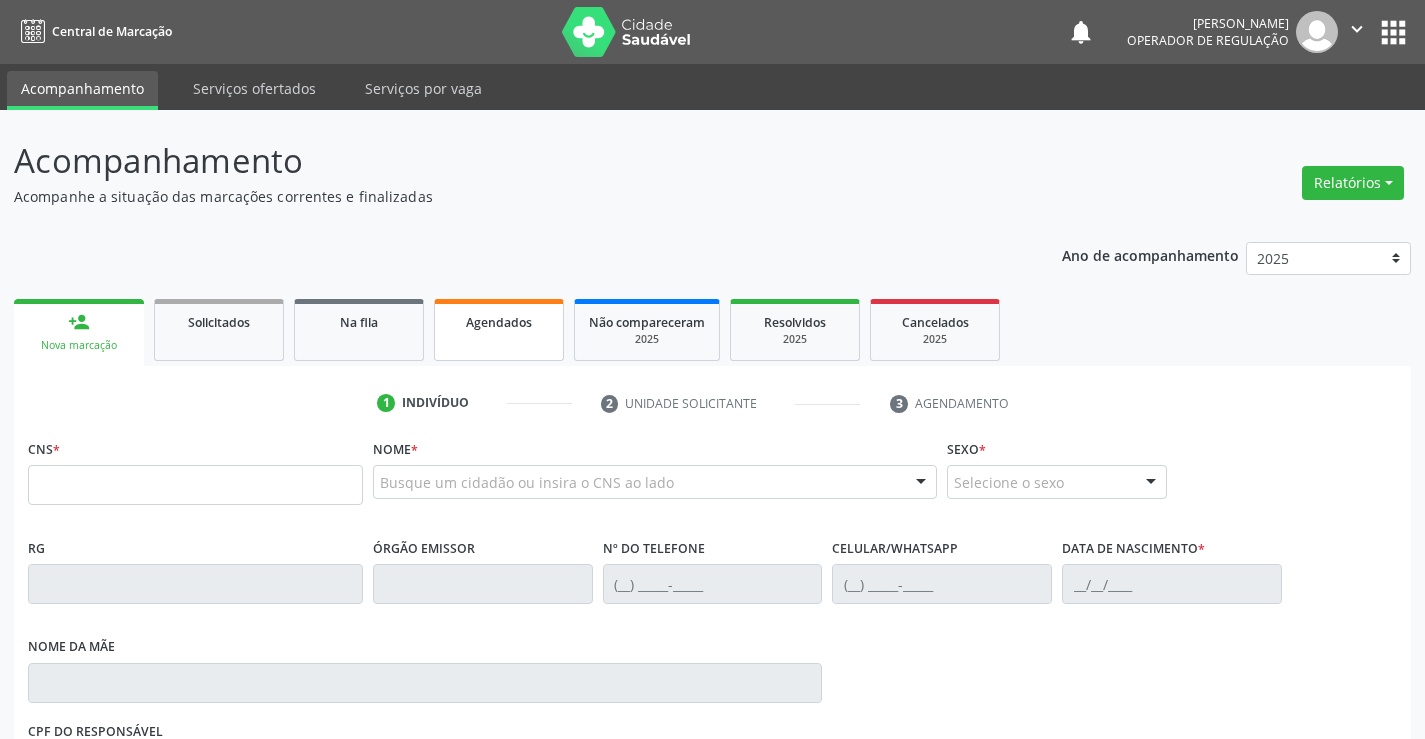 click on "Agendados" at bounding box center [499, 330] 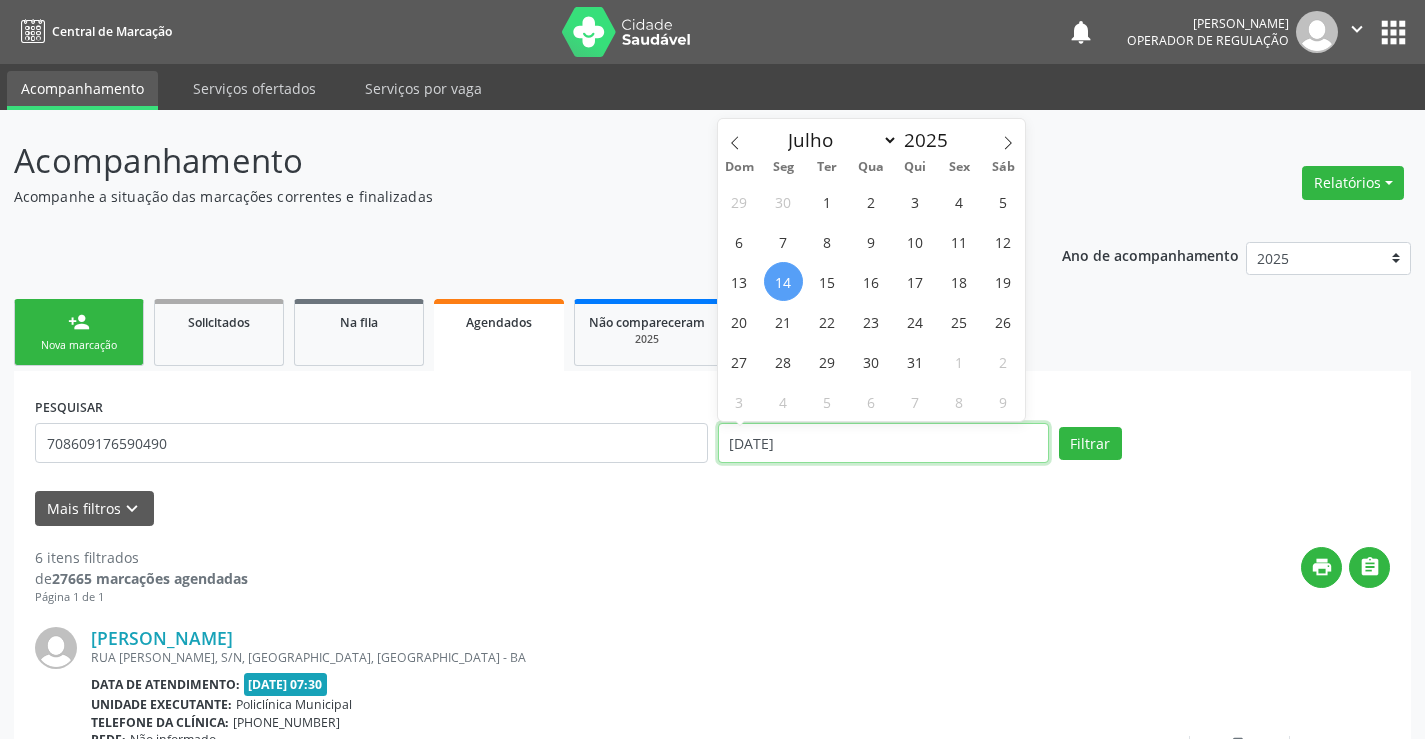 click on "1[DATE]" at bounding box center [883, 443] 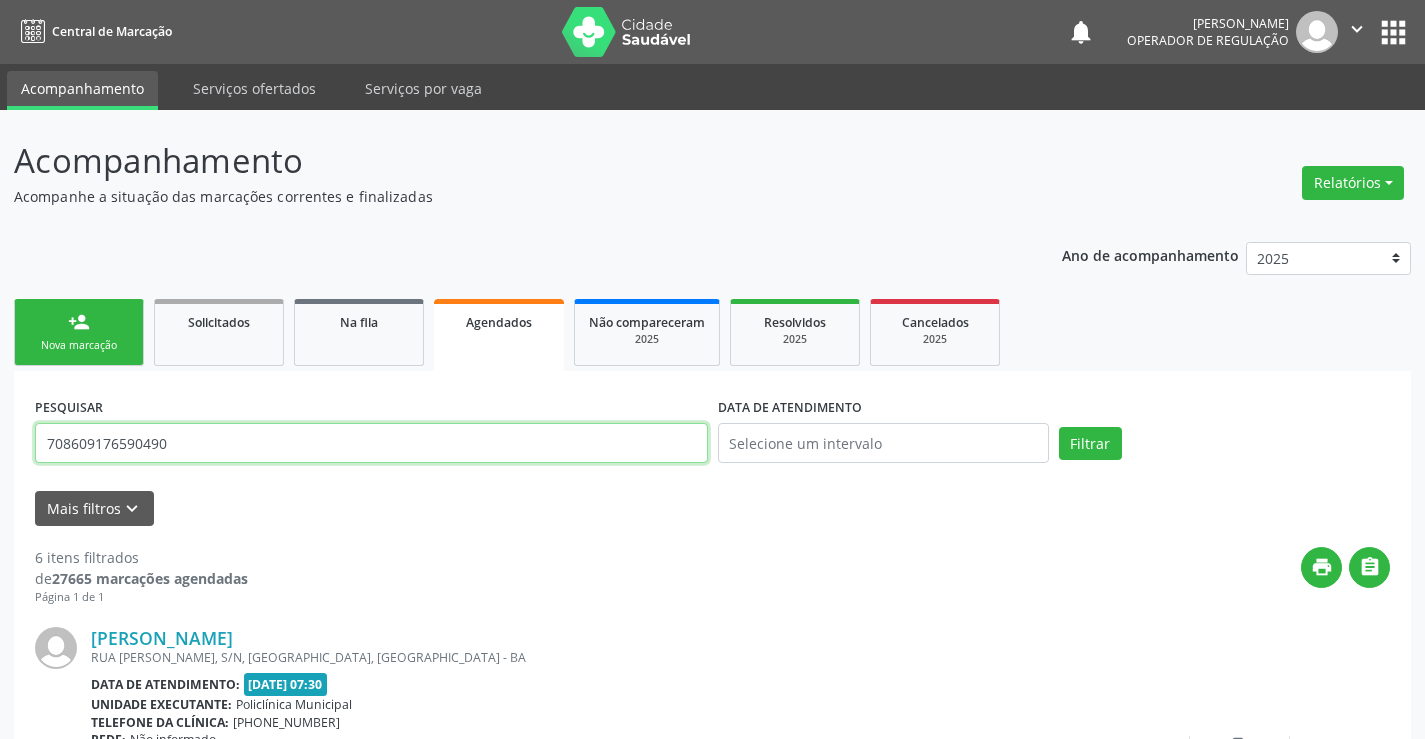 click on "708609176590490" at bounding box center (371, 443) 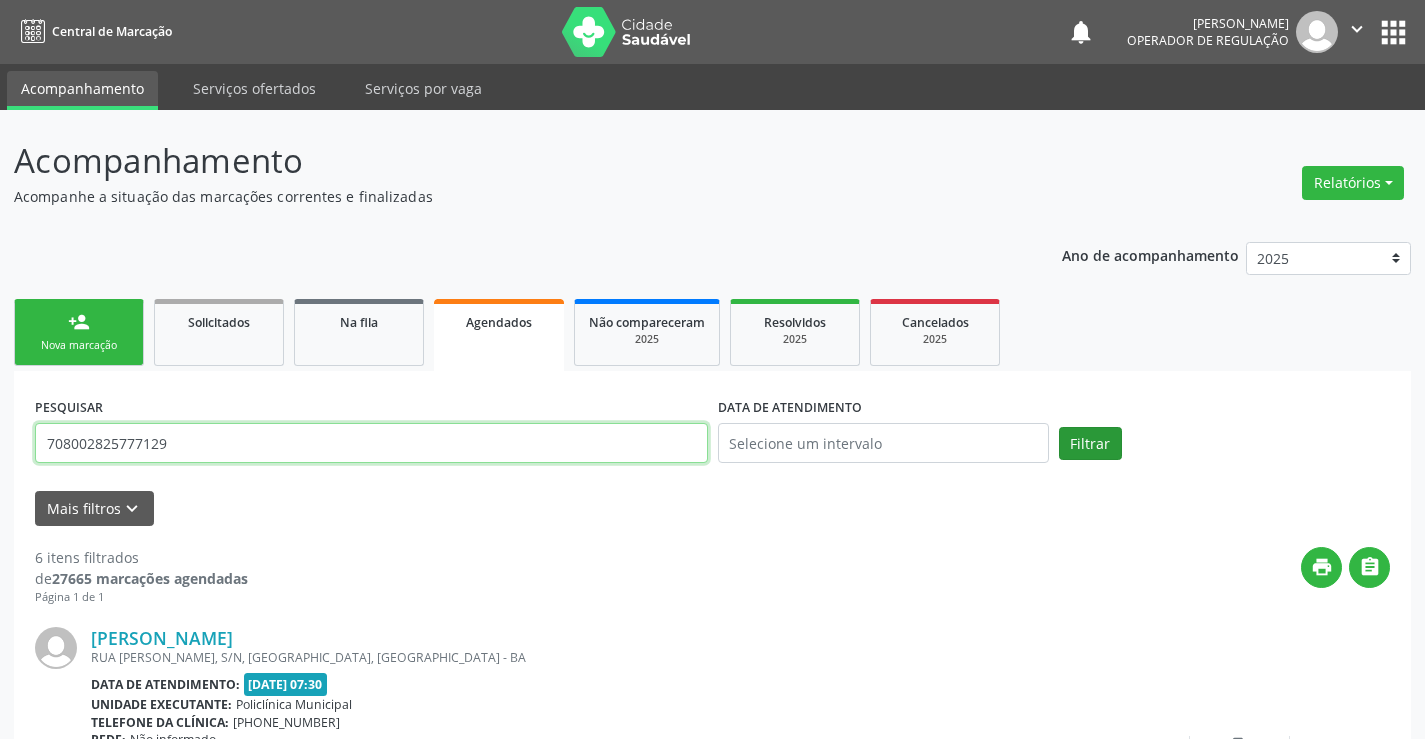 type on "708002825777129" 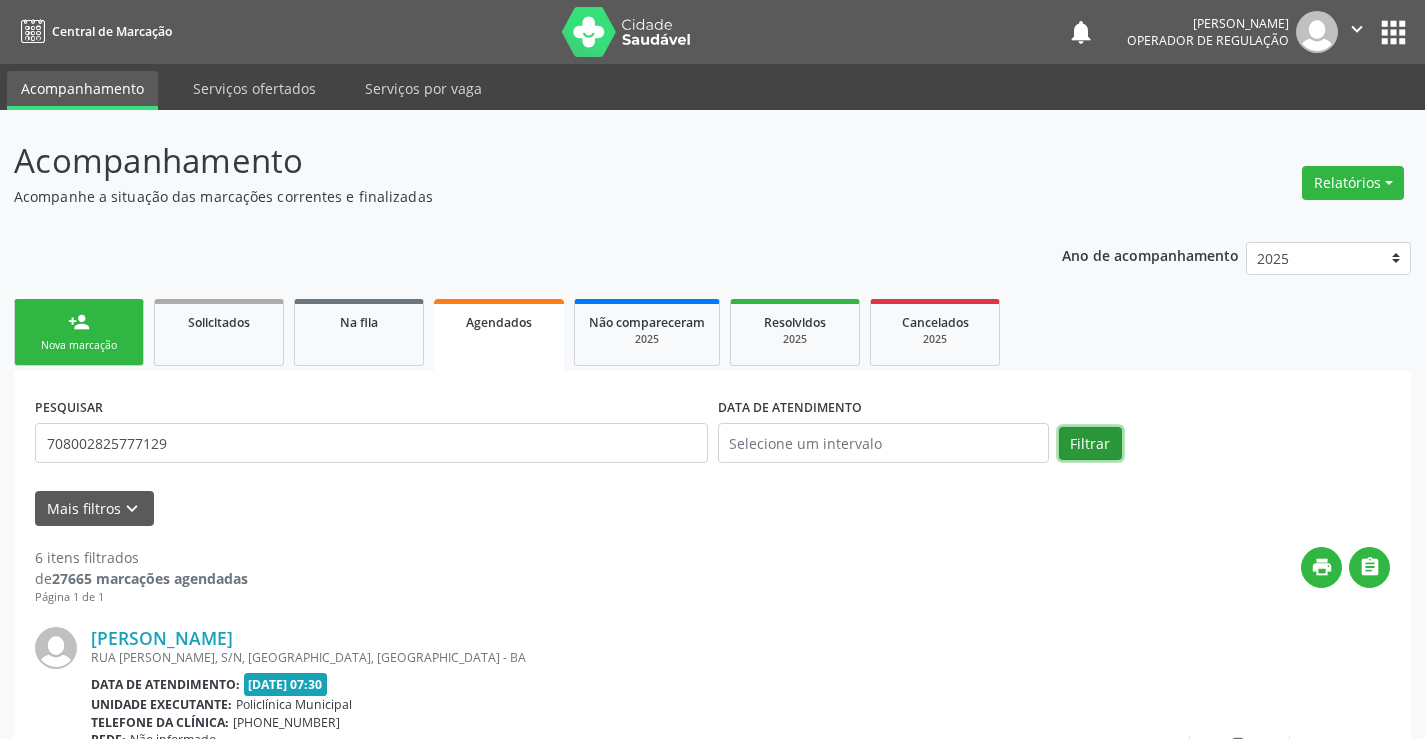click on "Filtrar" at bounding box center (1090, 444) 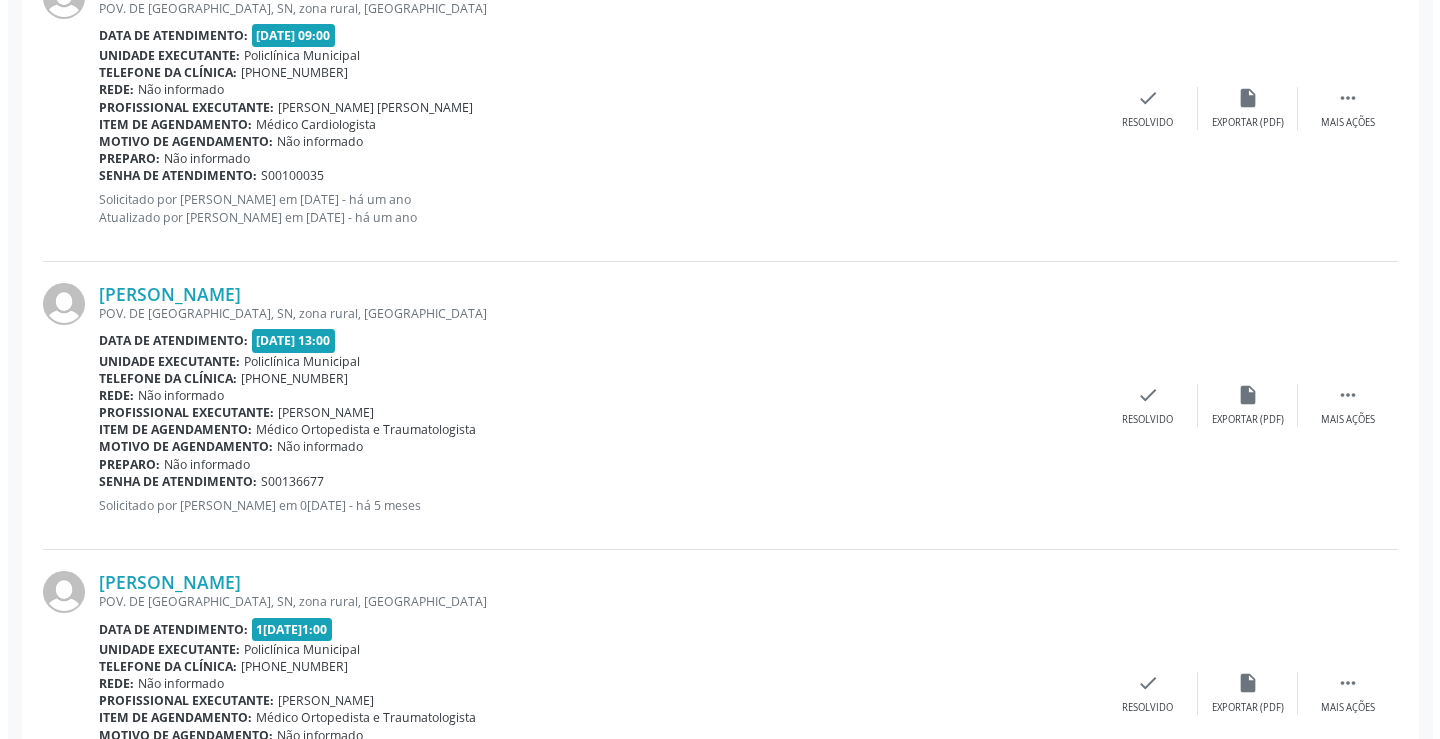 scroll, scrollTop: 1647, scrollLeft: 0, axis: vertical 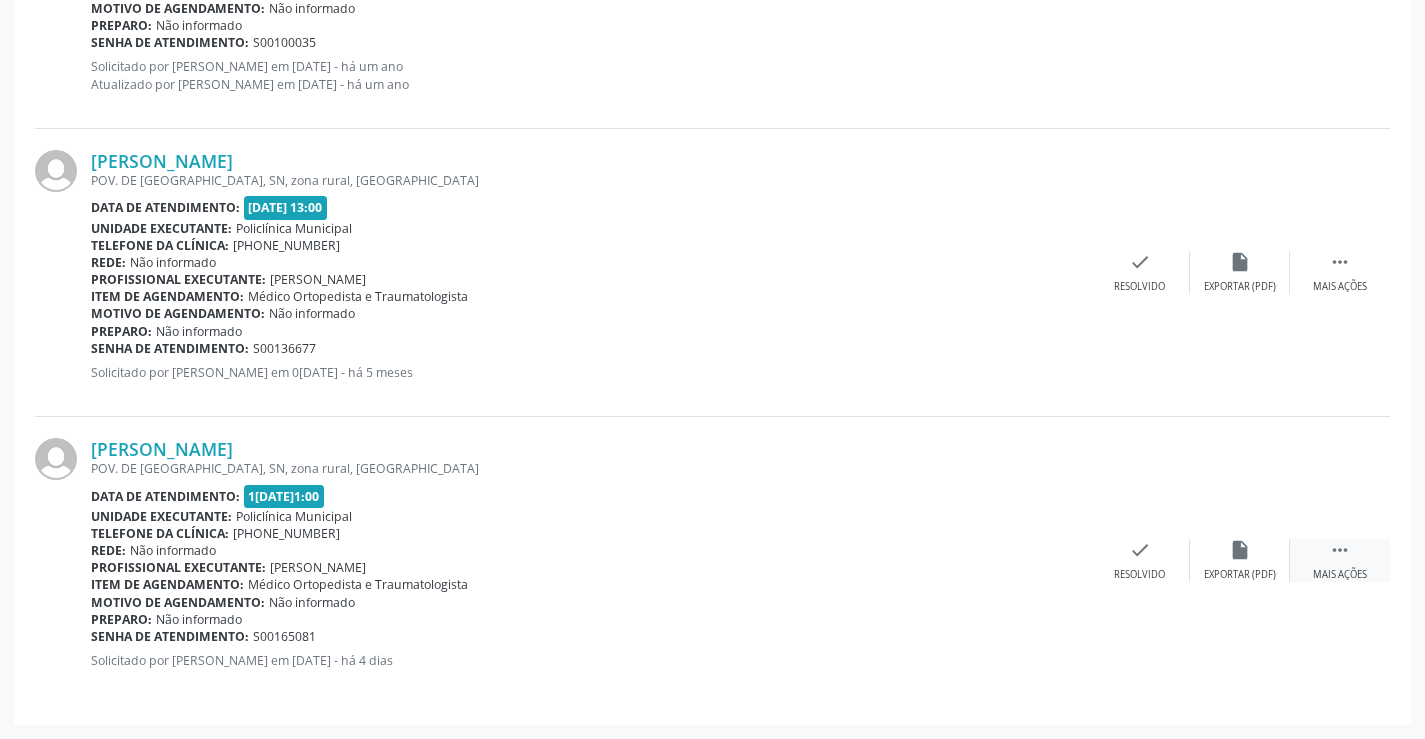click on "" at bounding box center (1340, 550) 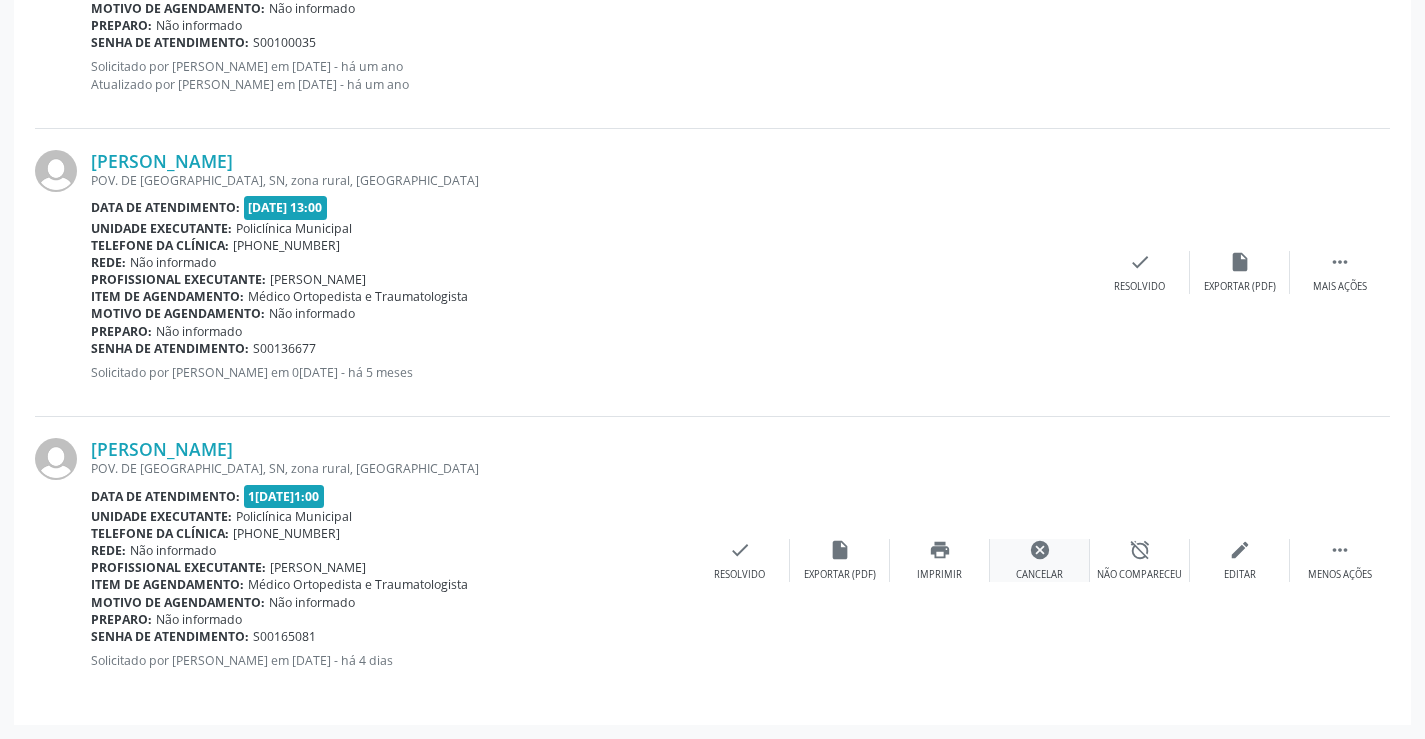 click on "cancel" at bounding box center [1040, 550] 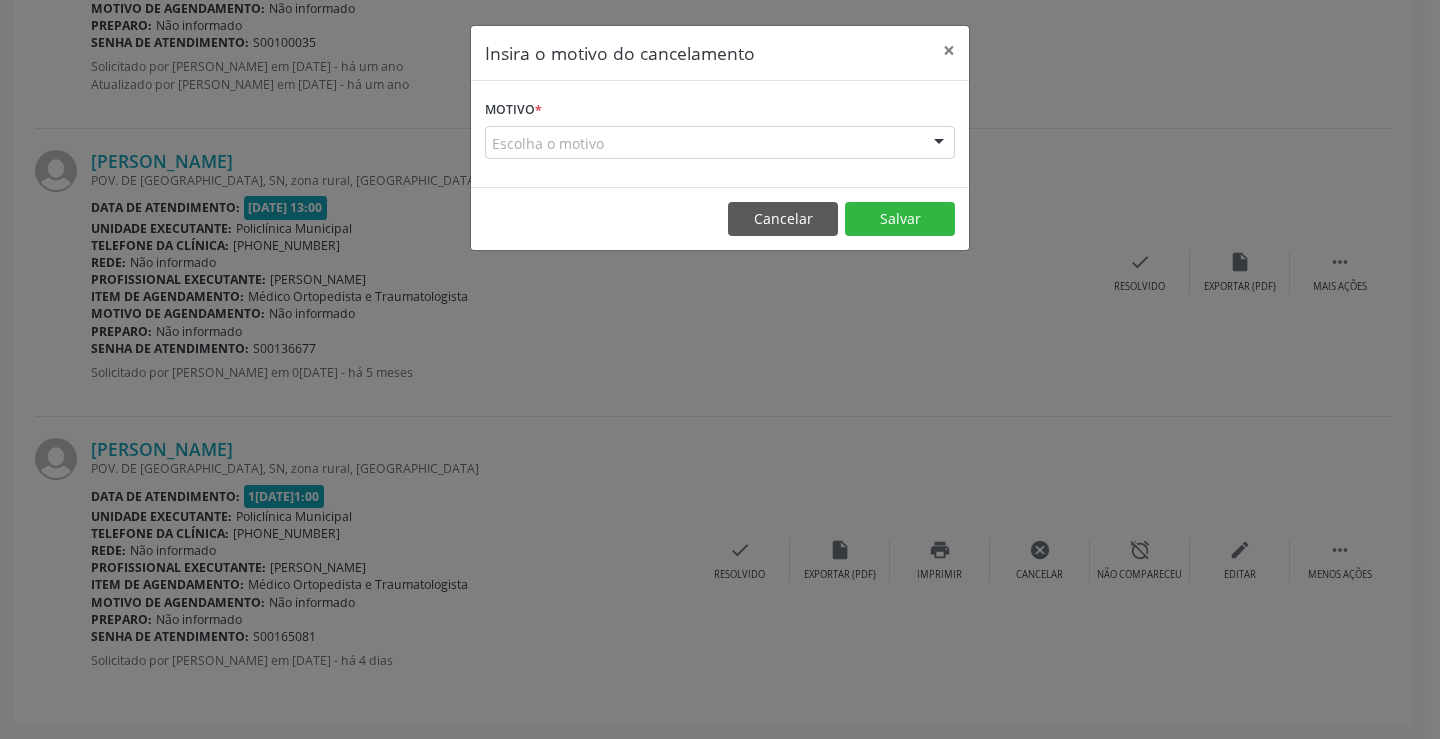 click on "Escolha o motivo" at bounding box center (720, 143) 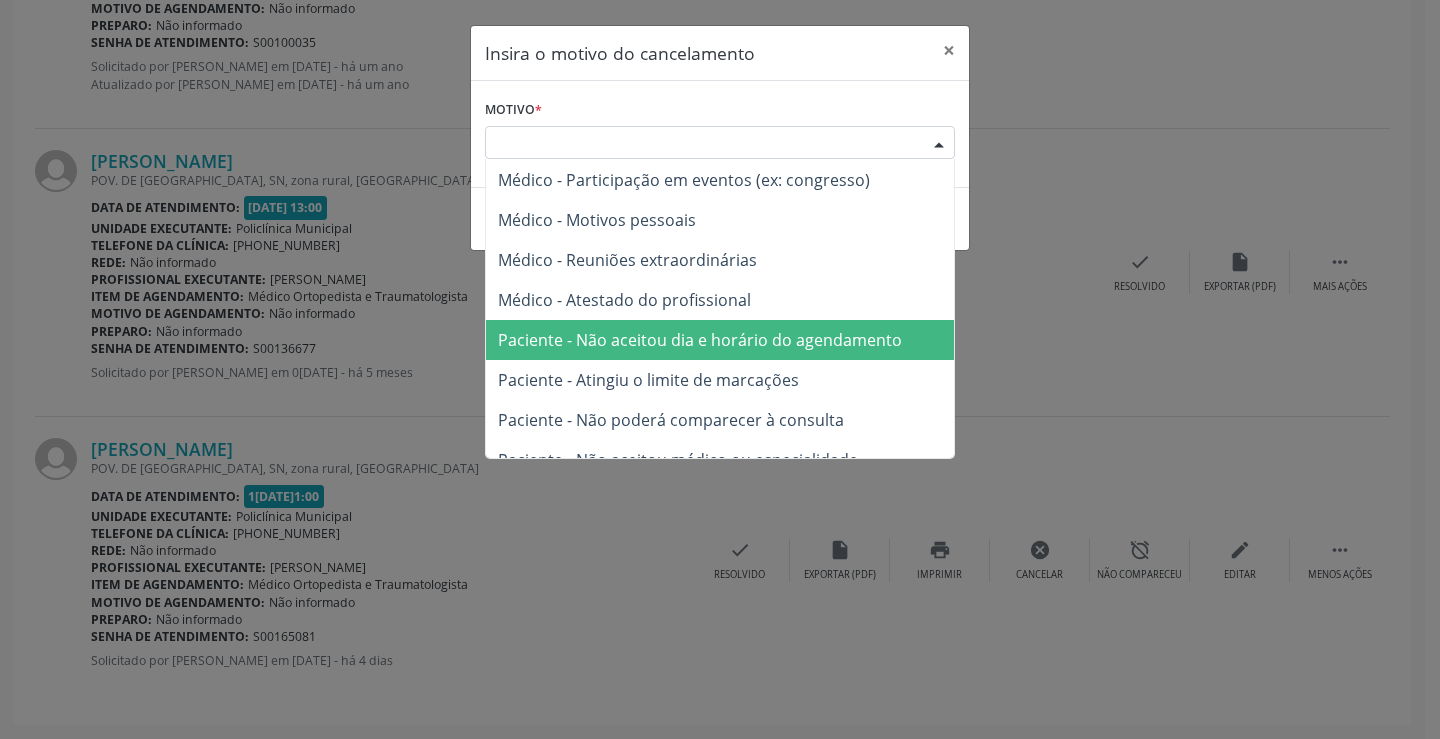 scroll, scrollTop: 100, scrollLeft: 0, axis: vertical 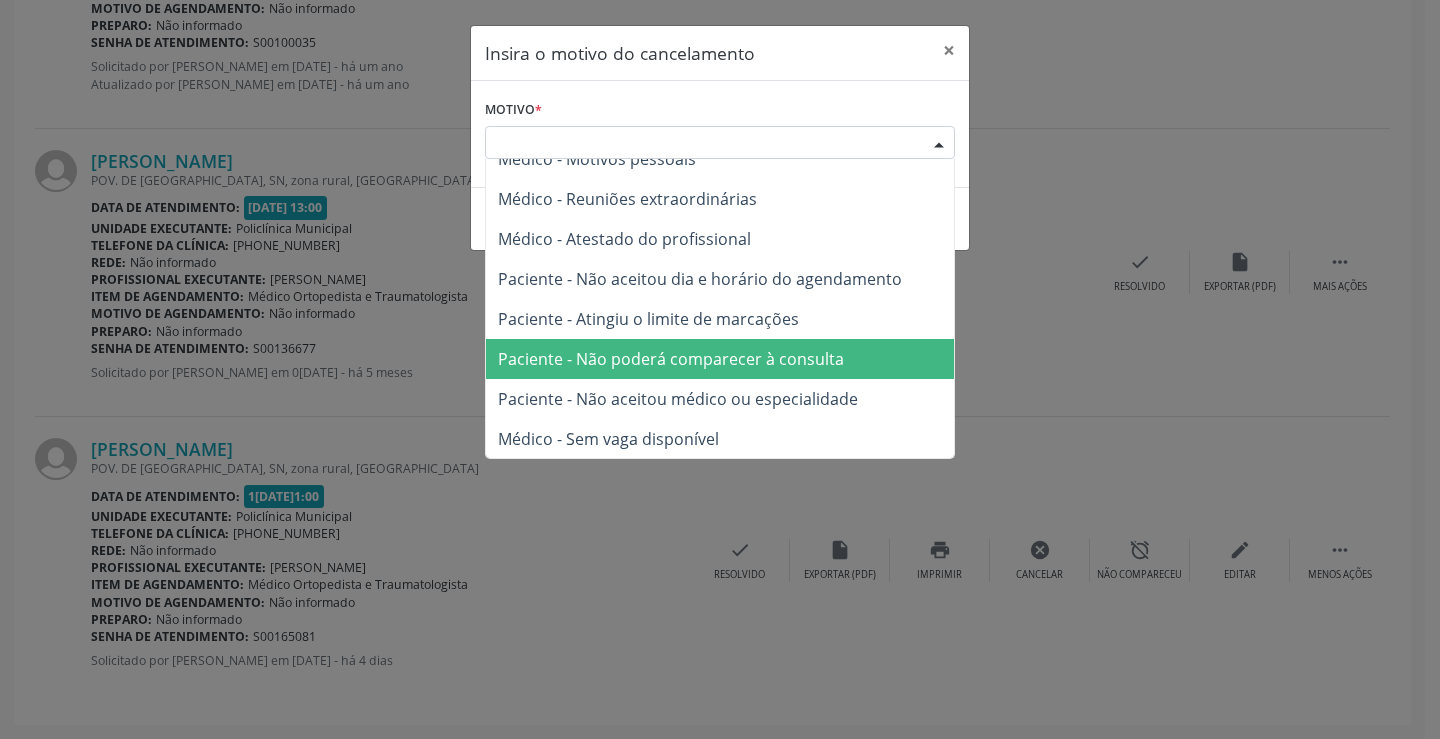 click on "Paciente - Não poderá comparecer à consulta" at bounding box center (671, 359) 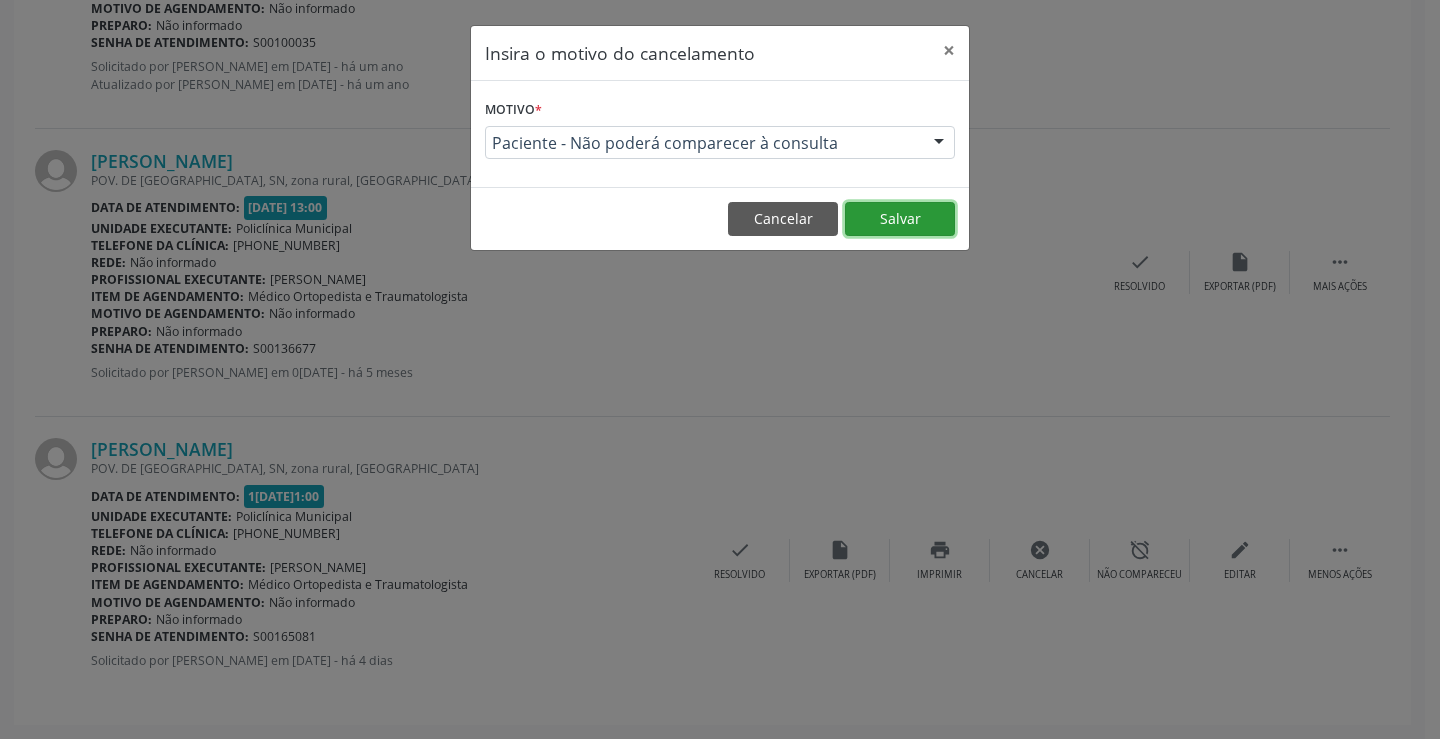 click on "Salvar" at bounding box center (900, 219) 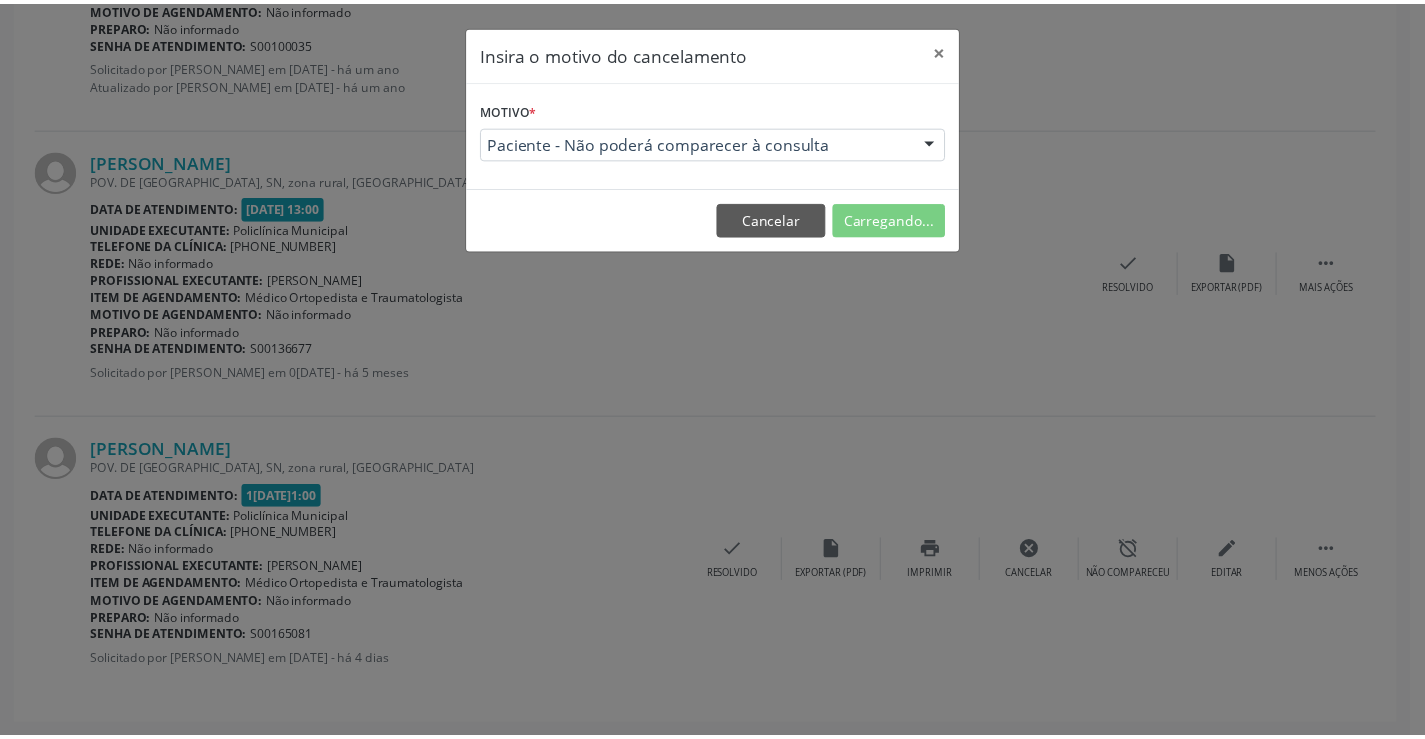 scroll, scrollTop: 0, scrollLeft: 0, axis: both 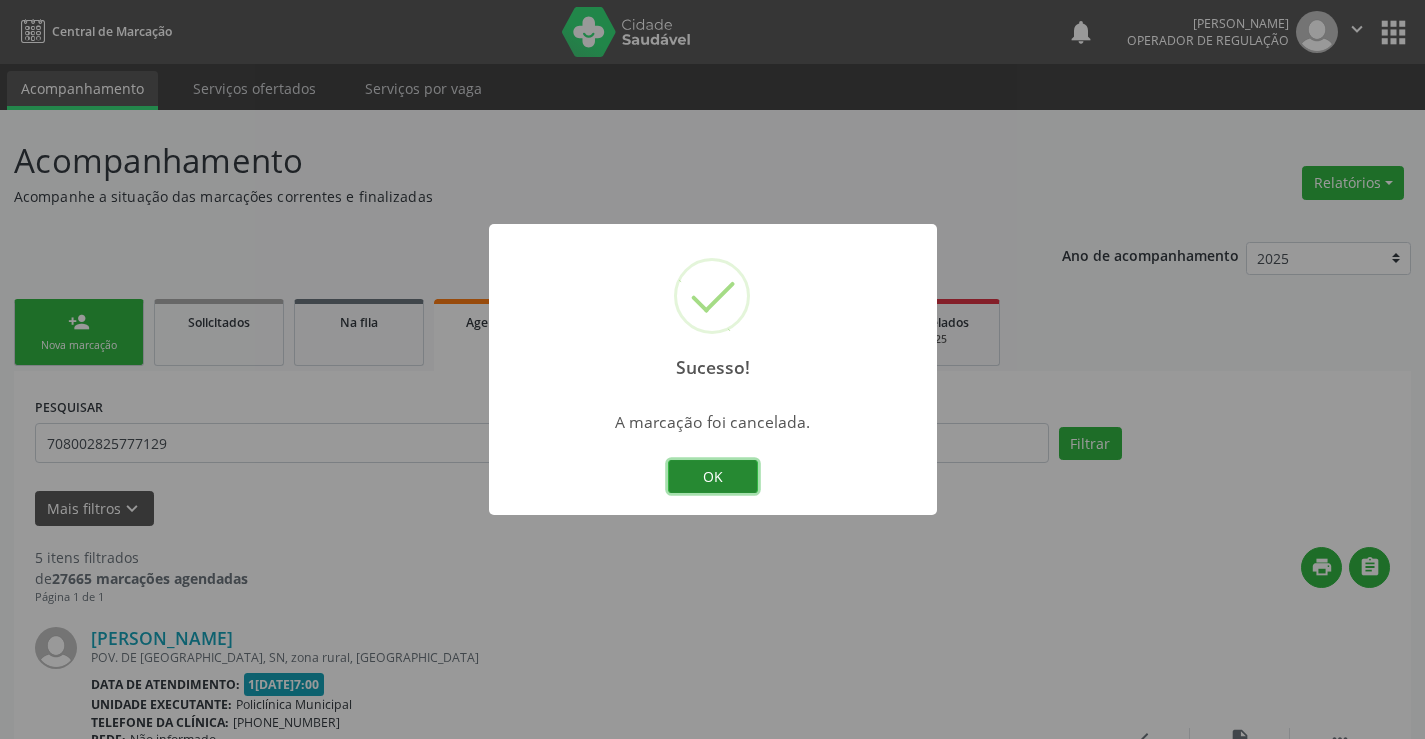 click on "OK" at bounding box center (713, 477) 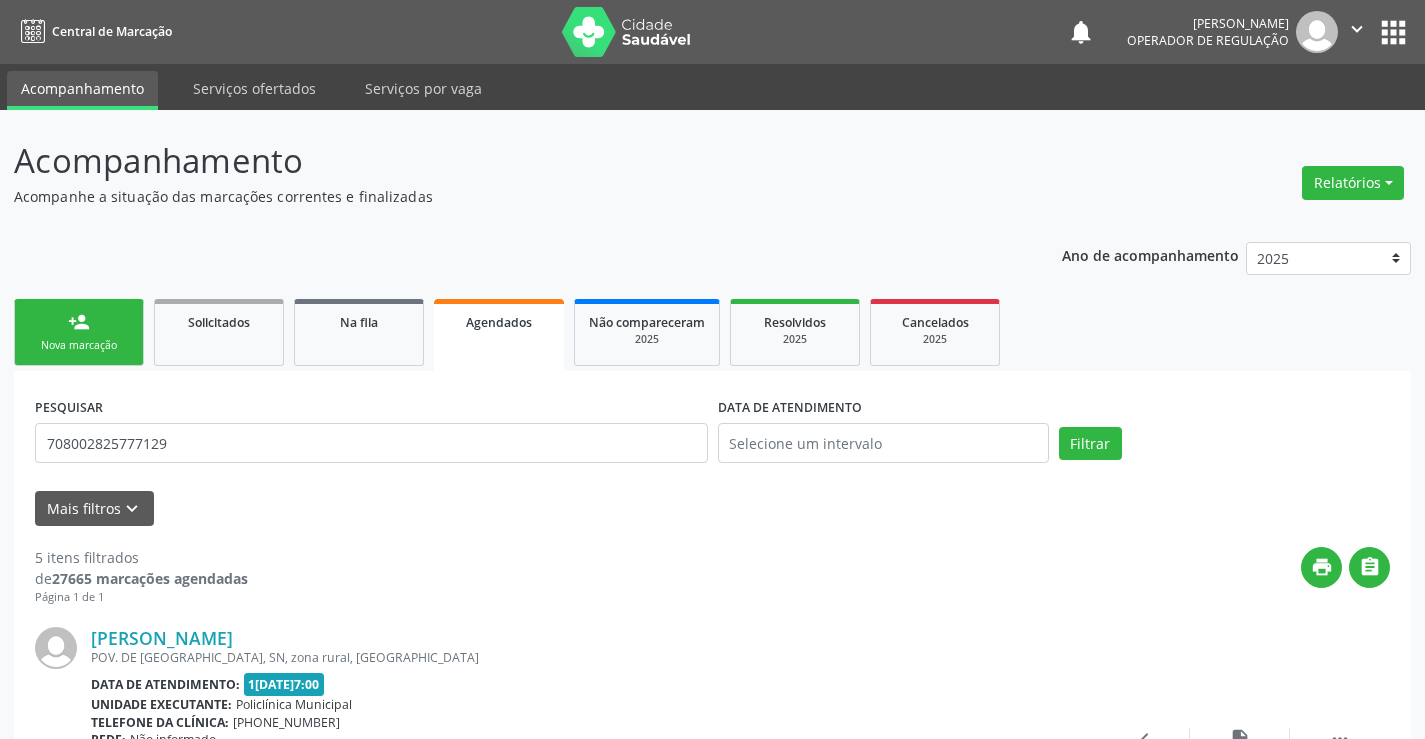 click on "person_add
Nova marcação" at bounding box center (79, 332) 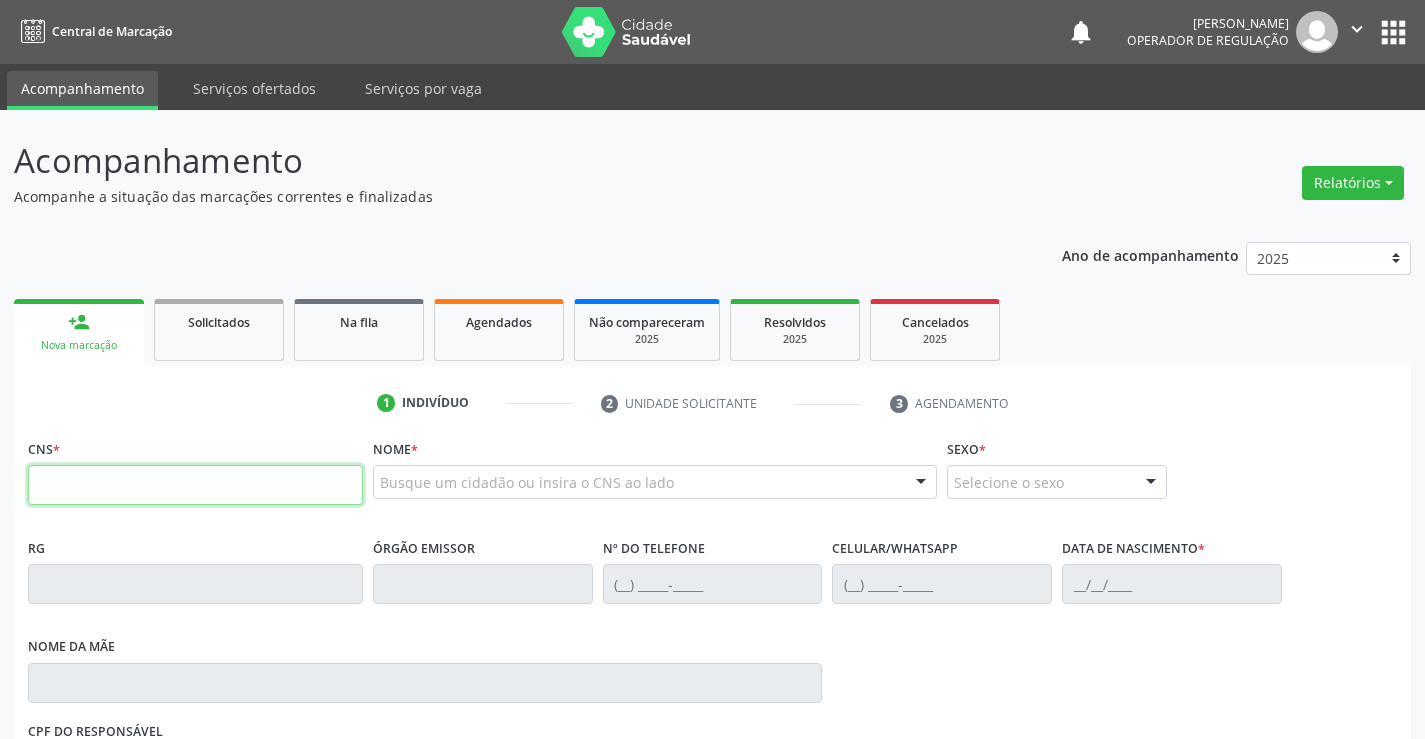 click at bounding box center [195, 485] 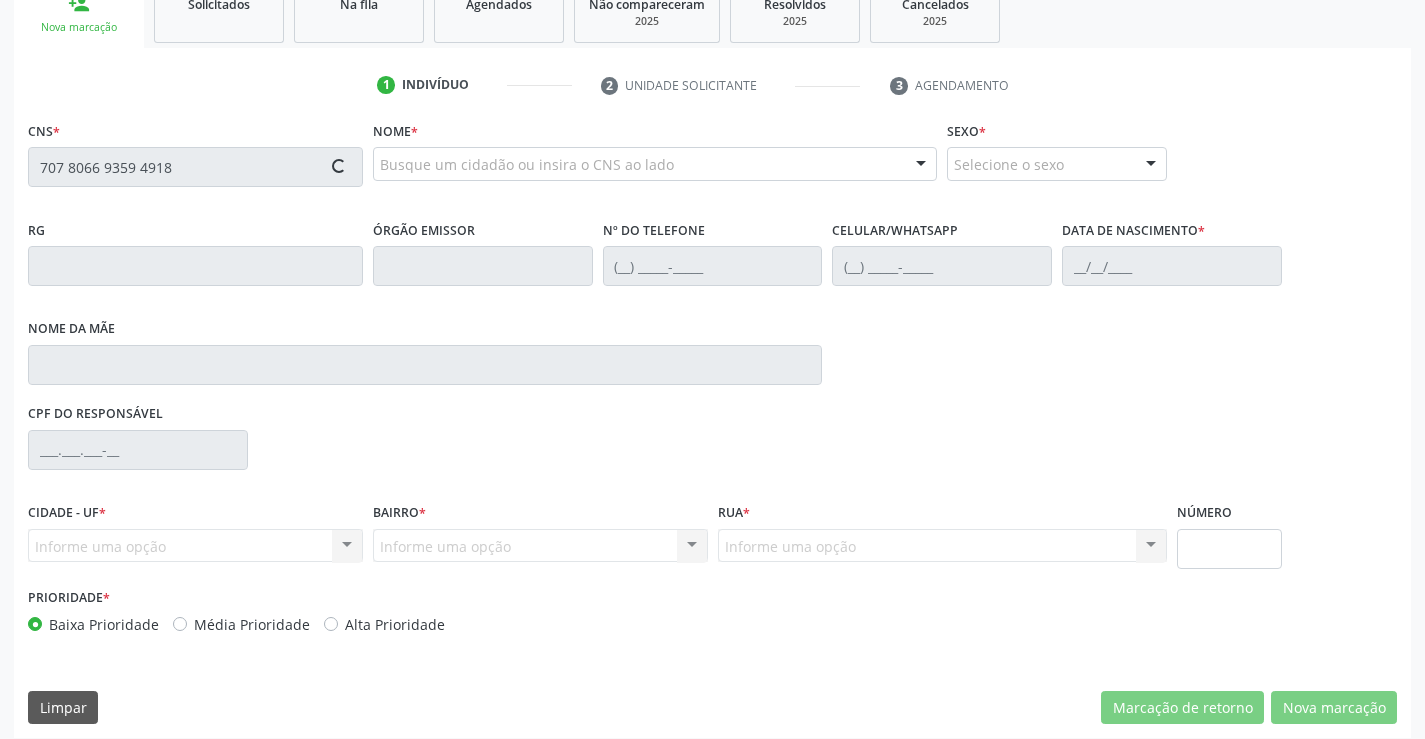 scroll, scrollTop: 331, scrollLeft: 0, axis: vertical 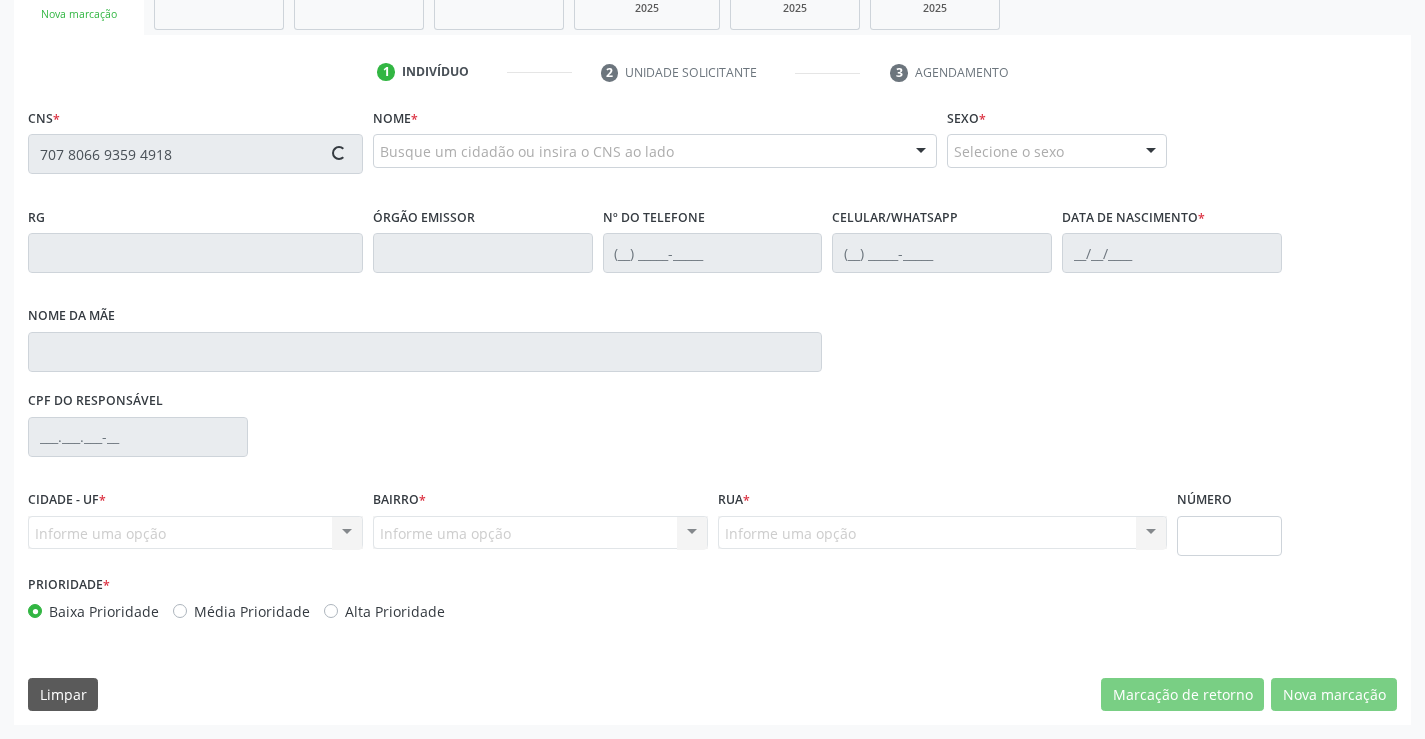 type on "707 8066 9359 4918" 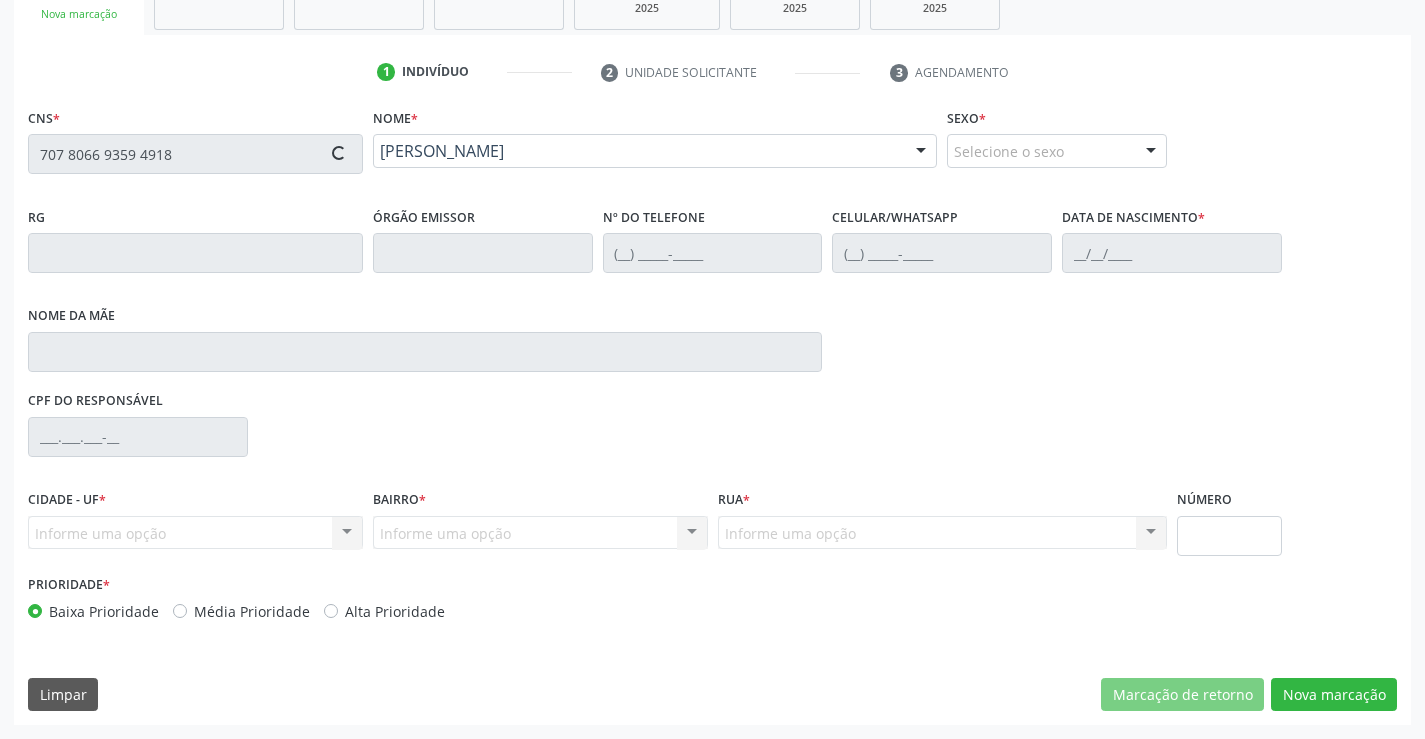 type on "0268129240" 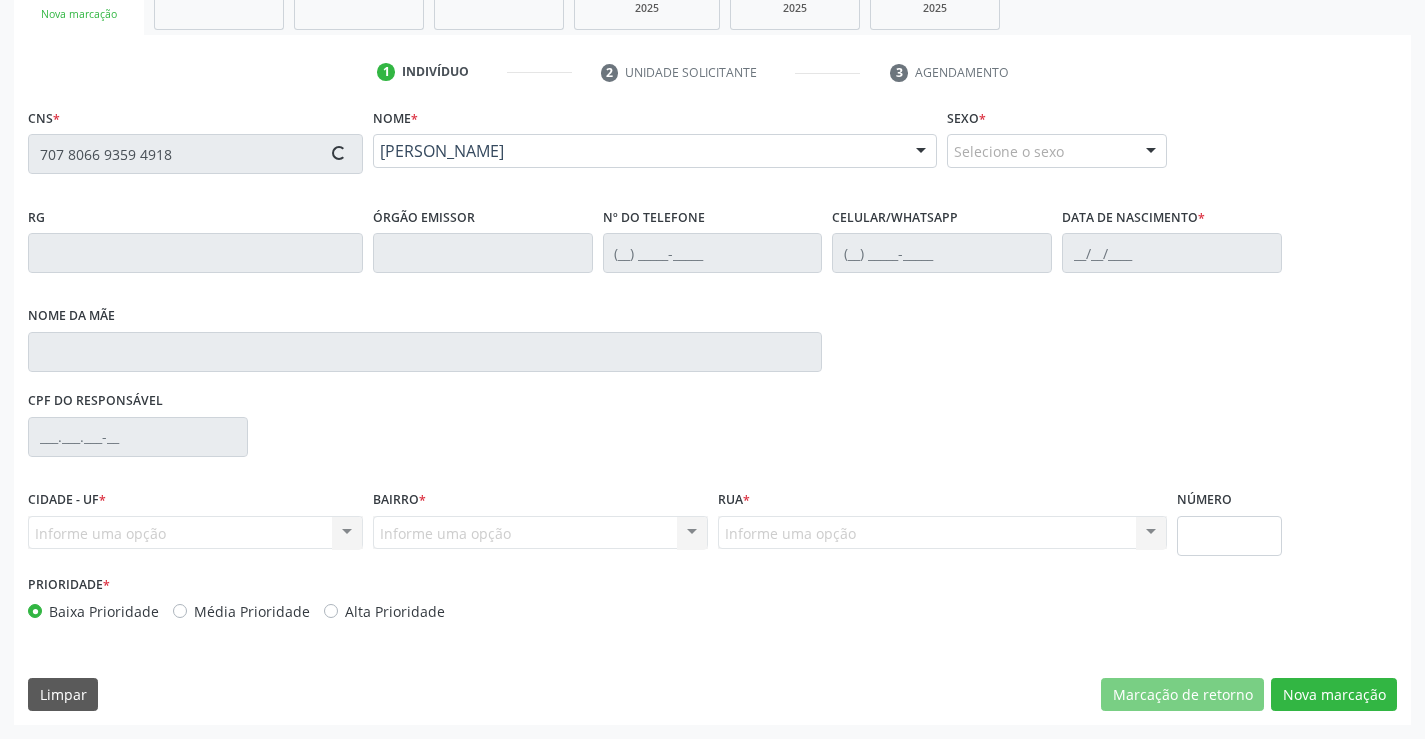 type on "(74) 99123-6573" 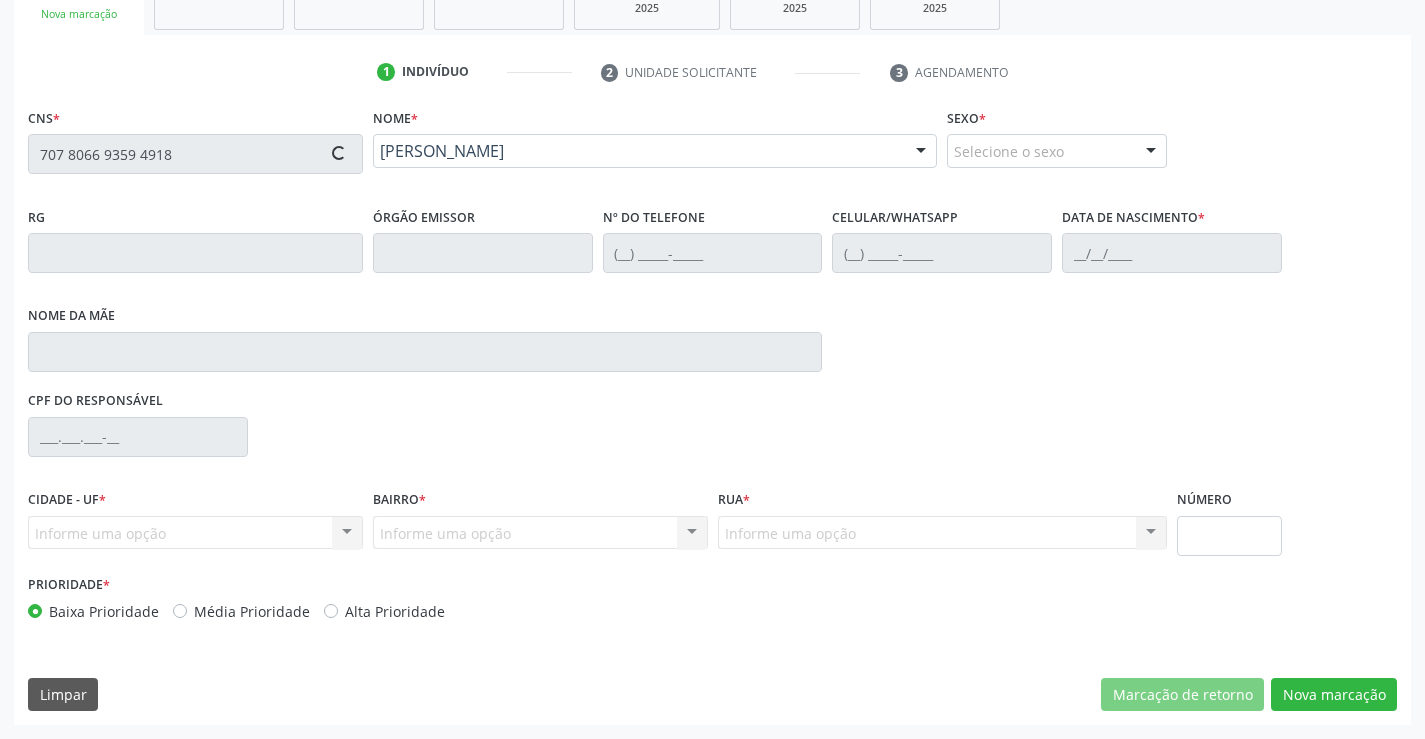 type on "S/N" 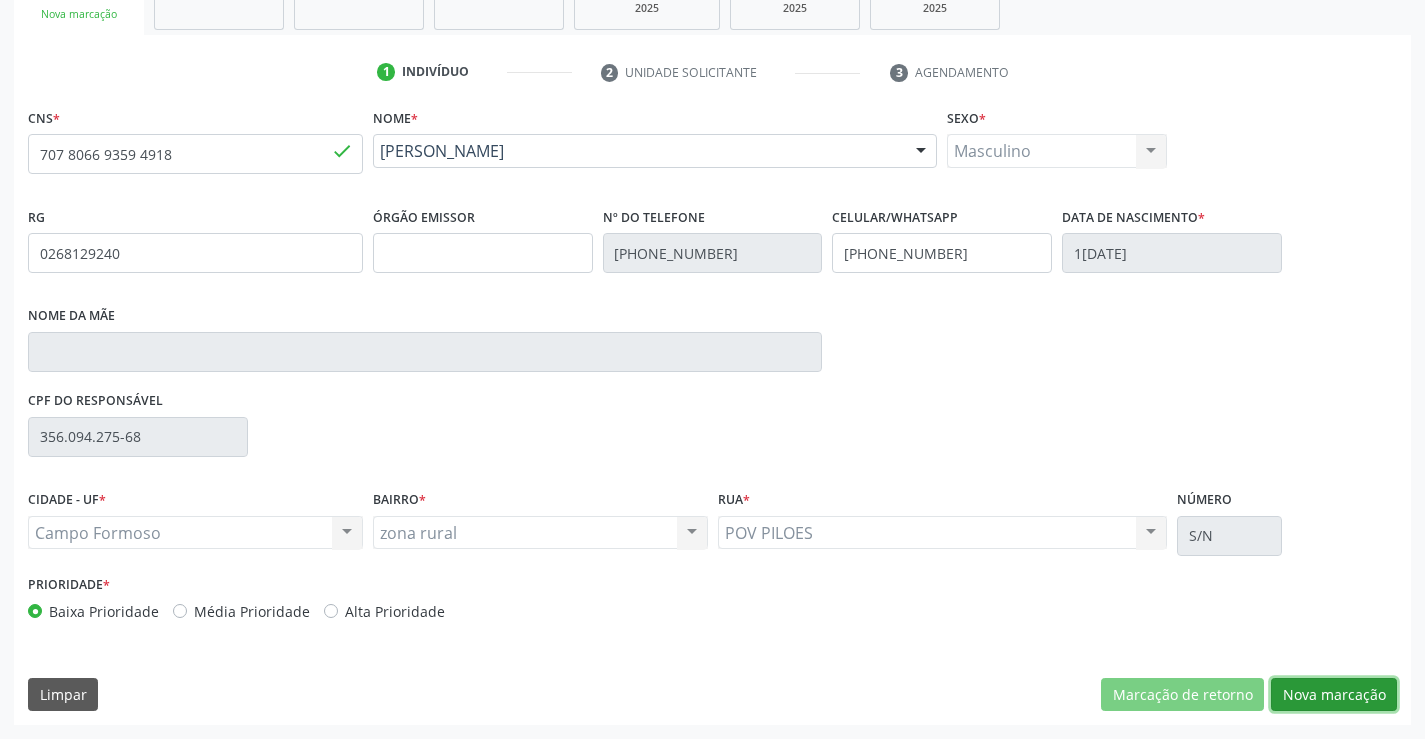click on "Nova marcação" at bounding box center (1334, 695) 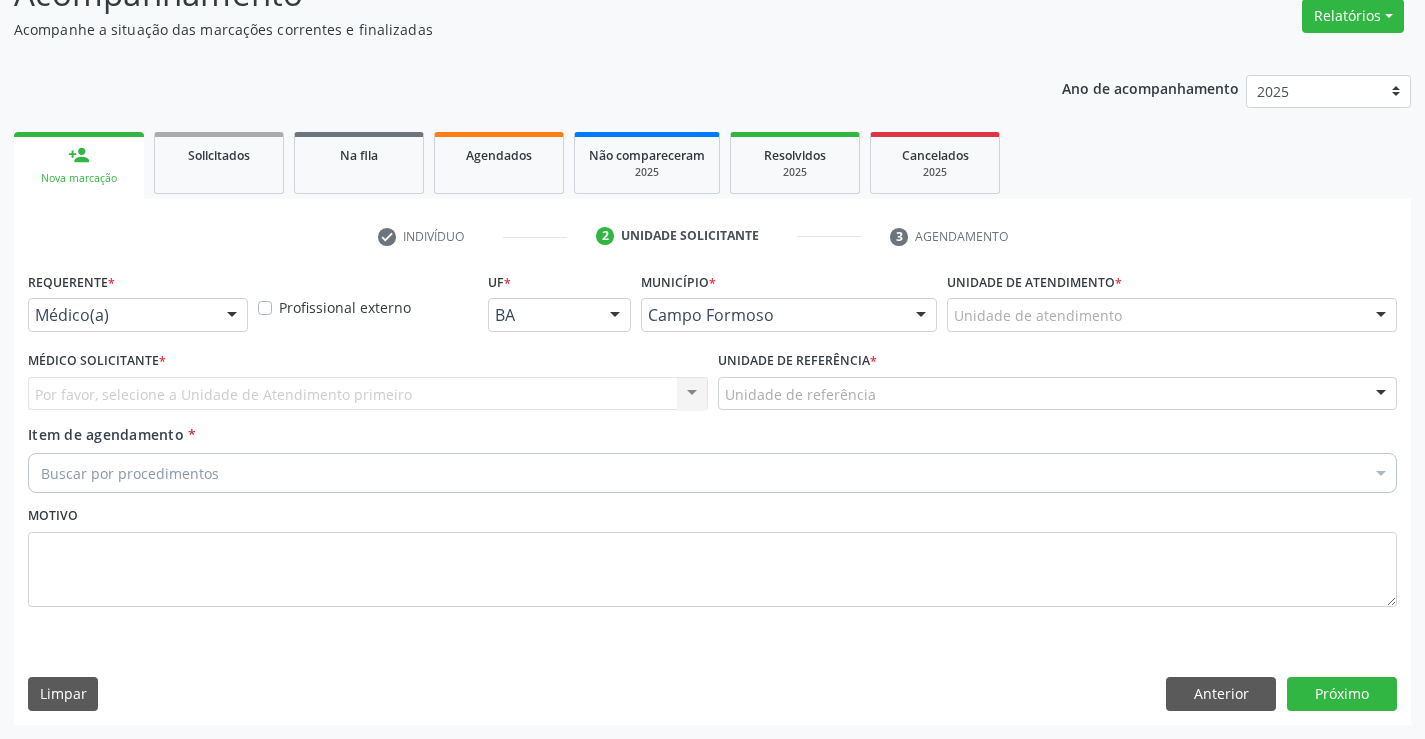 scroll, scrollTop: 167, scrollLeft: 0, axis: vertical 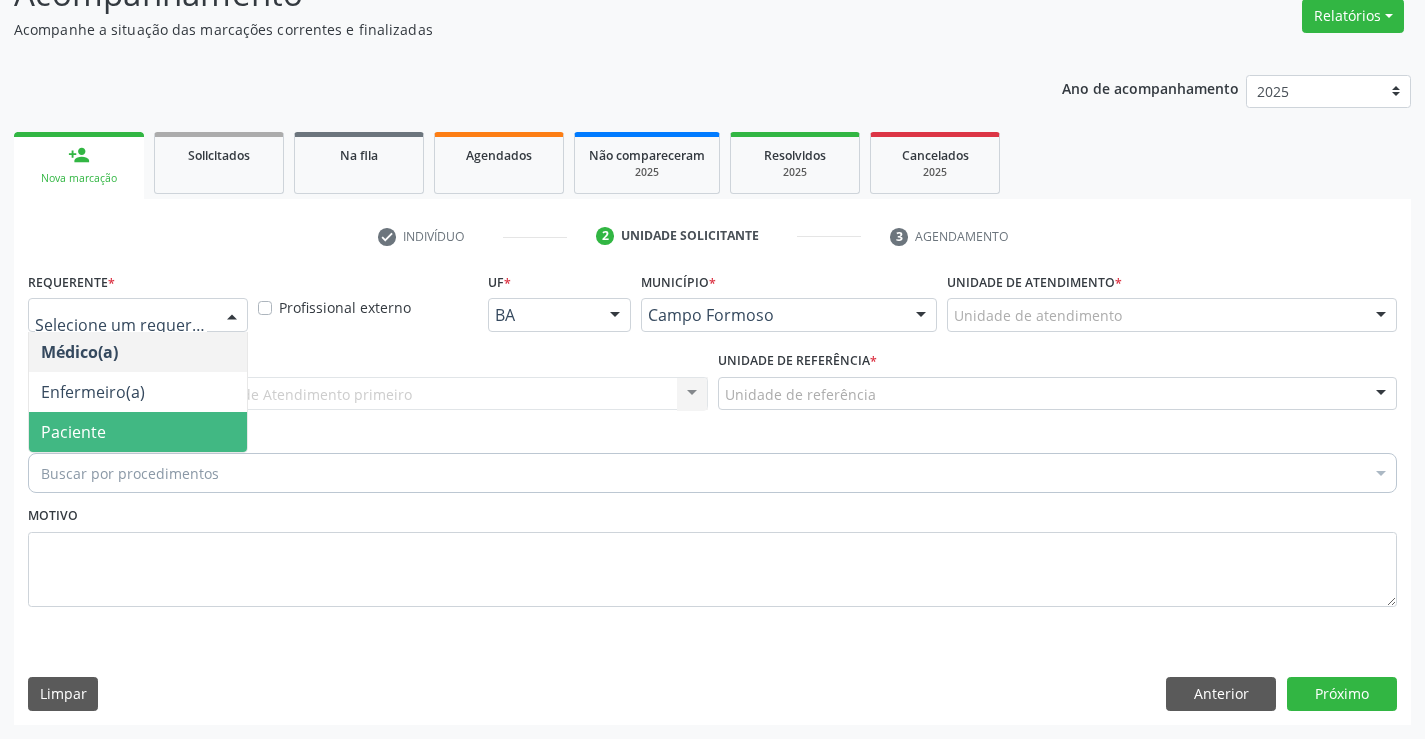 click on "Paciente" at bounding box center (138, 432) 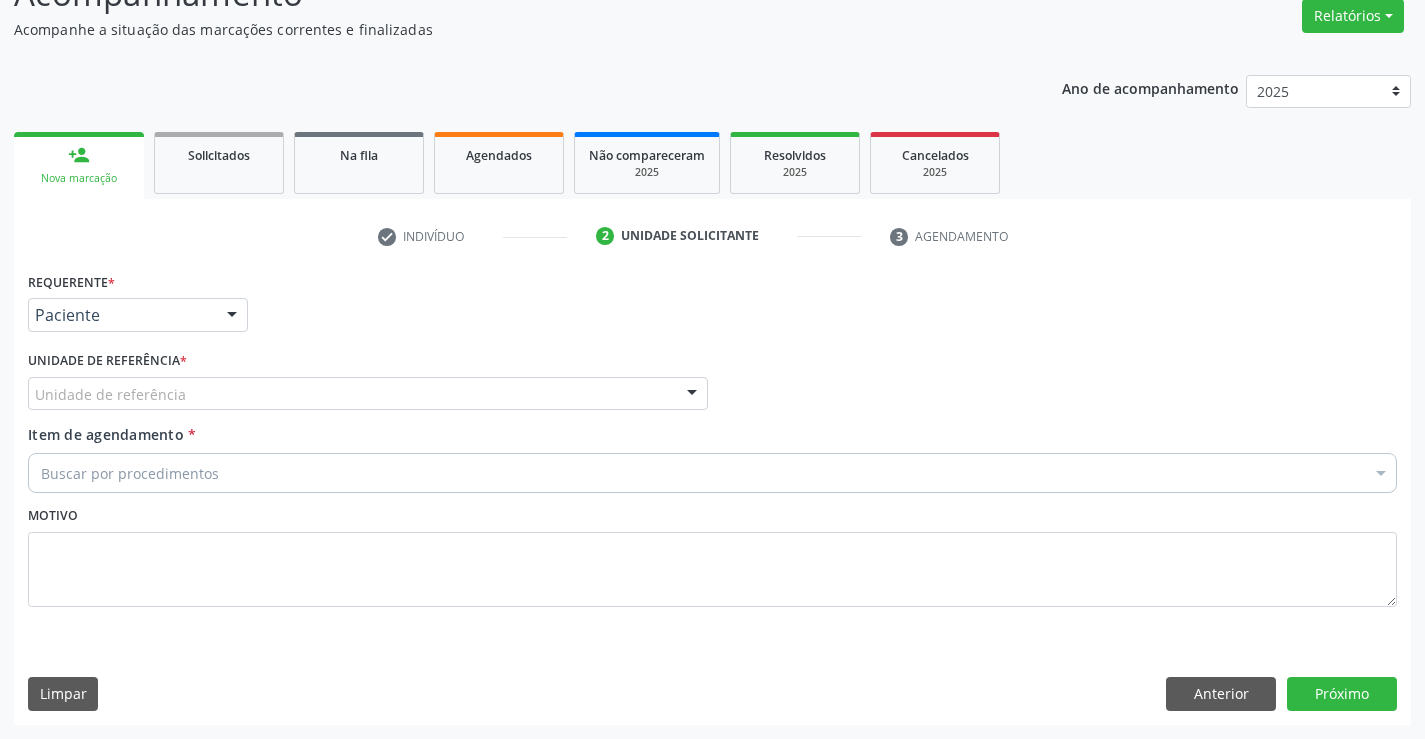drag, startPoint x: 297, startPoint y: 395, endPoint x: 294, endPoint y: 405, distance: 10.440307 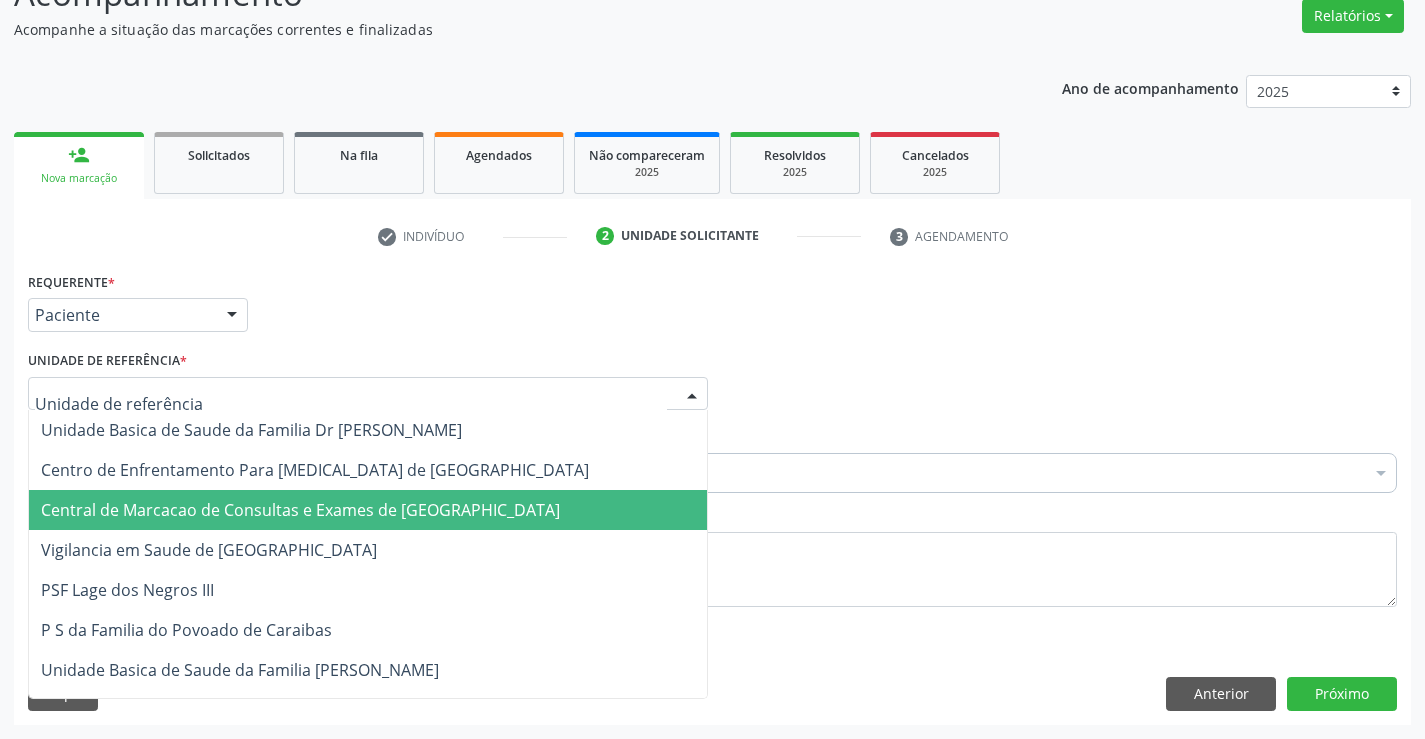 click on "Central de Marcacao de Consultas e Exames de [GEOGRAPHIC_DATA]" at bounding box center (300, 510) 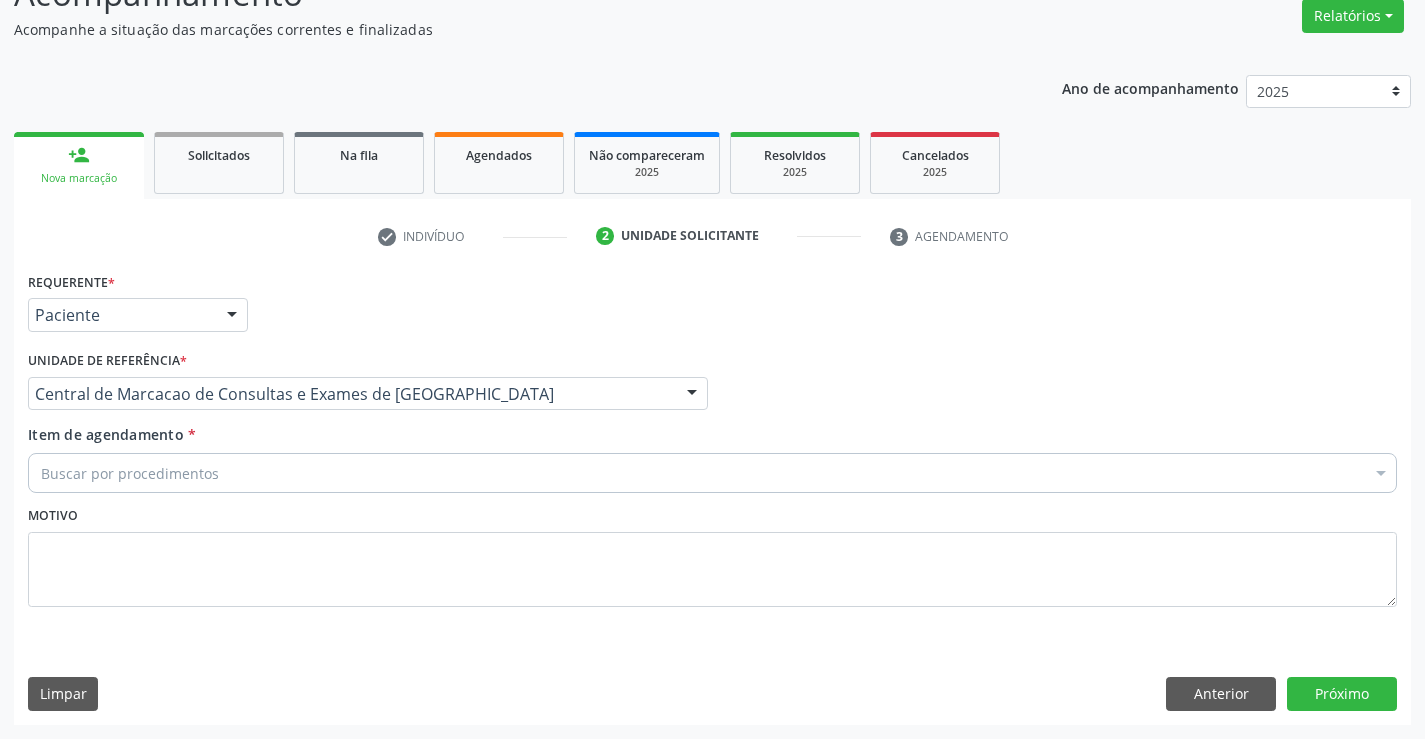 click on "Buscar por procedimentos" at bounding box center (712, 473) 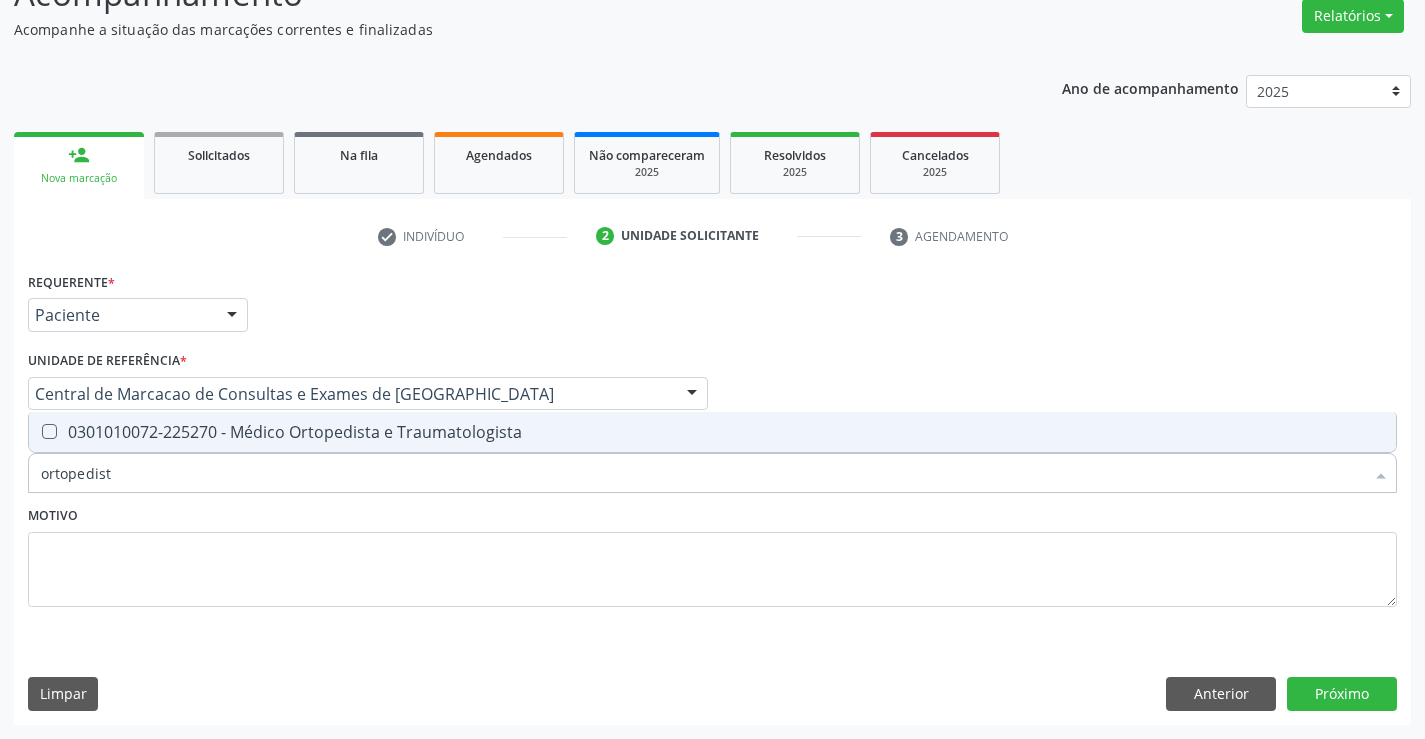 type on "ortopedista" 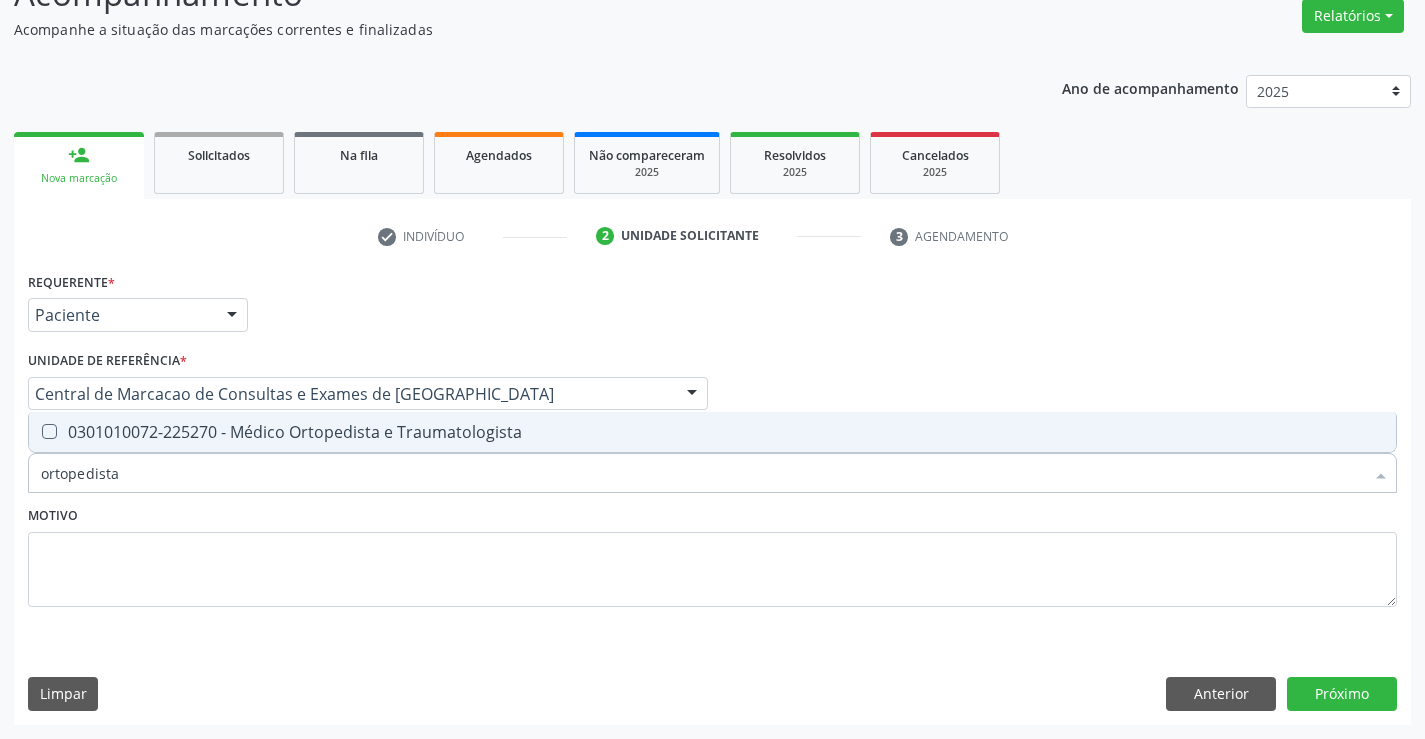 drag, startPoint x: 303, startPoint y: 430, endPoint x: 327, endPoint y: 433, distance: 24.186773 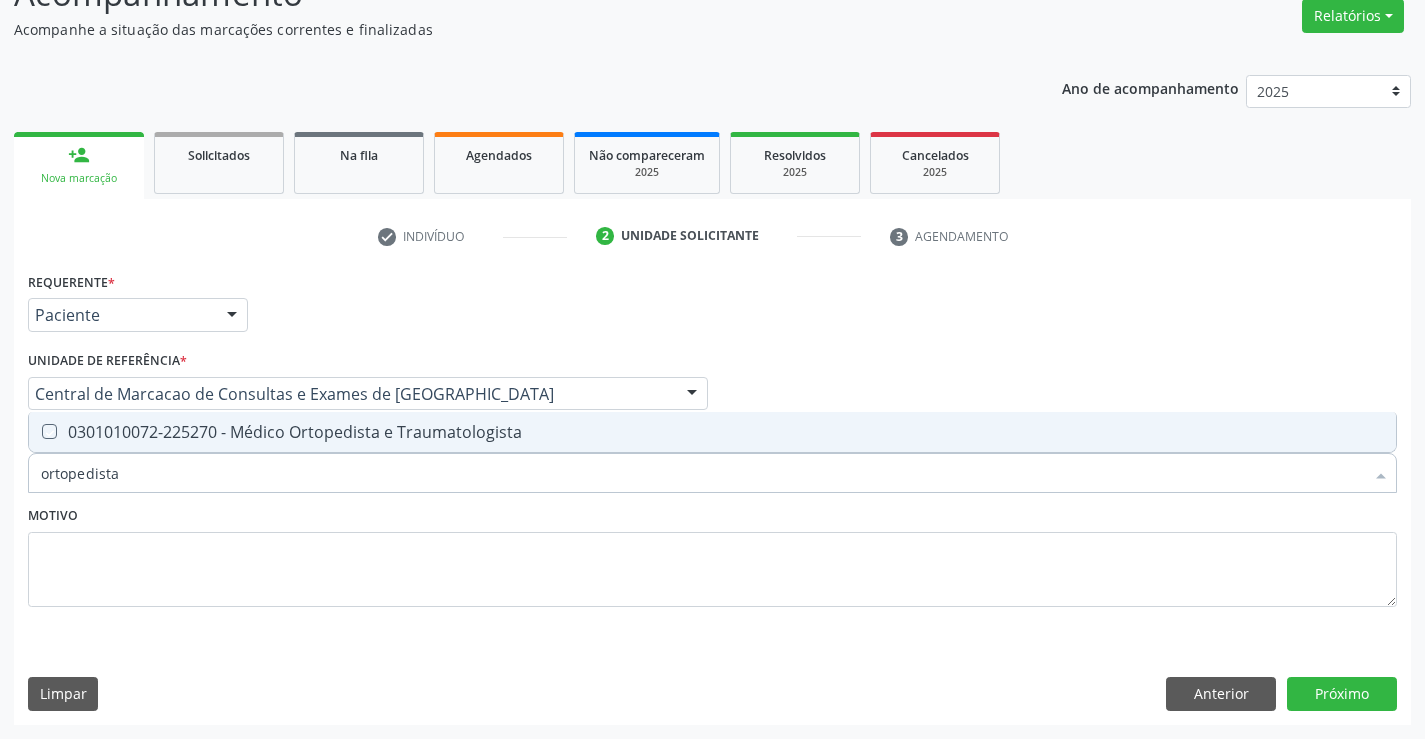 checkbox on "true" 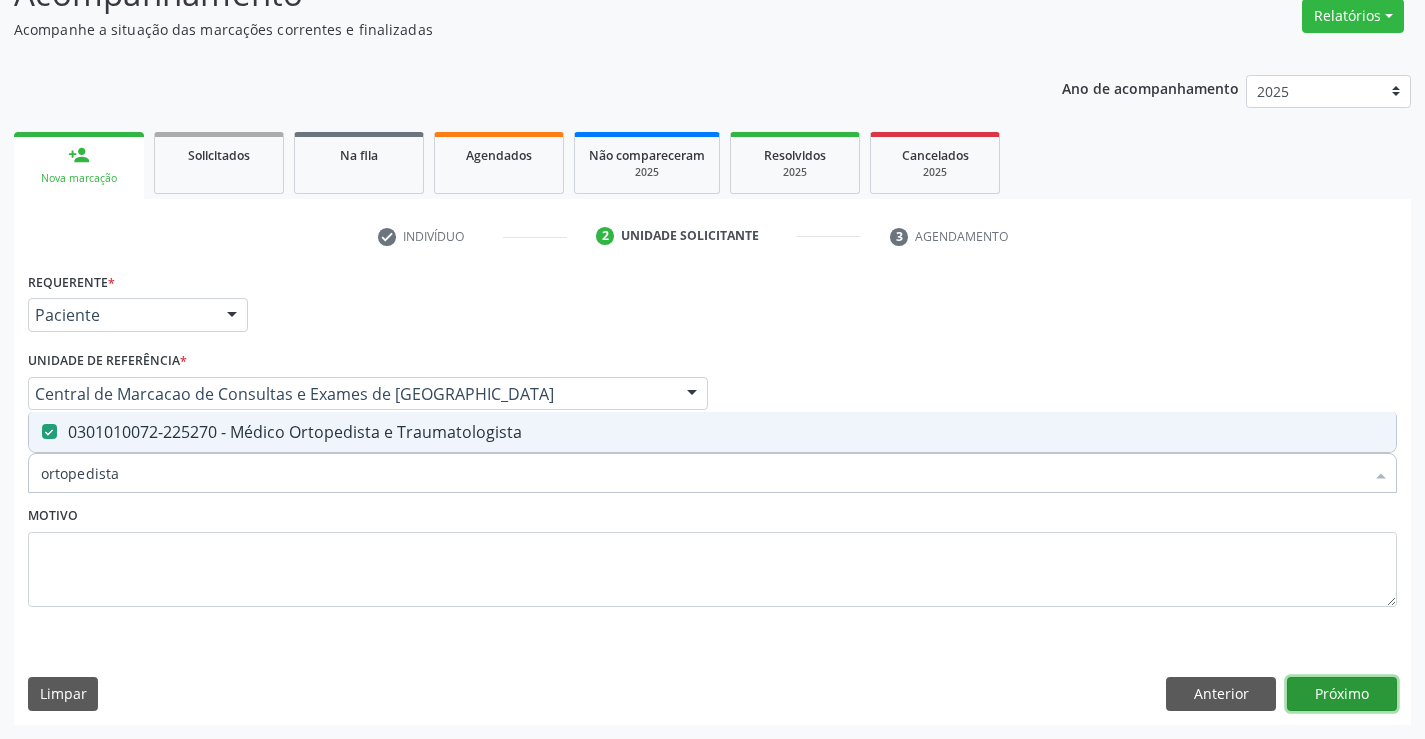 click on "Próximo" at bounding box center (1342, 694) 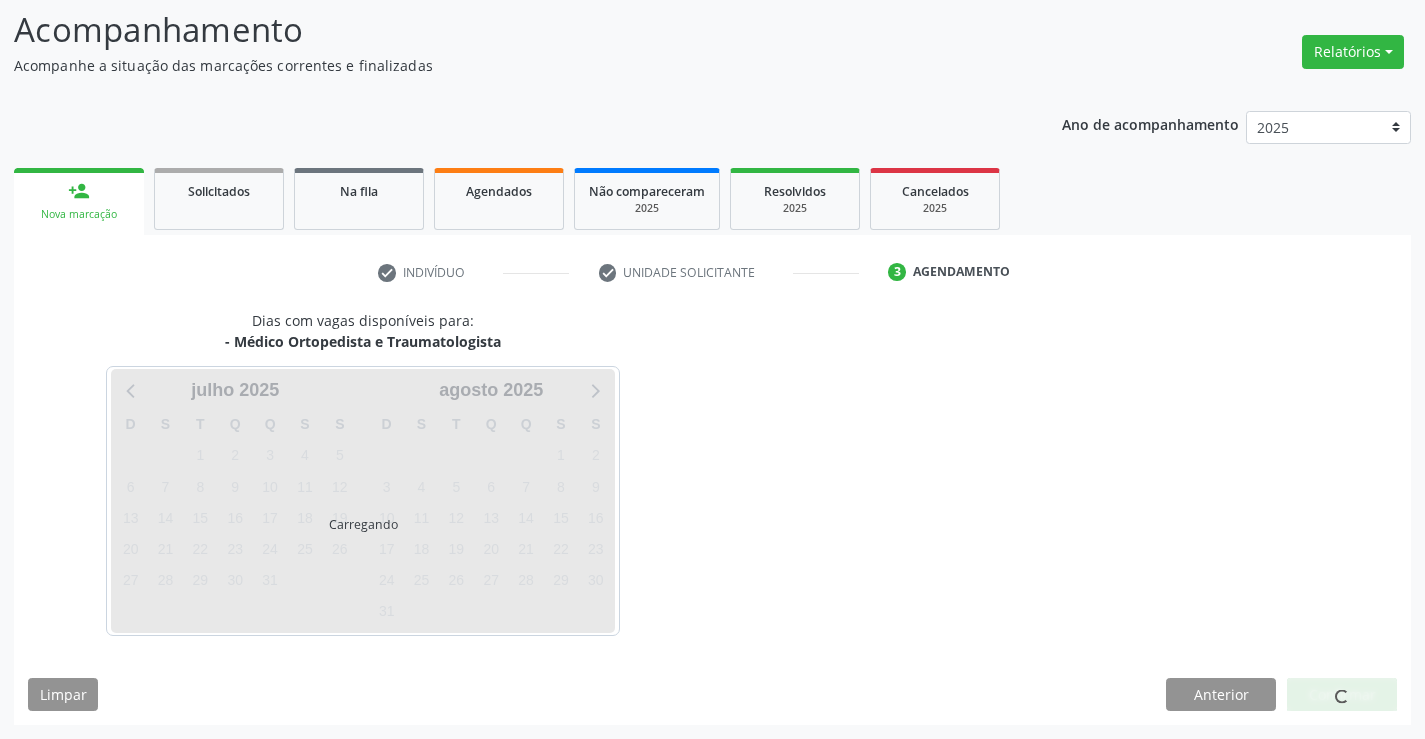 scroll, scrollTop: 131, scrollLeft: 0, axis: vertical 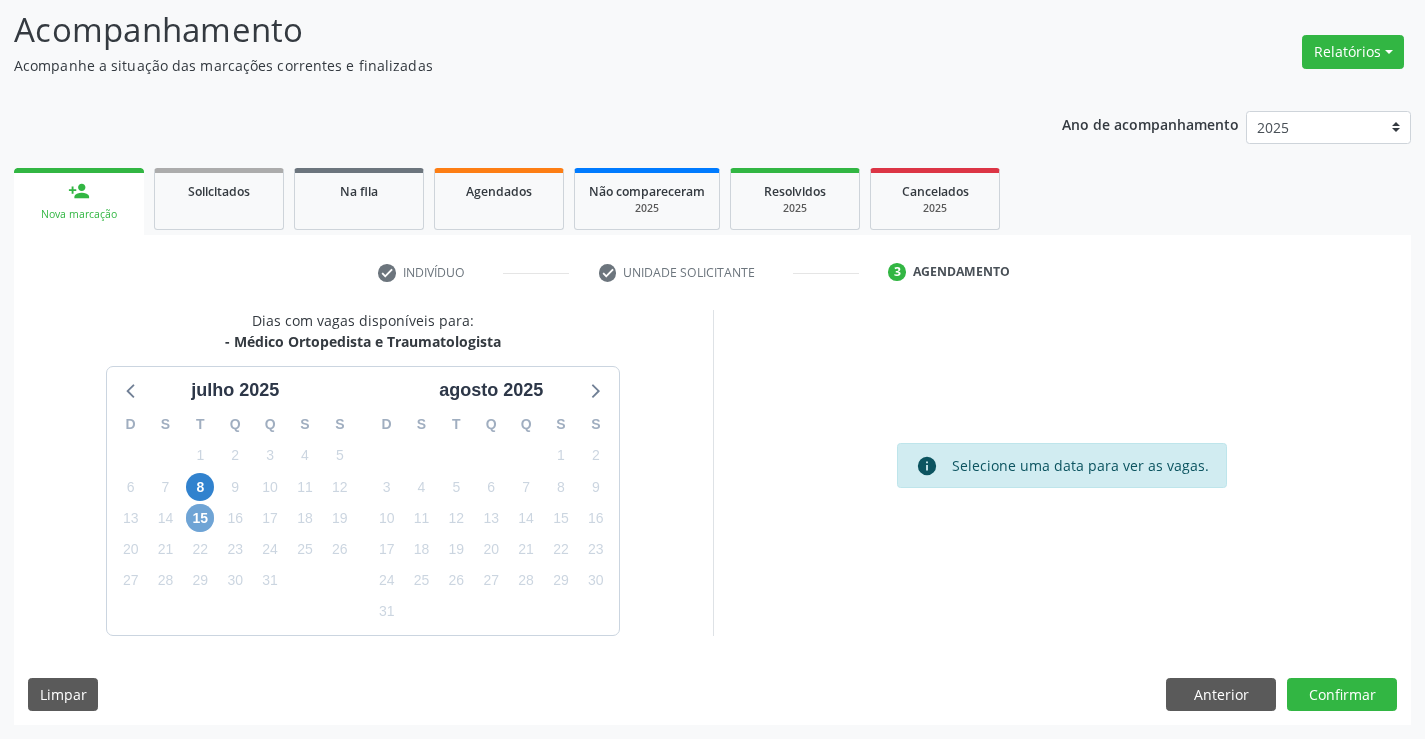 click on "15" at bounding box center [200, 518] 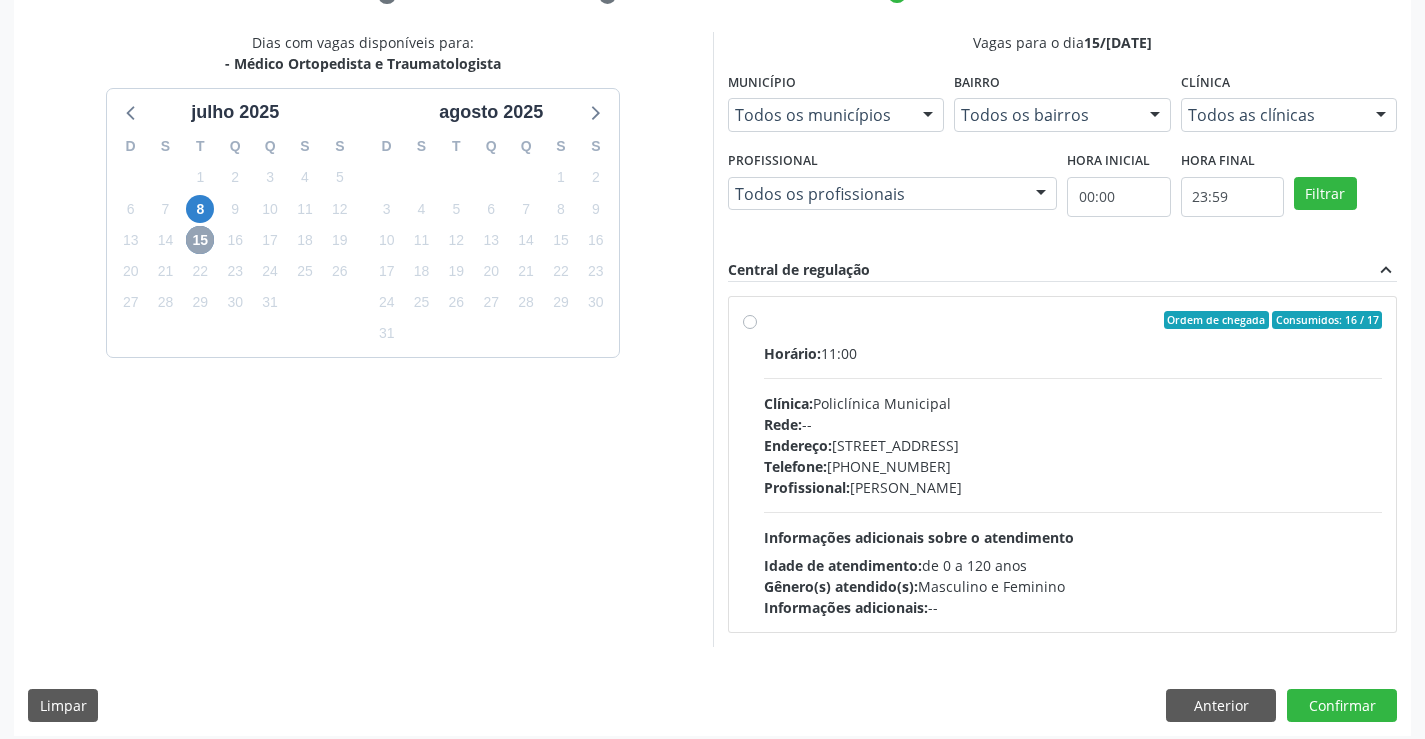 scroll, scrollTop: 420, scrollLeft: 0, axis: vertical 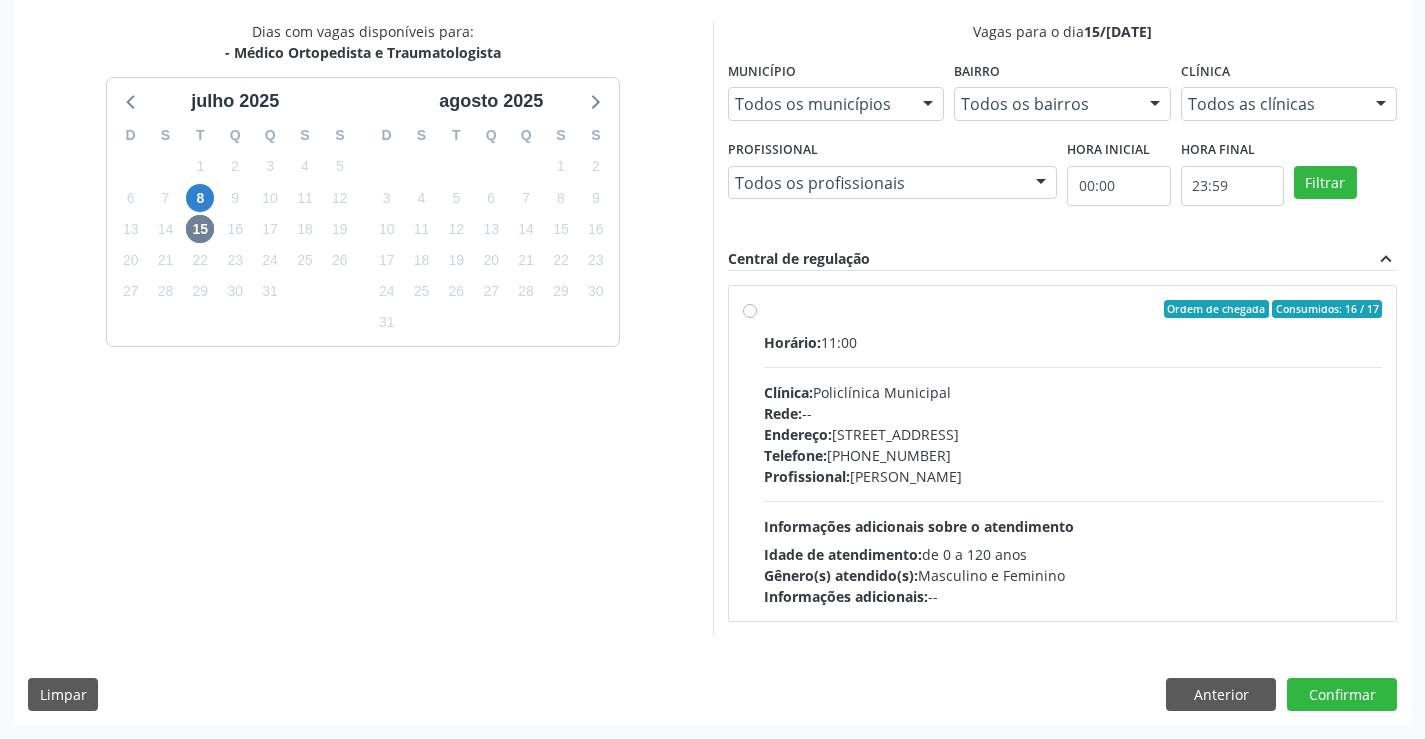 click on "Horário:   11:00
Clínica:  Policlínica Municipal
Rede:
--
Endereço:   Predio, nº 386, Centro, Campo Formoso - BA
Telefone:   (74) 6451312
Profissional:
Ramon Oliveira Soares
Informações adicionais sobre o atendimento
Idade de atendimento:
de 0 a 120 anos
Gênero(s) atendido(s):
Masculino e Feminino
Informações adicionais:
--" at bounding box center [1073, 469] 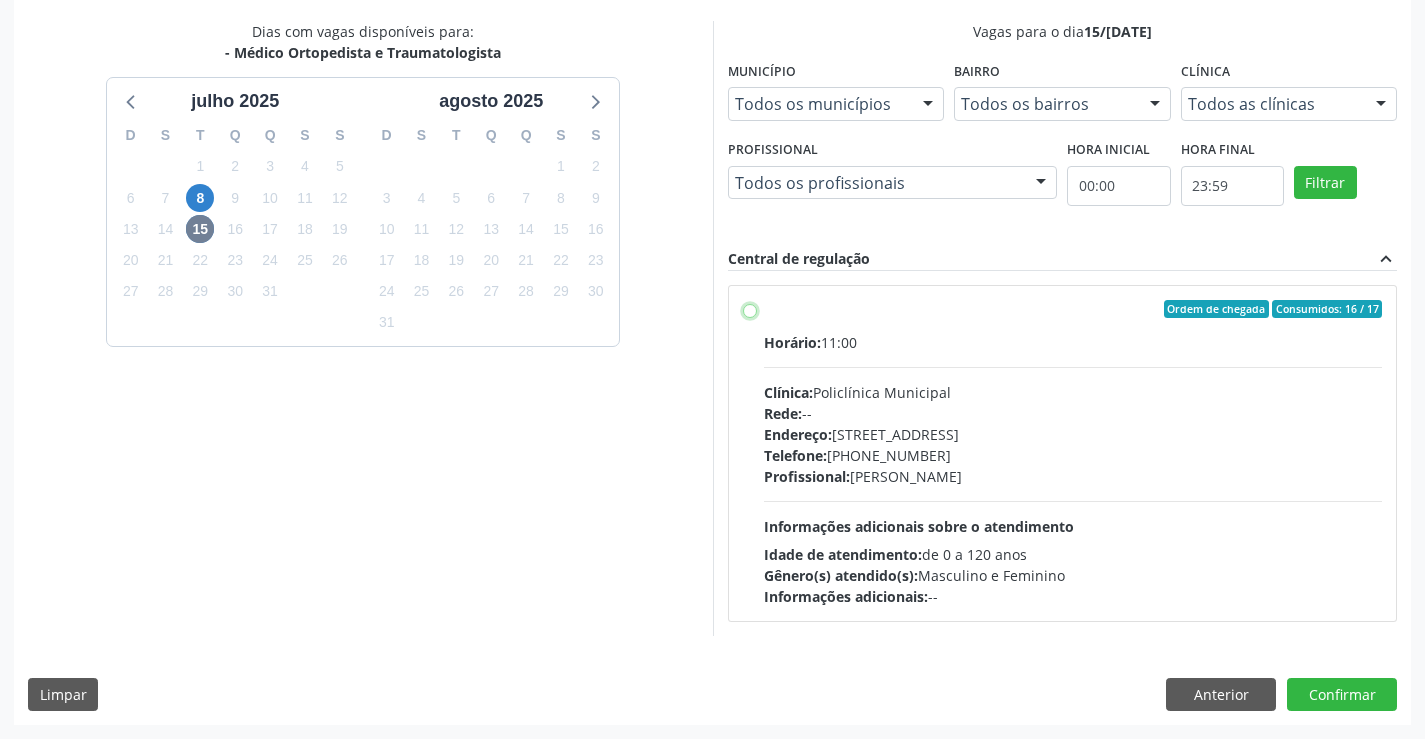 click on "Ordem de chegada
Consumidos: 16 / 17
Horário:   11:00
Clínica:  Policlínica Municipal
Rede:
--
Endereço:   Predio, nº 386, Centro, Campo Formoso - BA
Telefone:   (74) 6451312
Profissional:
Ramon Oliveira Soares
Informações adicionais sobre o atendimento
Idade de atendimento:
de 0 a 120 anos
Gênero(s) atendido(s):
Masculino e Feminino
Informações adicionais:
--" at bounding box center [750, 309] 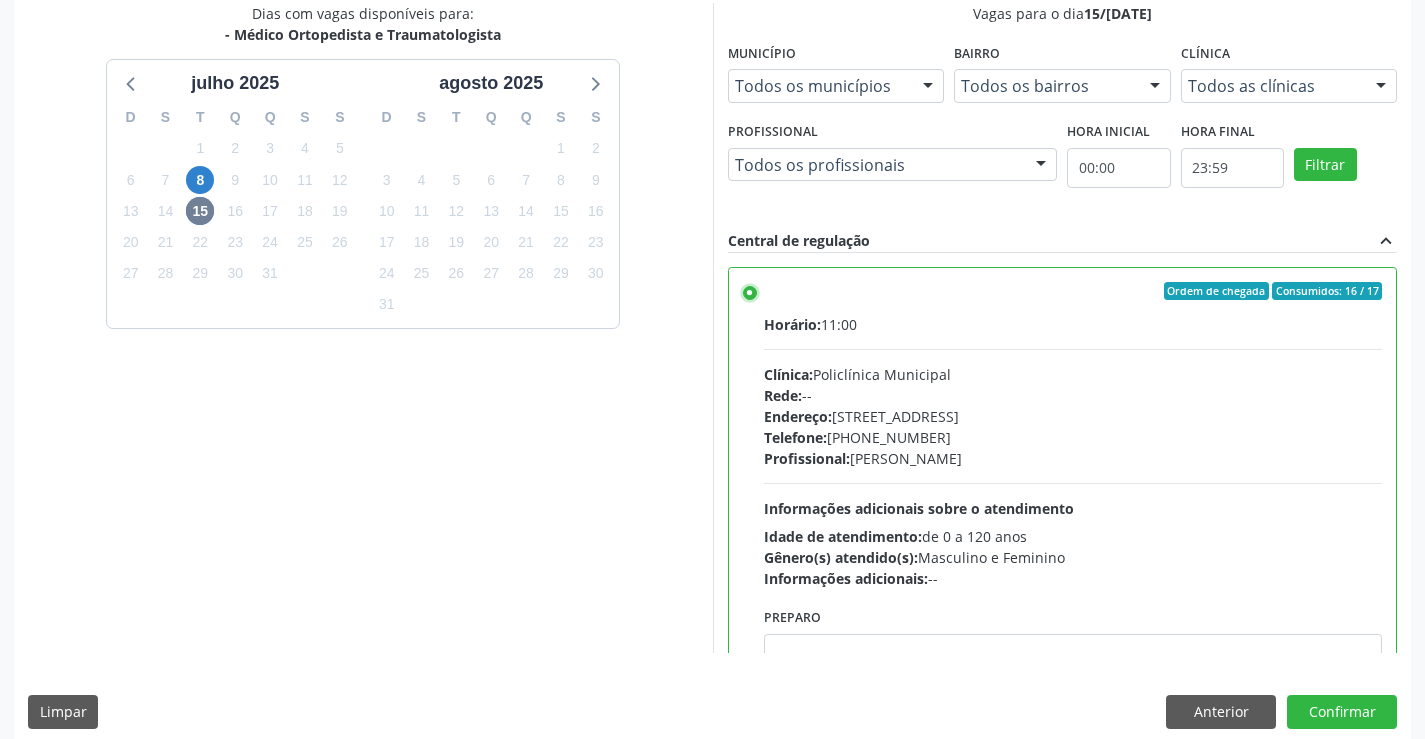 scroll, scrollTop: 456, scrollLeft: 0, axis: vertical 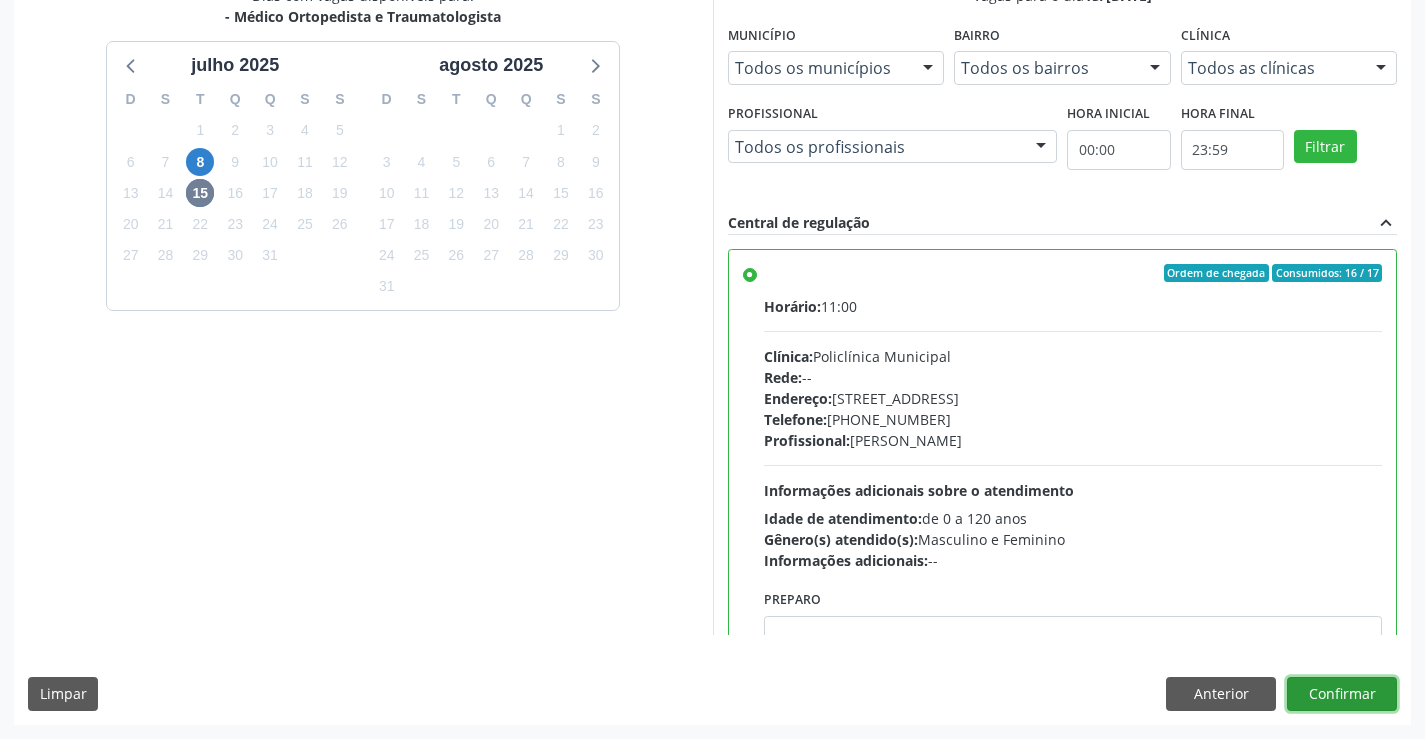 click on "Confirmar" at bounding box center [1342, 694] 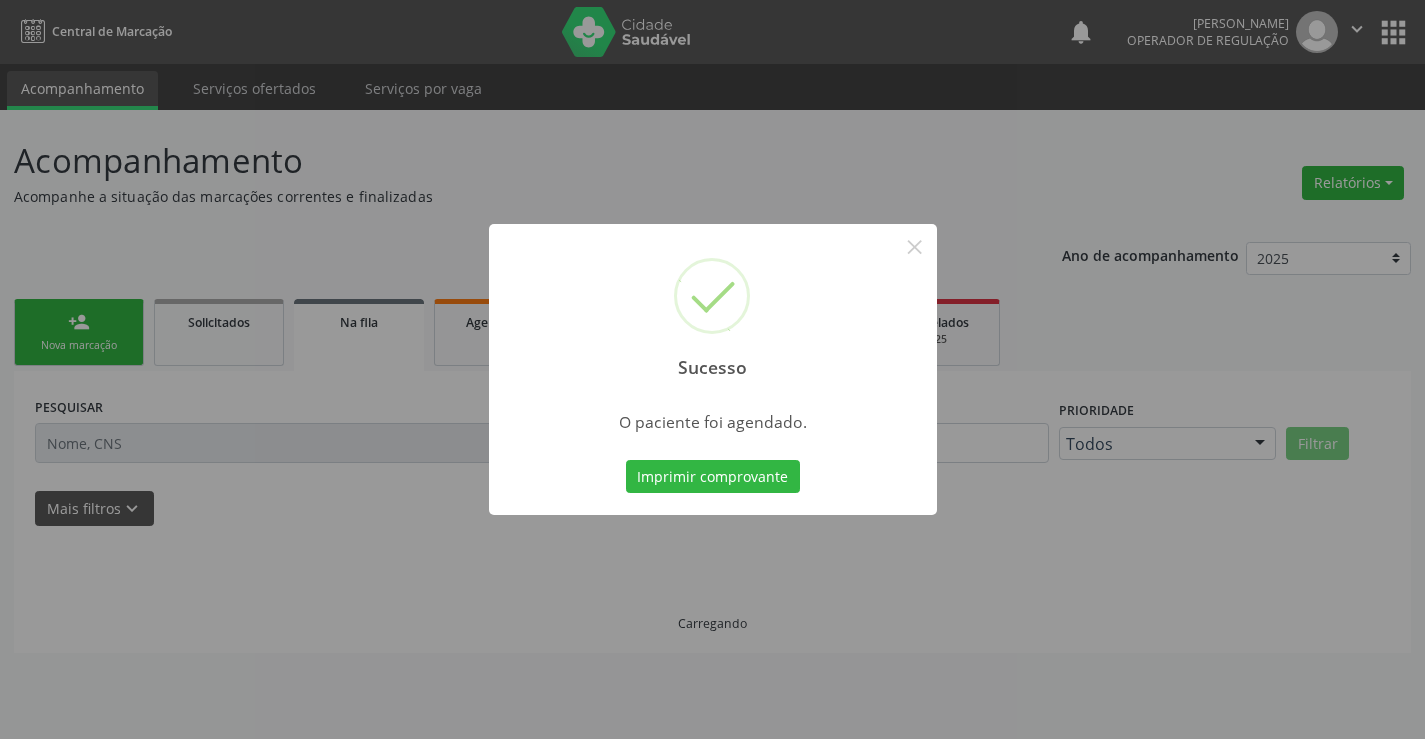 scroll, scrollTop: 0, scrollLeft: 0, axis: both 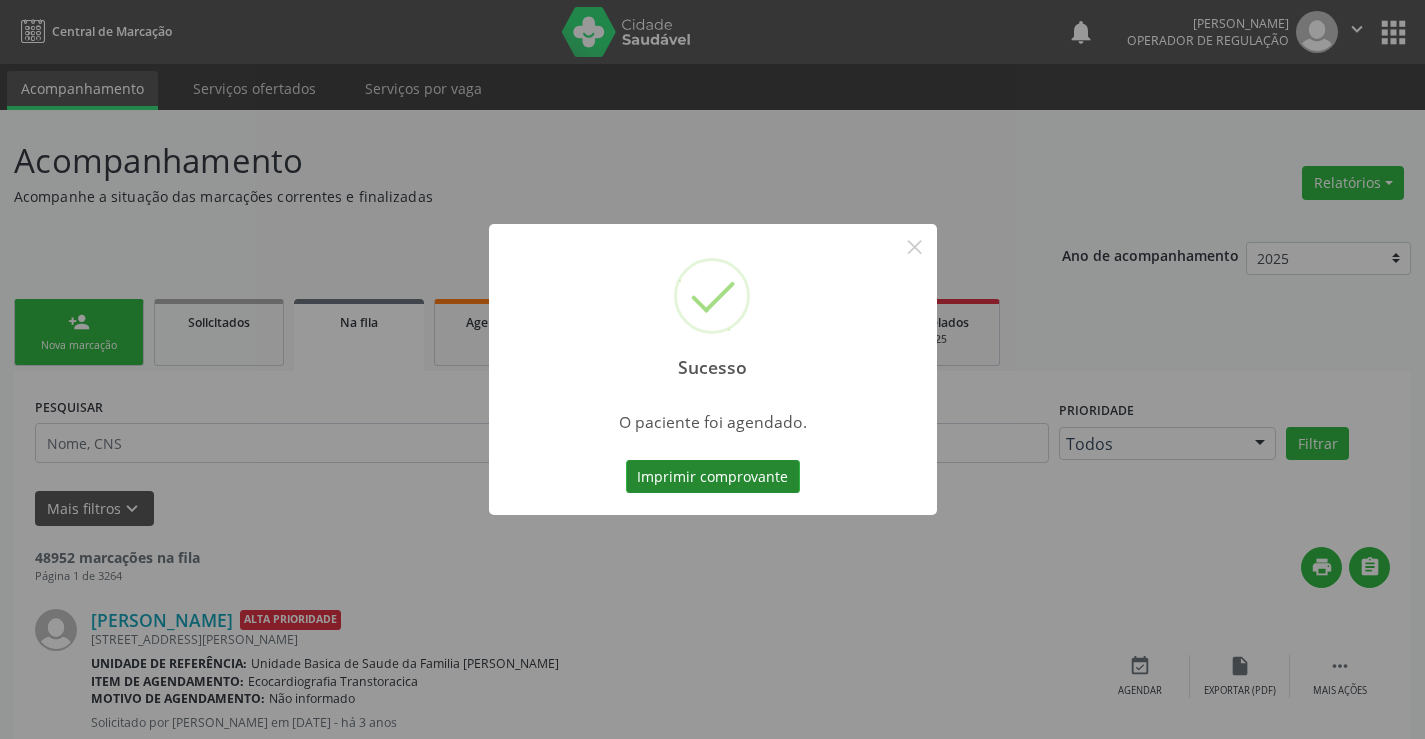 click on "Imprimir comprovante" at bounding box center (713, 477) 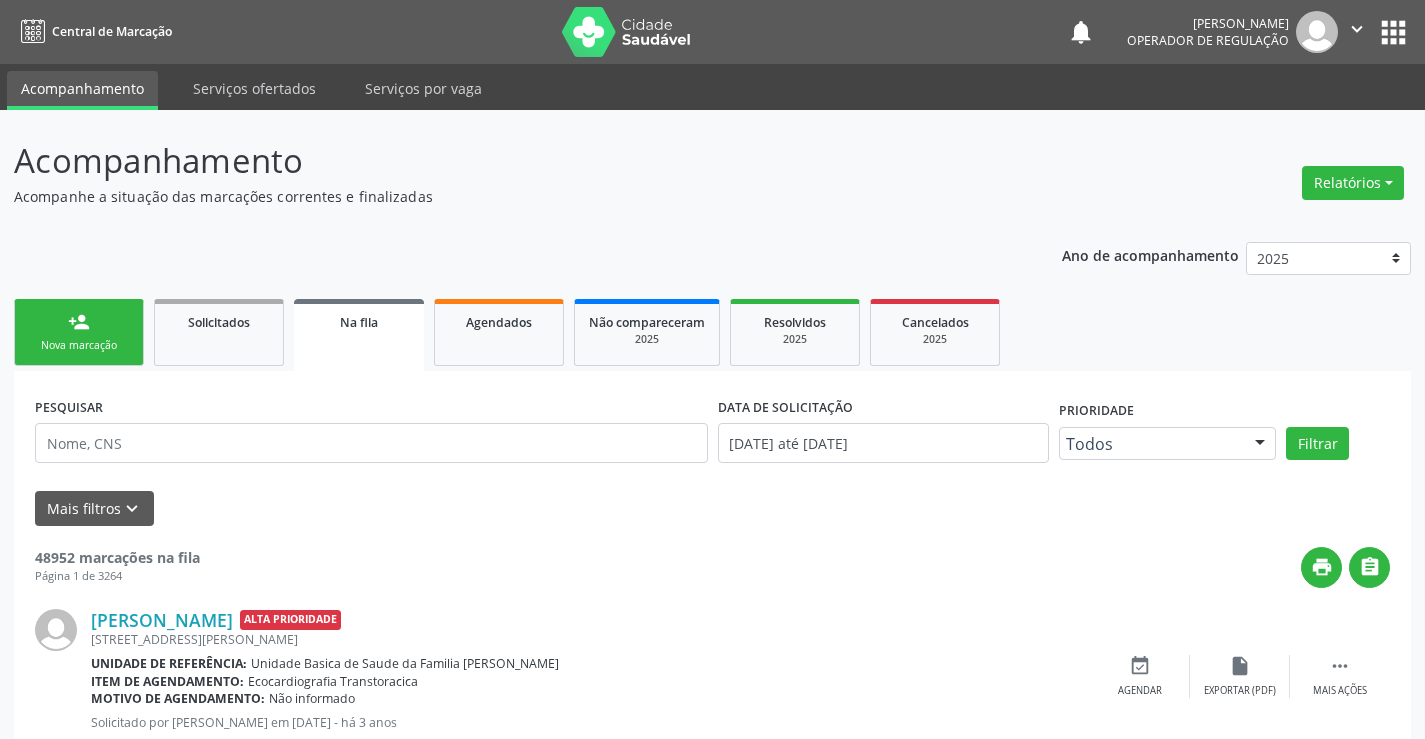 click on "Nova marcação" at bounding box center (79, 345) 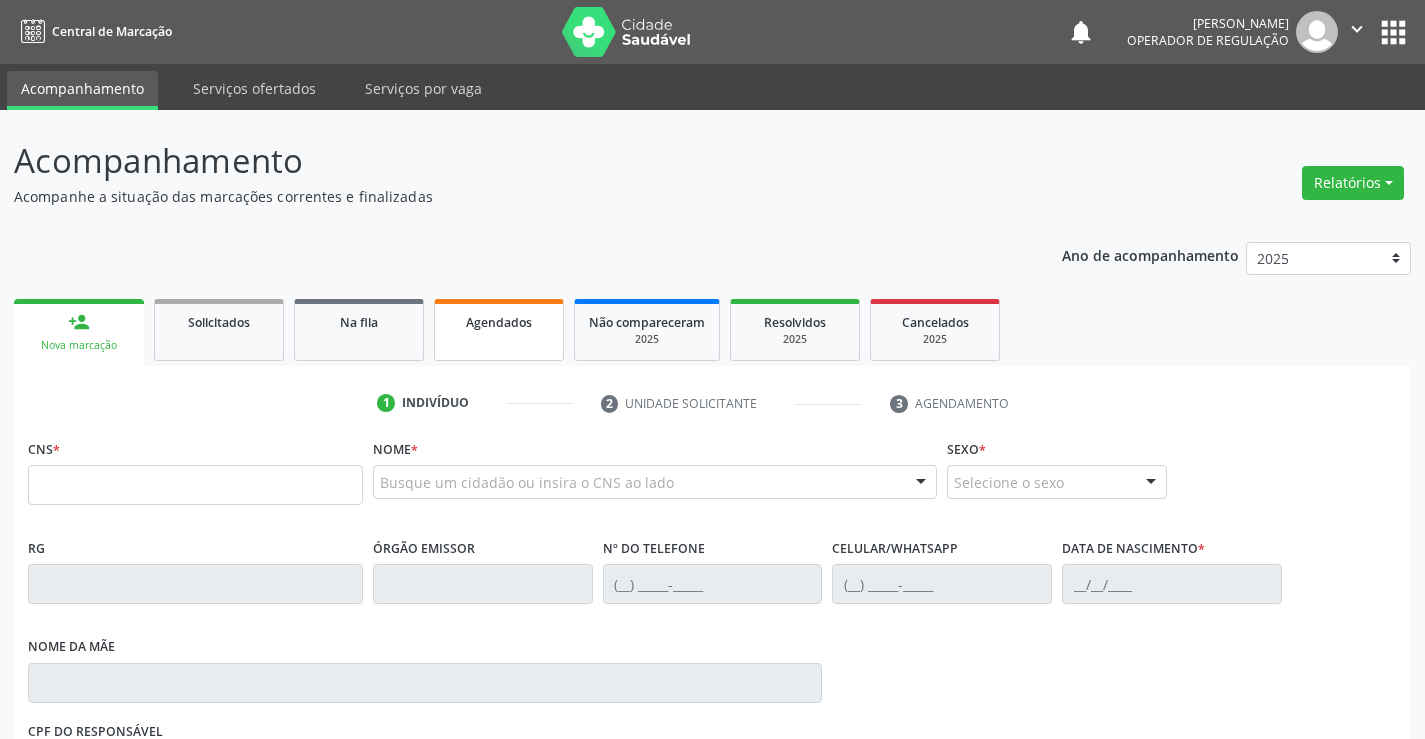 click on "Agendados" at bounding box center [499, 330] 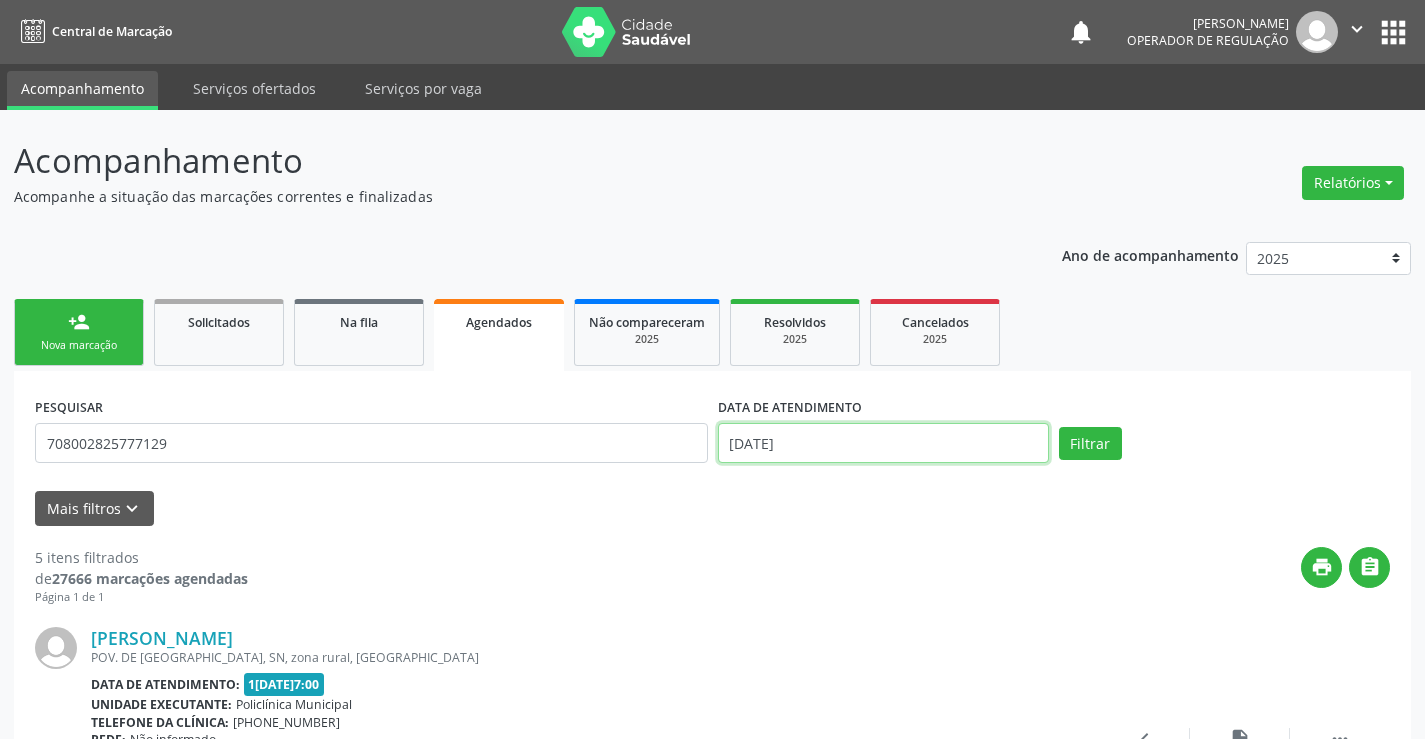 click on "1[DATE]" at bounding box center [883, 443] 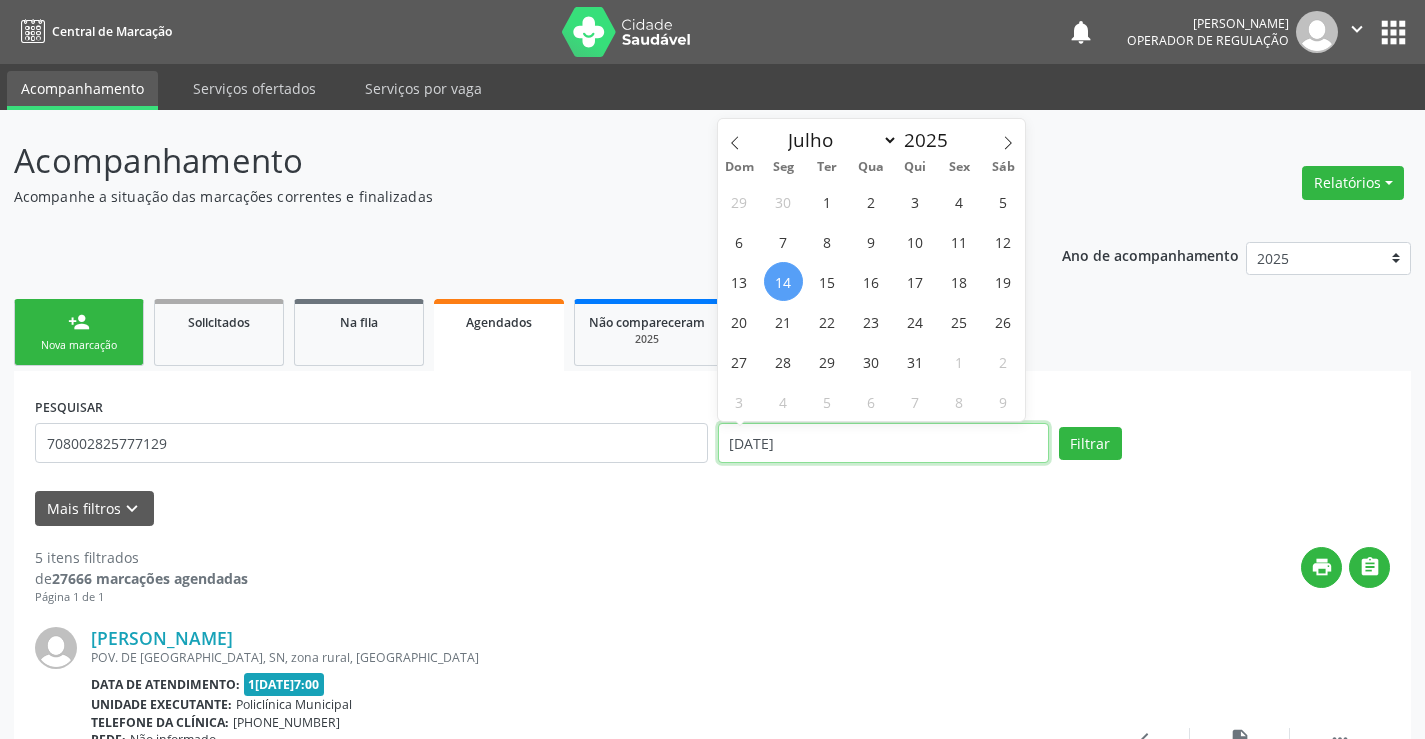 type 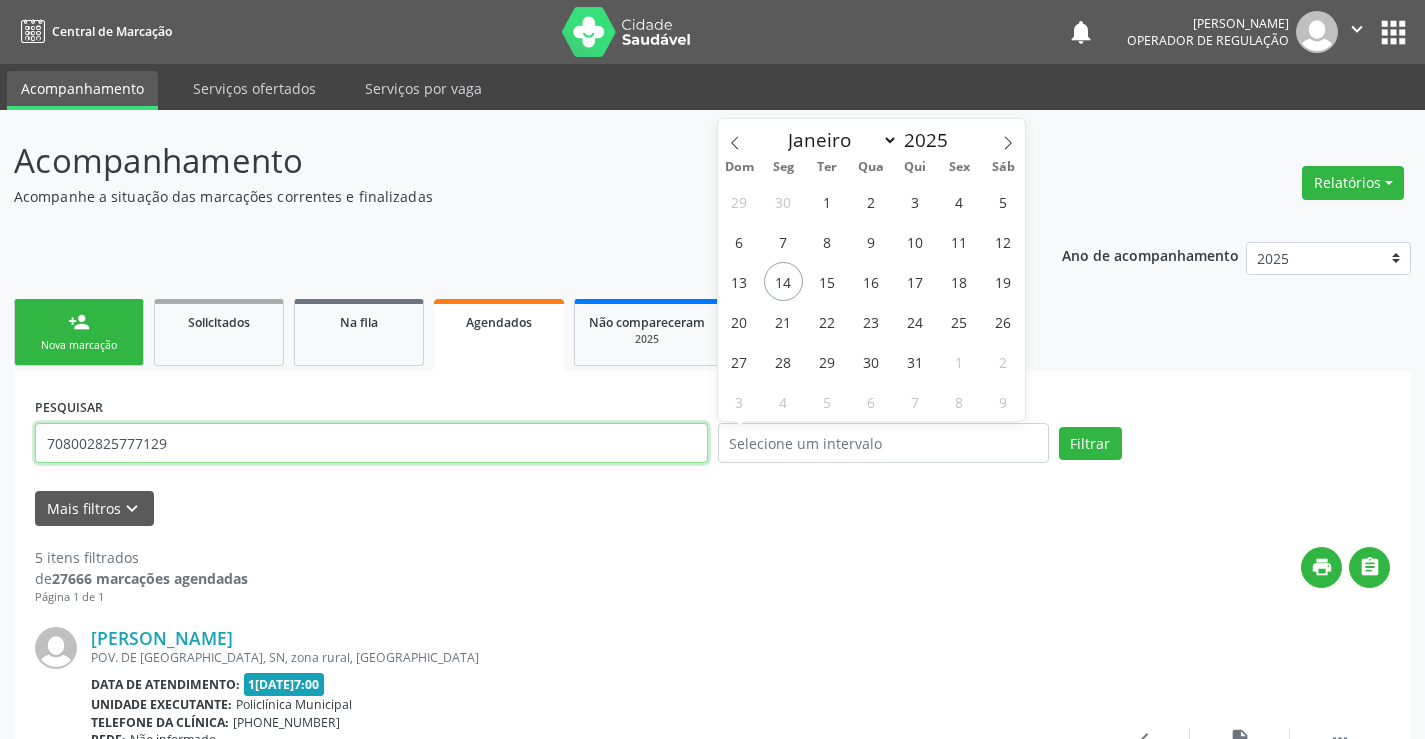 click on "708002825777129" at bounding box center [371, 443] 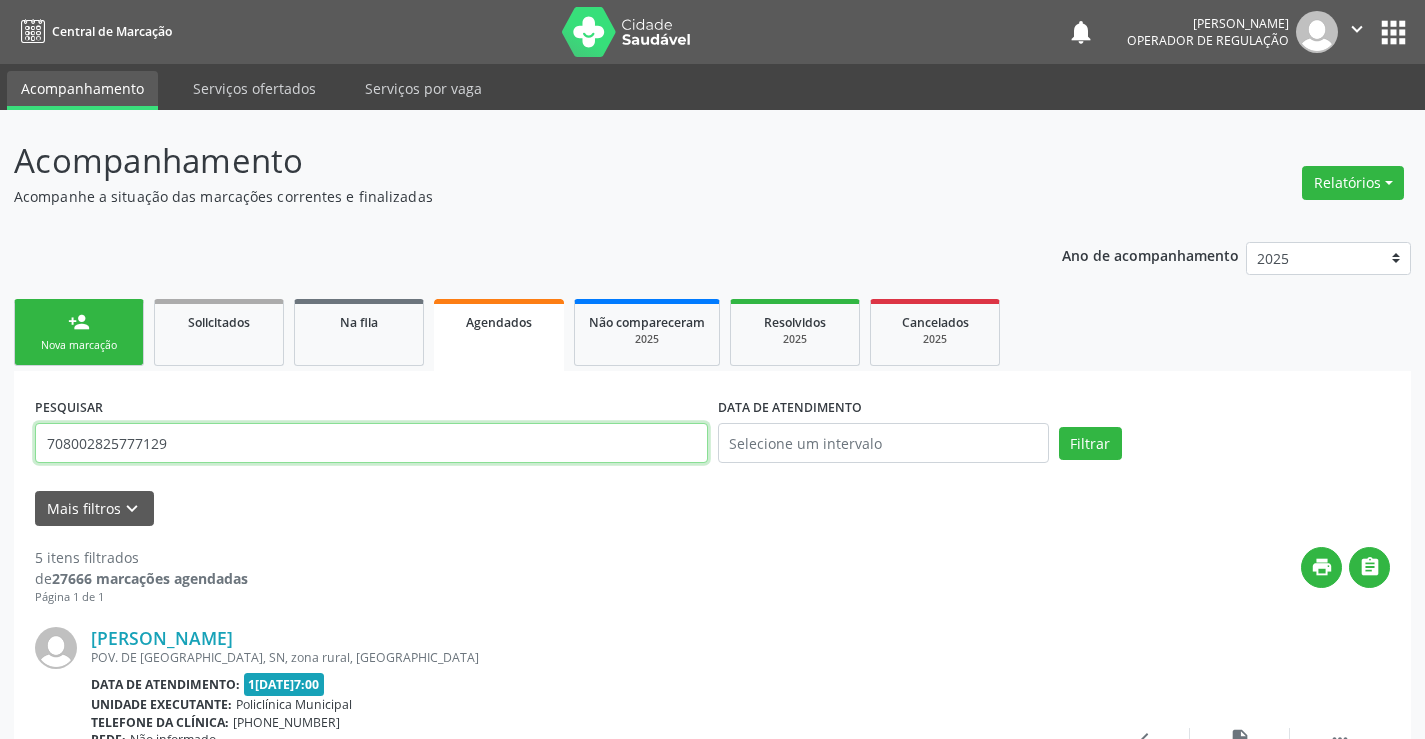 click on "708002825777129" at bounding box center [371, 443] 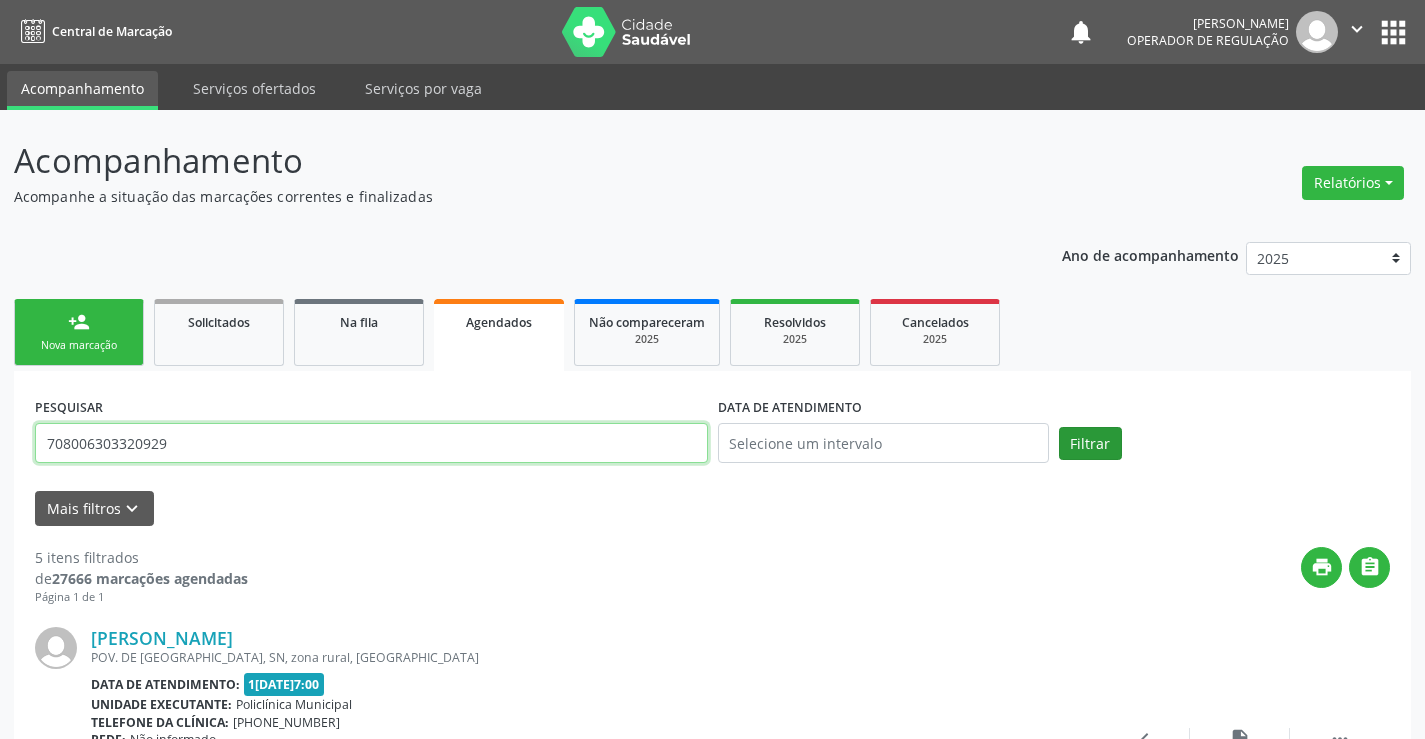 type on "708006303320929" 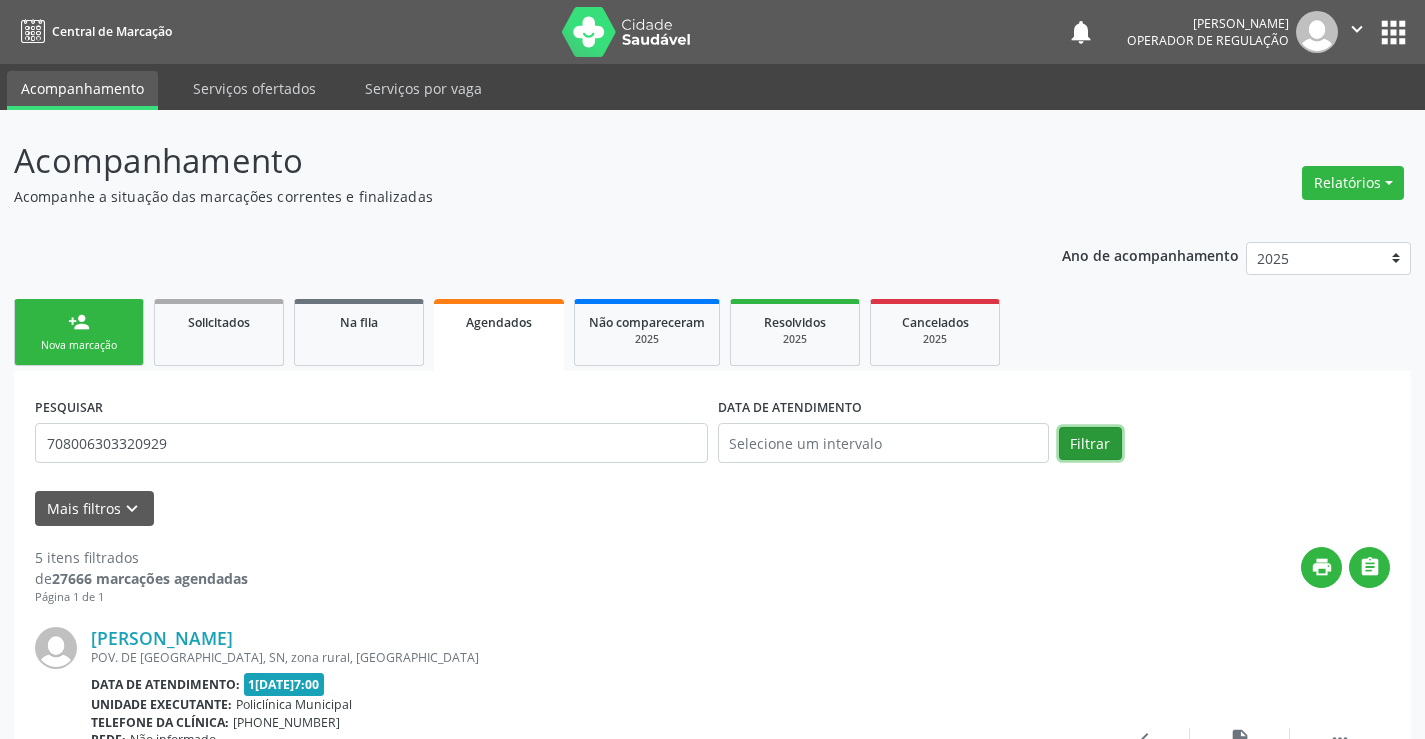 click on "Filtrar" at bounding box center [1090, 444] 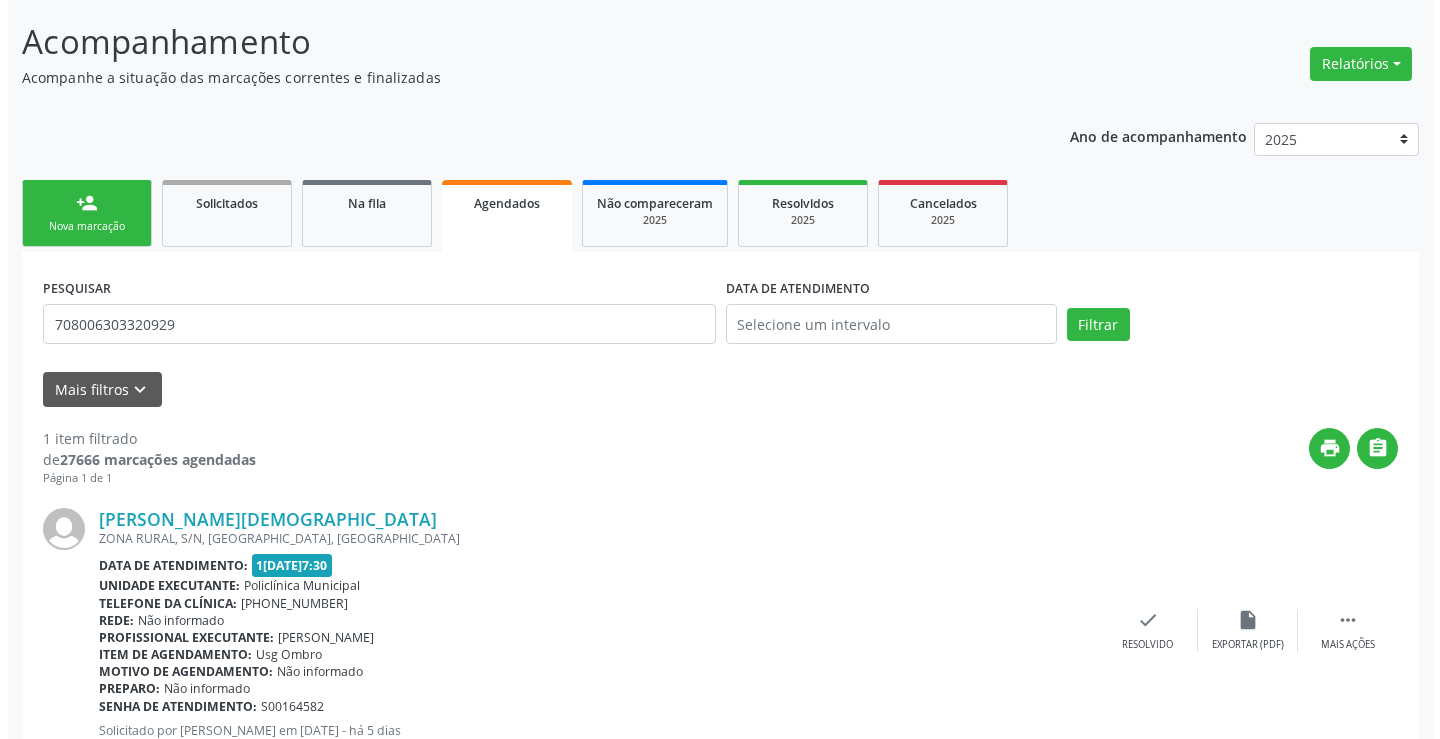scroll, scrollTop: 189, scrollLeft: 0, axis: vertical 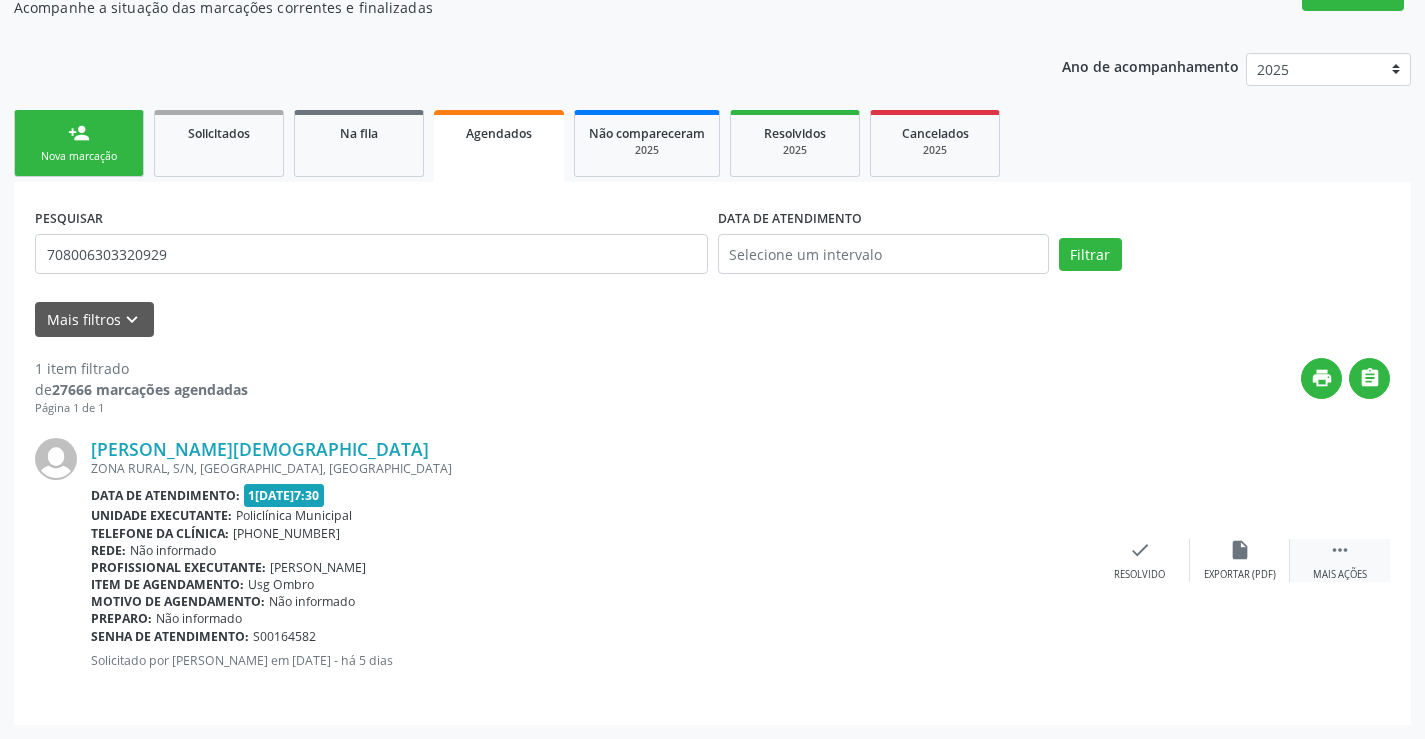 click on "" at bounding box center [1340, 550] 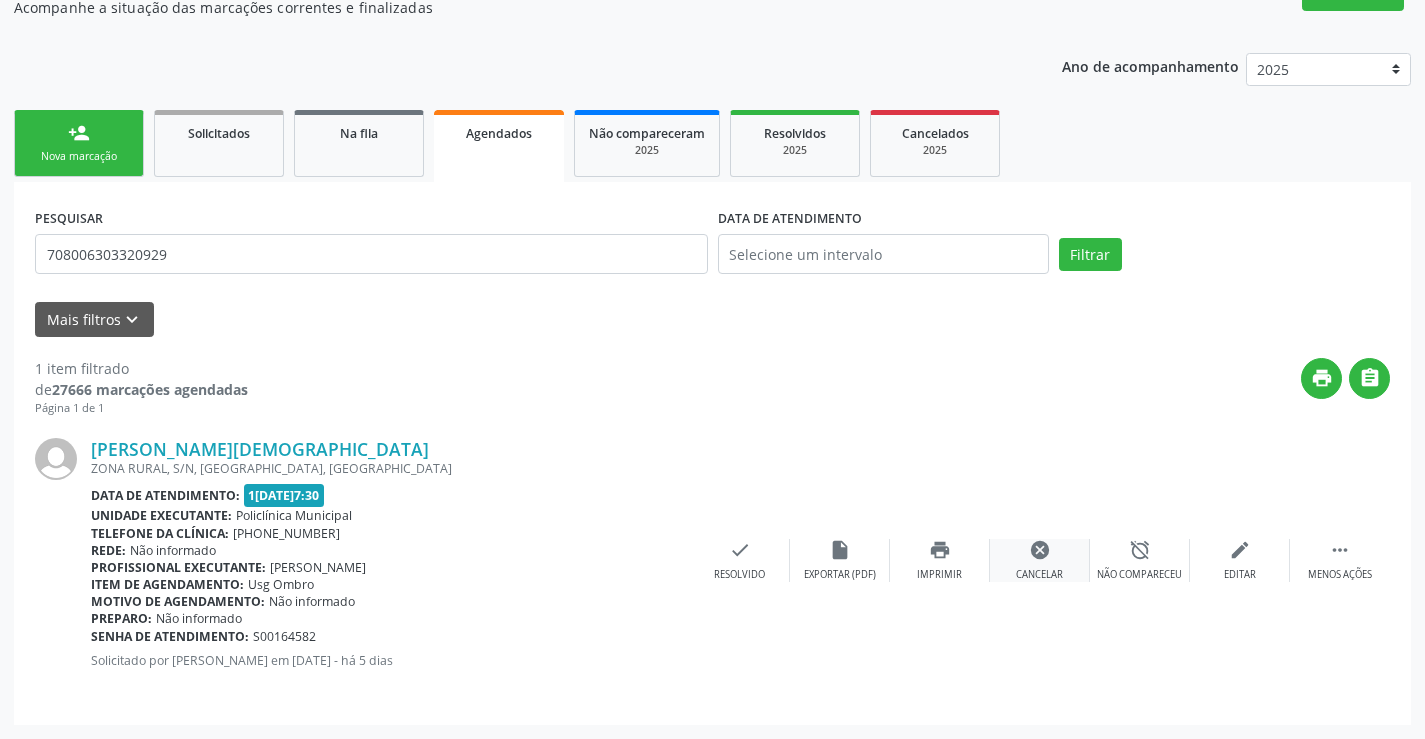click on "cancel
Cancelar" at bounding box center [1040, 560] 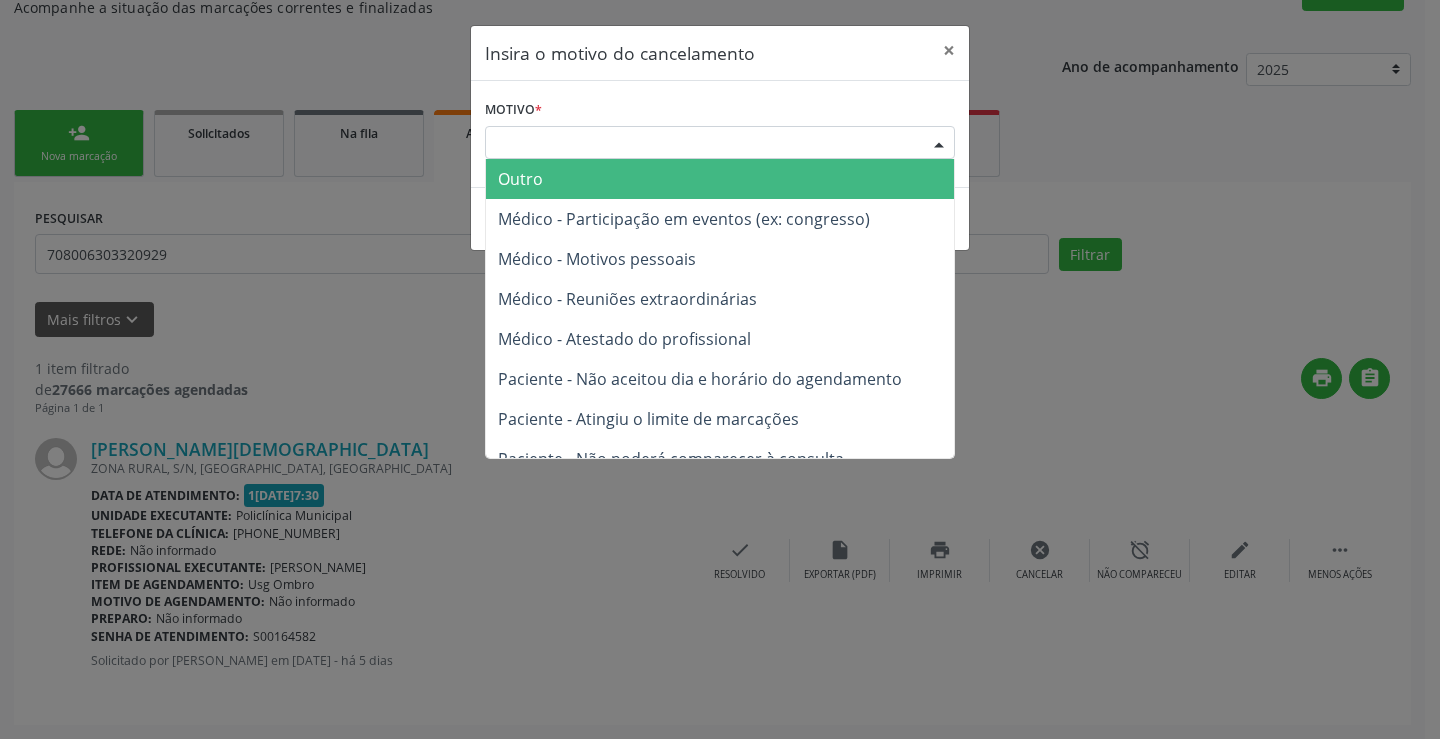 drag, startPoint x: 935, startPoint y: 148, endPoint x: 826, endPoint y: 284, distance: 174.29 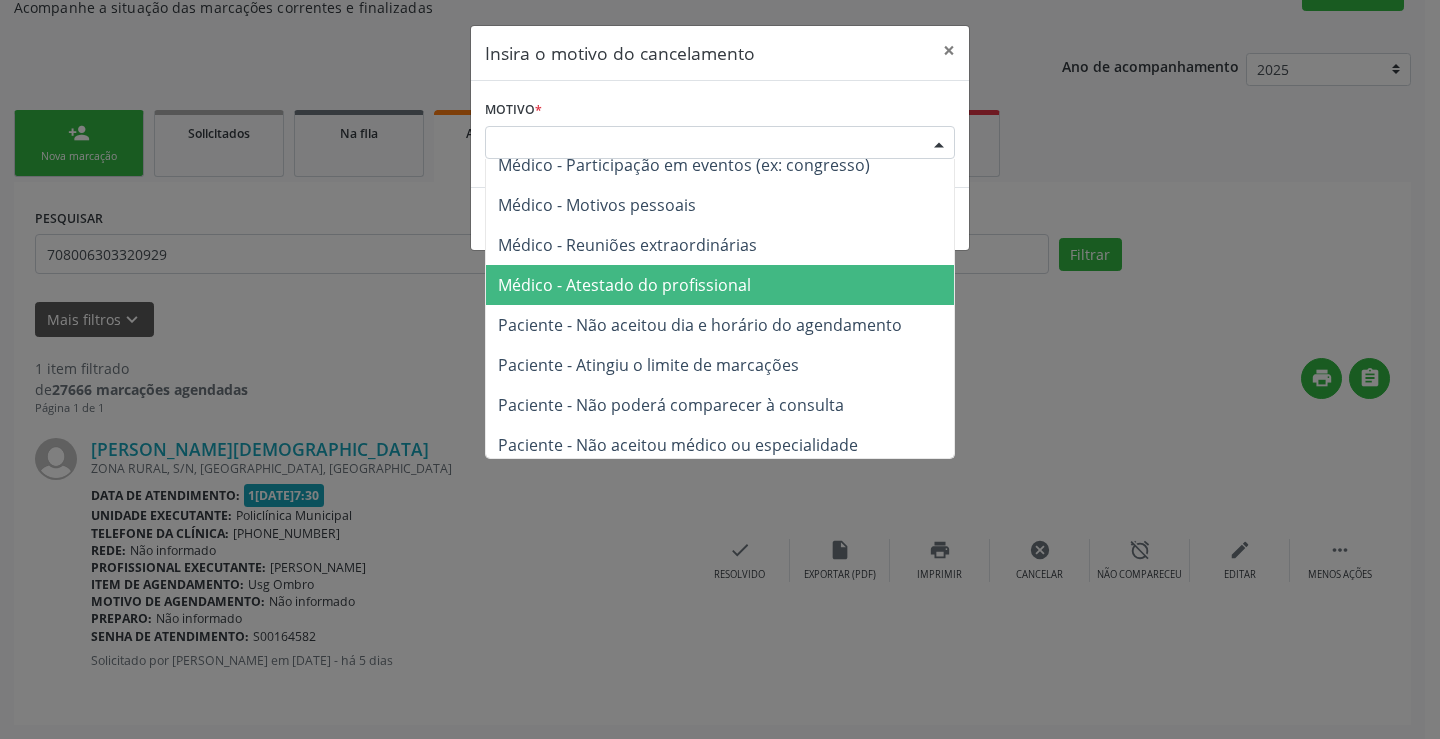 scroll, scrollTop: 101, scrollLeft: 0, axis: vertical 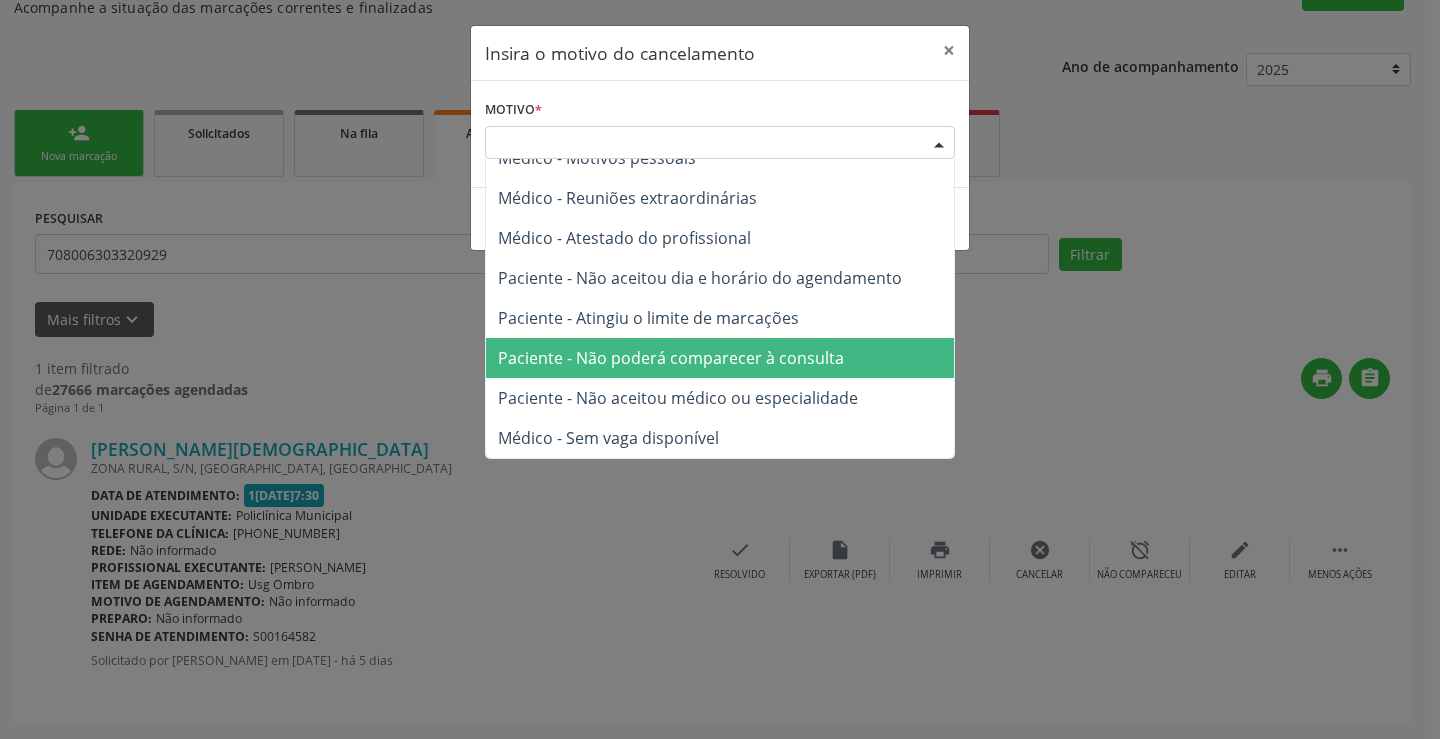 click on "Paciente - Não poderá comparecer à consulta" at bounding box center (671, 358) 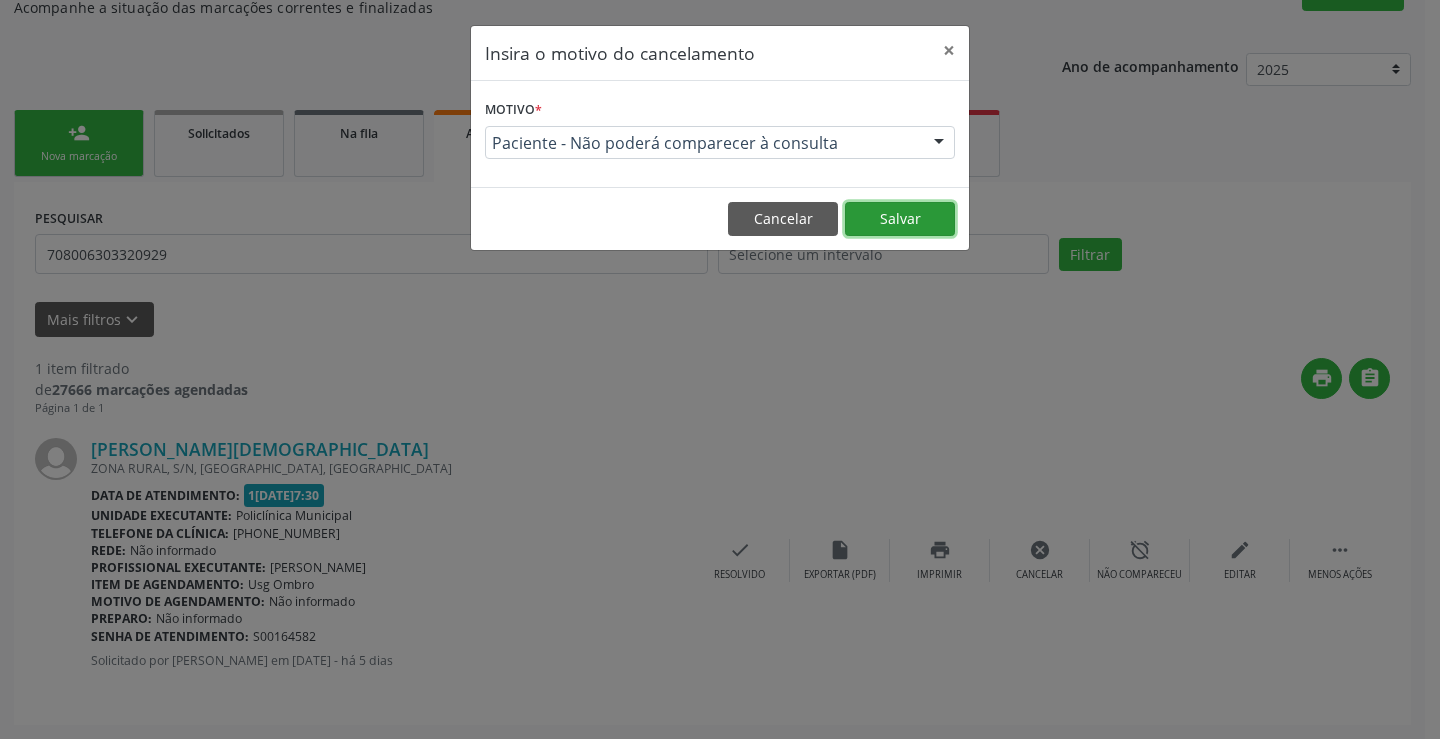 click on "Salvar" at bounding box center (900, 219) 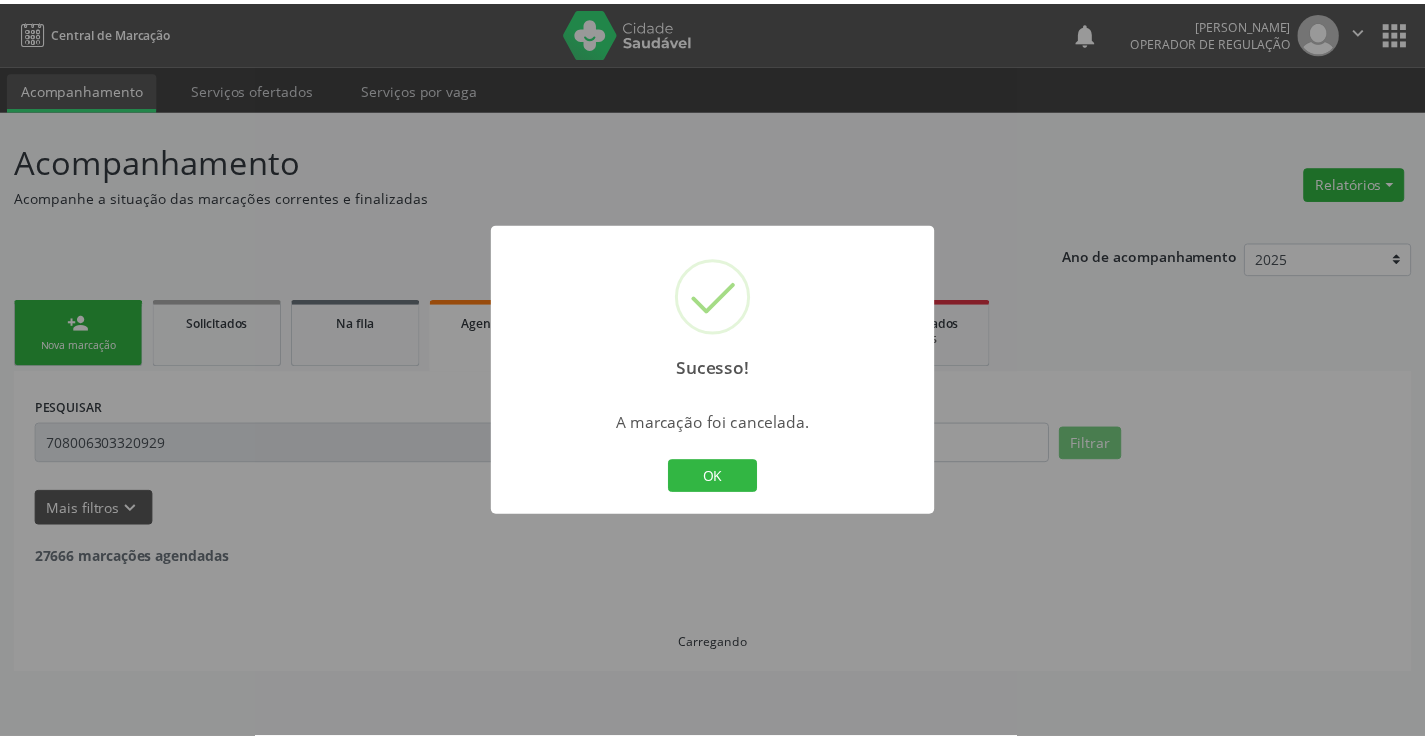 scroll, scrollTop: 0, scrollLeft: 0, axis: both 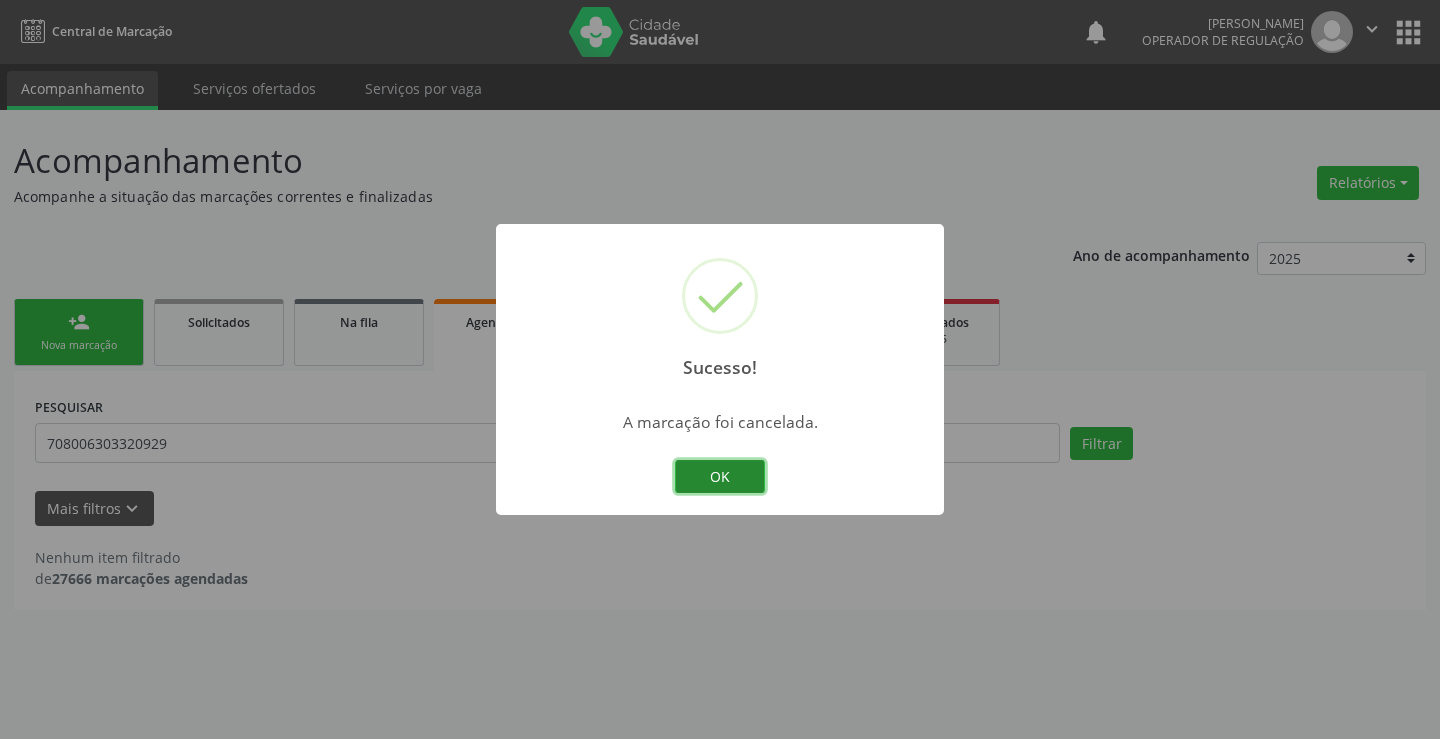 click on "OK" at bounding box center (720, 477) 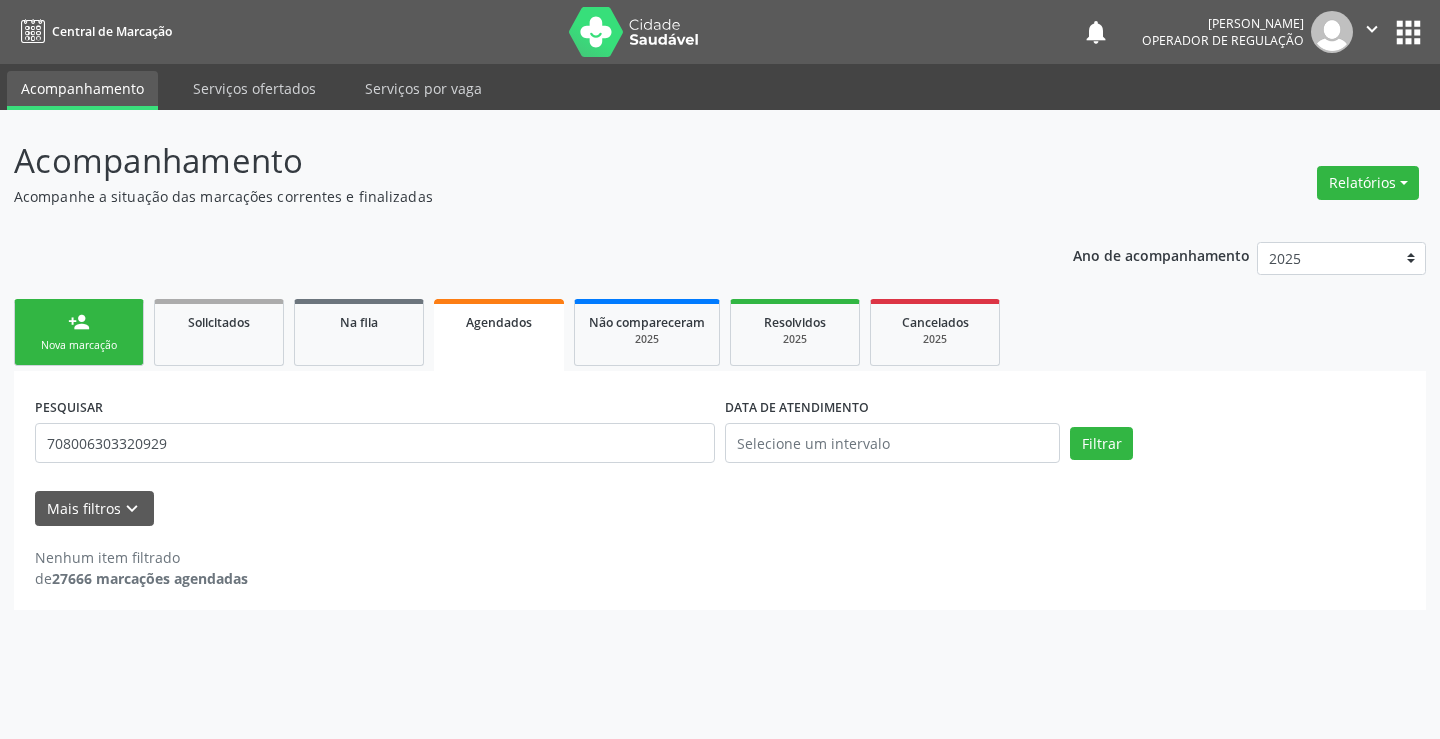 click on "Nova marcação" at bounding box center (79, 345) 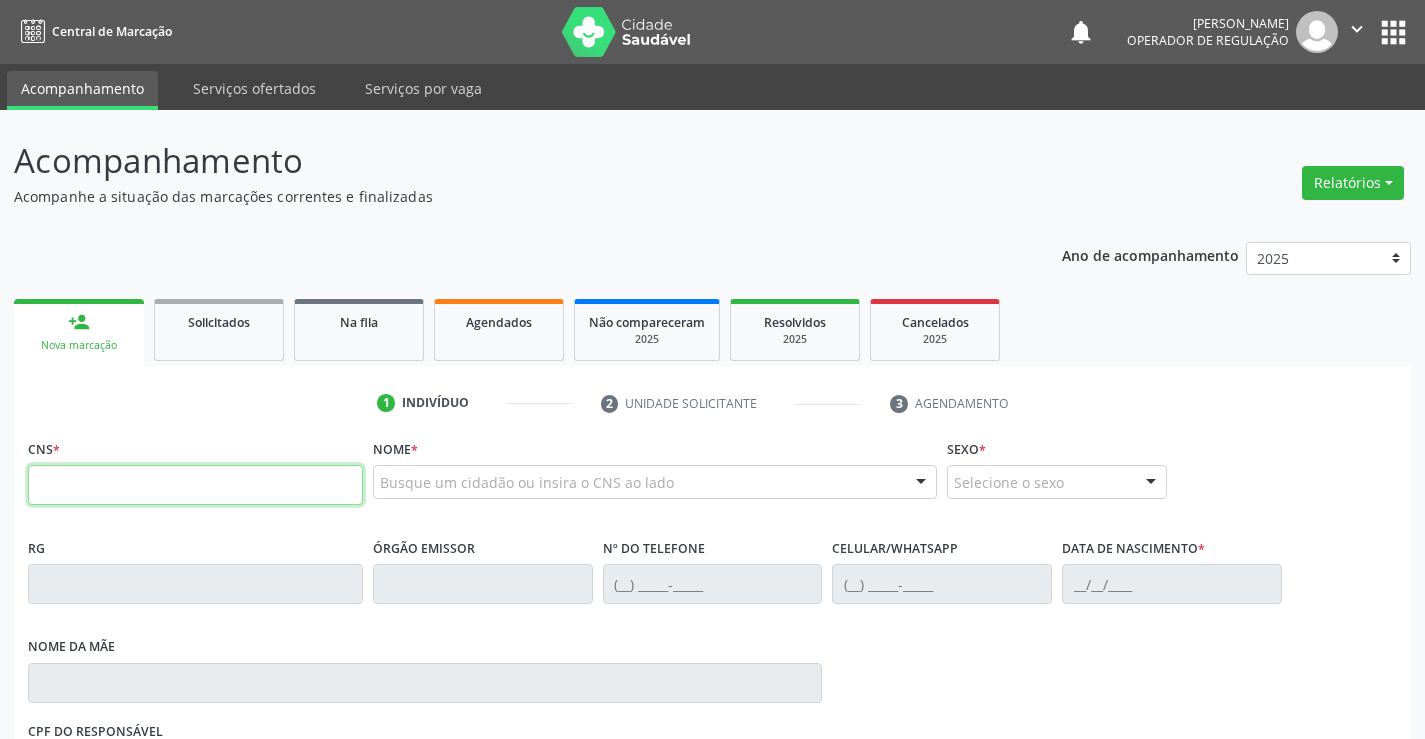 click at bounding box center (195, 485) 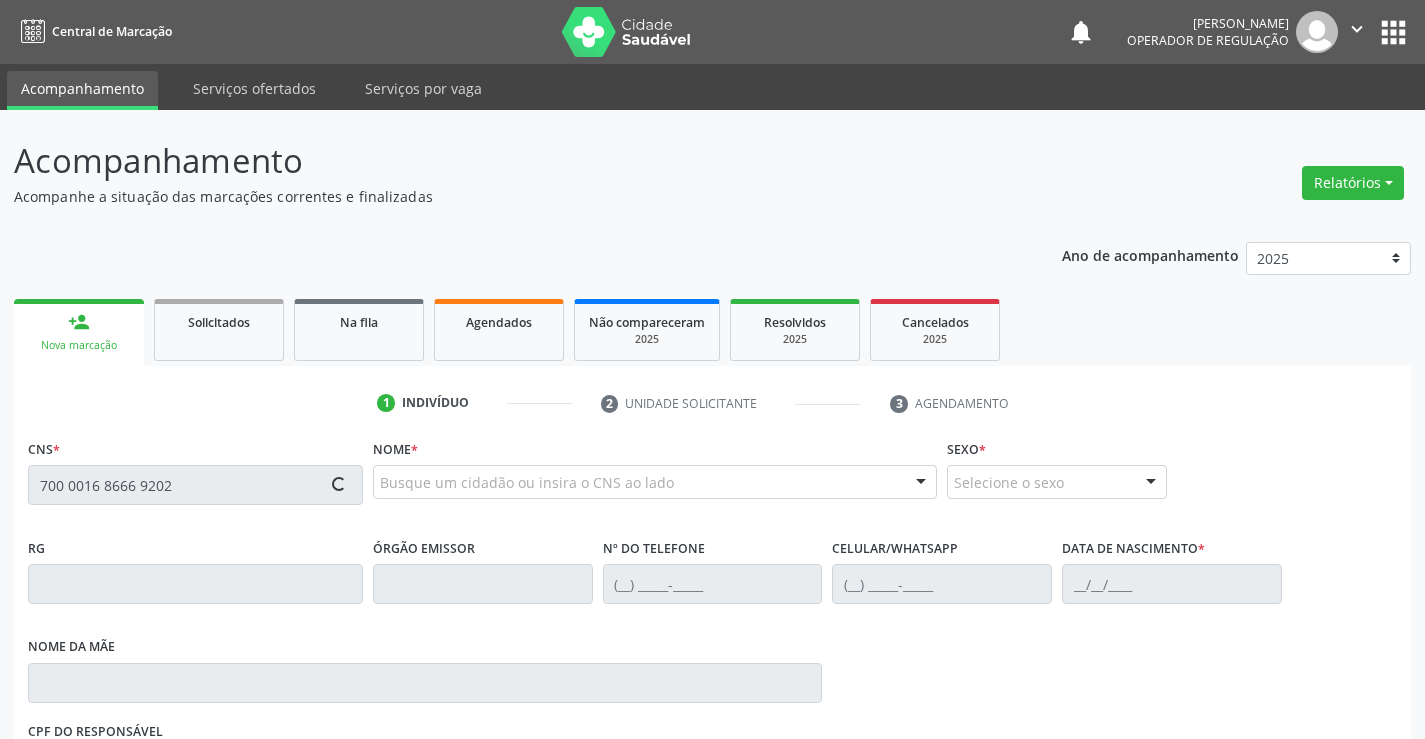 type on "700 0016 8666 9202" 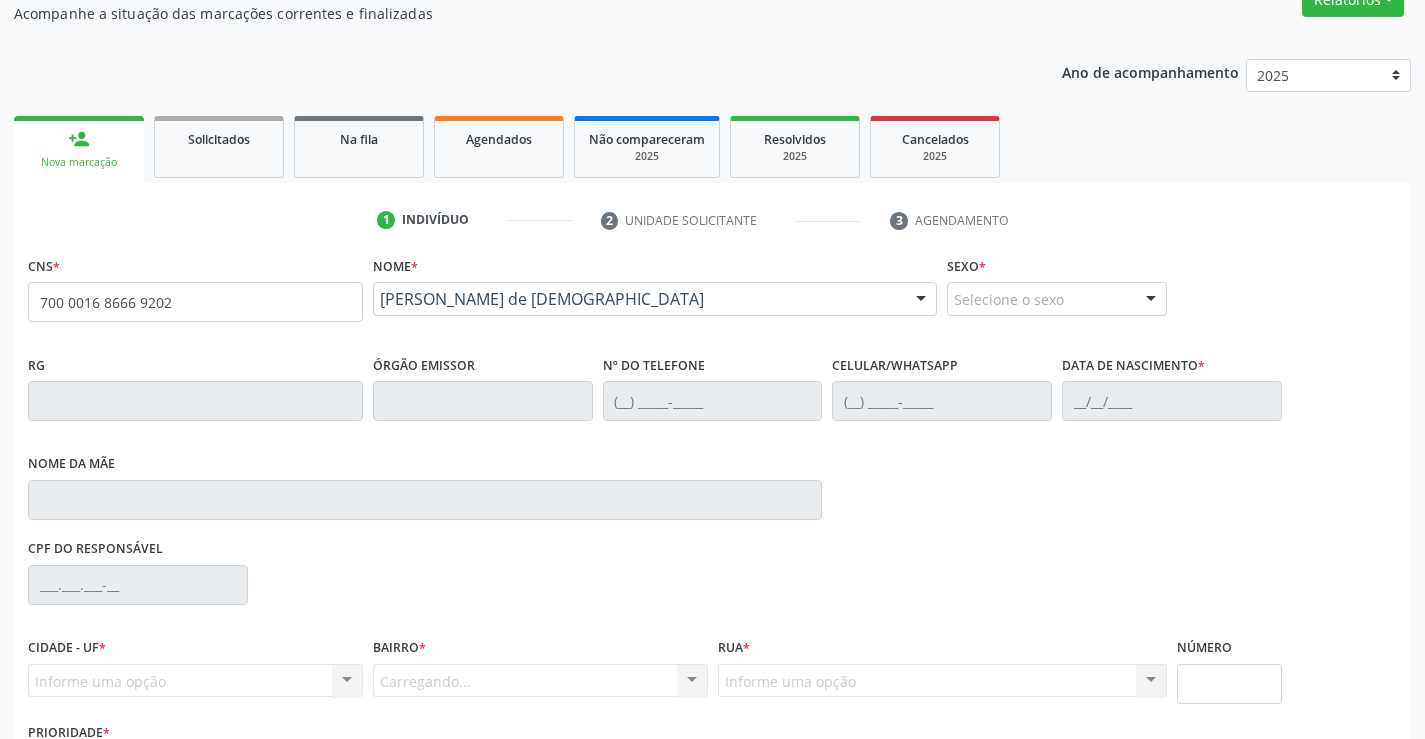 scroll, scrollTop: 200, scrollLeft: 0, axis: vertical 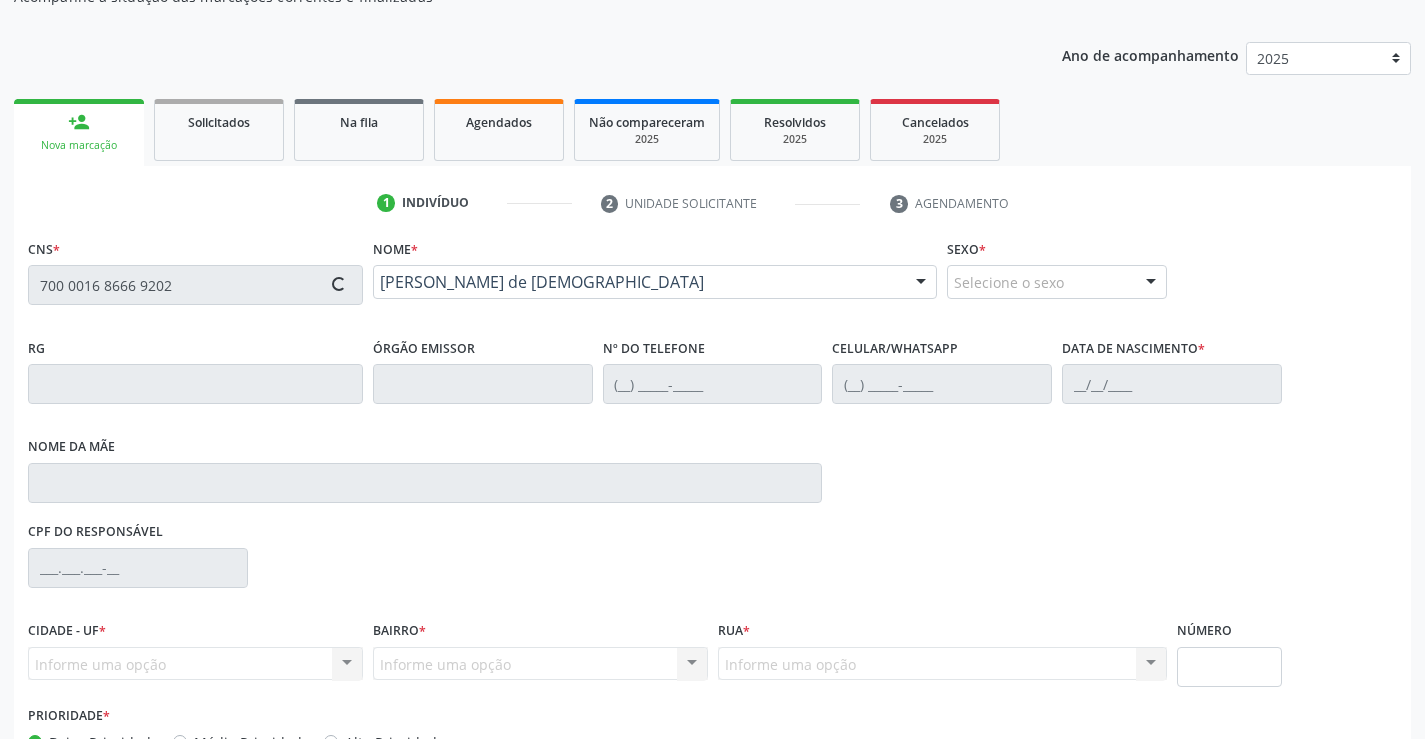 type on "[PHONE_NUMBER]" 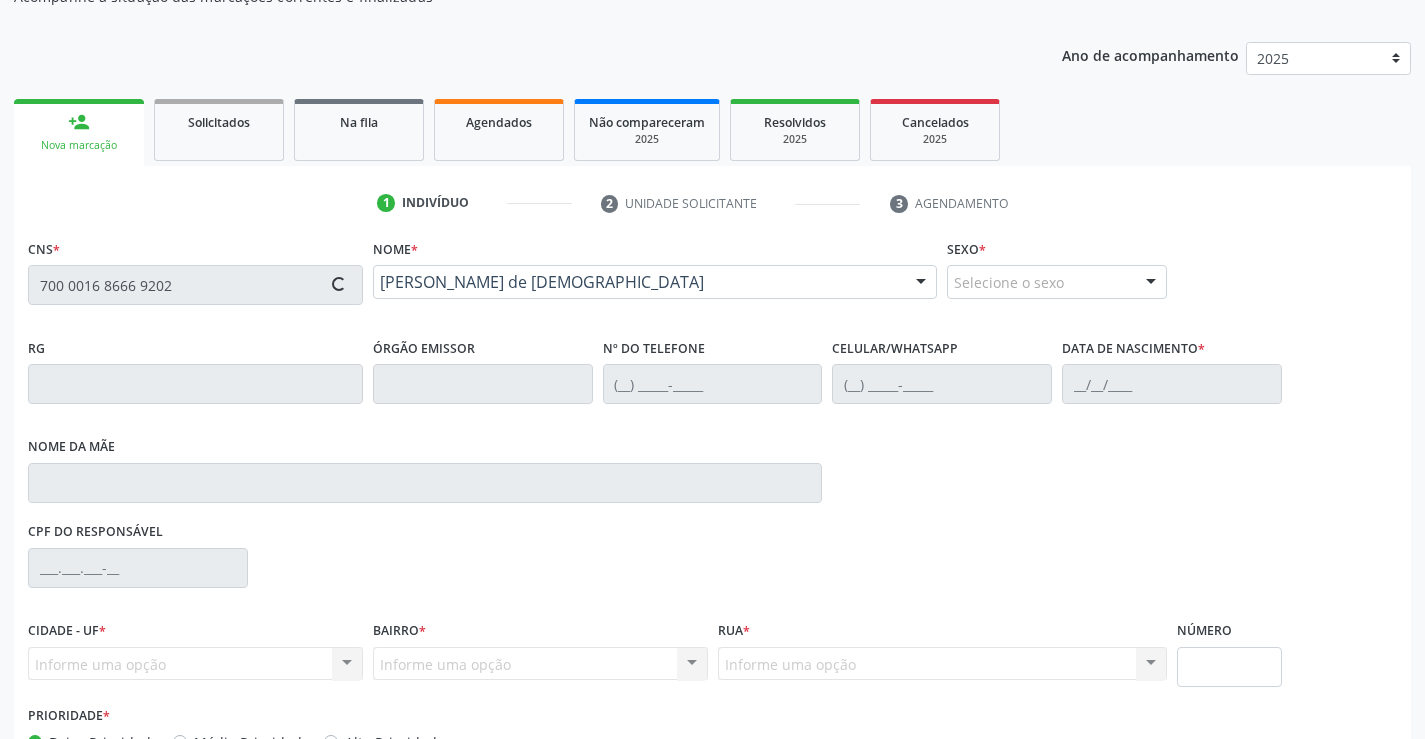 type on "0[DATE]" 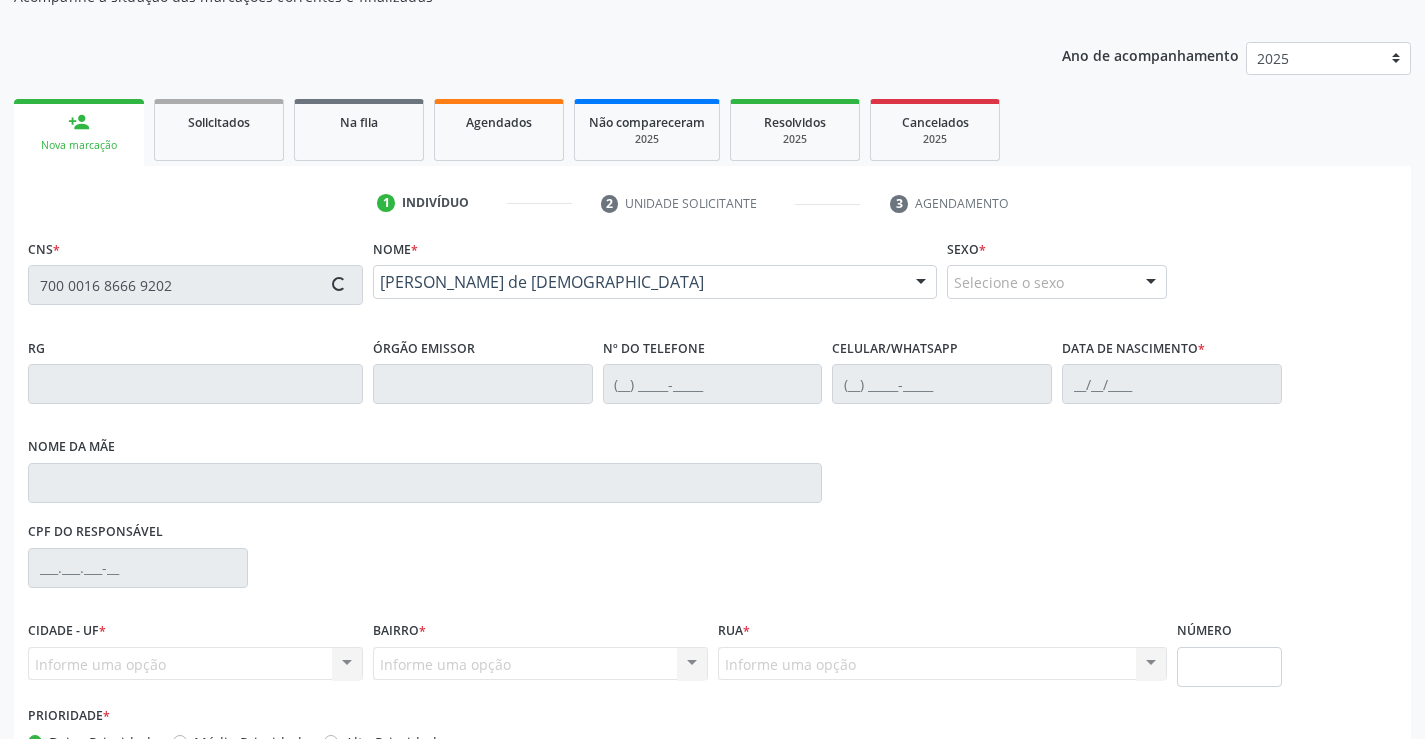 type on "S/N" 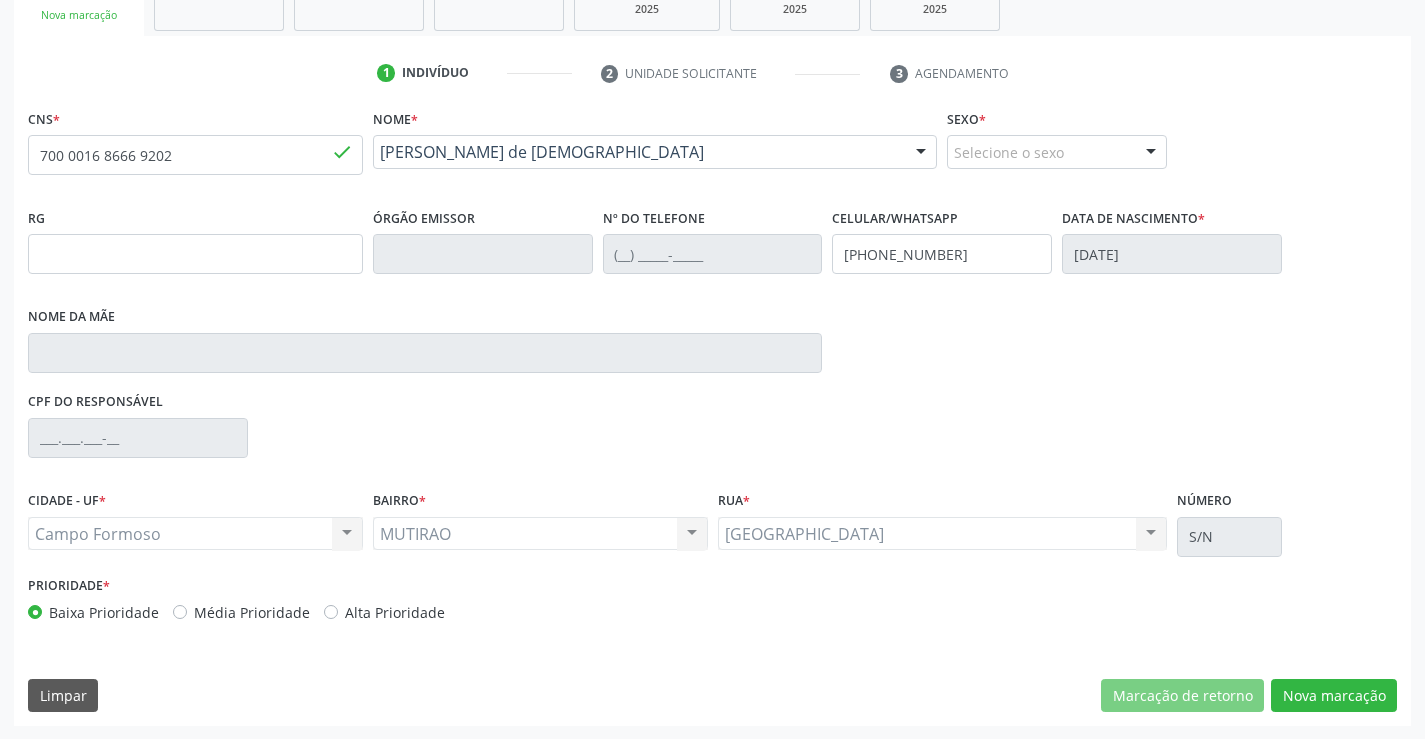 scroll, scrollTop: 331, scrollLeft: 0, axis: vertical 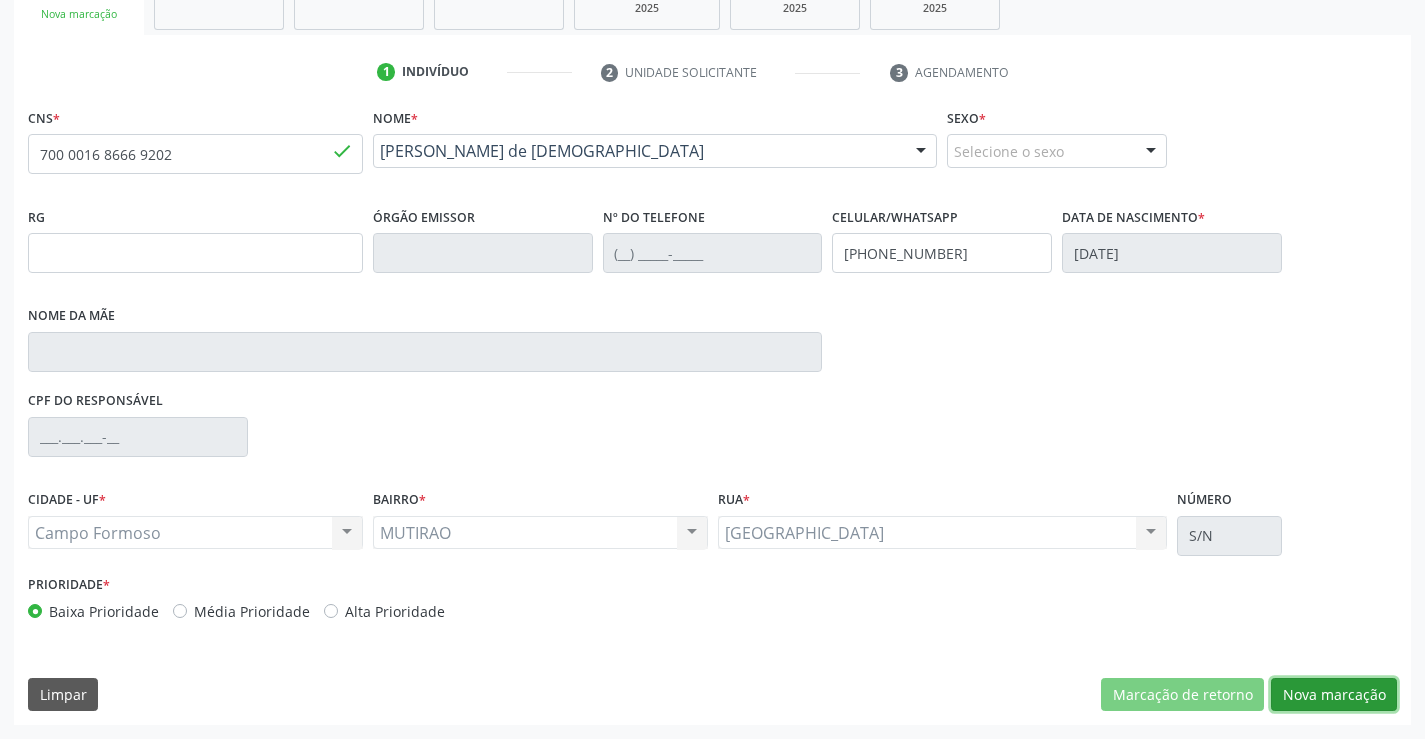 click on "Nova marcação" at bounding box center [1334, 695] 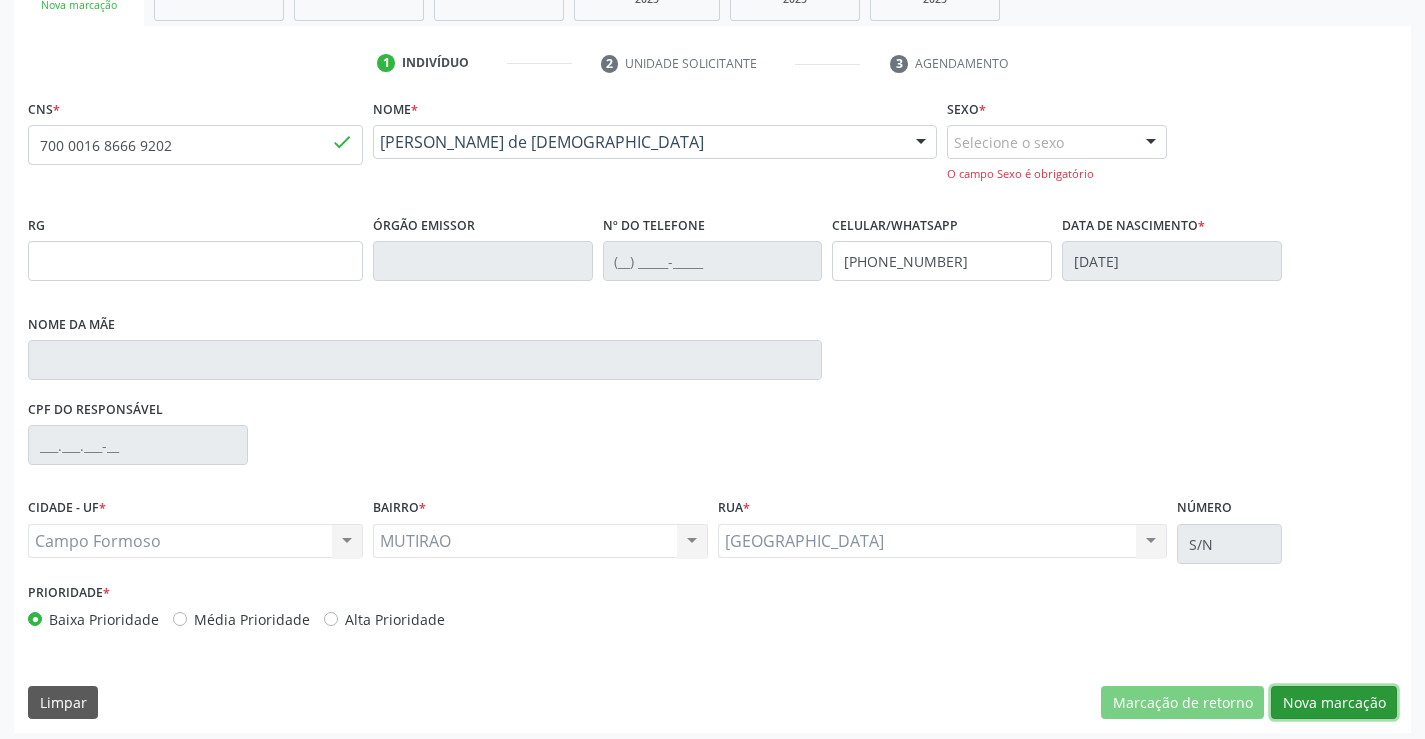 scroll, scrollTop: 348, scrollLeft: 0, axis: vertical 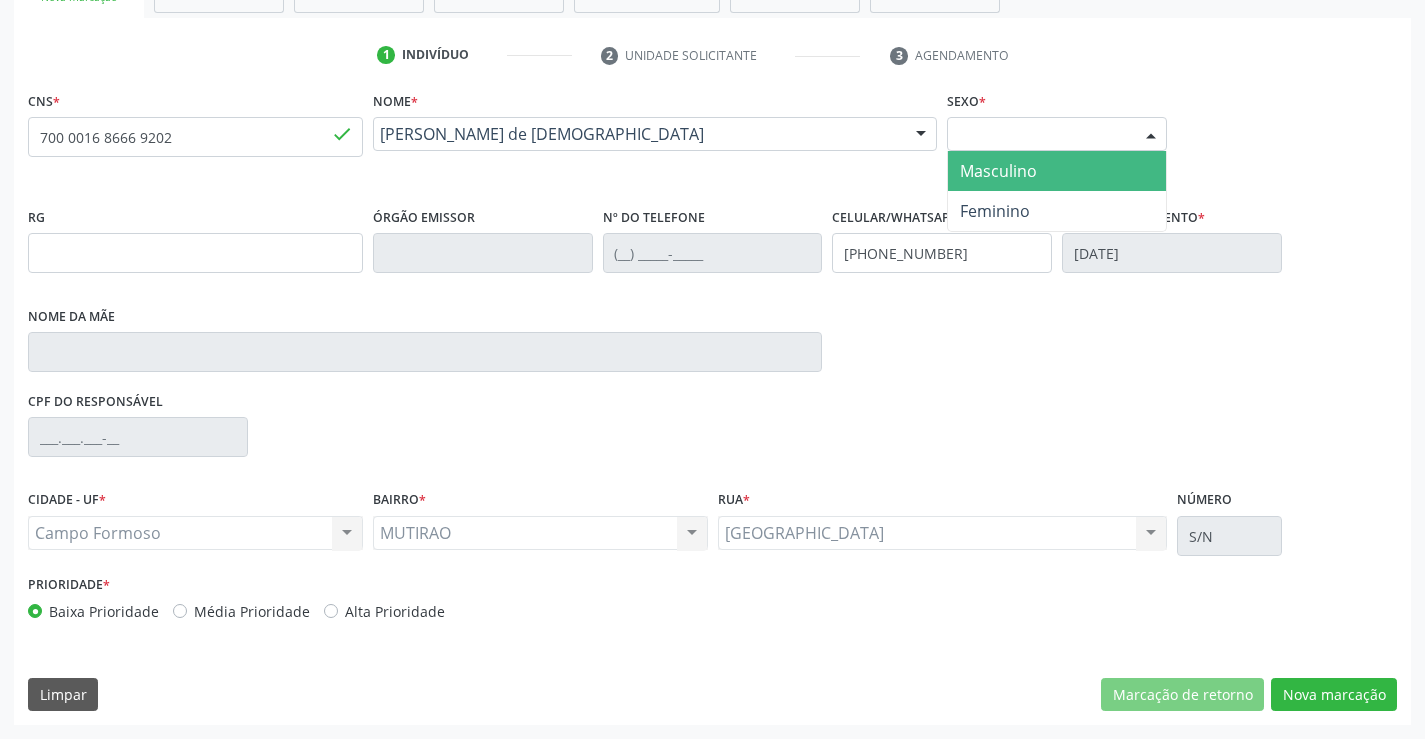 click on "Selecione o sexo" at bounding box center (1057, 134) 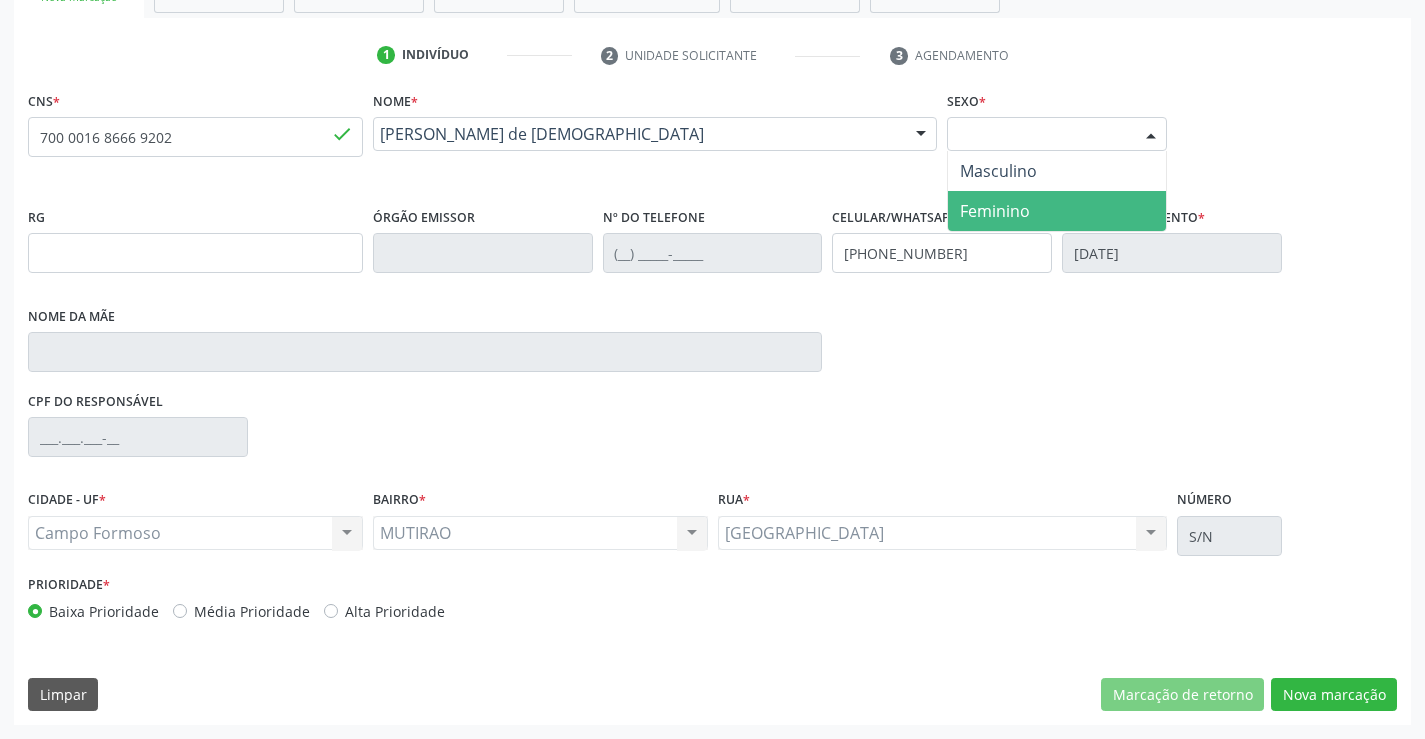 click on "Feminino" at bounding box center [1057, 211] 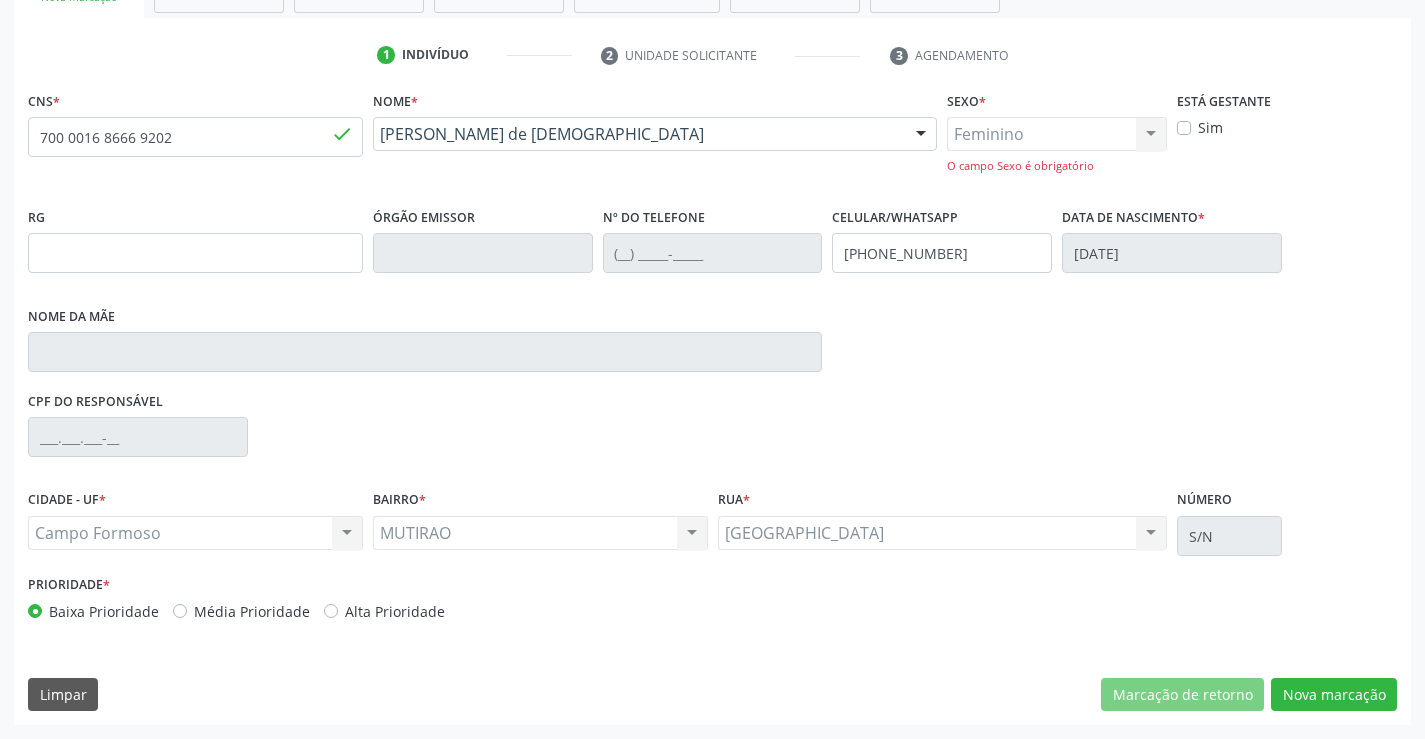 click on "Feminino         Masculino   Feminino
Nenhum resultado encontrado para: "   "
Não há nenhuma opção para ser exibida.
O campo Sexo é obrigatório" at bounding box center [1057, 145] 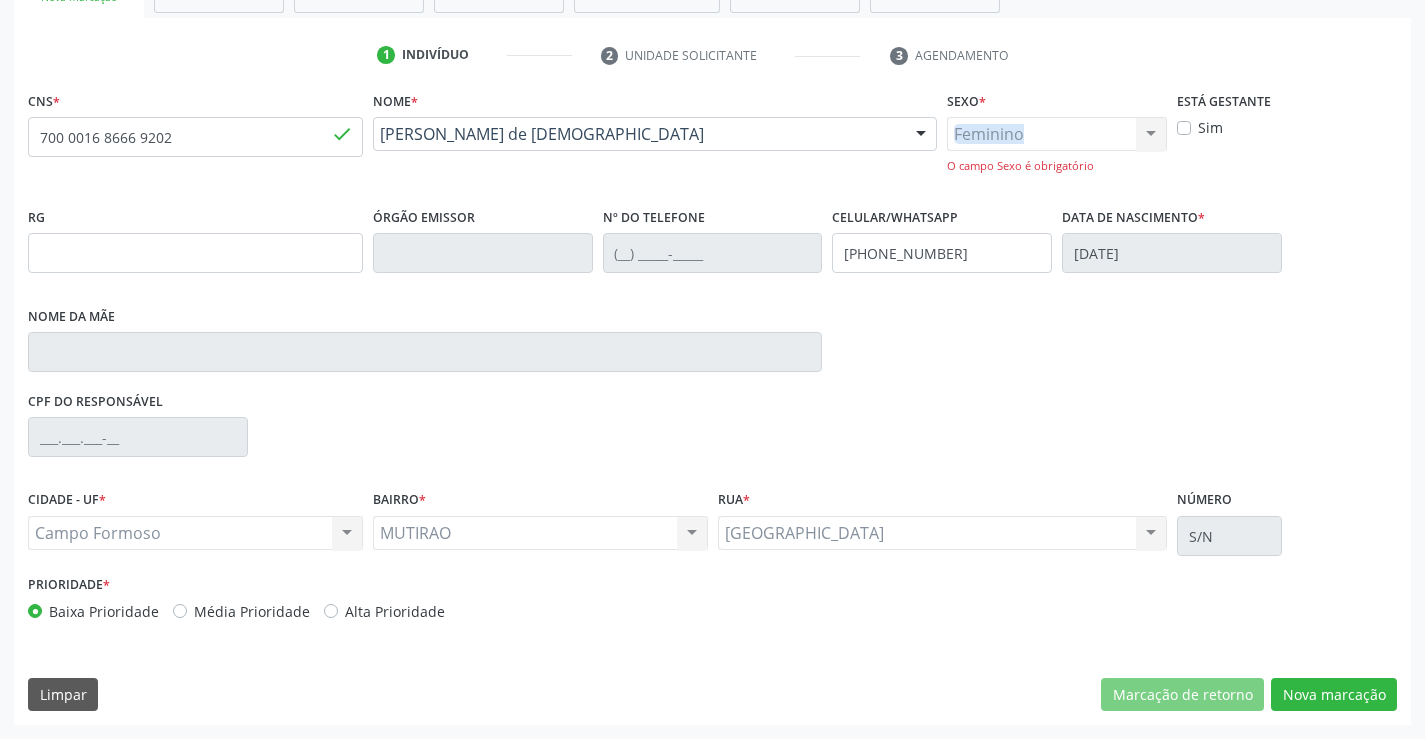 click on "Feminino         Masculino   Feminino
Nenhum resultado encontrado para: "   "
Não há nenhuma opção para ser exibida.
O campo Sexo é obrigatório" at bounding box center (1057, 145) 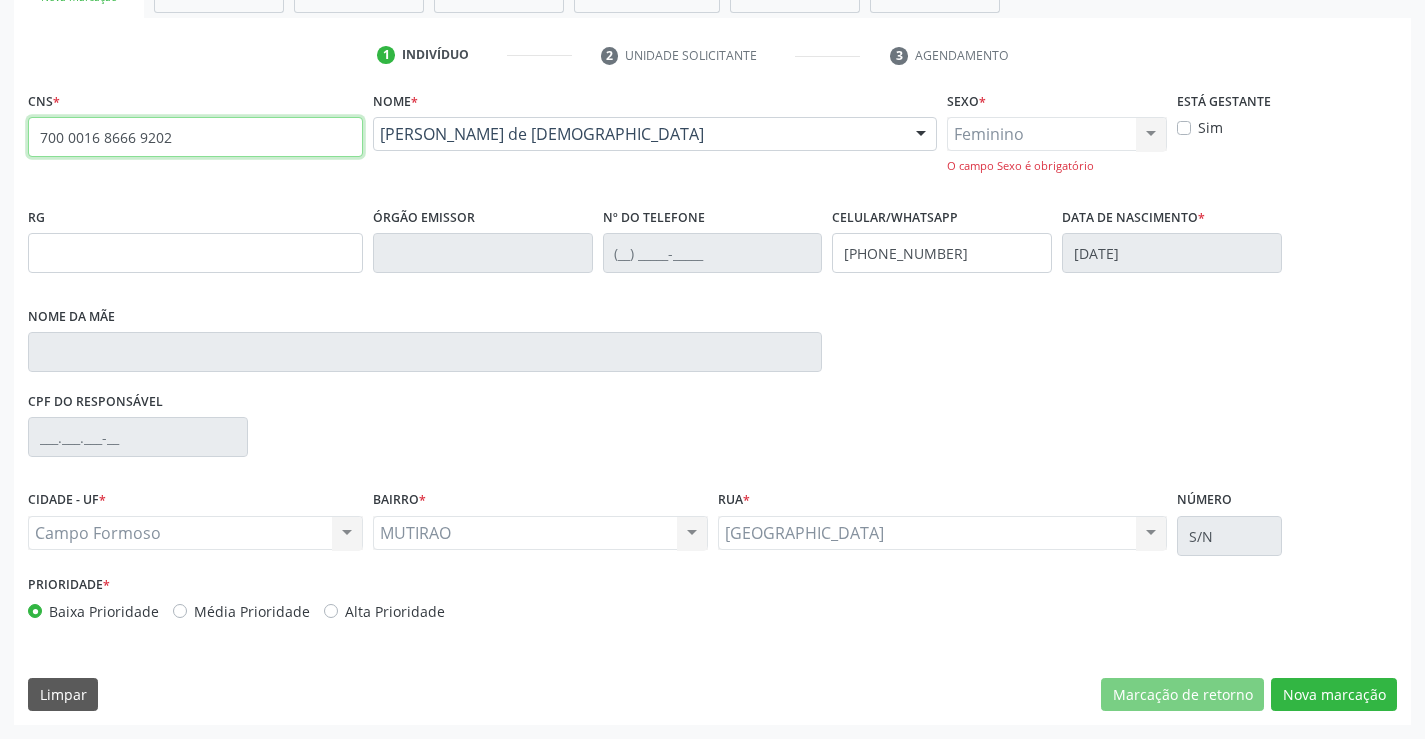 click on "700 0016 8666 9202" at bounding box center (195, 137) 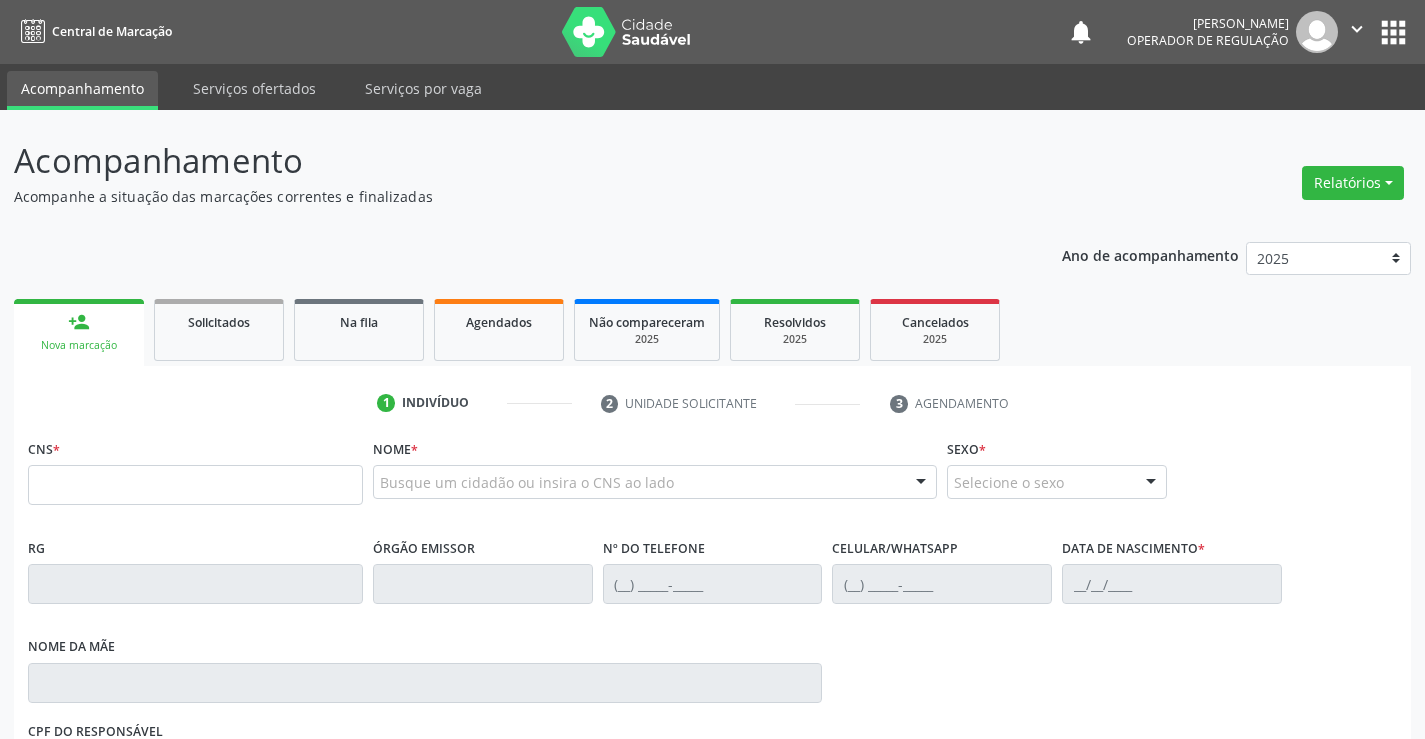 scroll, scrollTop: 0, scrollLeft: 0, axis: both 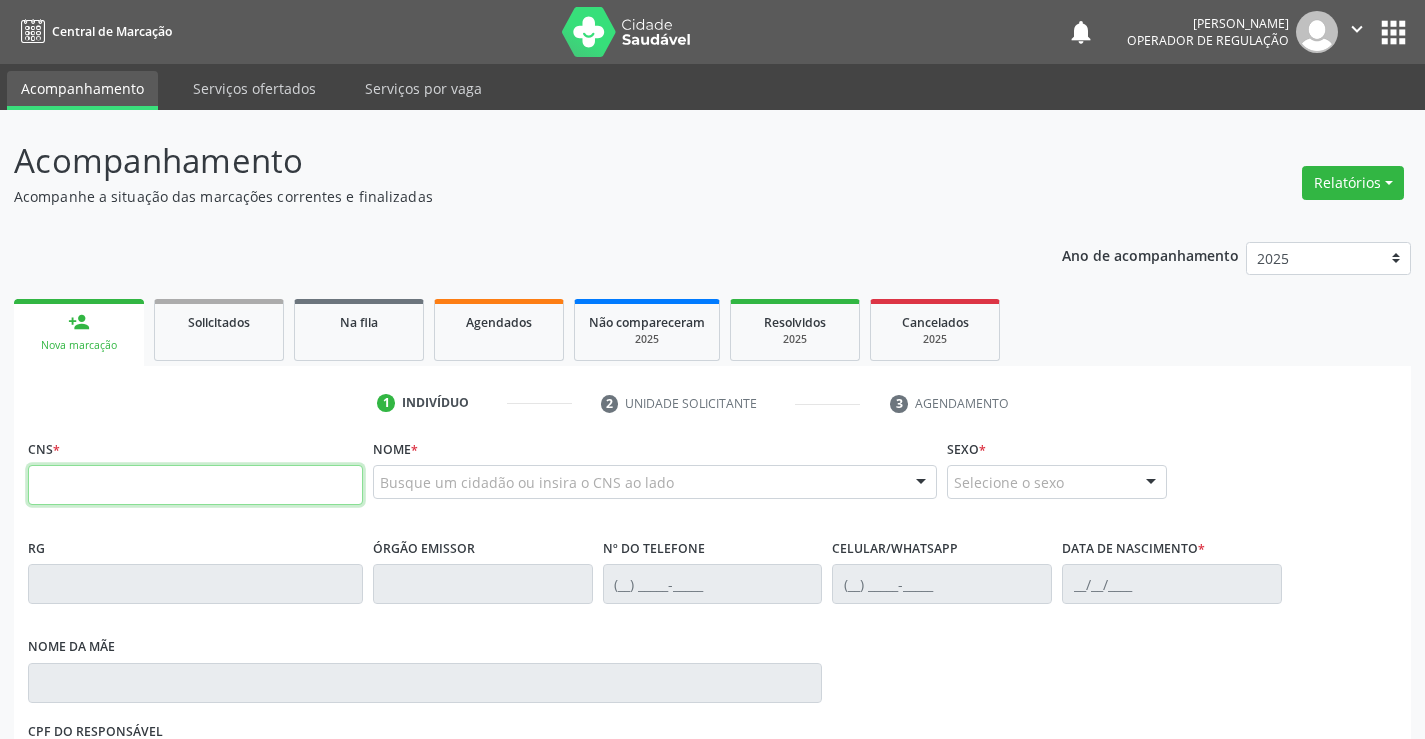 click at bounding box center [195, 485] 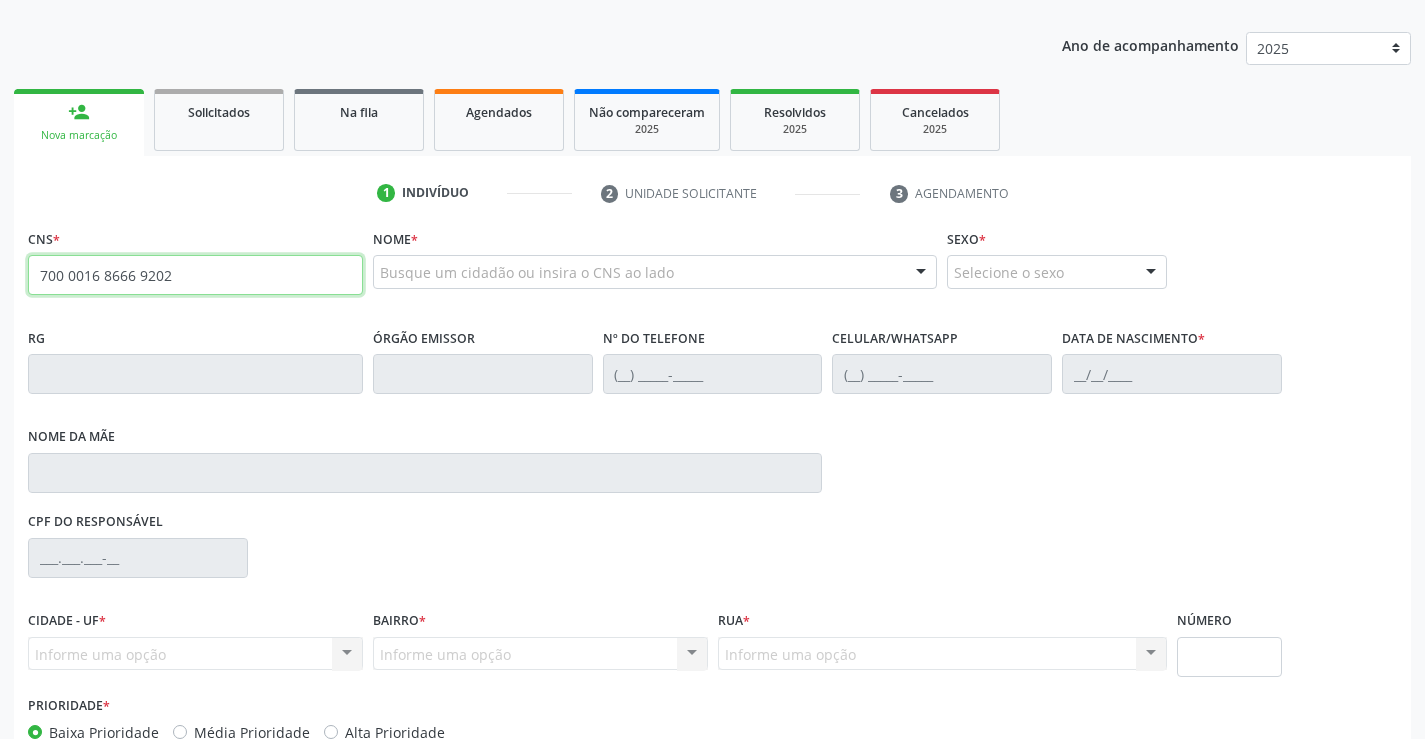 scroll, scrollTop: 331, scrollLeft: 0, axis: vertical 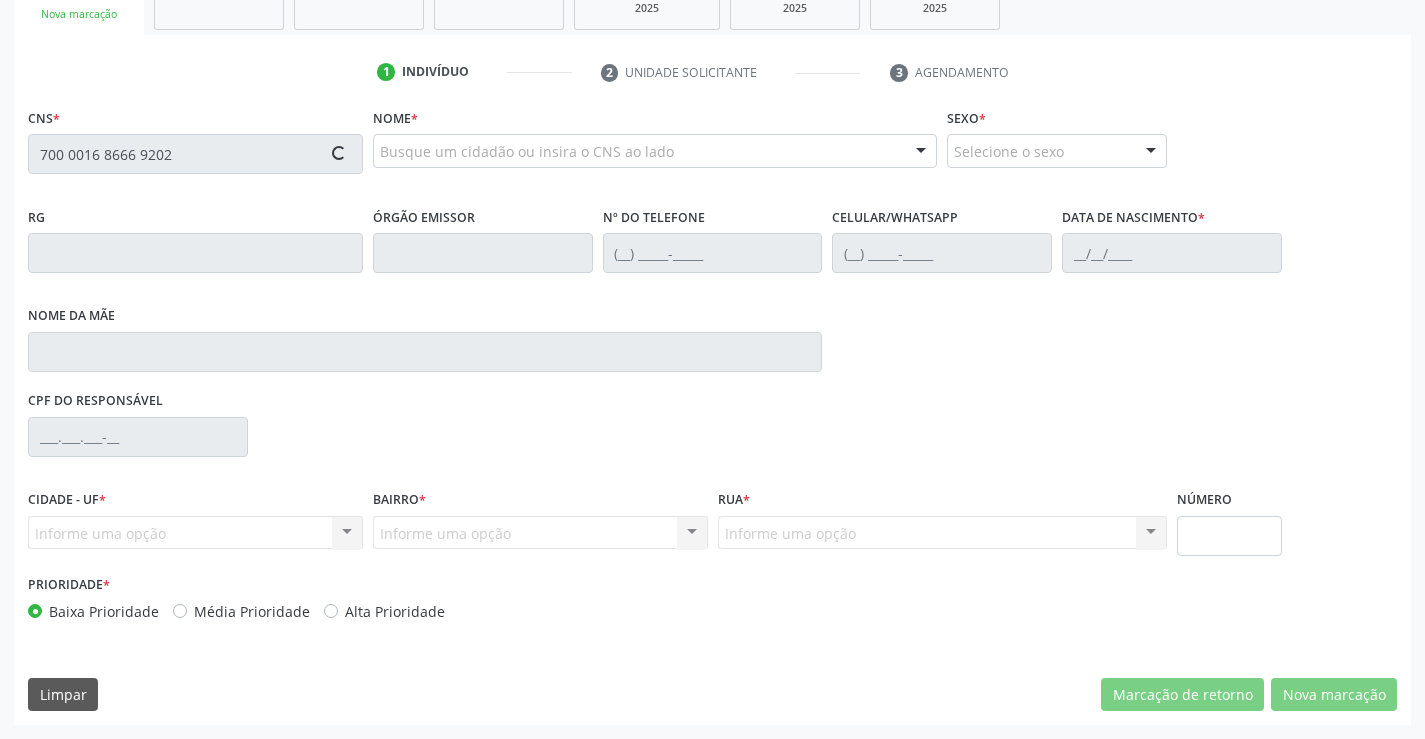 type on "700 0016 8666 9202" 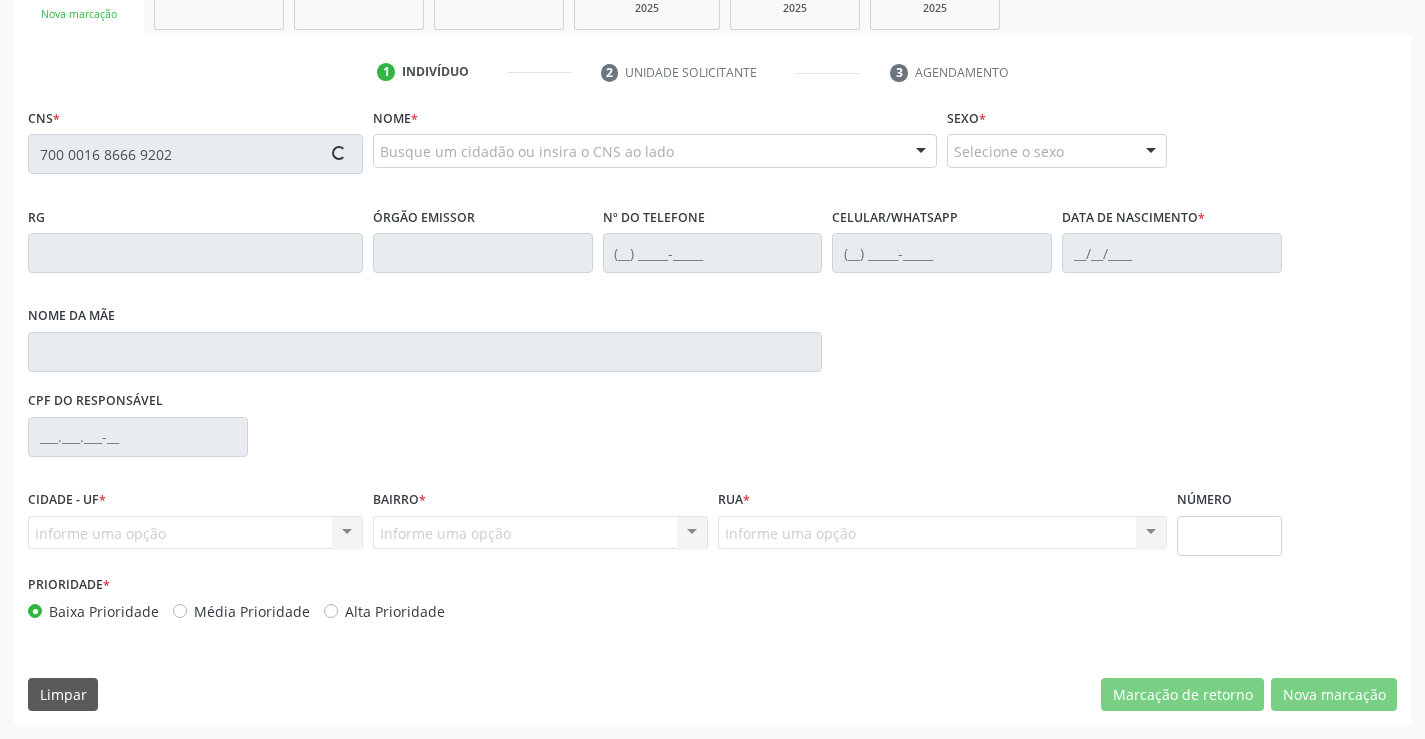 type 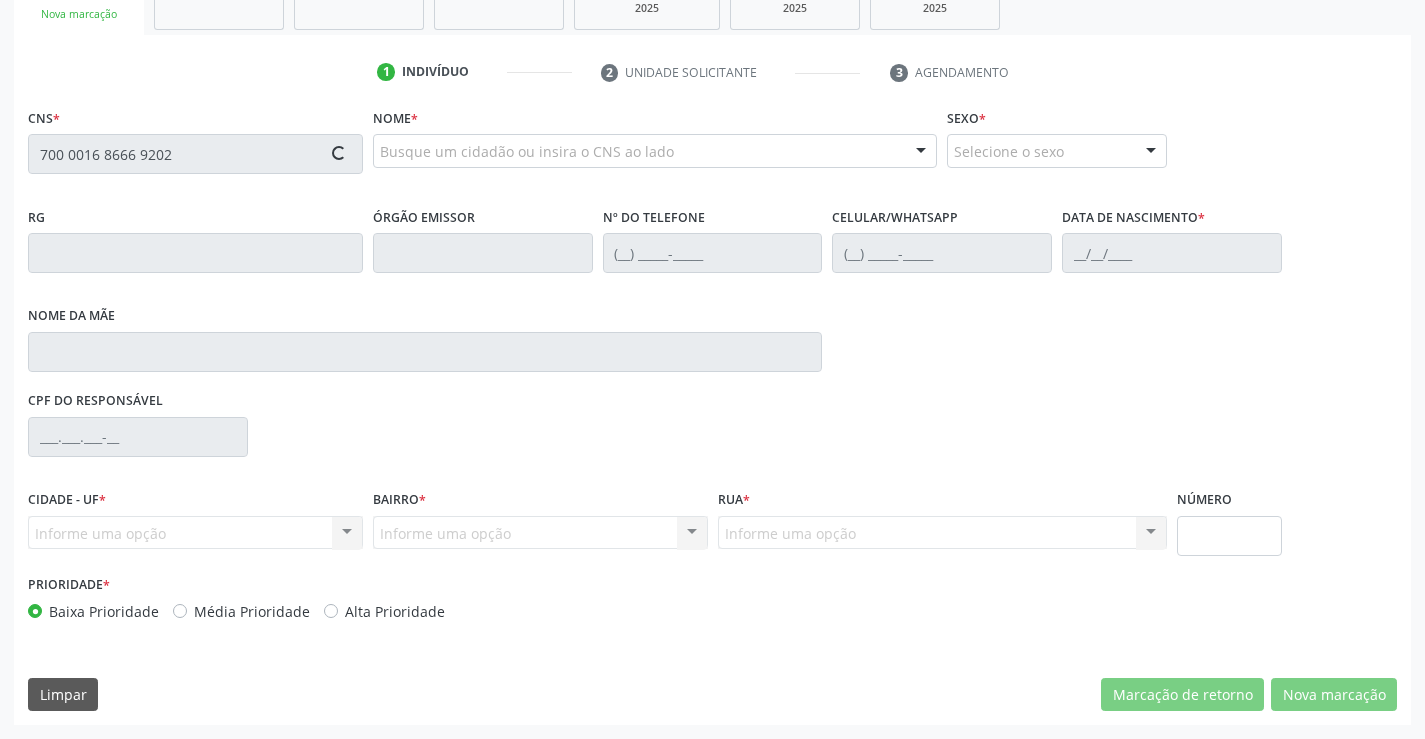 type 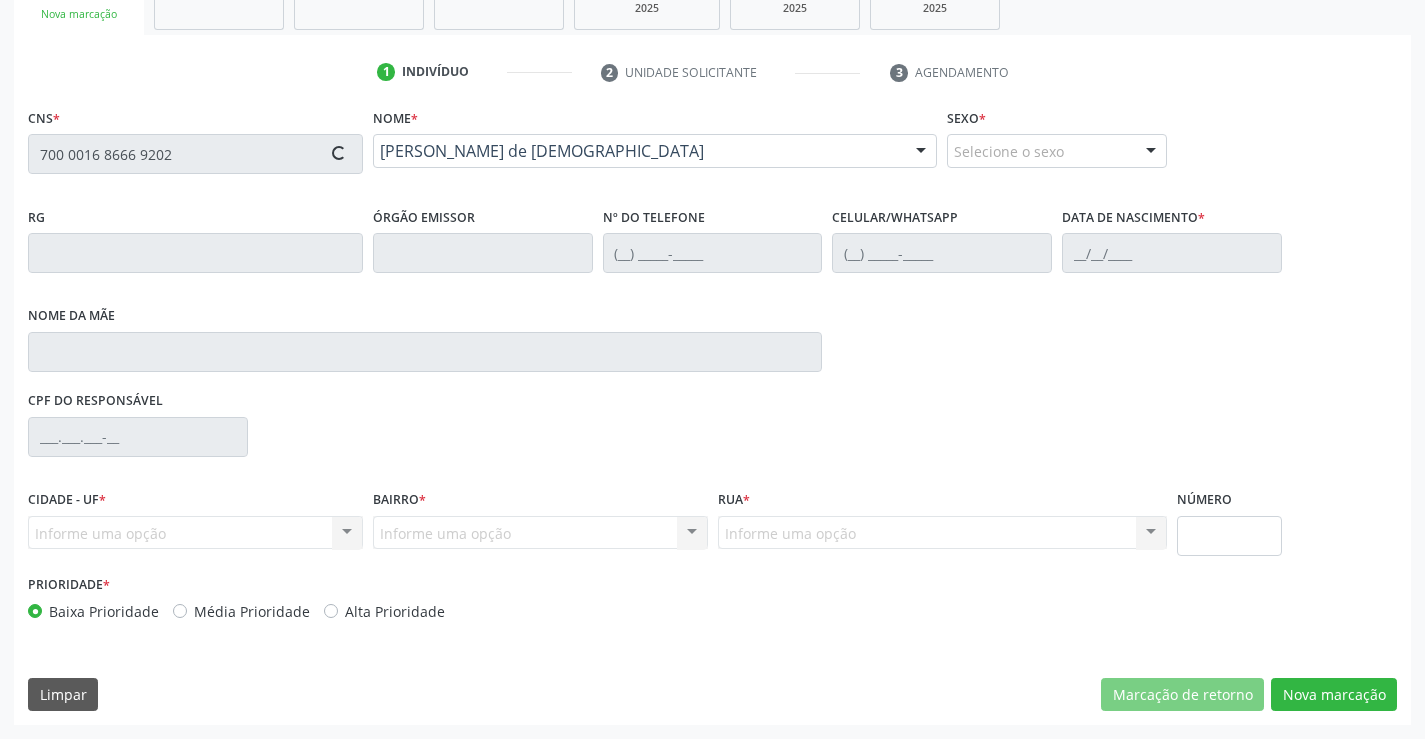 type on "[PHONE_NUMBER]" 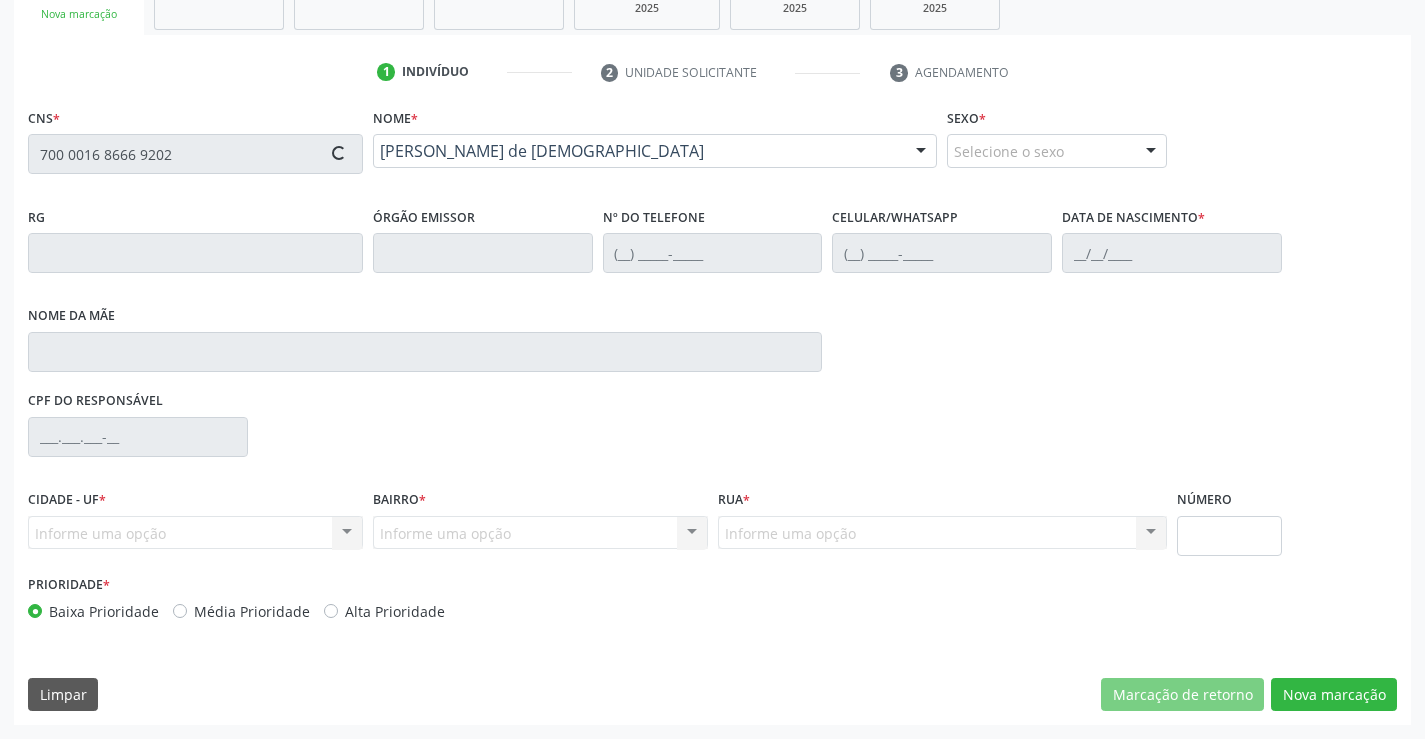 type on "0[DATE]" 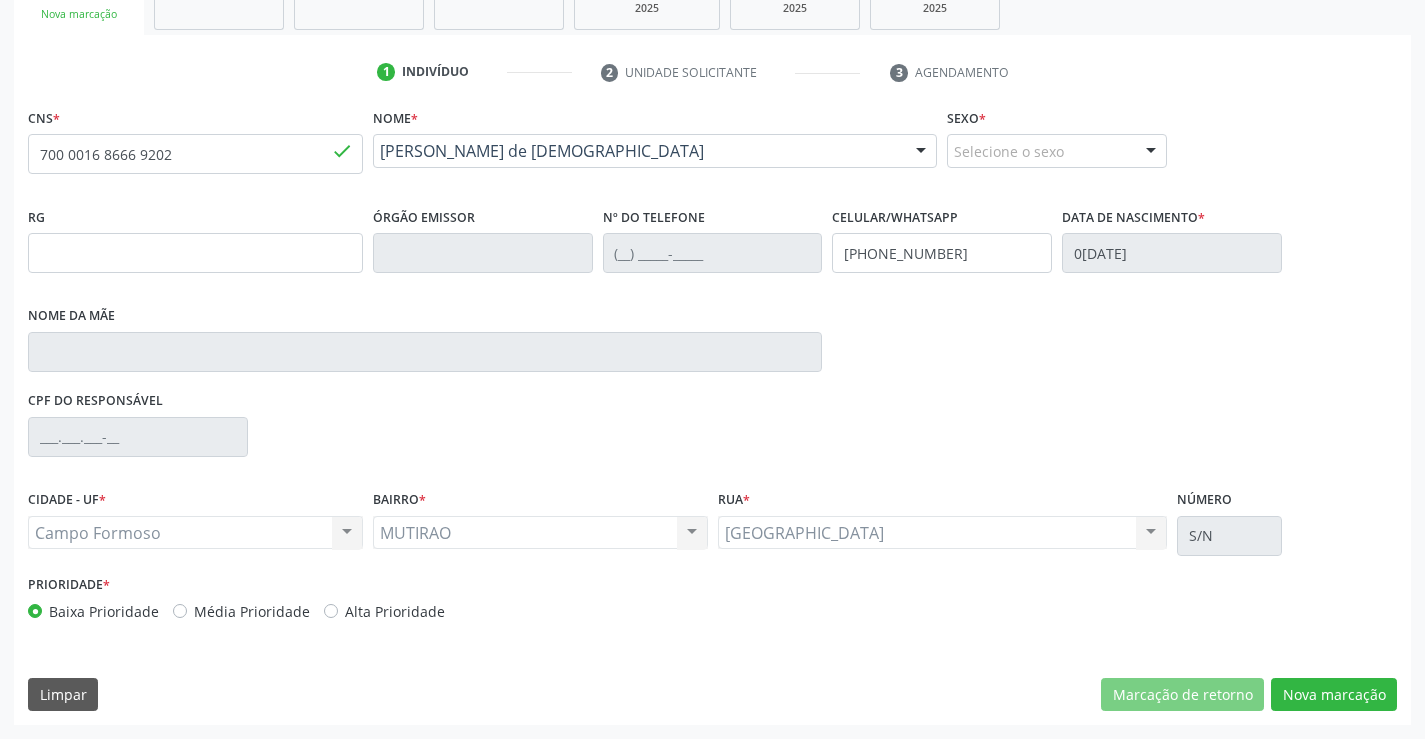 click at bounding box center [1151, 152] 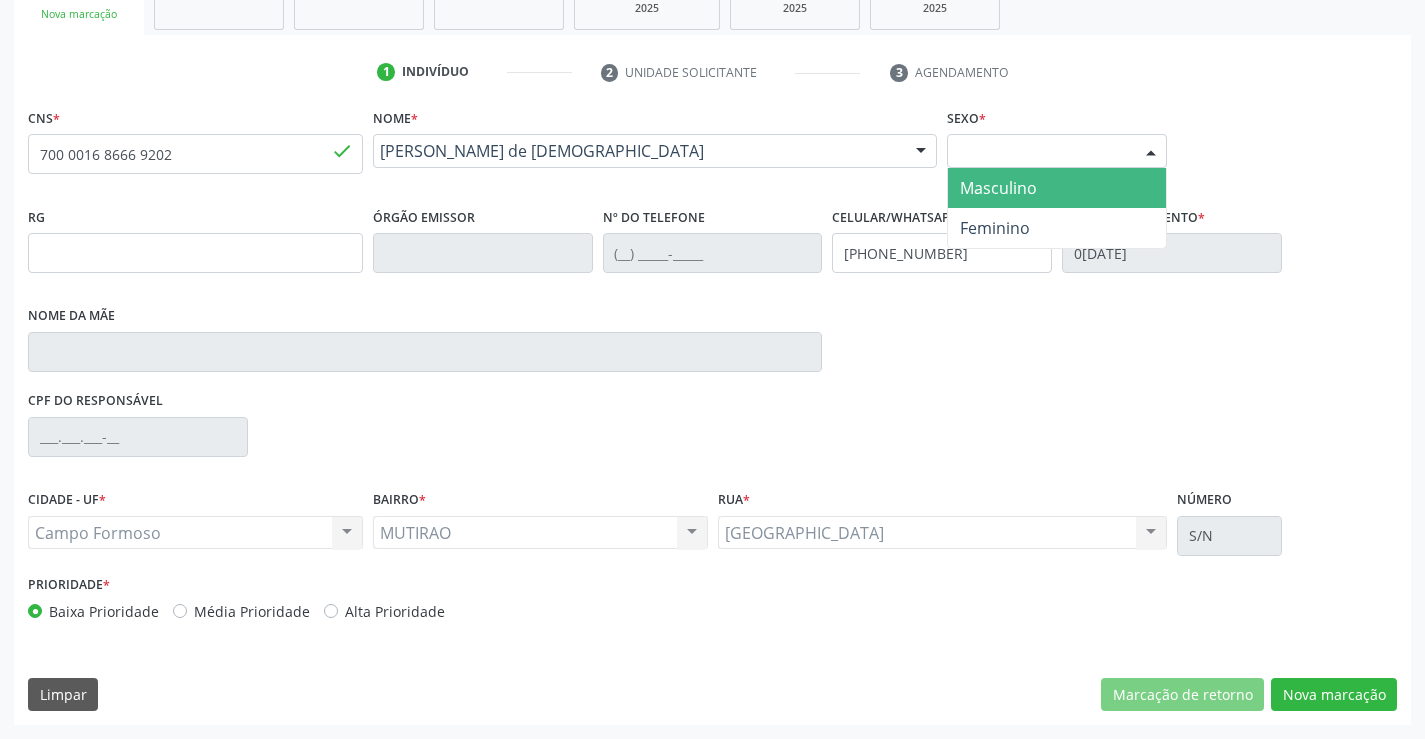 click on "Masculino" at bounding box center [1057, 188] 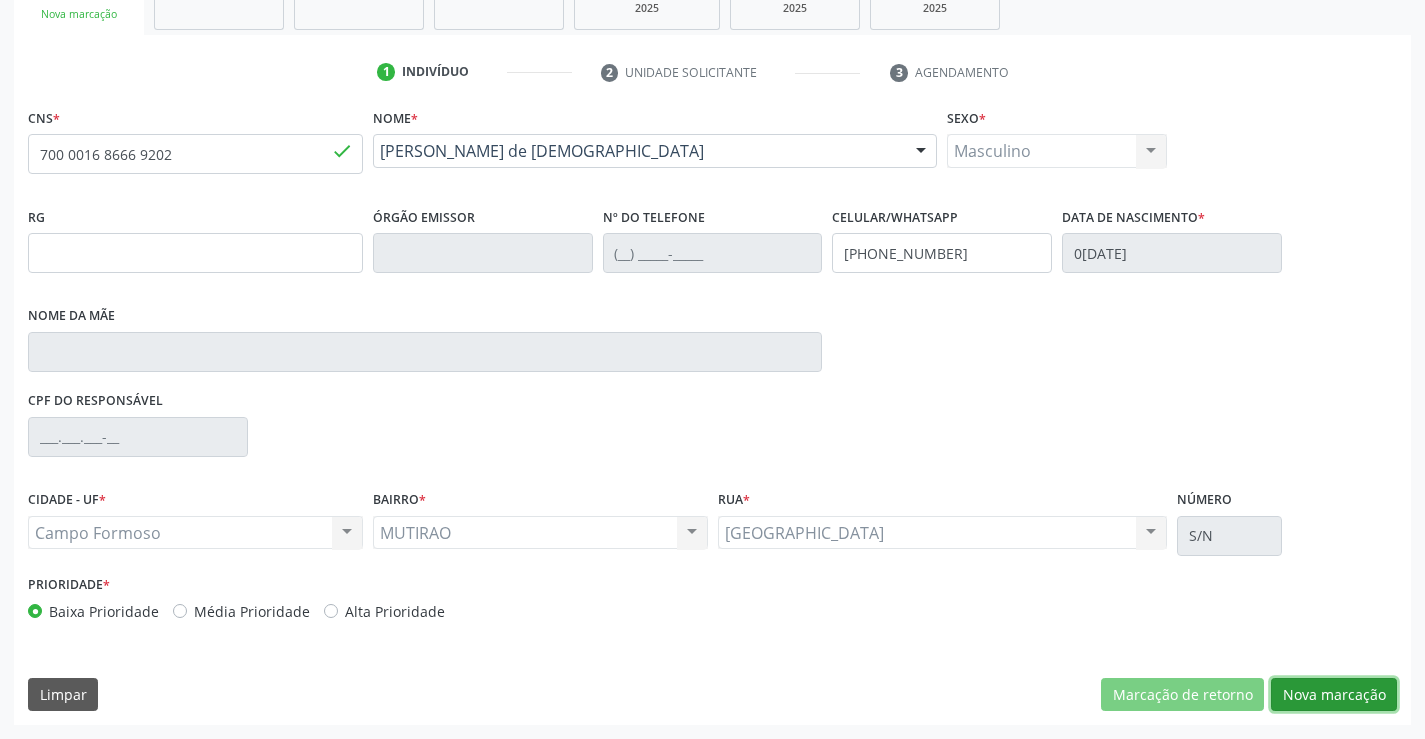 click on "Nova marcação" at bounding box center (1334, 695) 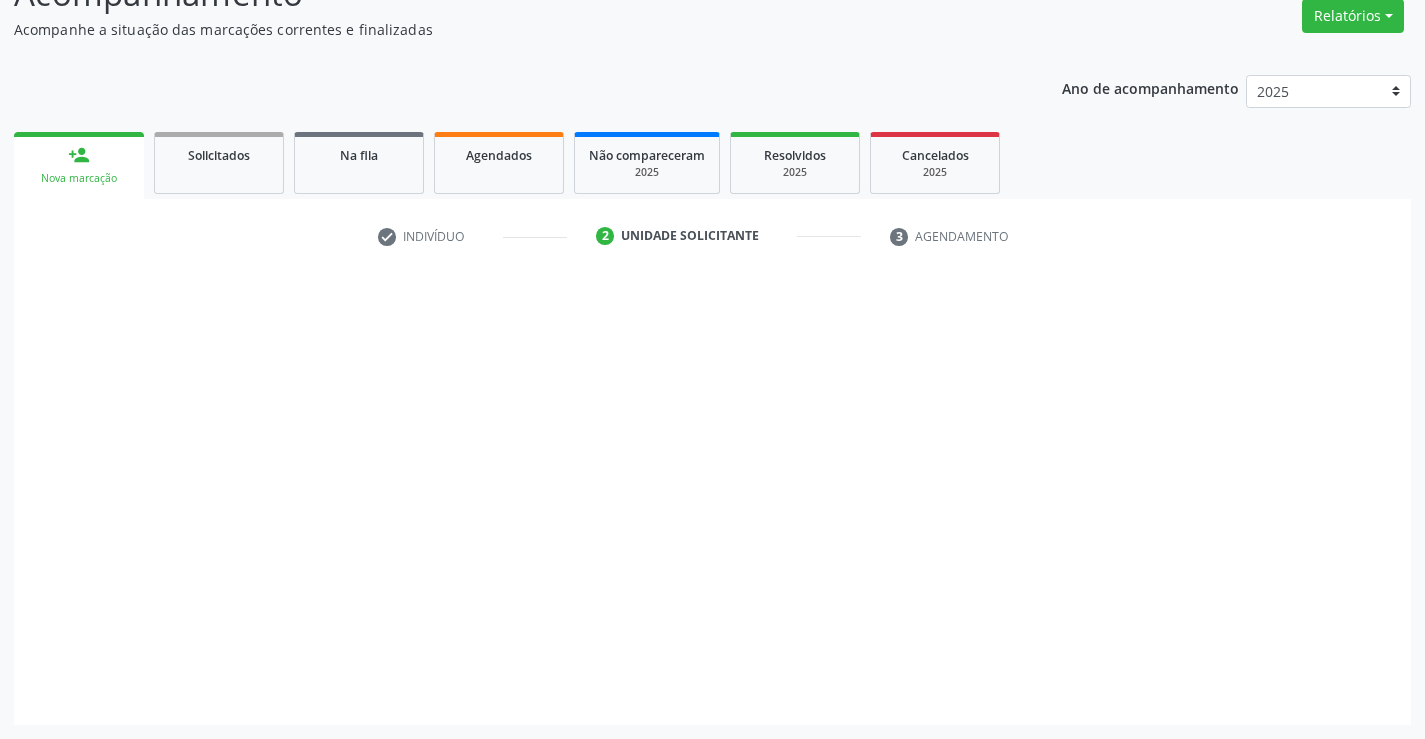 scroll, scrollTop: 167, scrollLeft: 0, axis: vertical 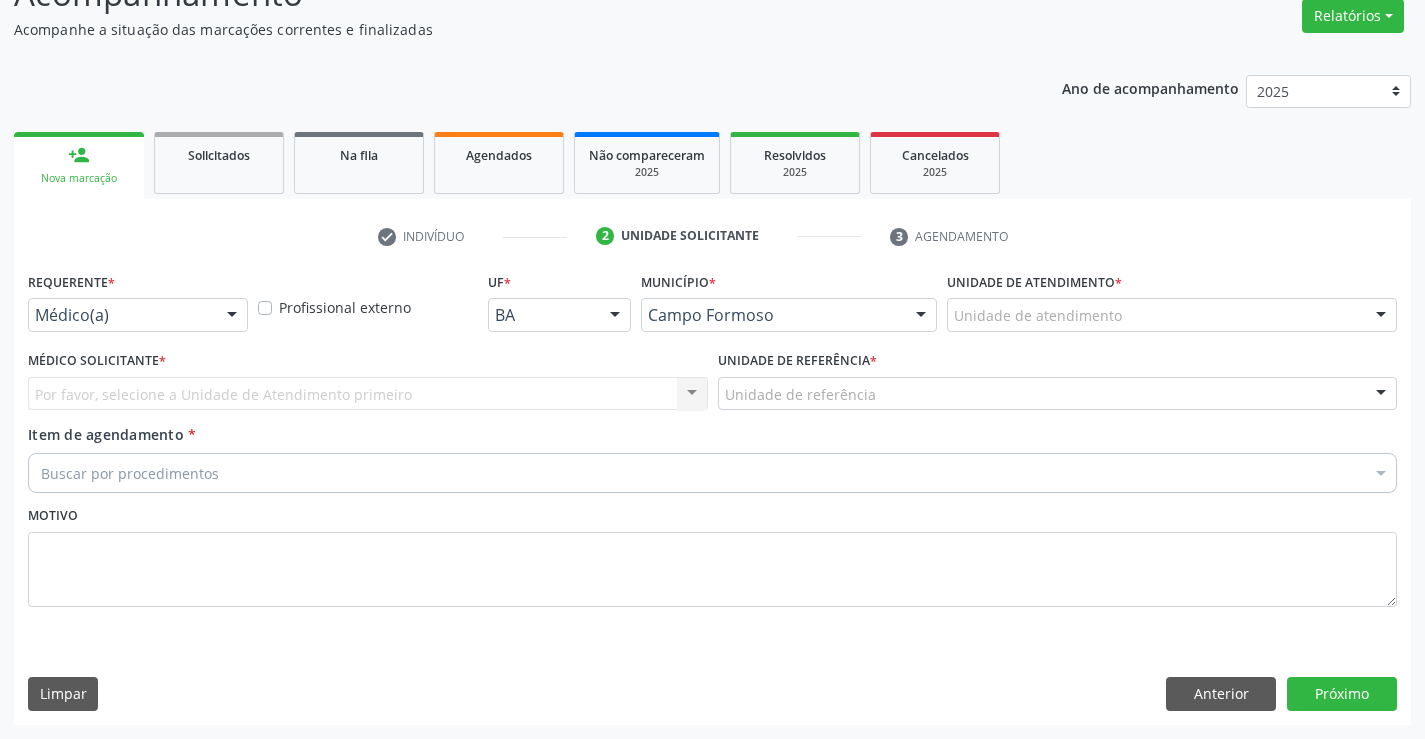 drag, startPoint x: 186, startPoint y: 320, endPoint x: 160, endPoint y: 430, distance: 113.03097 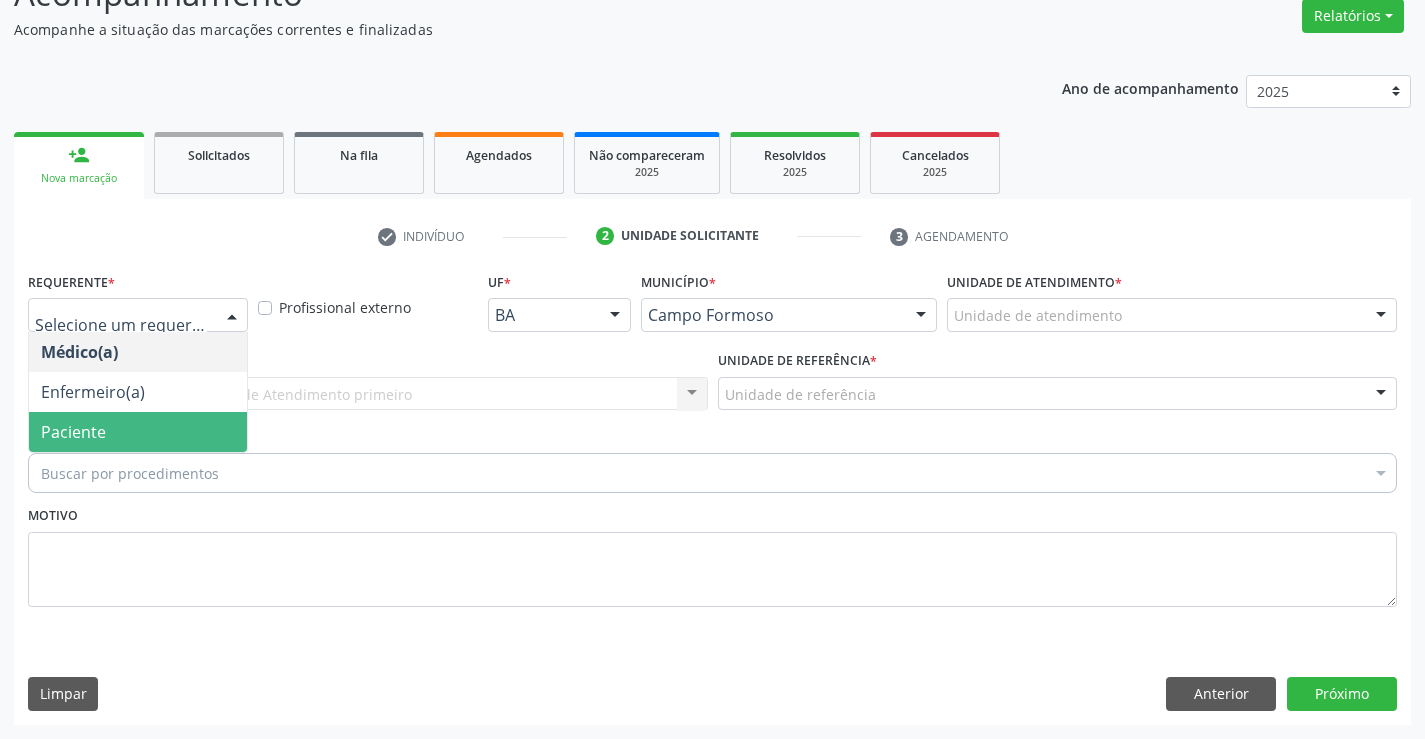 click on "Paciente" at bounding box center [138, 432] 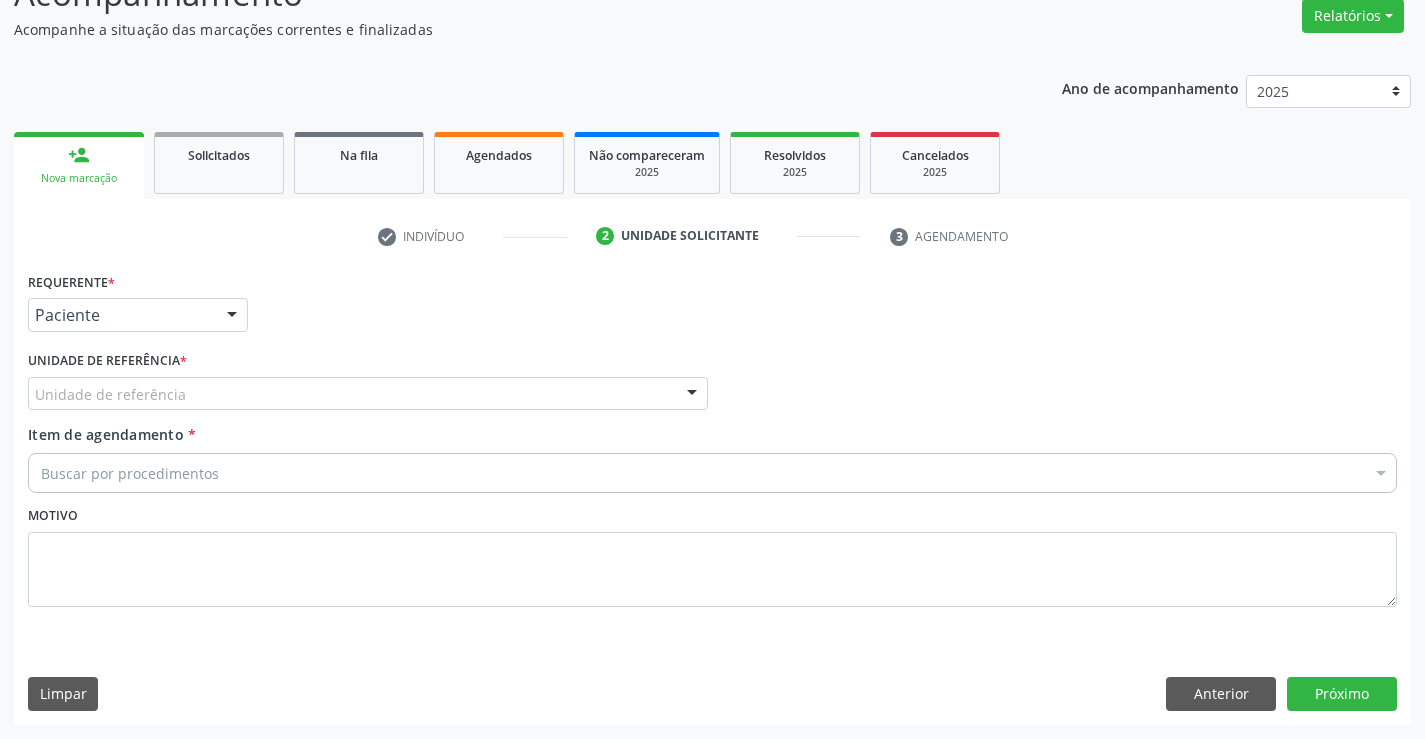 click on "Unidade de referência" at bounding box center [368, 394] 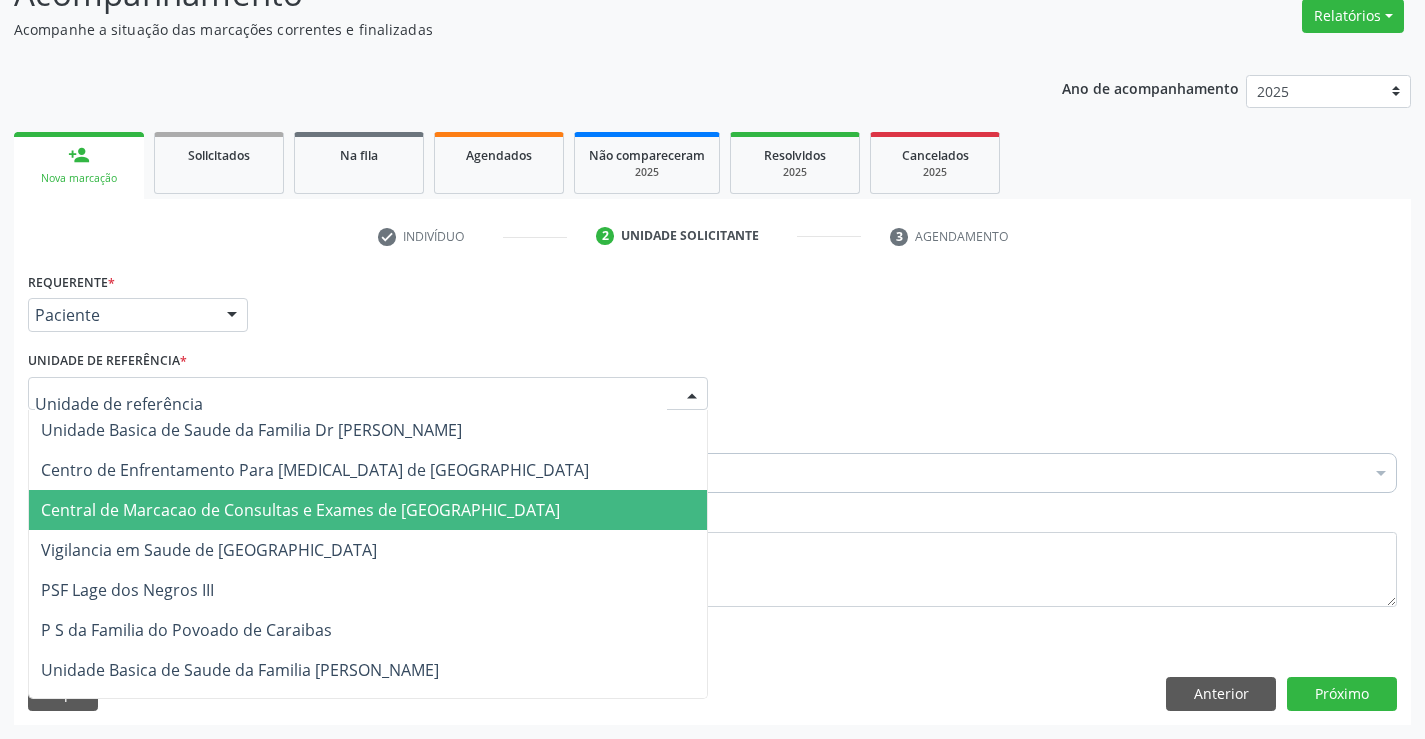 drag, startPoint x: 331, startPoint y: 516, endPoint x: 347, endPoint y: 496, distance: 25.612497 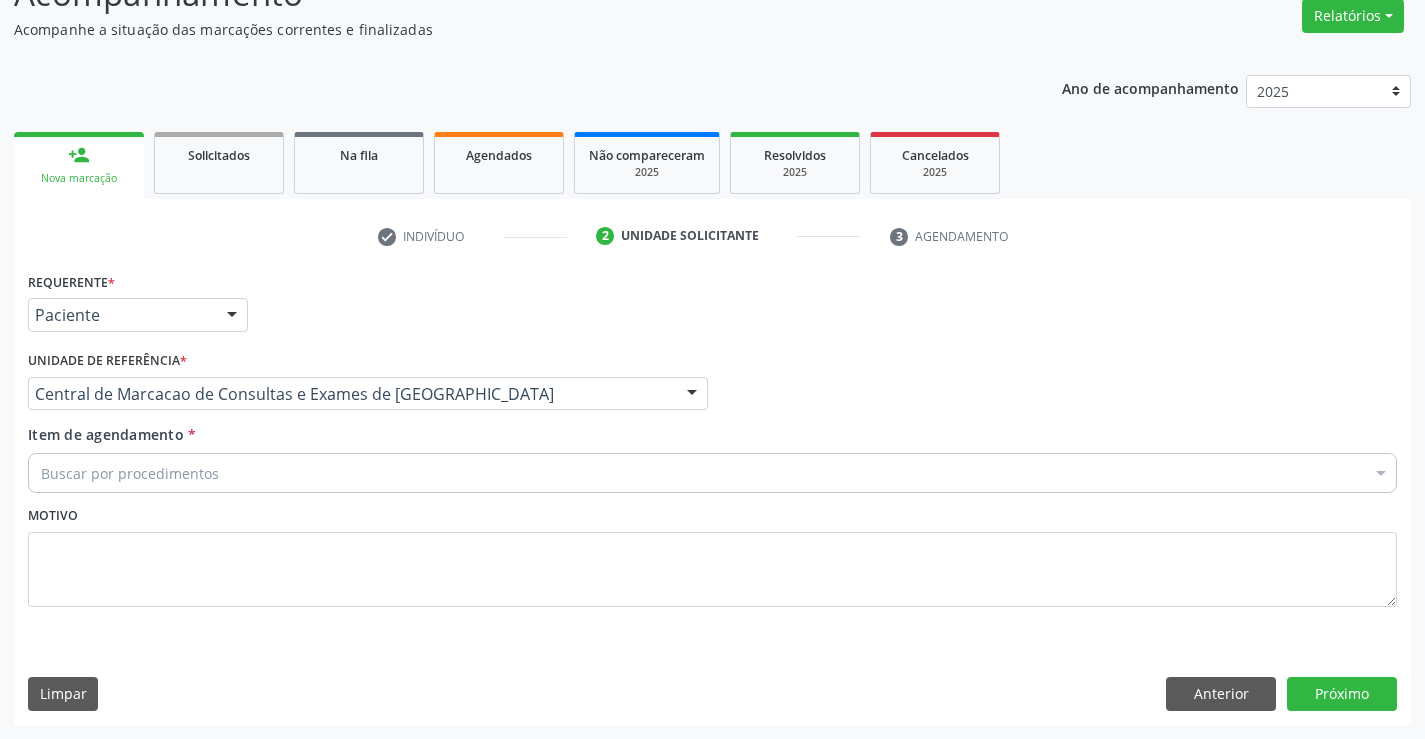 click on "Buscar por procedimentos" at bounding box center [712, 473] 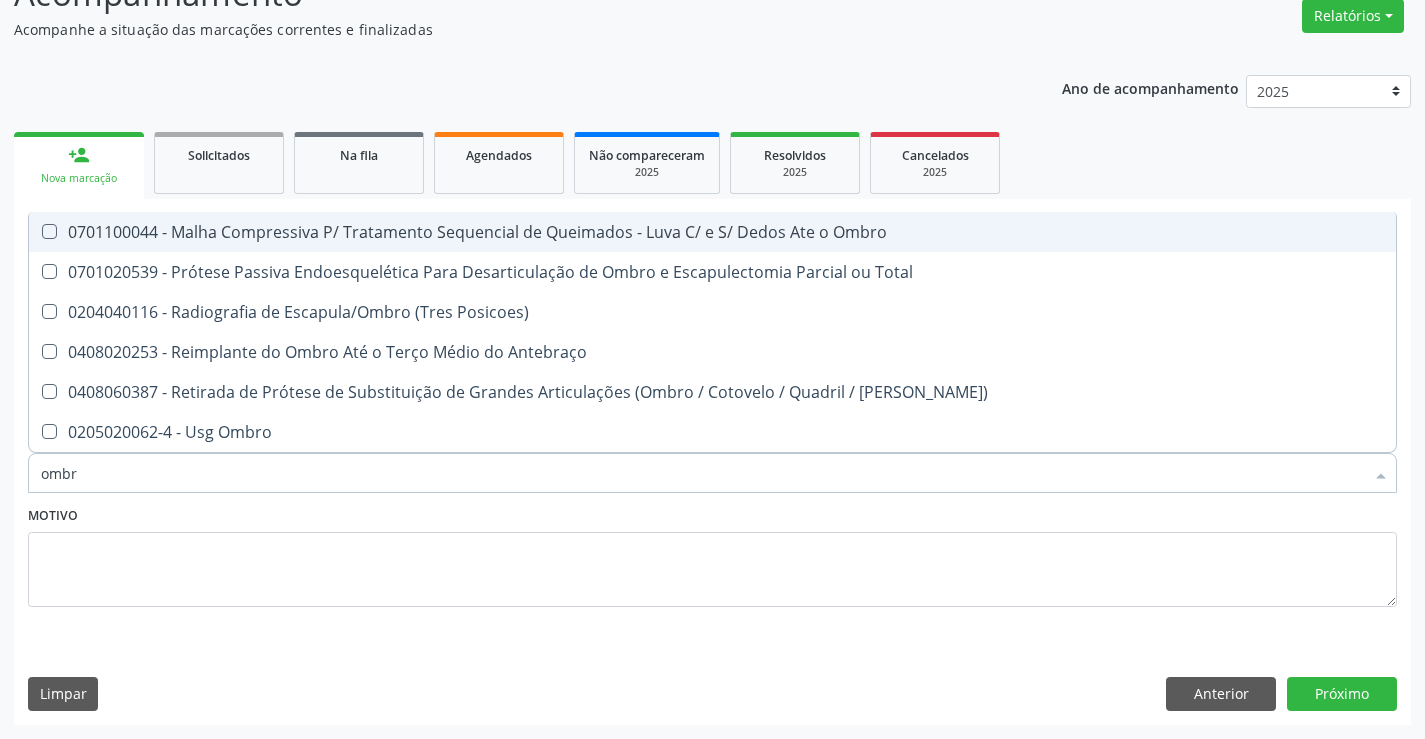 type on "ombro" 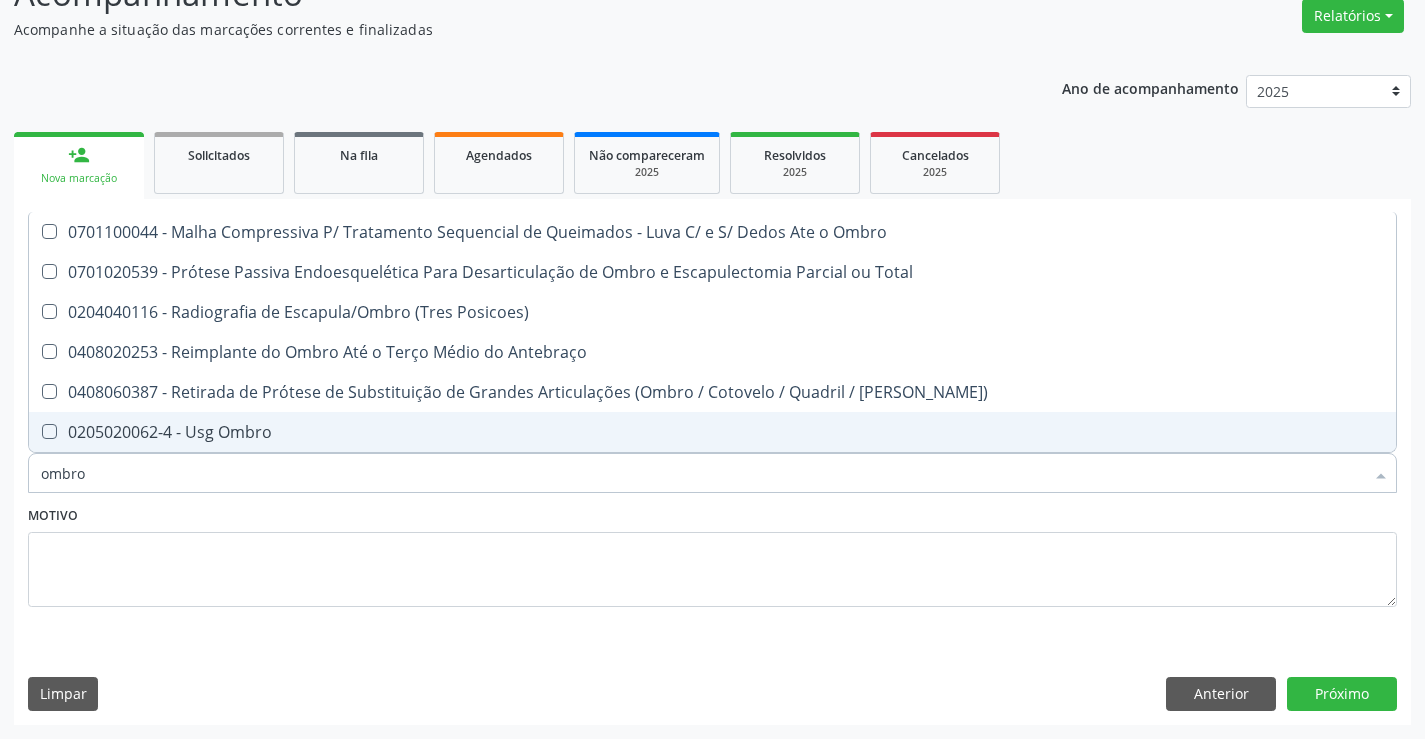 click on "0205020062-4 - Usg Ombro" at bounding box center [712, 432] 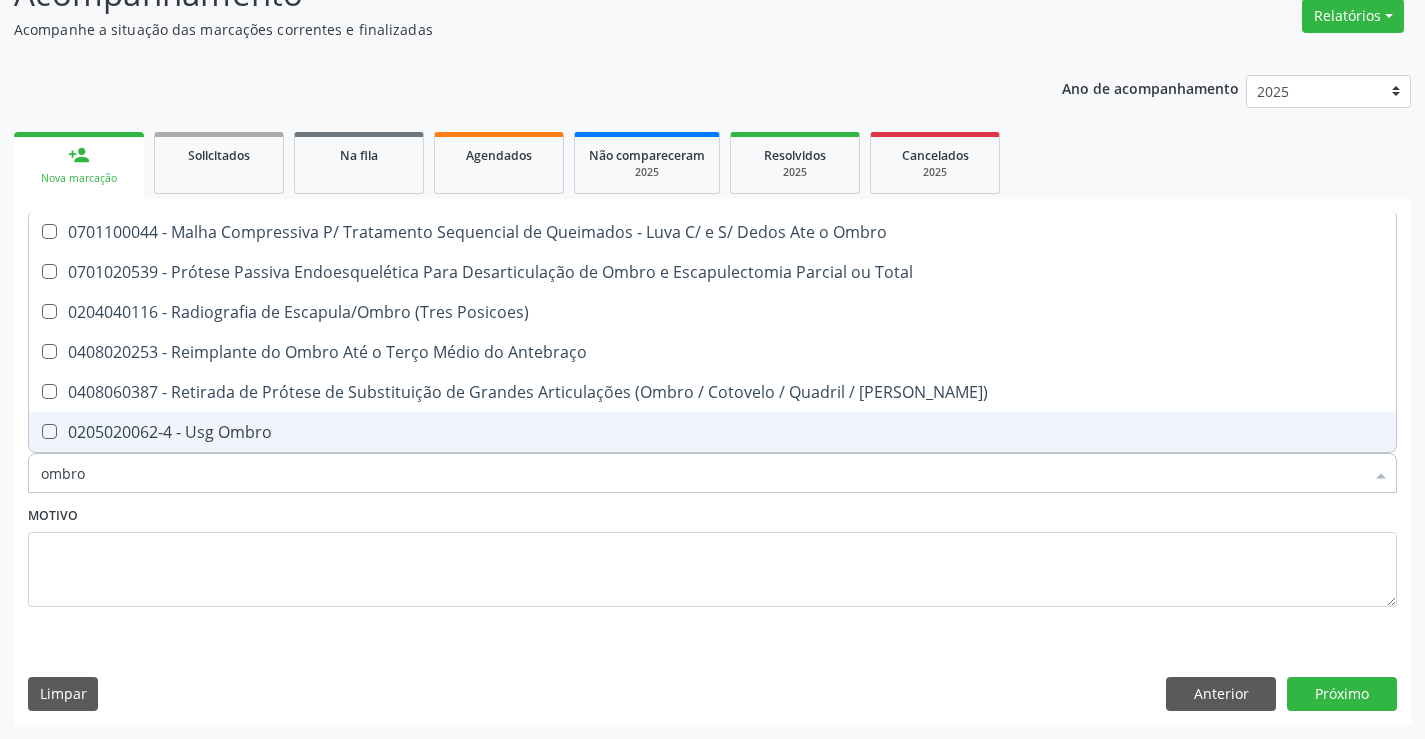 checkbox on "true" 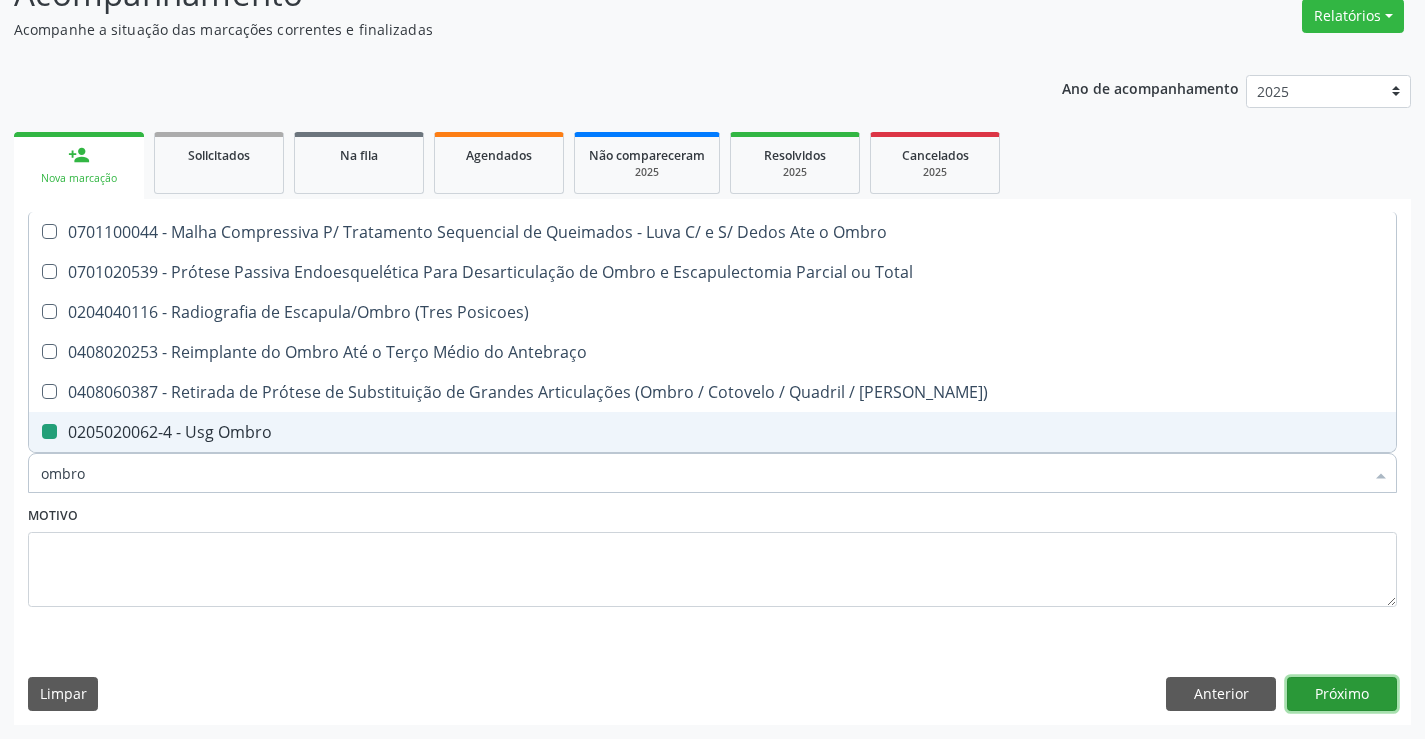 click on "Próximo" at bounding box center (1342, 694) 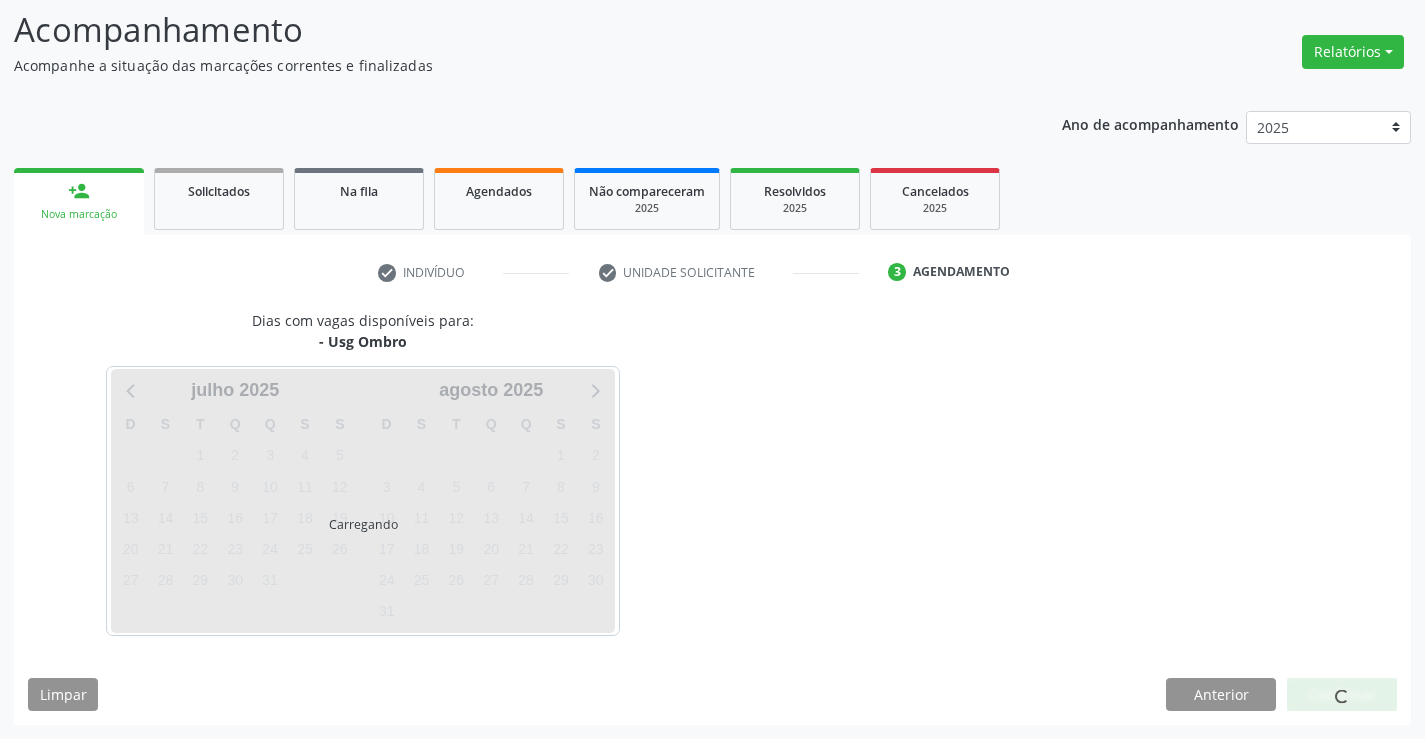 scroll, scrollTop: 131, scrollLeft: 0, axis: vertical 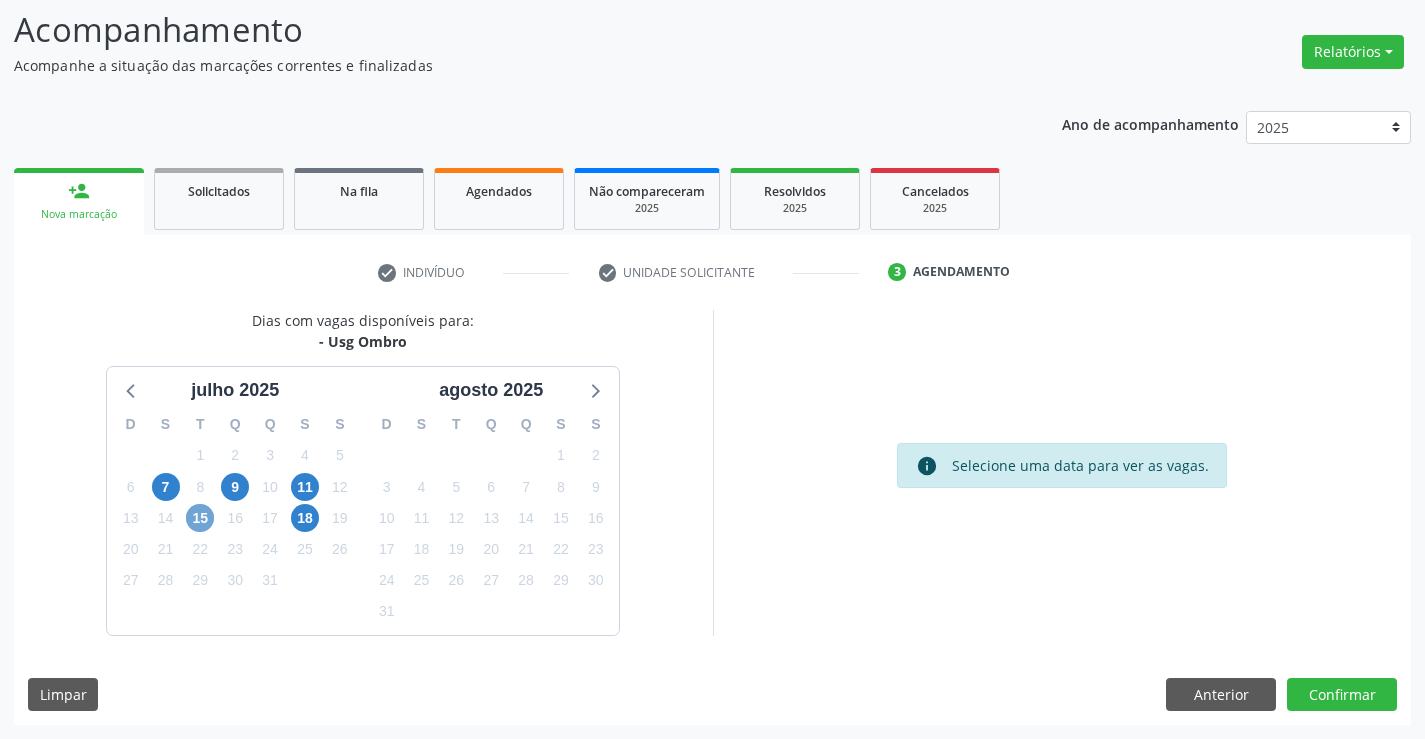 click on "15" at bounding box center (200, 518) 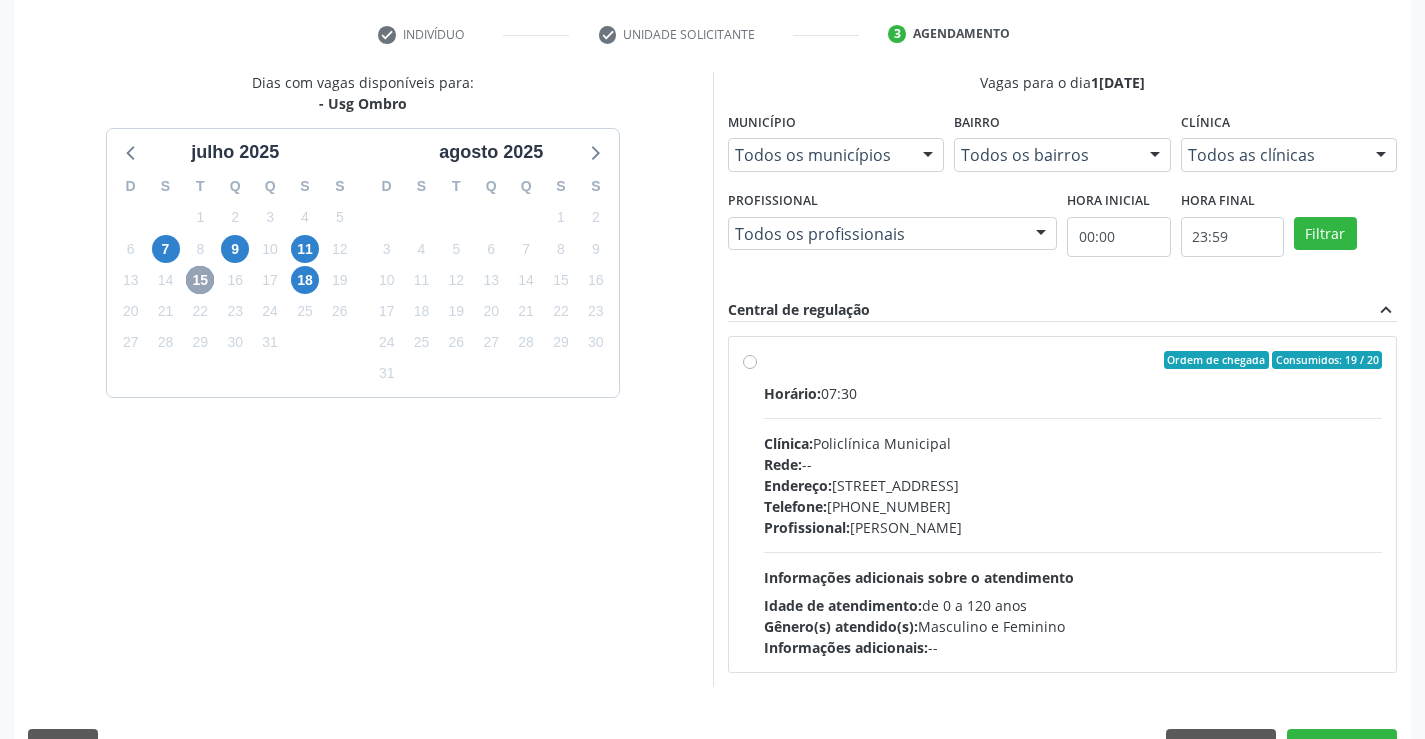 scroll, scrollTop: 420, scrollLeft: 0, axis: vertical 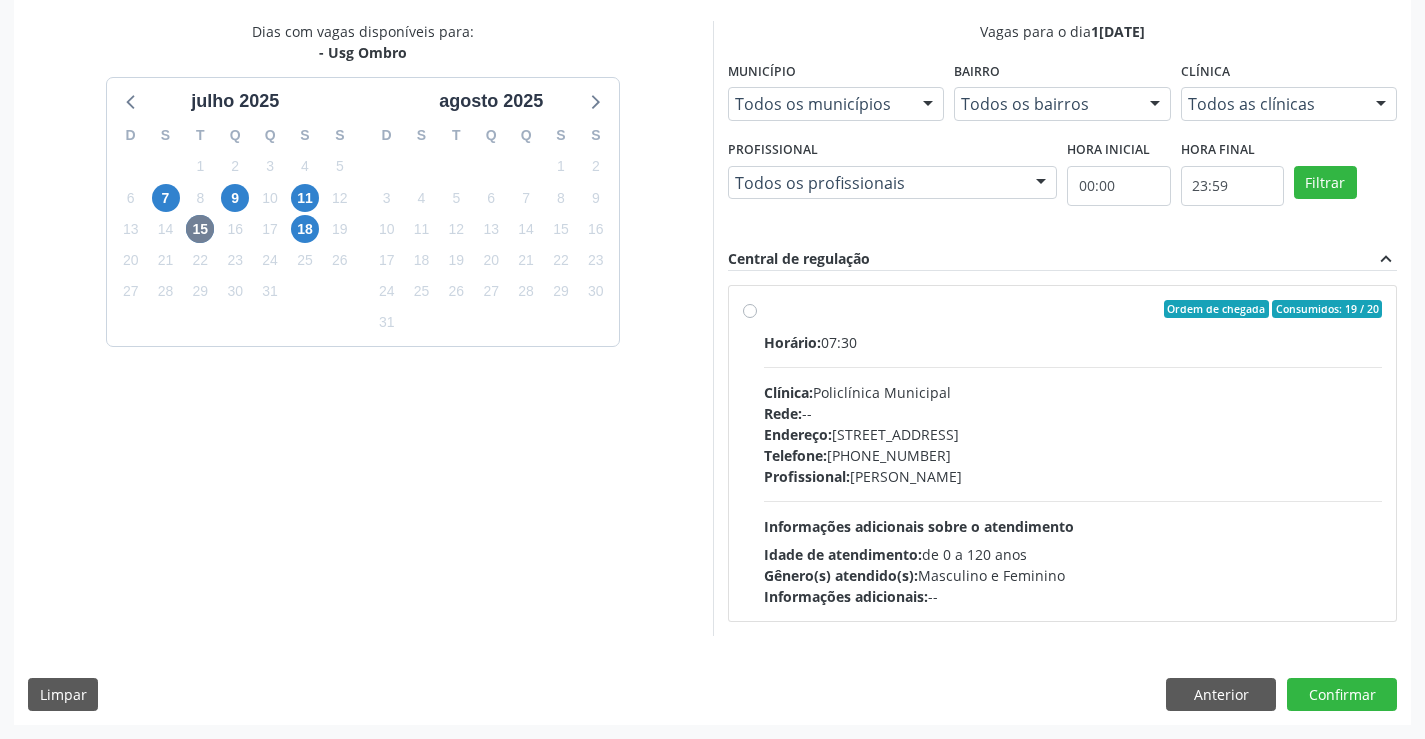 click on "Clínica:  Policlínica Municipal" at bounding box center (1073, 392) 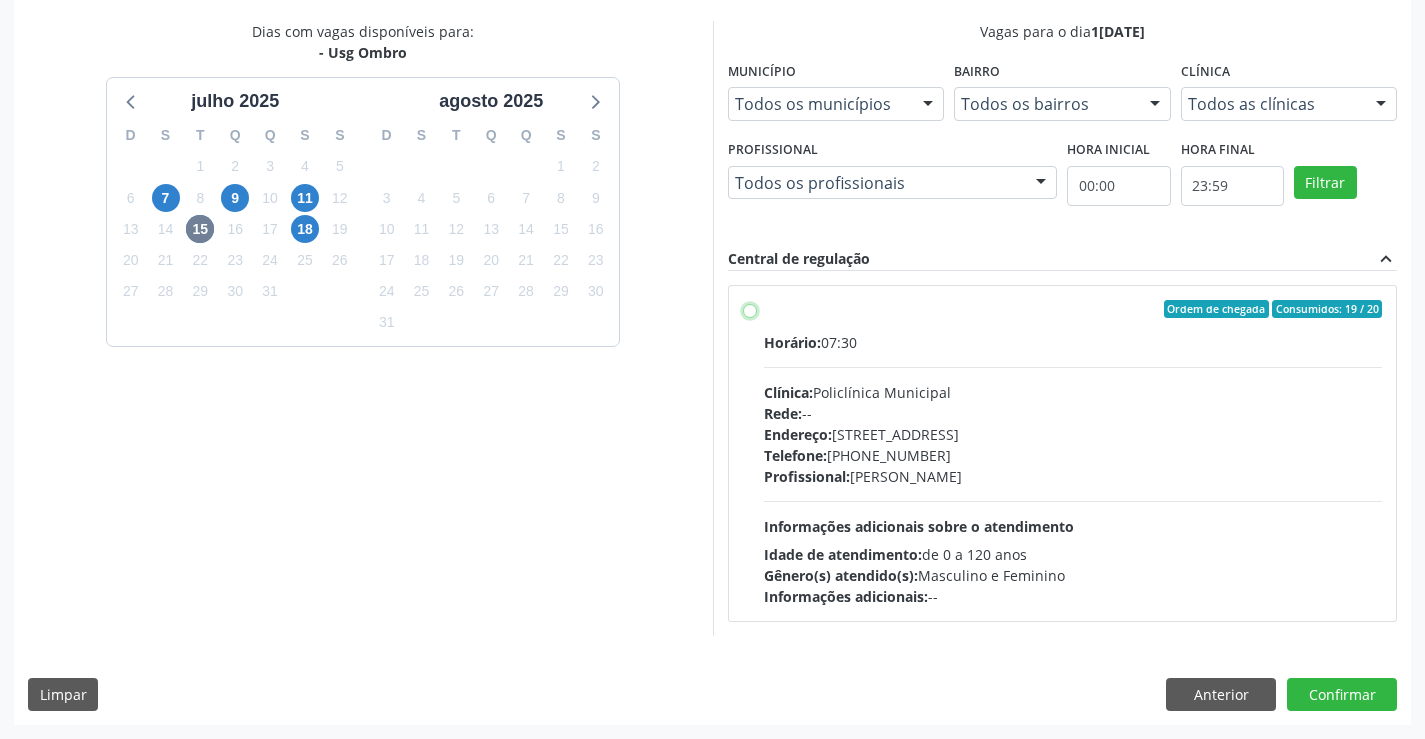 click on "Ordem de chegada
Consumidos: 19 / 20
Horário:   07:30
Clínica:  Policlínica Municipal
Rede:
--
[GEOGRAPHIC_DATA]:   [STREET_ADDRESS]
Telefone:   [PHONE_NUMBER]
Profissional:
[PERSON_NAME]
Informações adicionais sobre o atendimento
Idade de atendimento:
de 0 a 120 anos
Gênero(s) atendido(s):
Masculino e Feminino
Informações adicionais:
--" at bounding box center [750, 309] 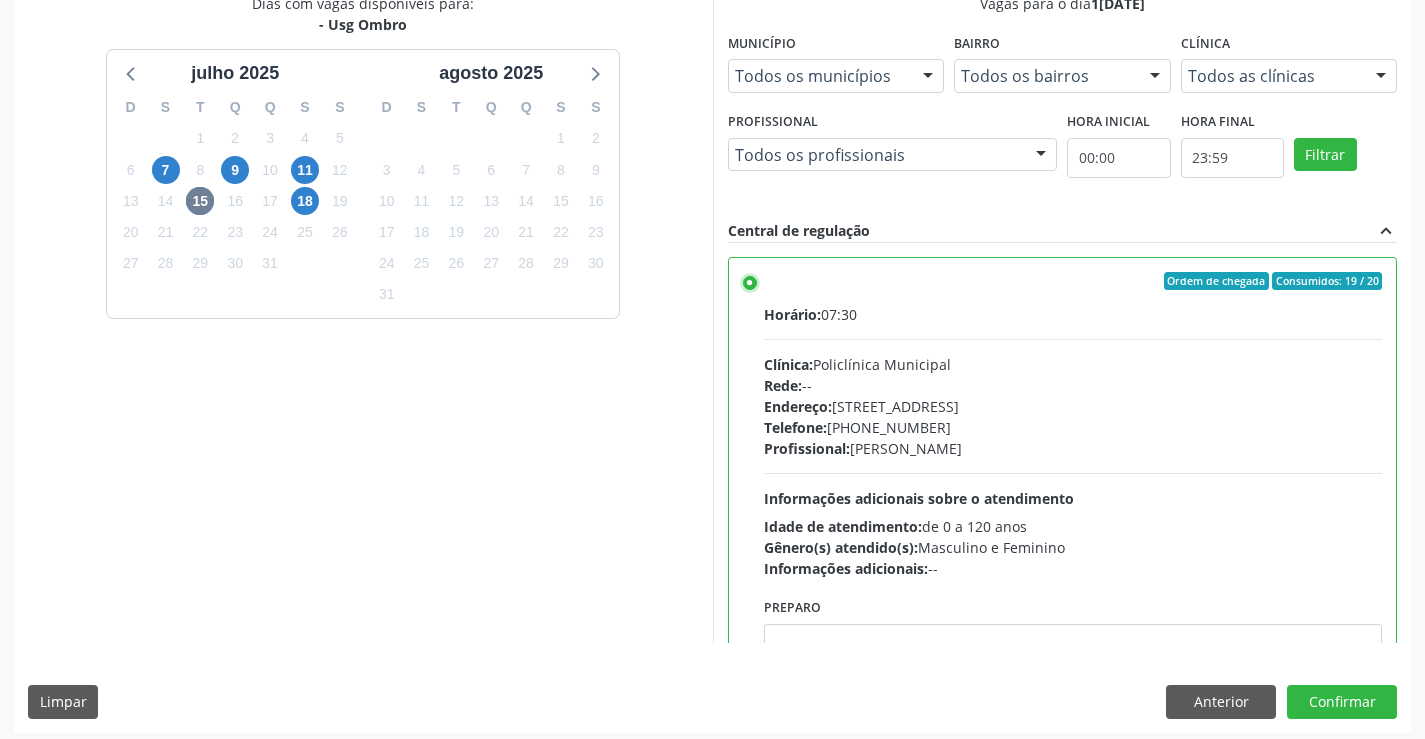scroll, scrollTop: 456, scrollLeft: 0, axis: vertical 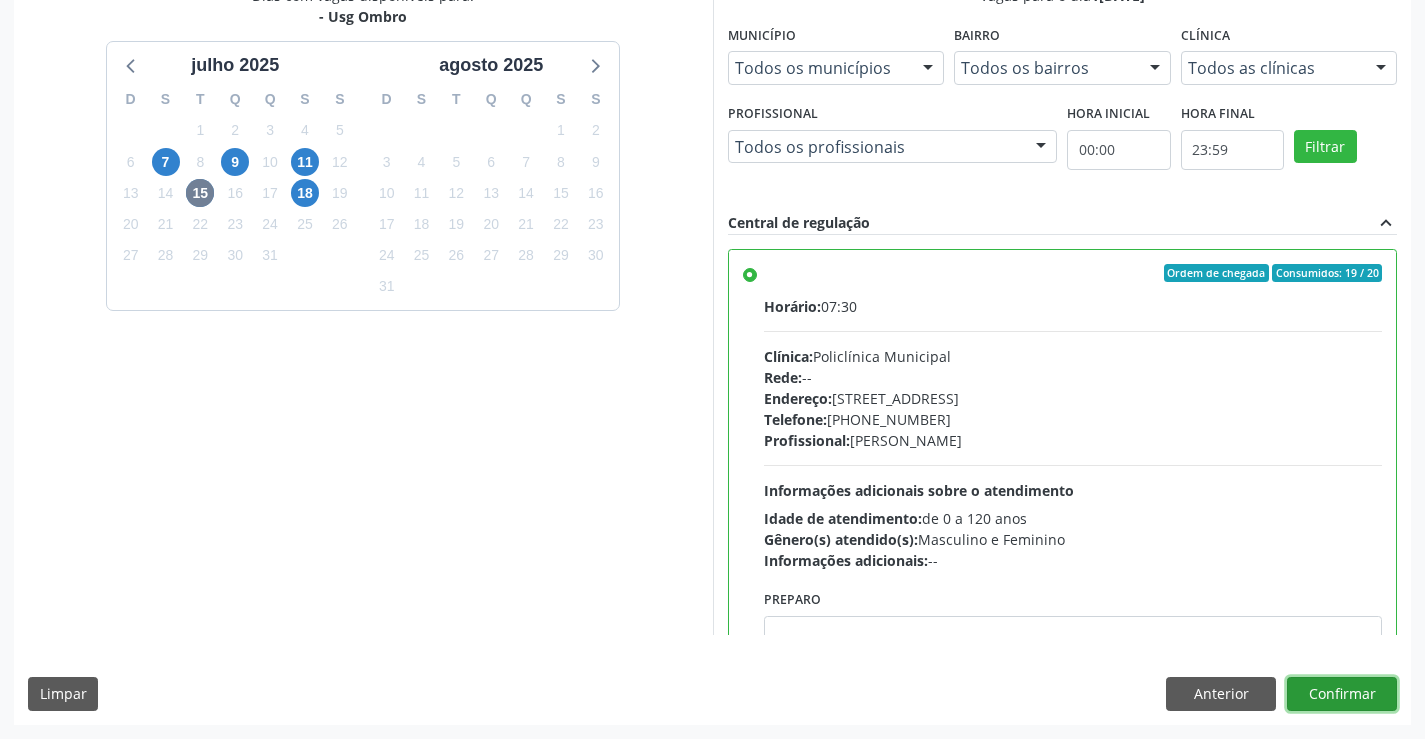 click on "Confirmar" at bounding box center (1342, 694) 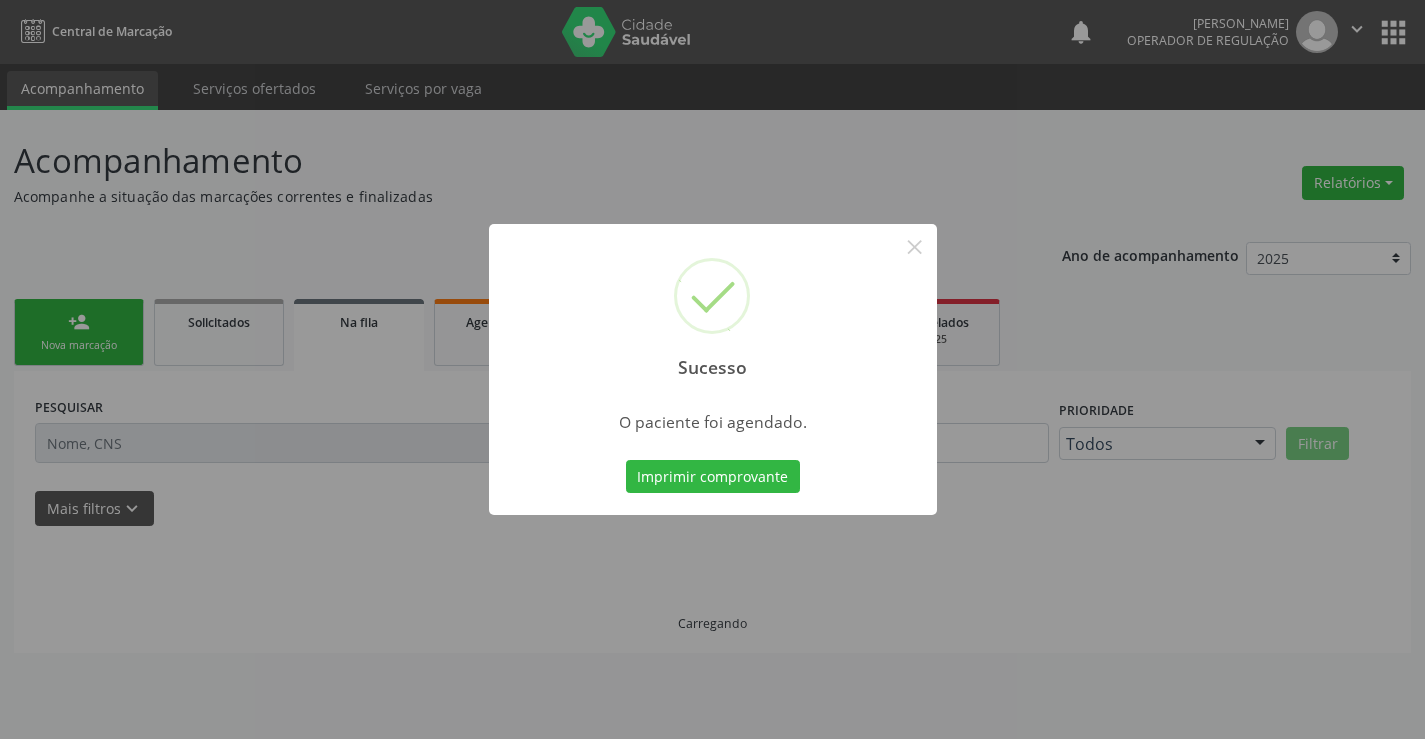 scroll, scrollTop: 0, scrollLeft: 0, axis: both 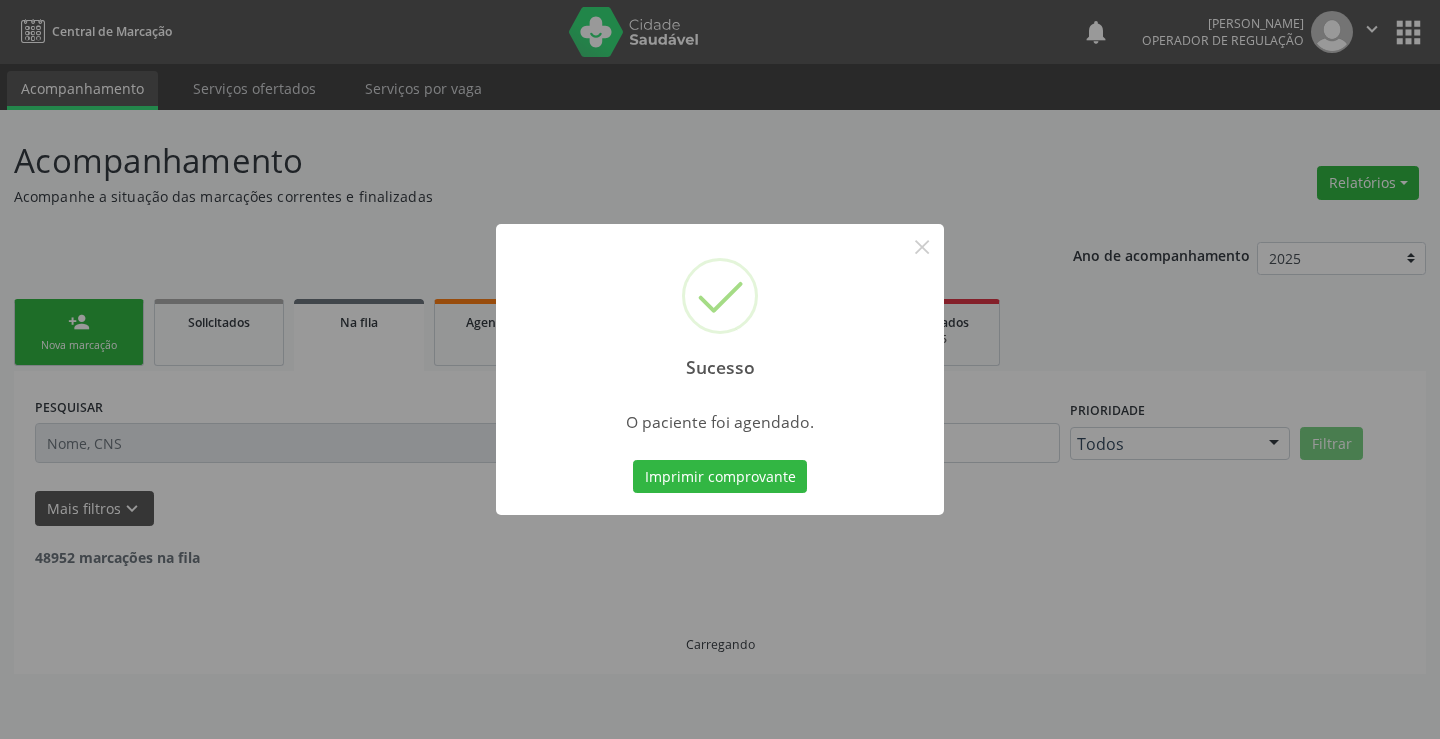click on "Imprimir comprovante Cancel" at bounding box center (720, 477) 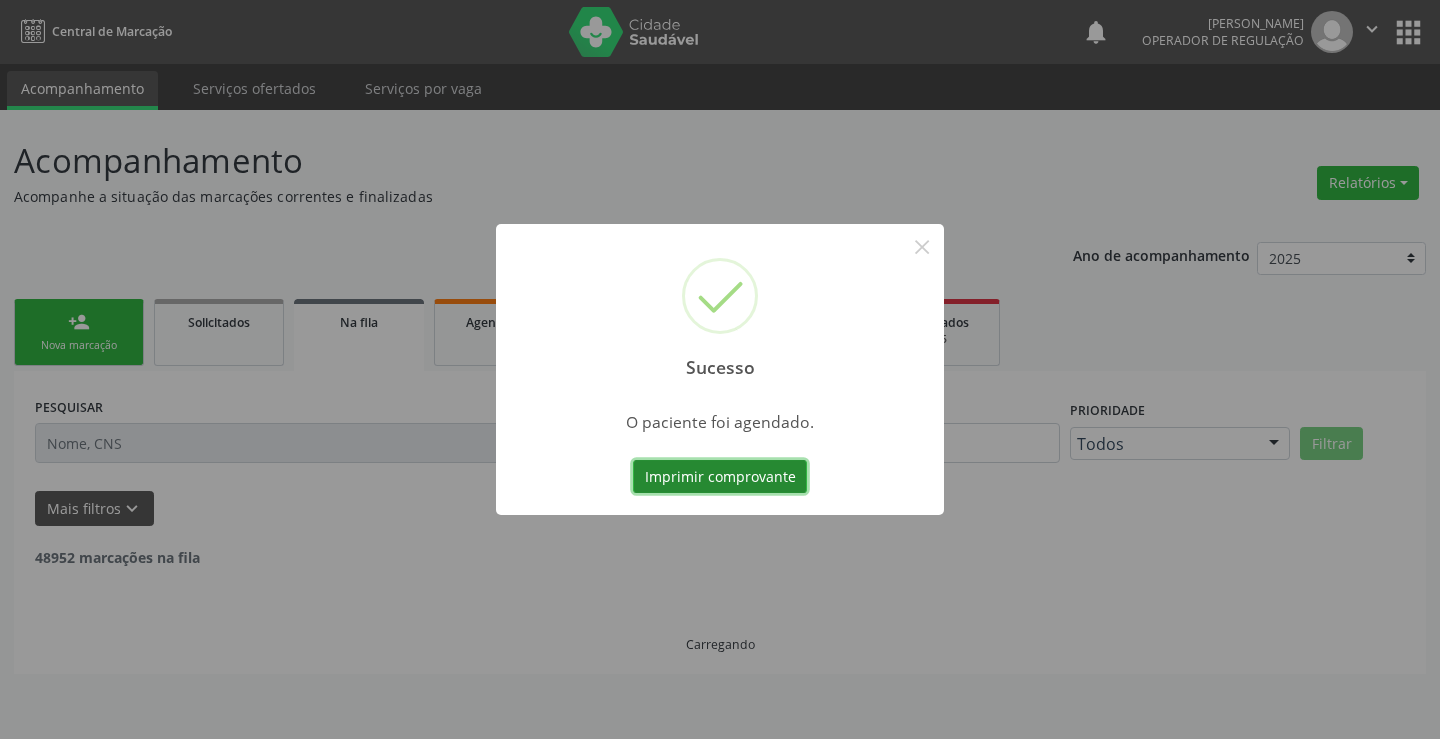 click on "Imprimir comprovante" at bounding box center [720, 477] 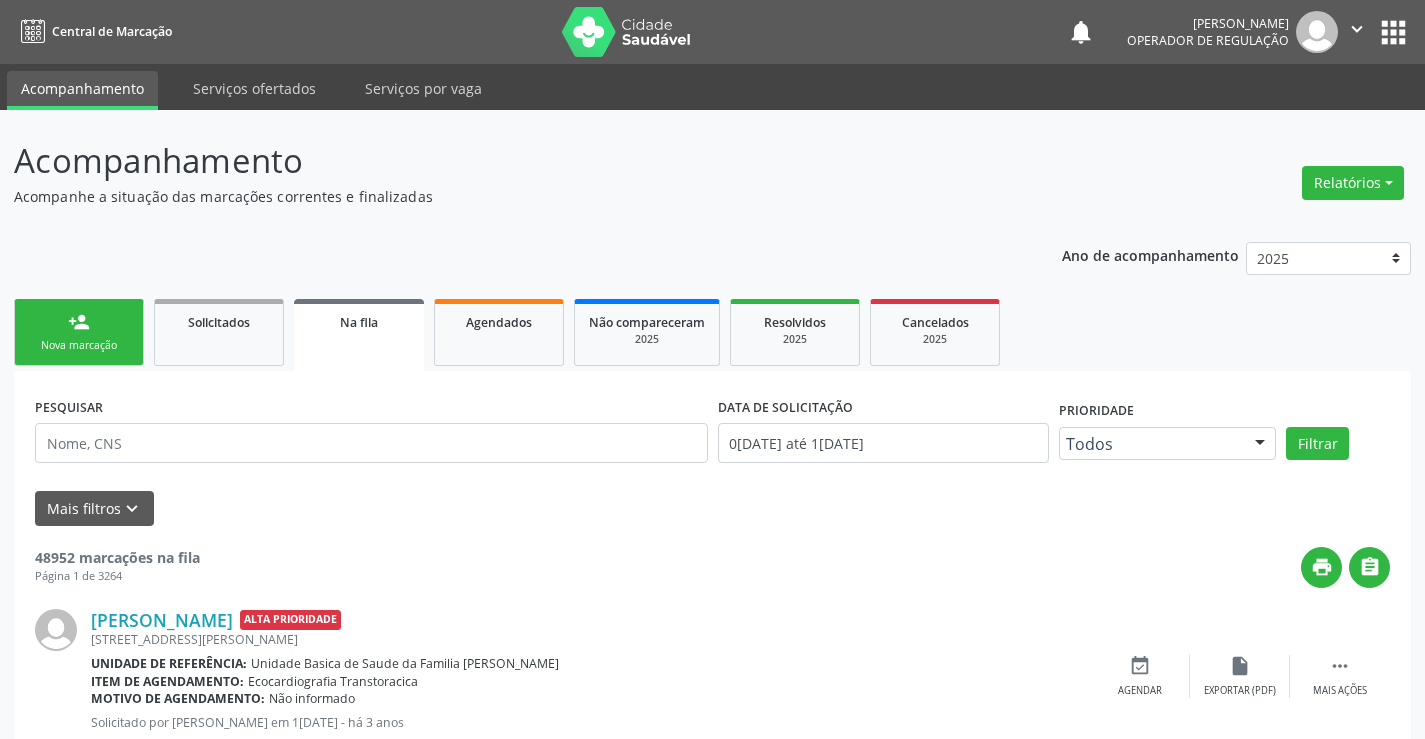 click on "person_add
Nova marcação
Solicitados   Na fila   Agendados   Não compareceram
2025
Resolvidos
2025
Cancelados
2025" at bounding box center [712, 332] 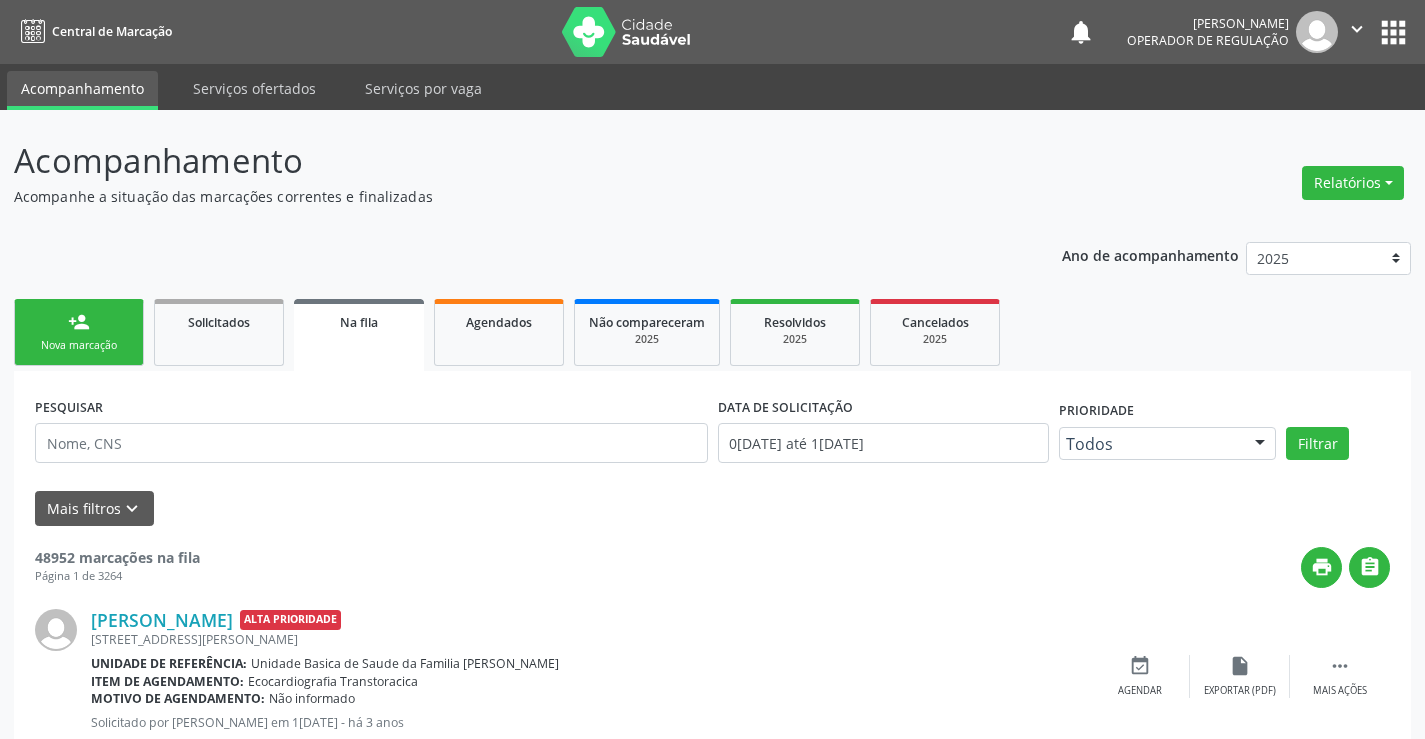 click on "Nova marcação" at bounding box center [79, 345] 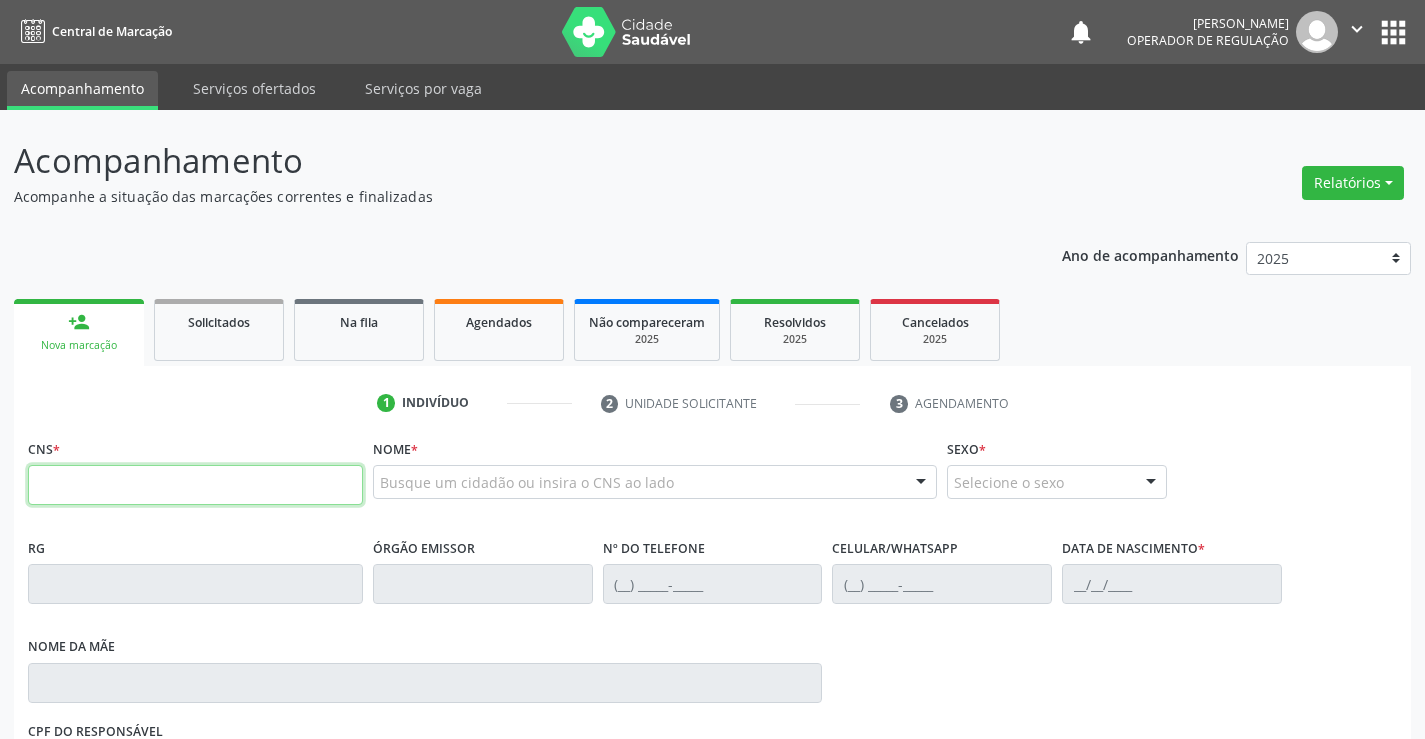 click at bounding box center [195, 485] 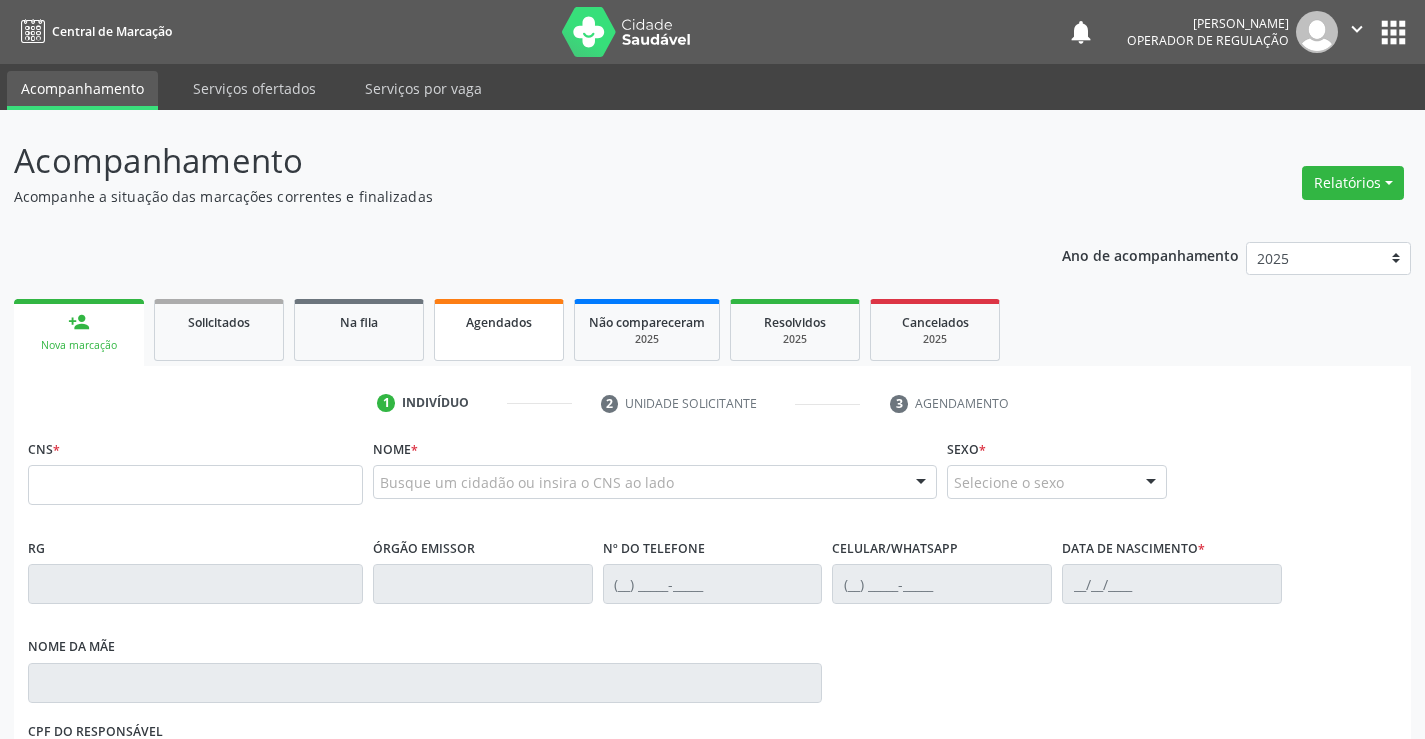 click on "Agendados" at bounding box center (499, 321) 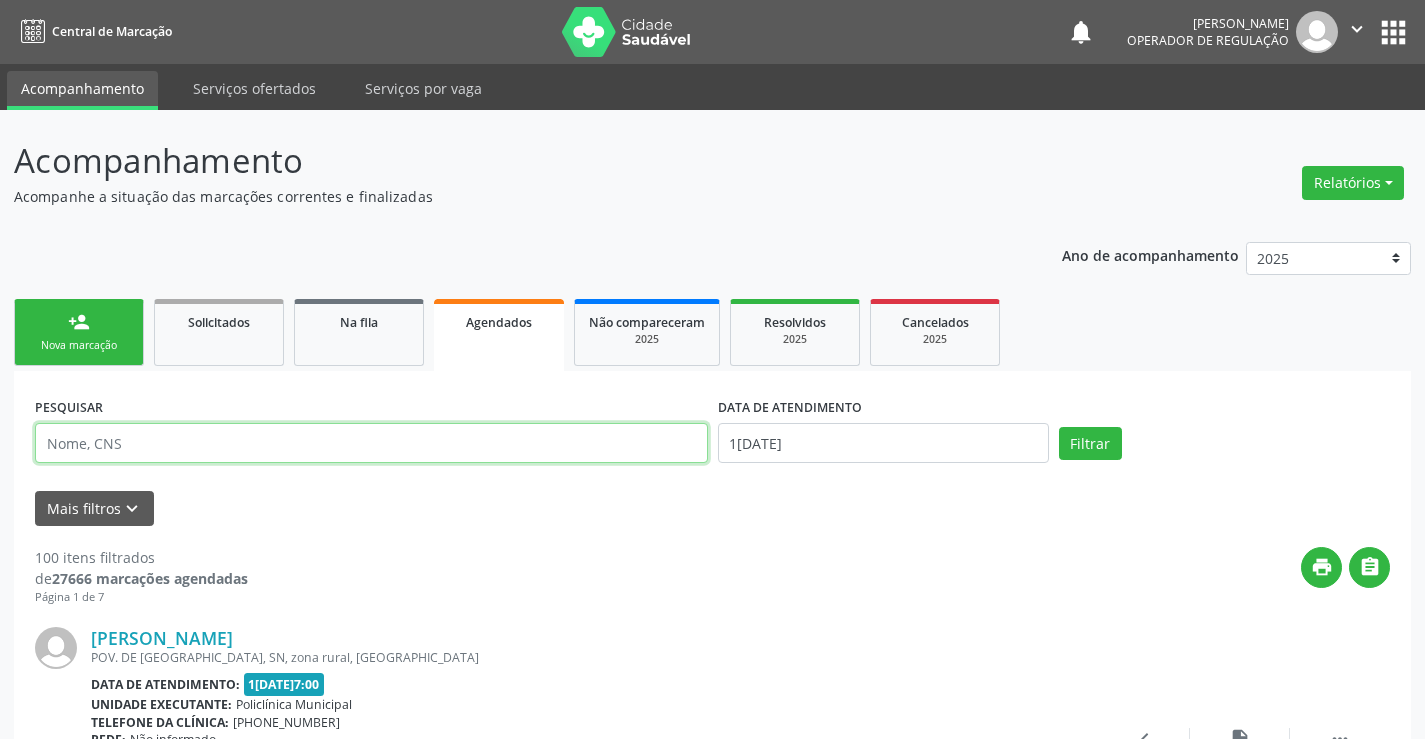 click at bounding box center (371, 443) 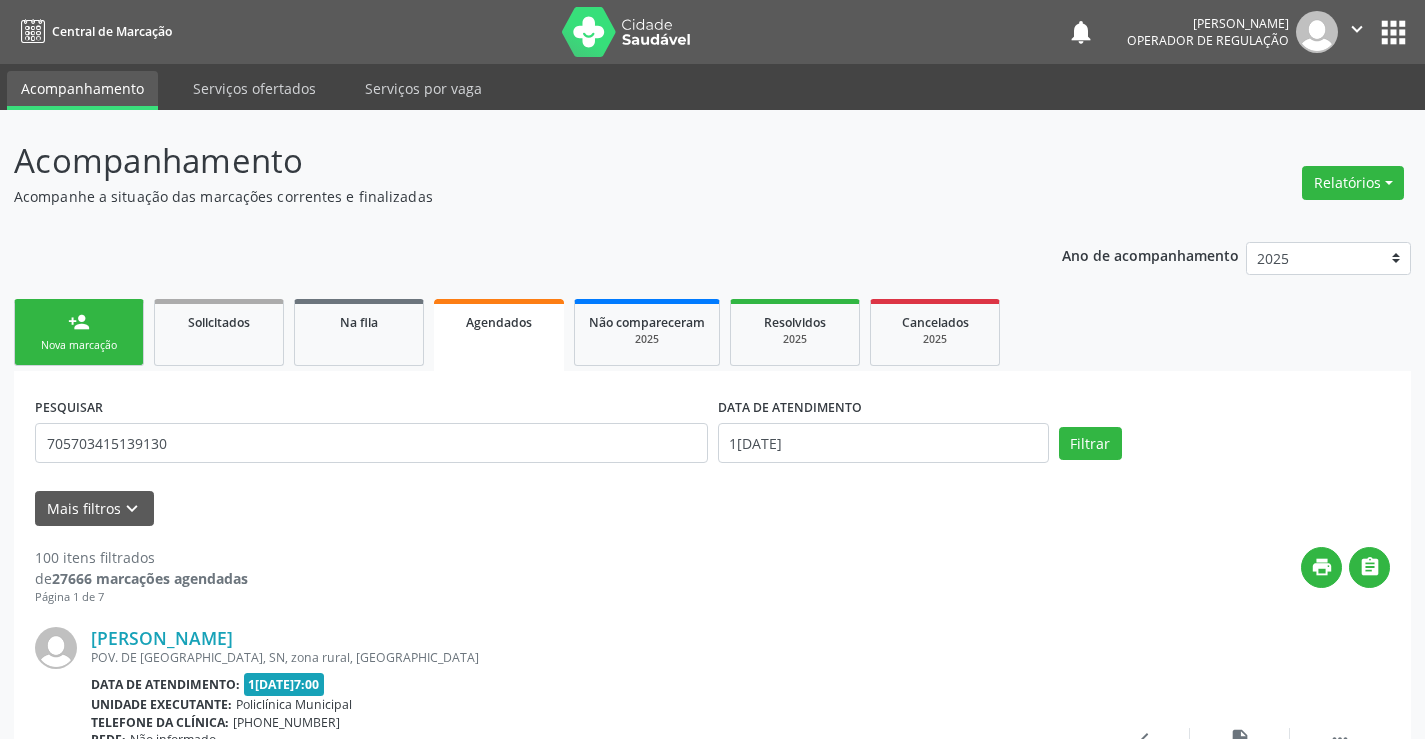 click on "PESQUISAR
705703415139130
DATA DE ATENDIMENTO
[DATE]
Filtrar" at bounding box center [712, 434] 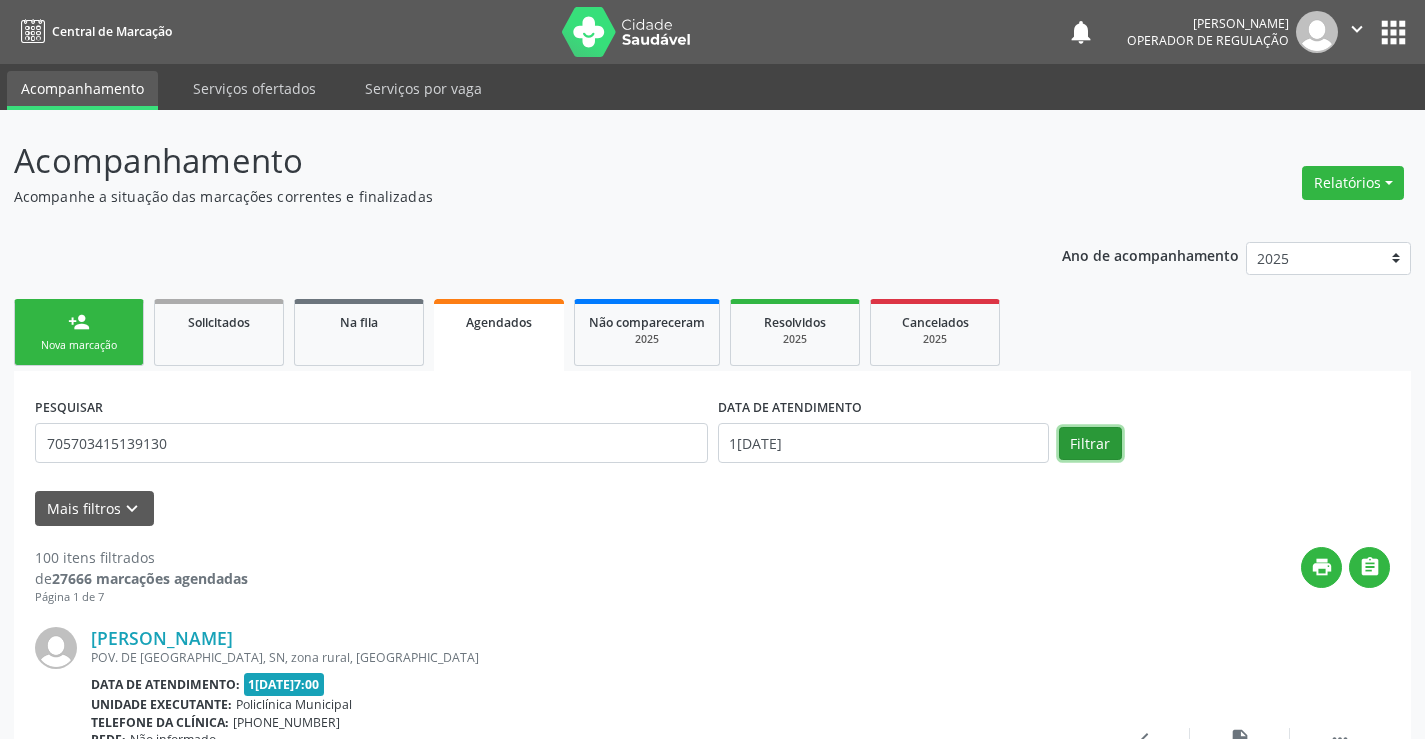 click on "Filtrar" at bounding box center (1090, 444) 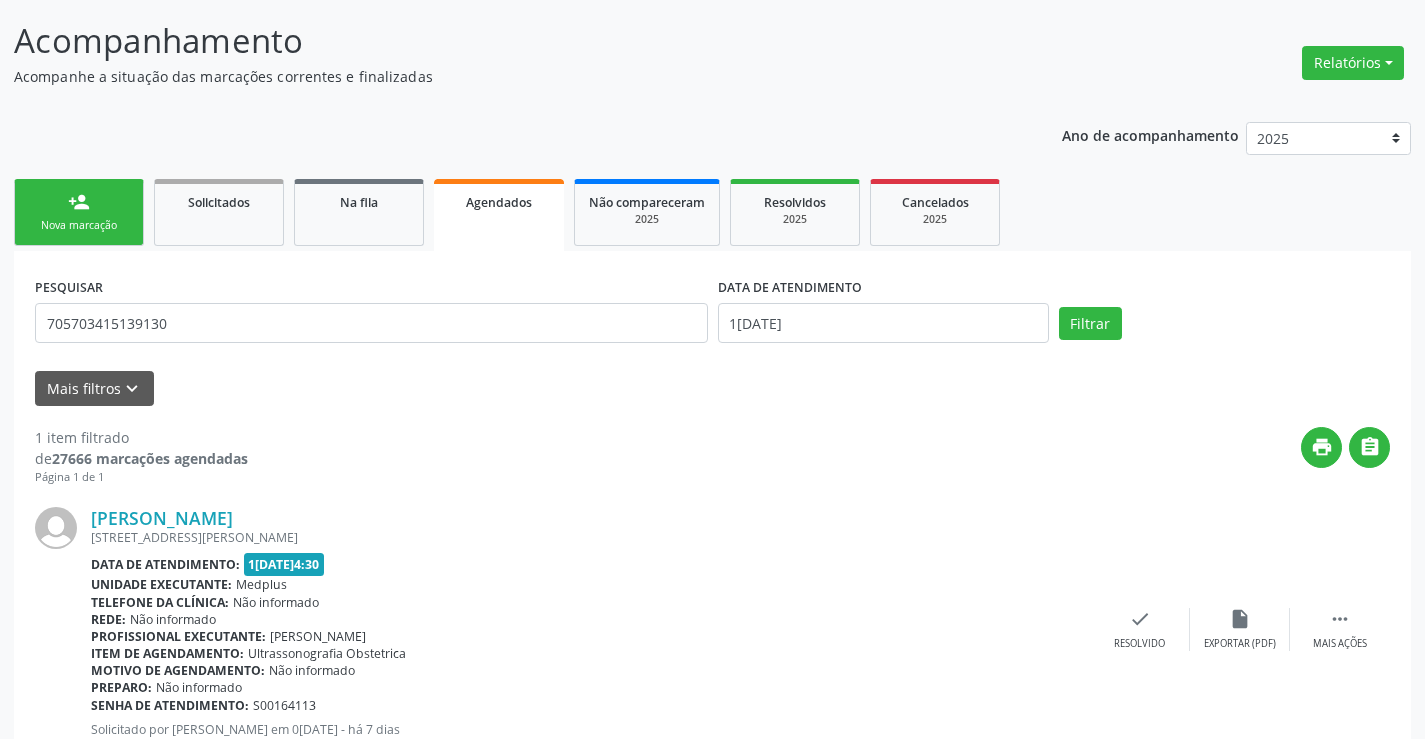 scroll, scrollTop: 189, scrollLeft: 0, axis: vertical 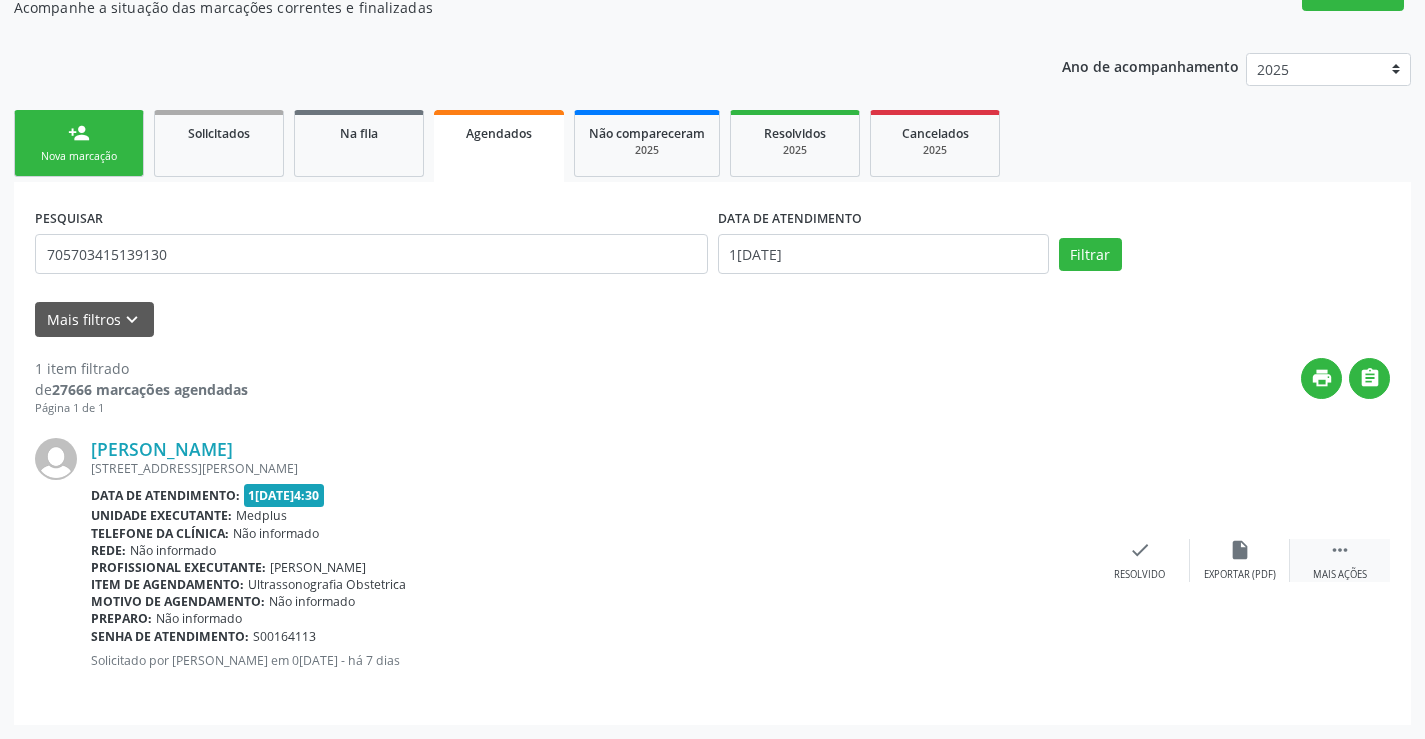 click on "" at bounding box center [1340, 550] 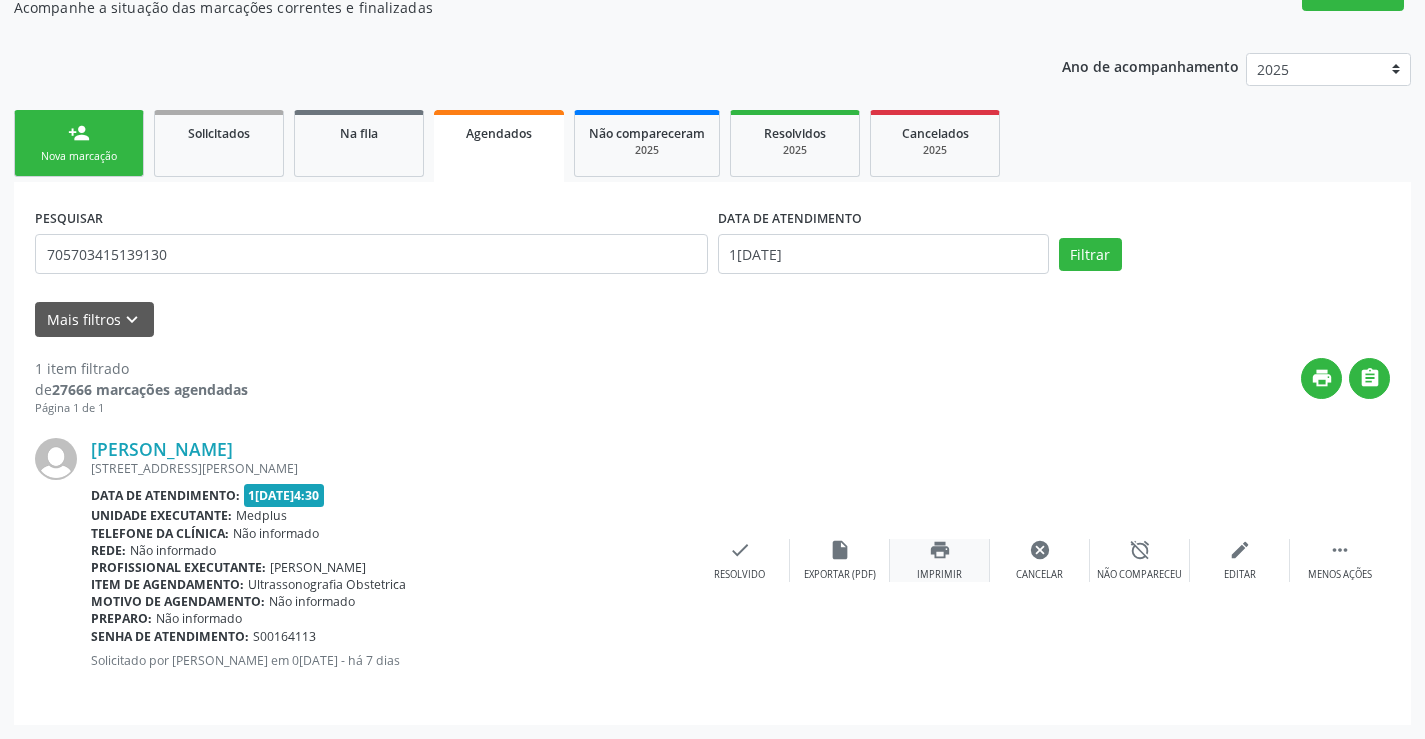 click on "print
Imprimir" at bounding box center (940, 560) 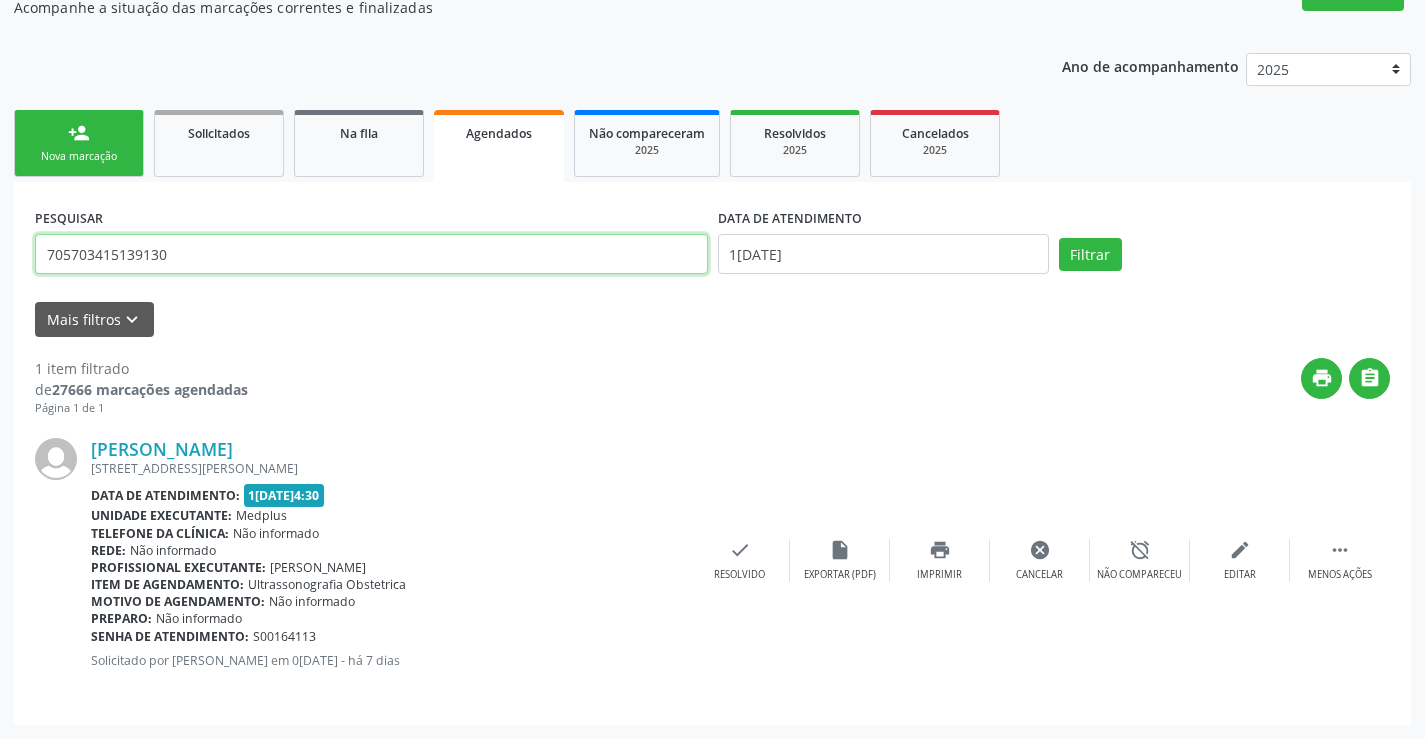 click on "705703415139130" at bounding box center [371, 254] 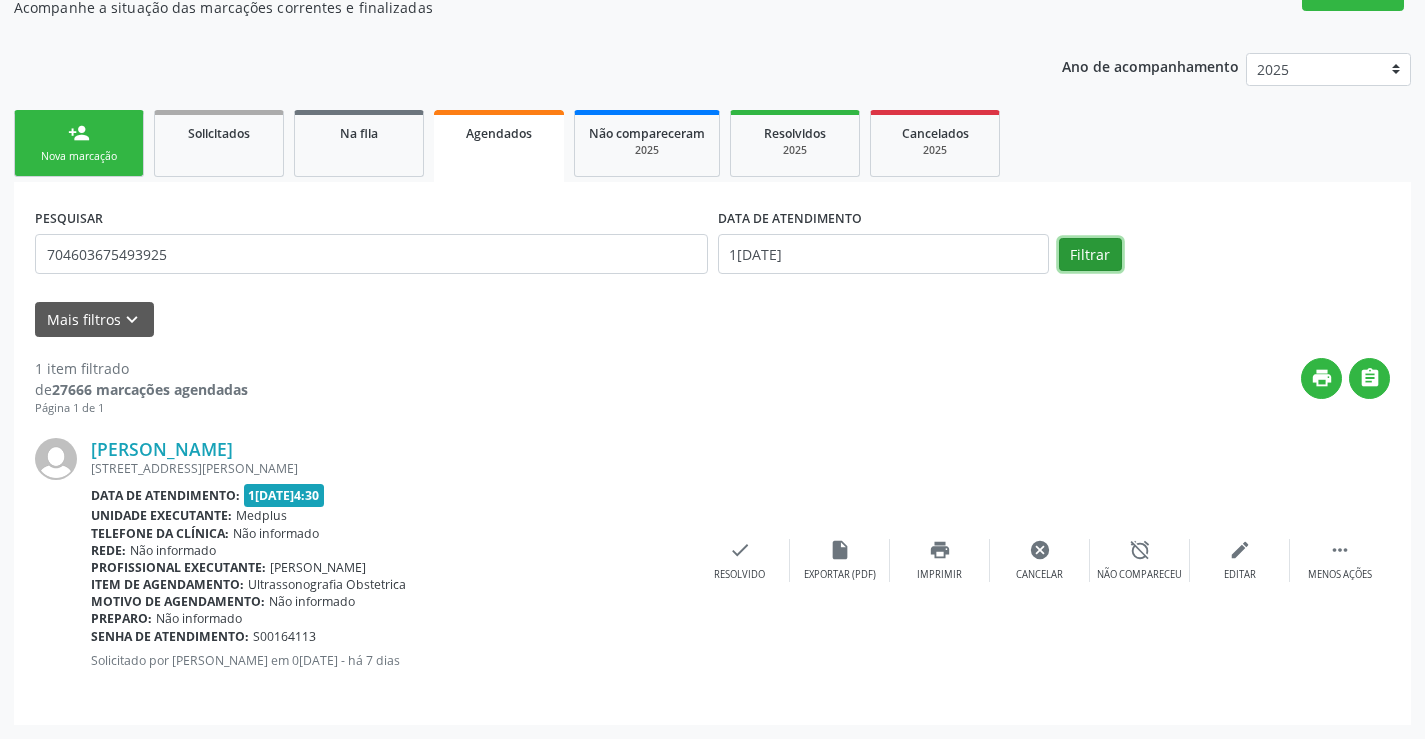 click on "Filtrar" at bounding box center [1090, 255] 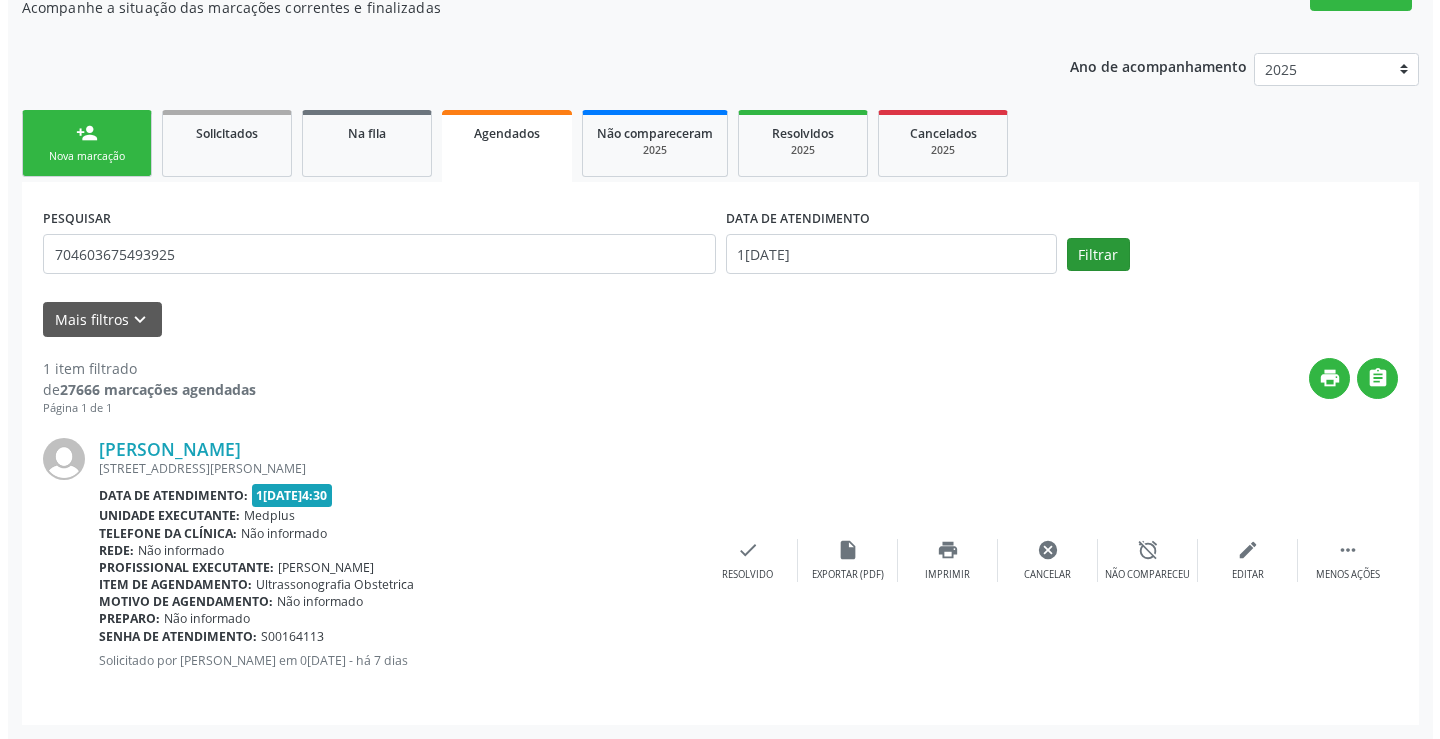 scroll, scrollTop: 0, scrollLeft: 0, axis: both 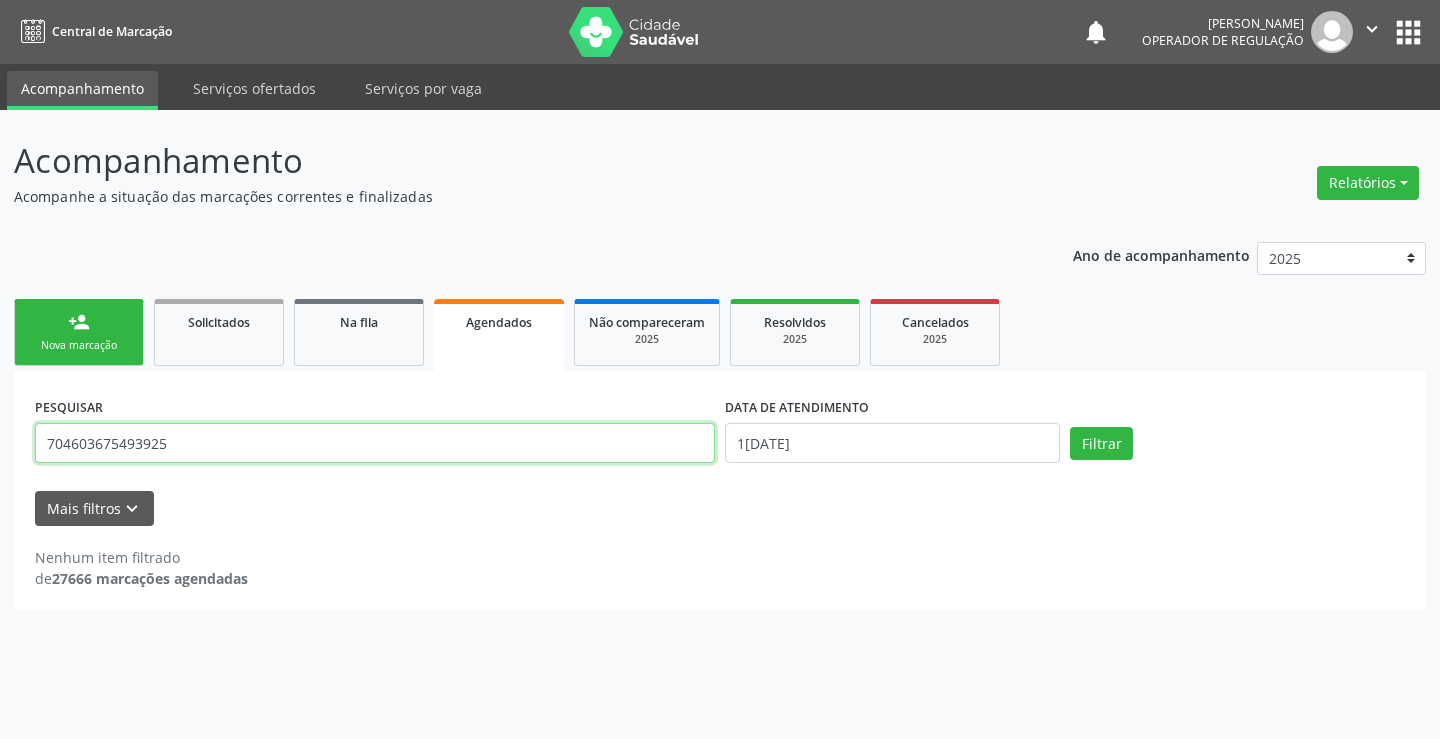 click on "704603675493925" at bounding box center [375, 443] 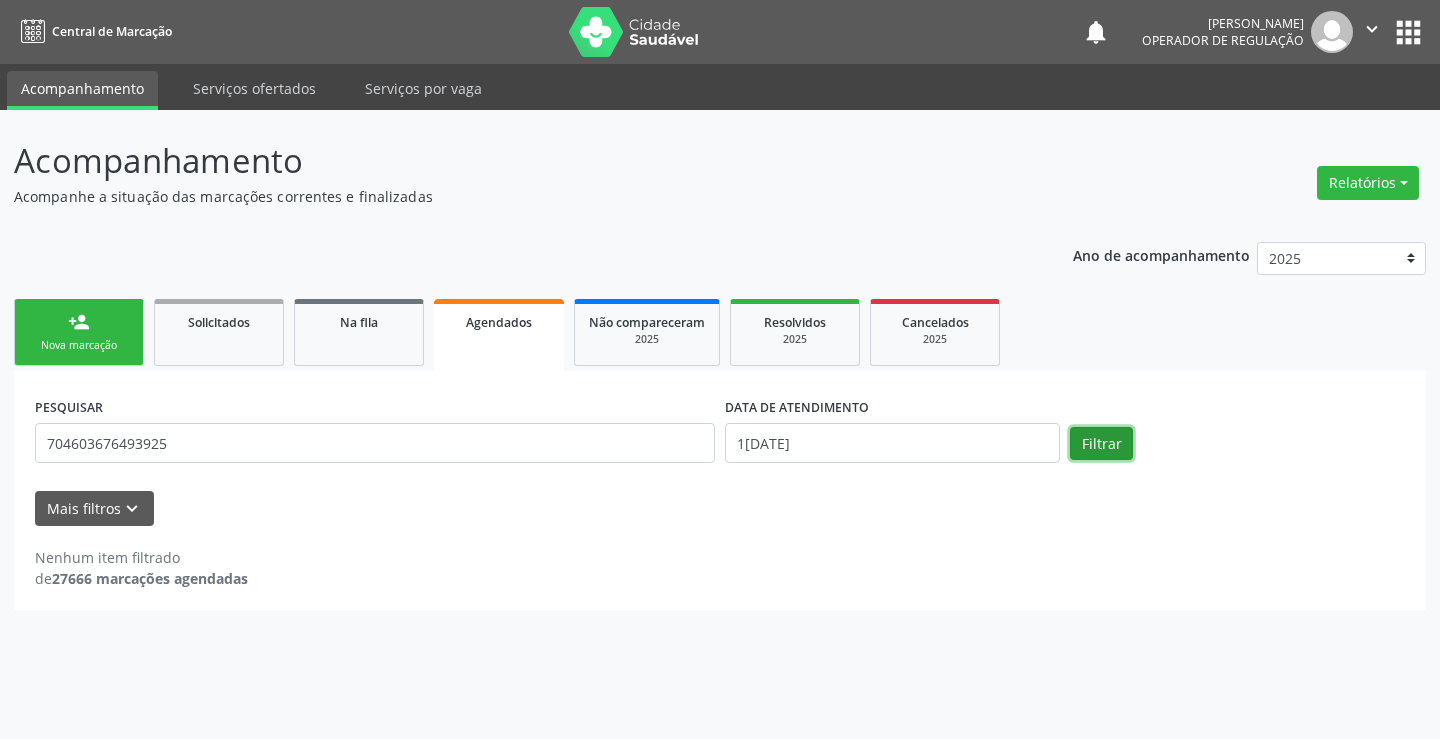 click on "Filtrar" at bounding box center [1101, 444] 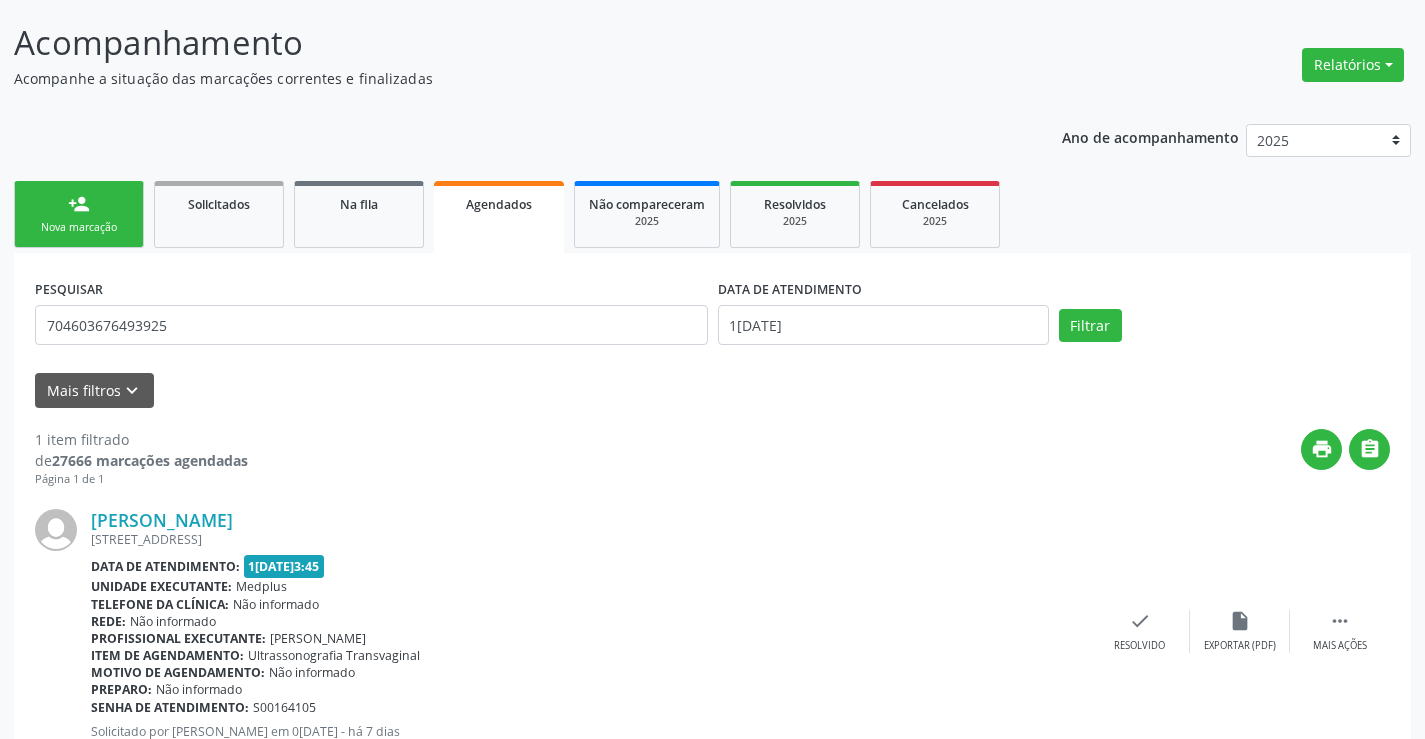 scroll, scrollTop: 189, scrollLeft: 0, axis: vertical 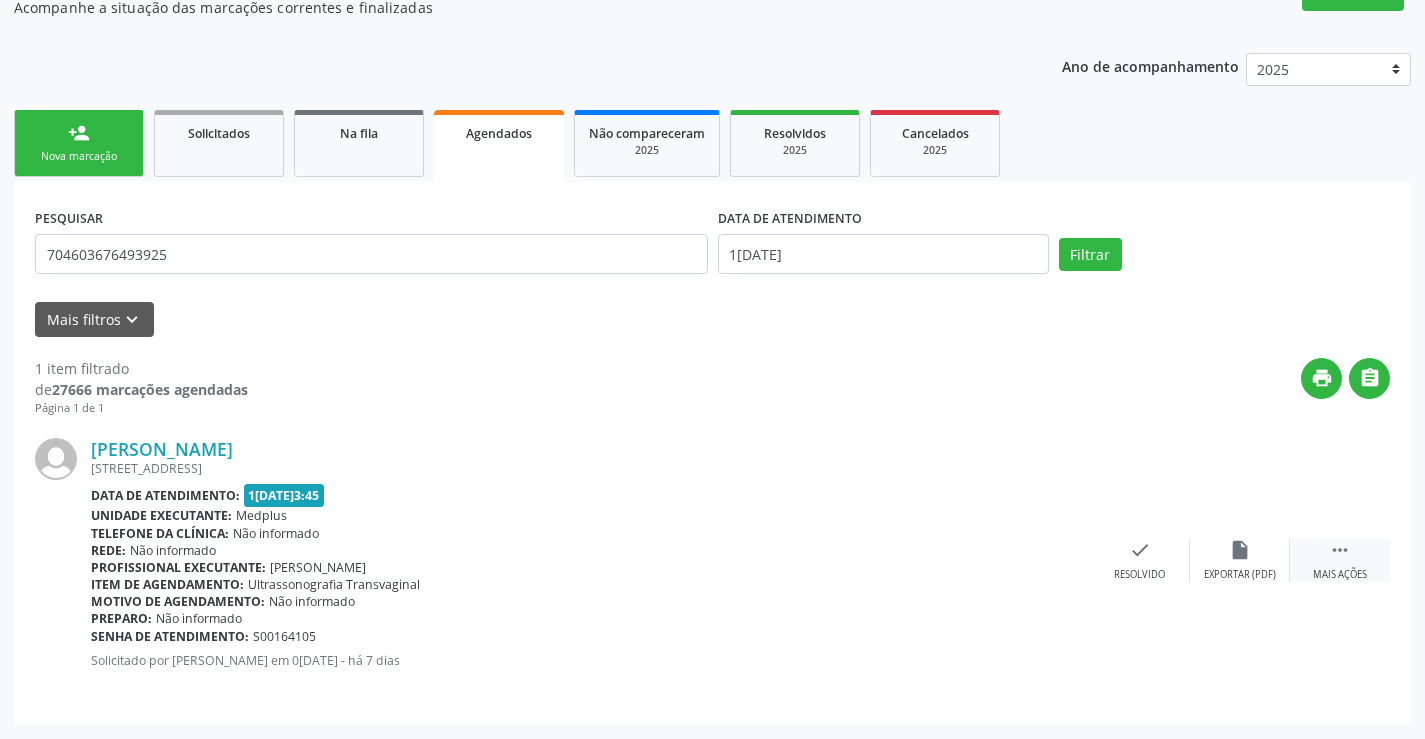 click on "" at bounding box center (1340, 550) 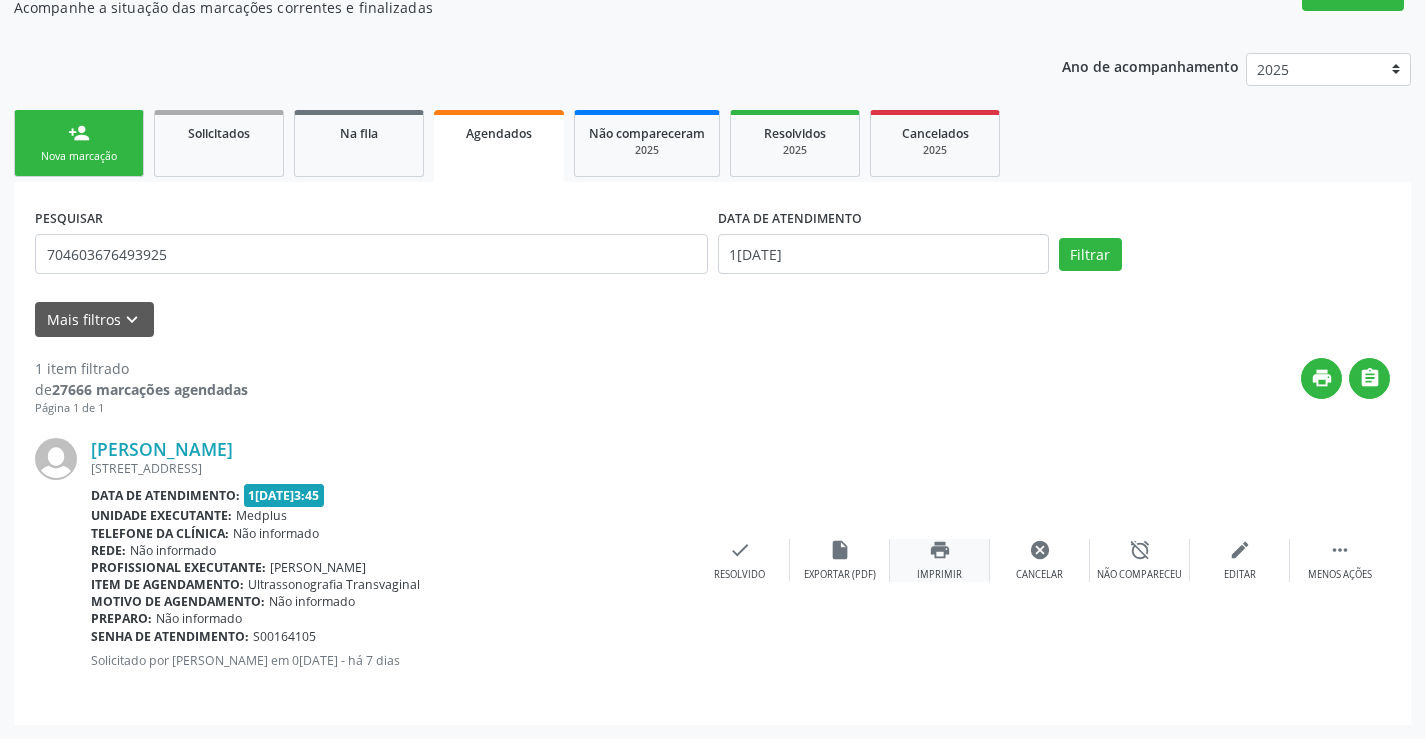 click on "print
Imprimir" at bounding box center (940, 560) 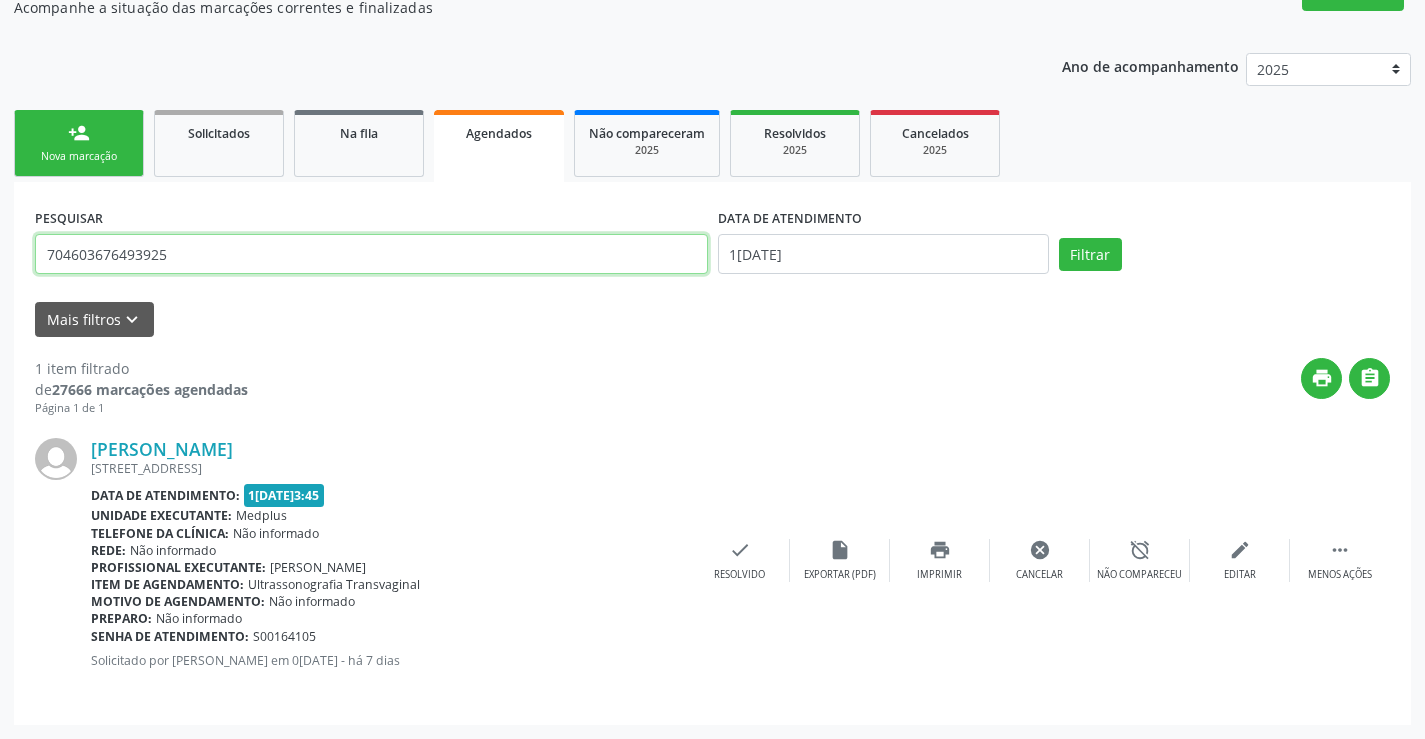 click on "704603676493925" at bounding box center (371, 254) 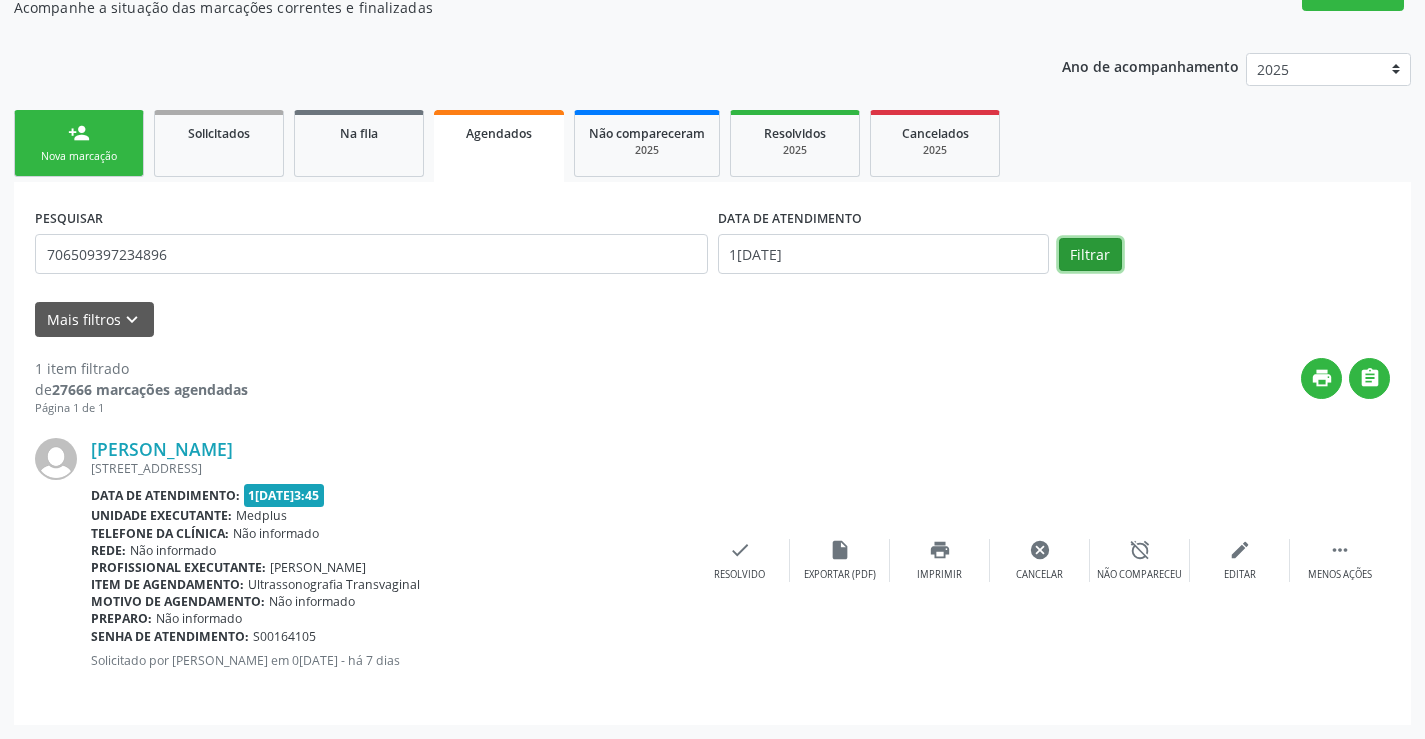 click on "Filtrar" at bounding box center (1090, 255) 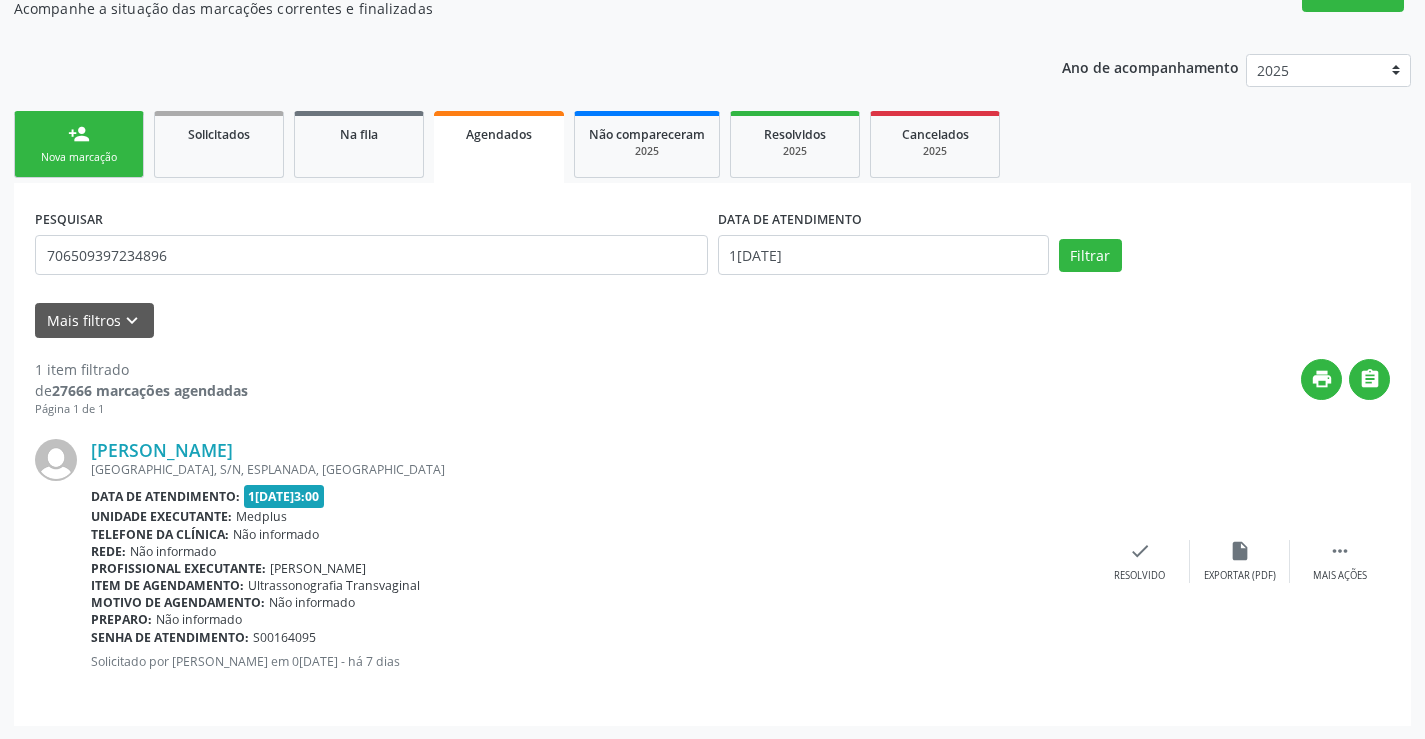 scroll, scrollTop: 189, scrollLeft: 0, axis: vertical 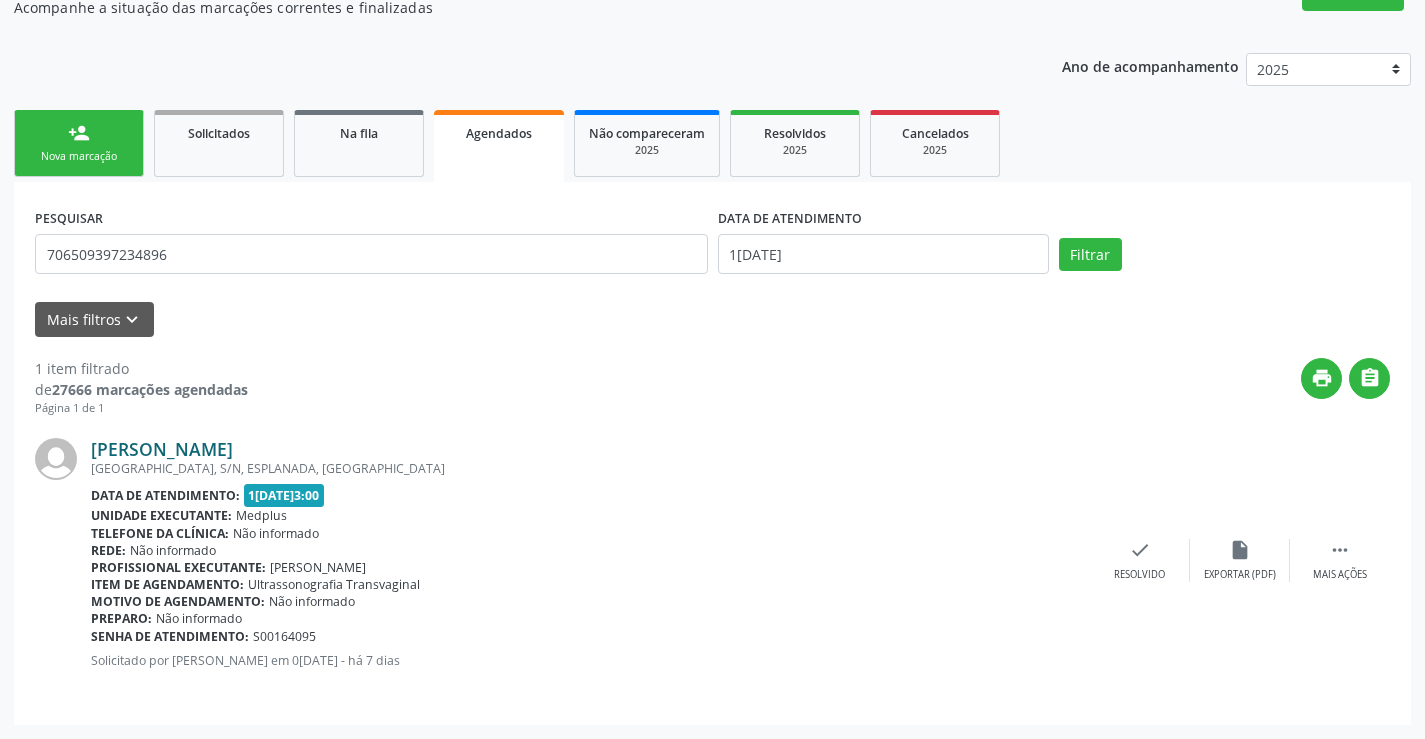 click on "[PERSON_NAME]" at bounding box center [162, 449] 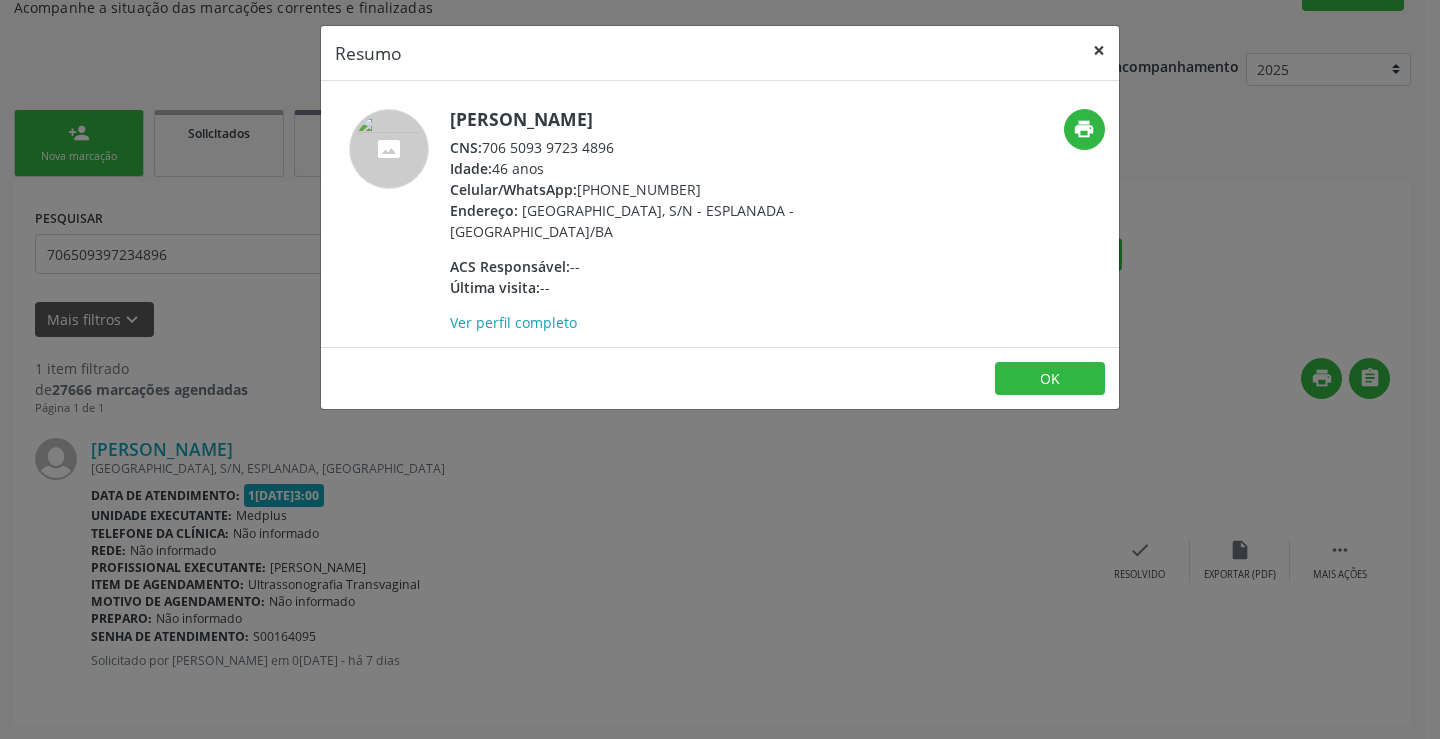 drag, startPoint x: 1097, startPoint y: 50, endPoint x: 1239, endPoint y: 493, distance: 465.20212 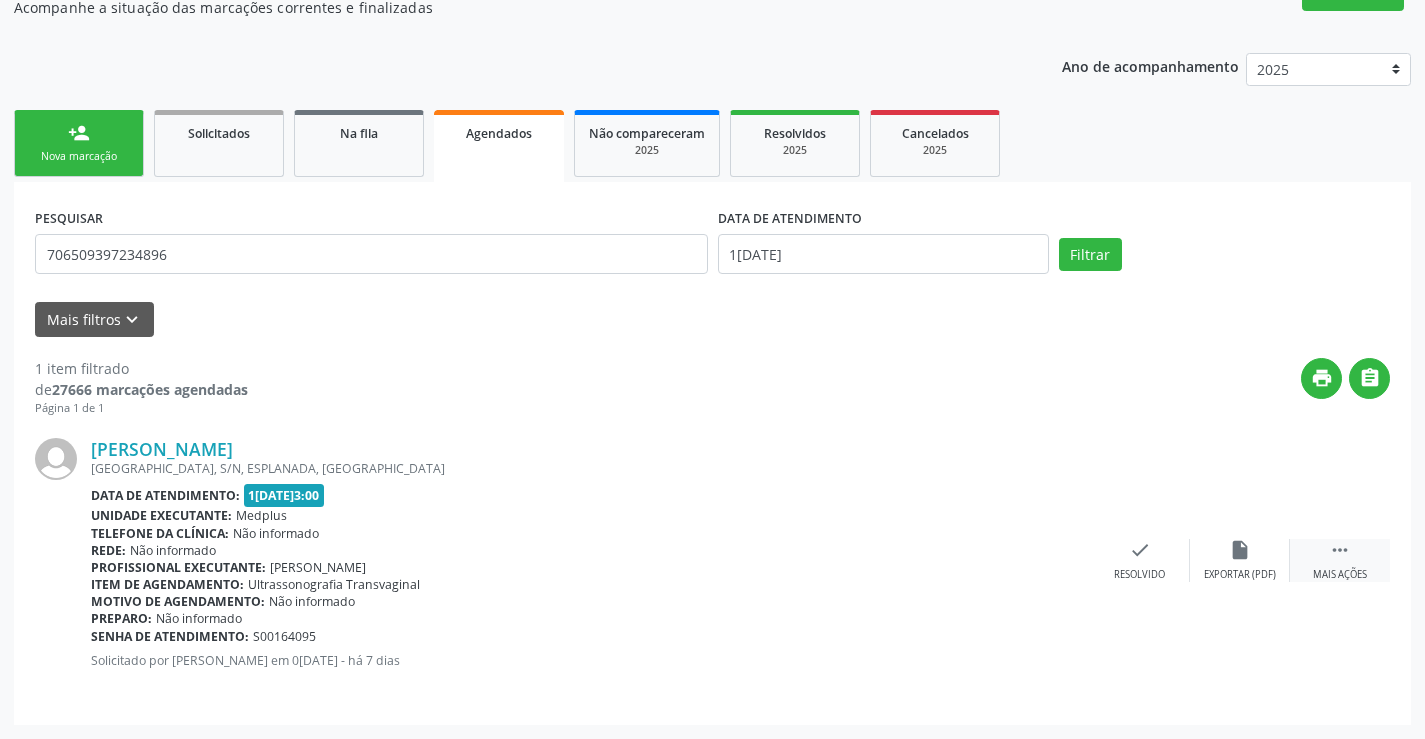 drag, startPoint x: 1338, startPoint y: 550, endPoint x: 1318, endPoint y: 555, distance: 20.615528 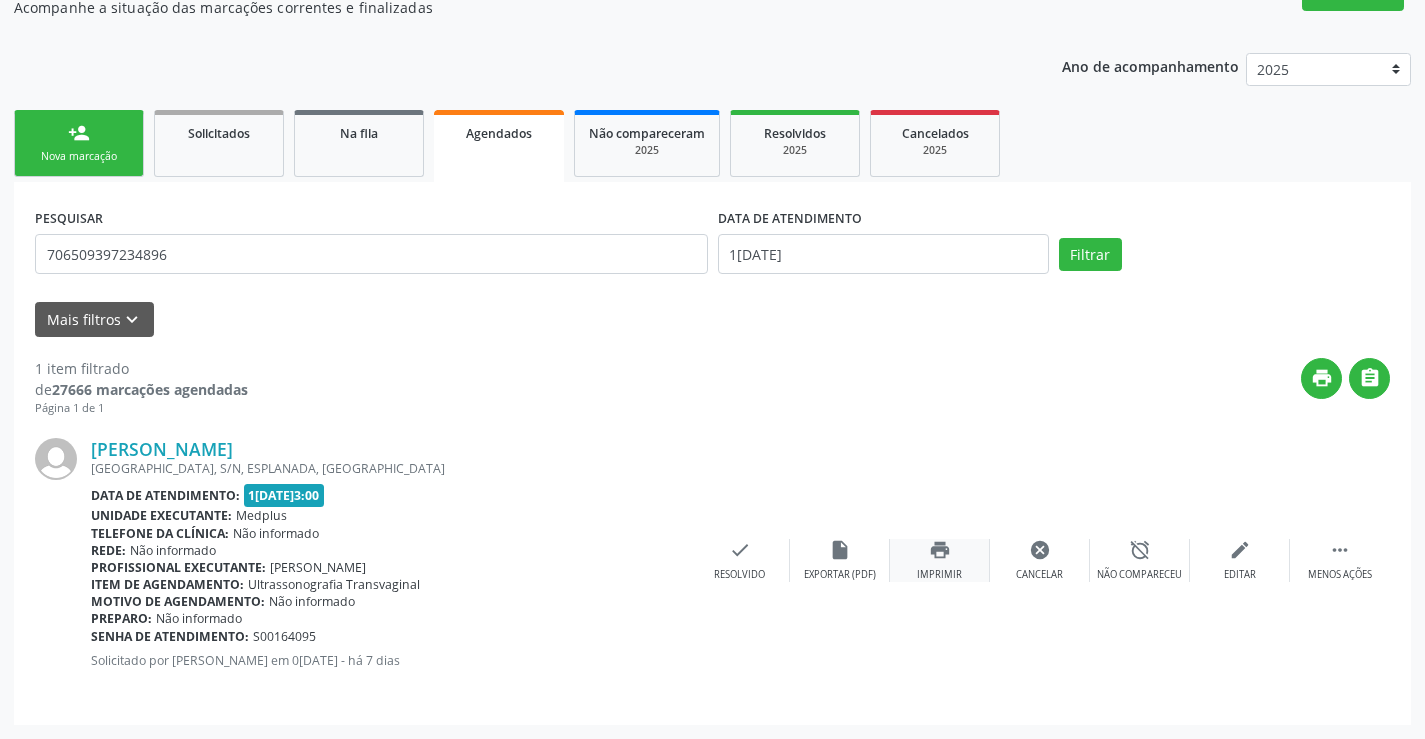 click on "print
Imprimir" at bounding box center [940, 560] 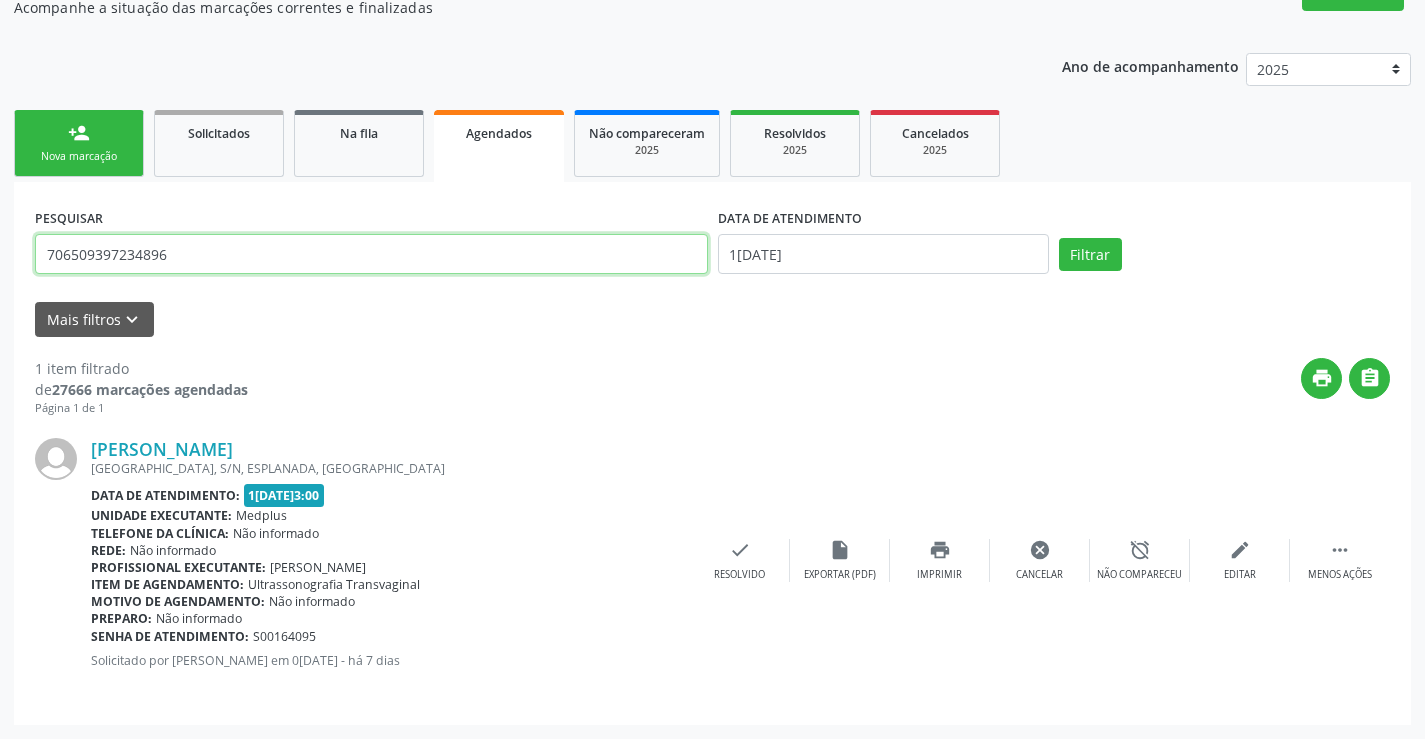 click on "706509397234896" at bounding box center [371, 254] 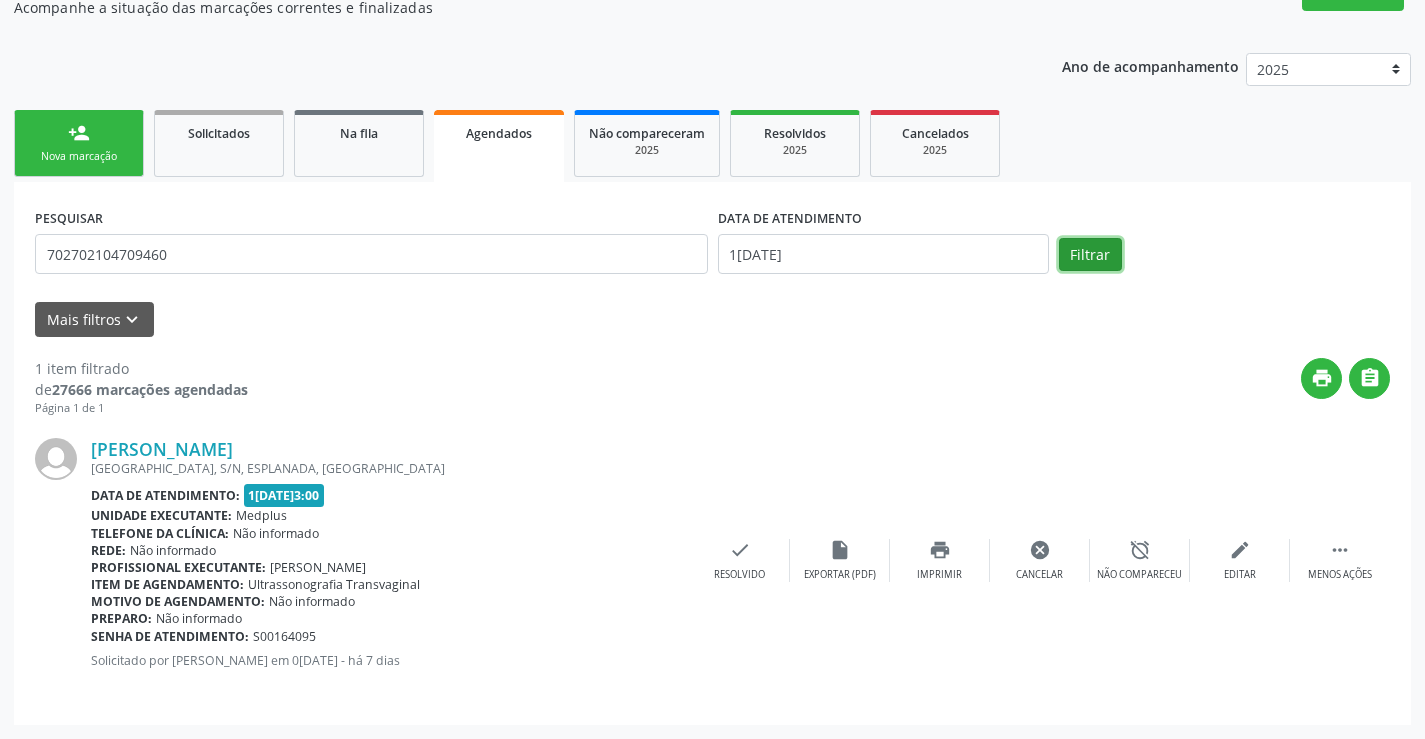 click on "Filtrar" at bounding box center [1090, 255] 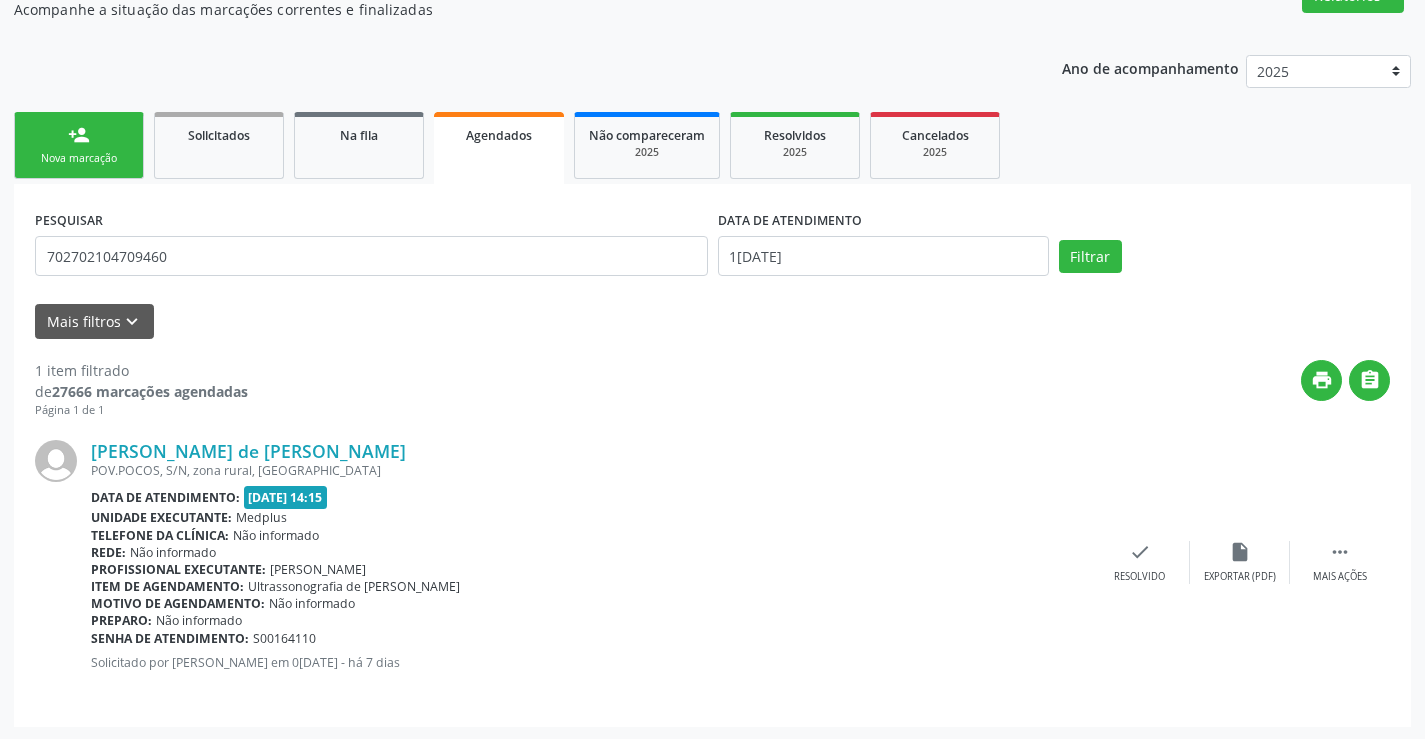 scroll, scrollTop: 189, scrollLeft: 0, axis: vertical 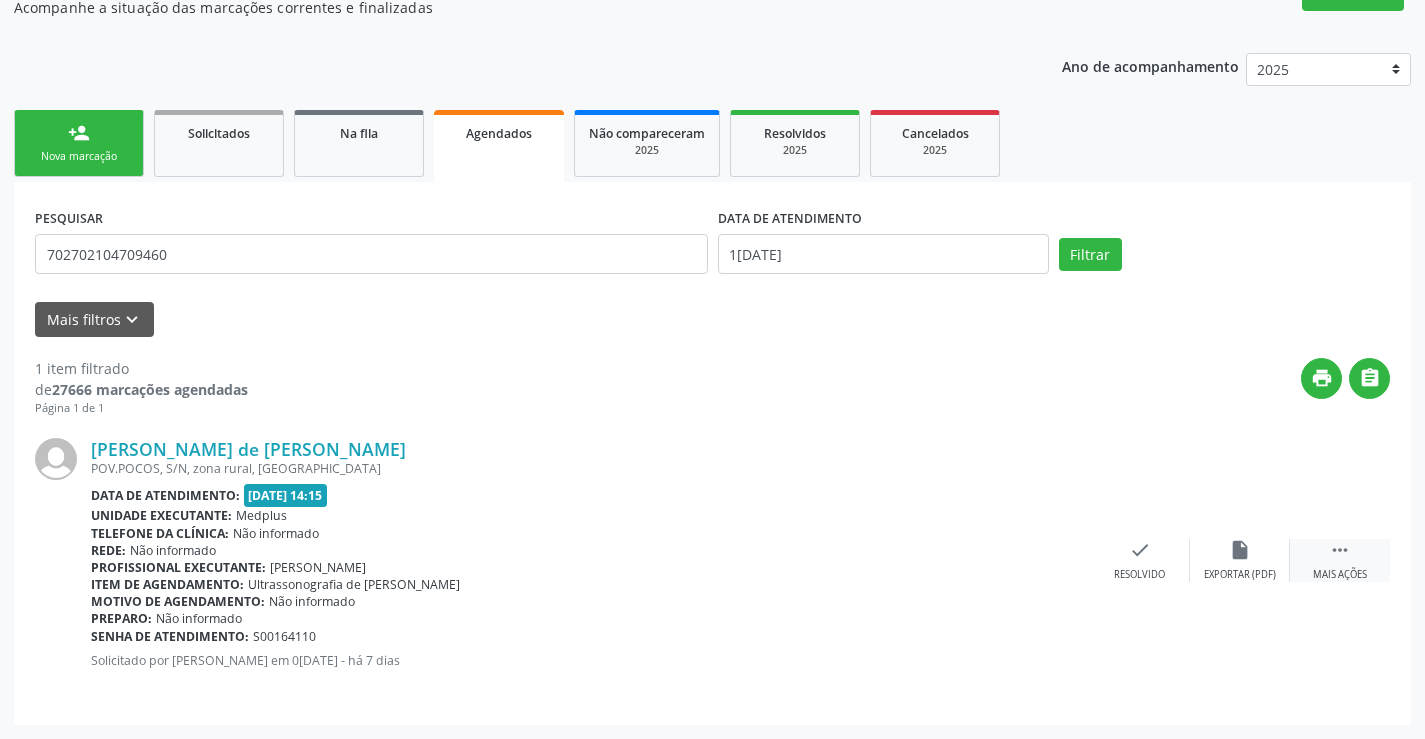 click on "" at bounding box center [1340, 550] 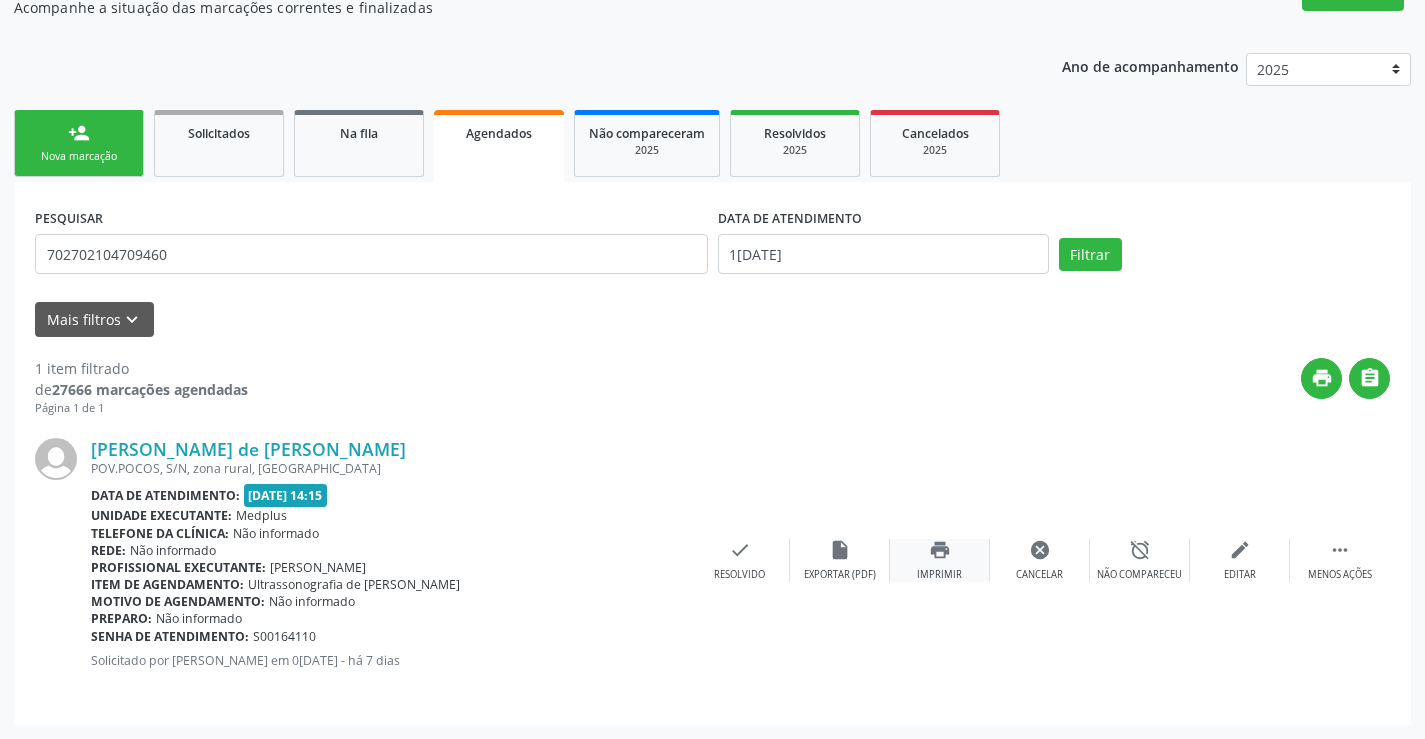 click on "print" at bounding box center (940, 550) 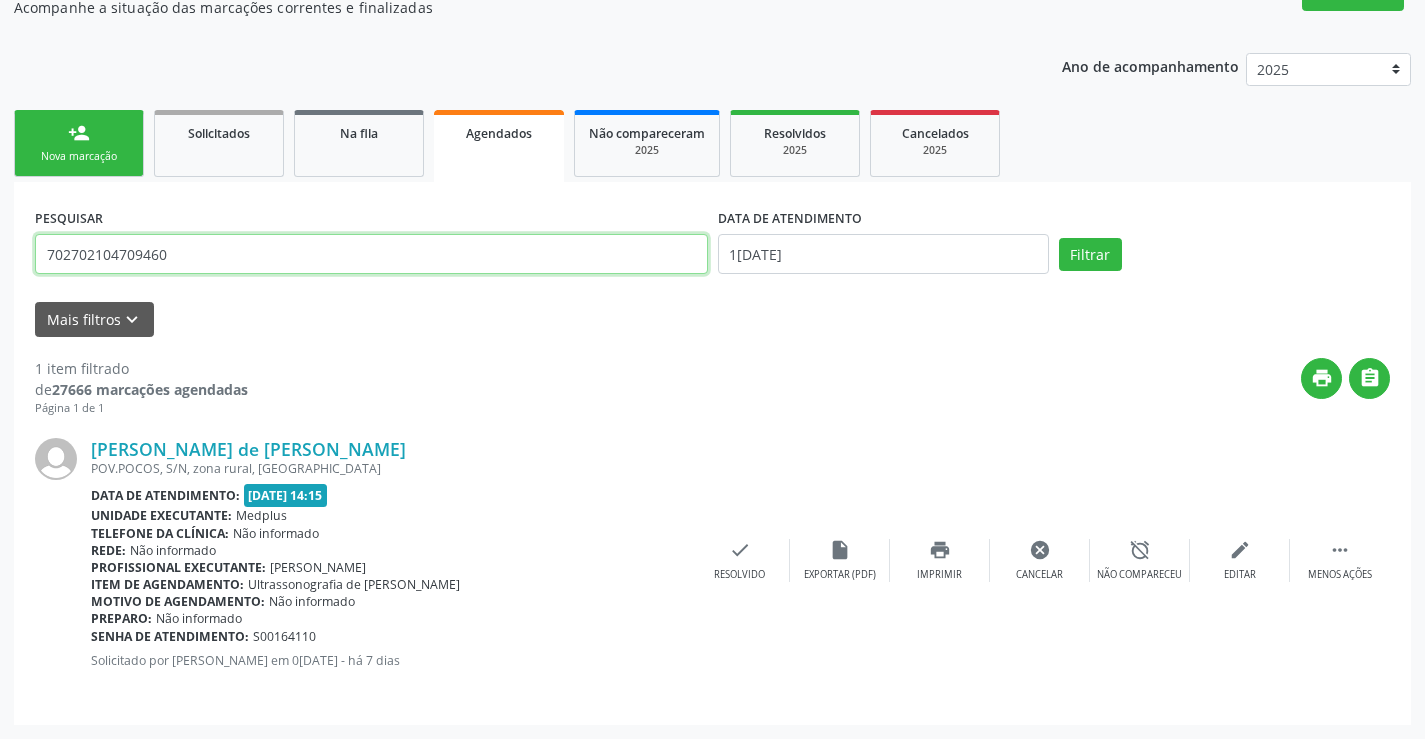 click on "702702104709460" at bounding box center [371, 254] 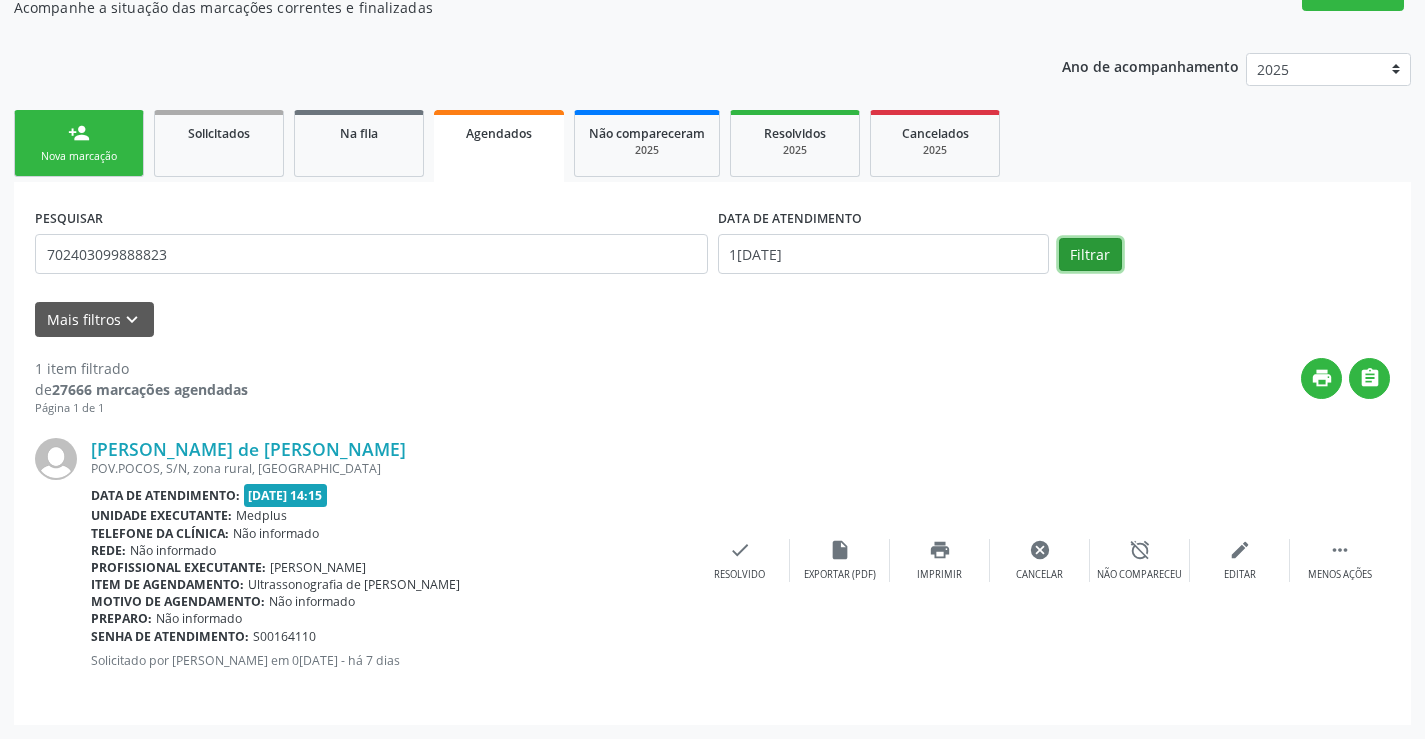 click on "Filtrar" at bounding box center (1090, 255) 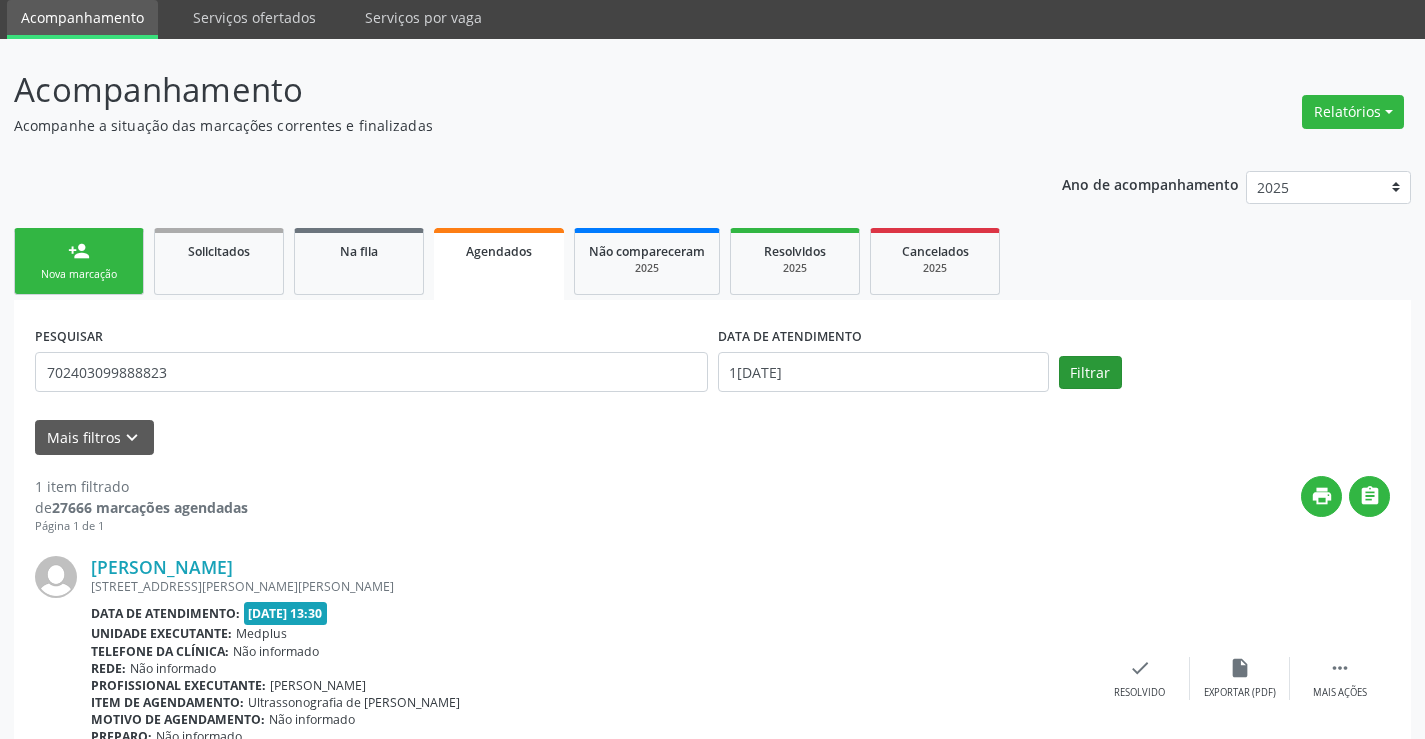 scroll, scrollTop: 189, scrollLeft: 0, axis: vertical 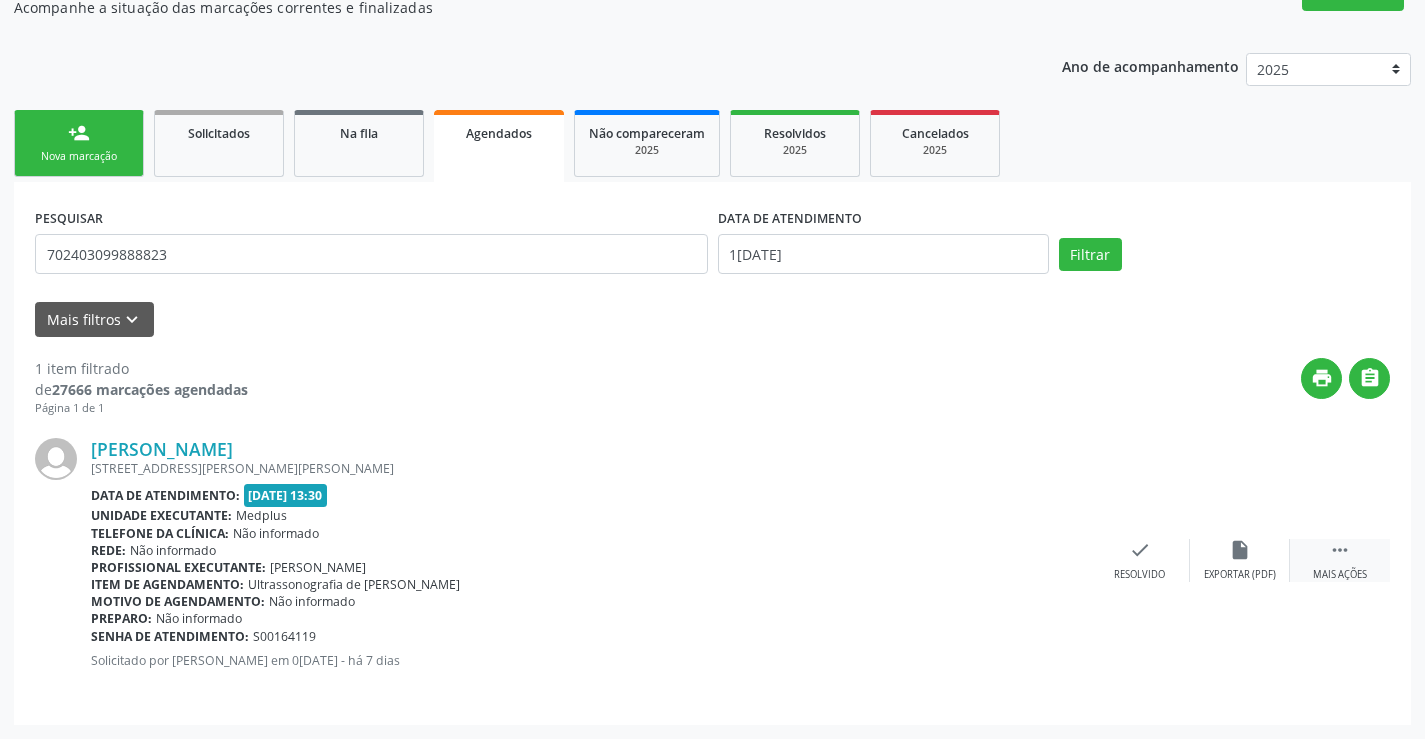drag, startPoint x: 1331, startPoint y: 557, endPoint x: 1299, endPoint y: 559, distance: 32.06244 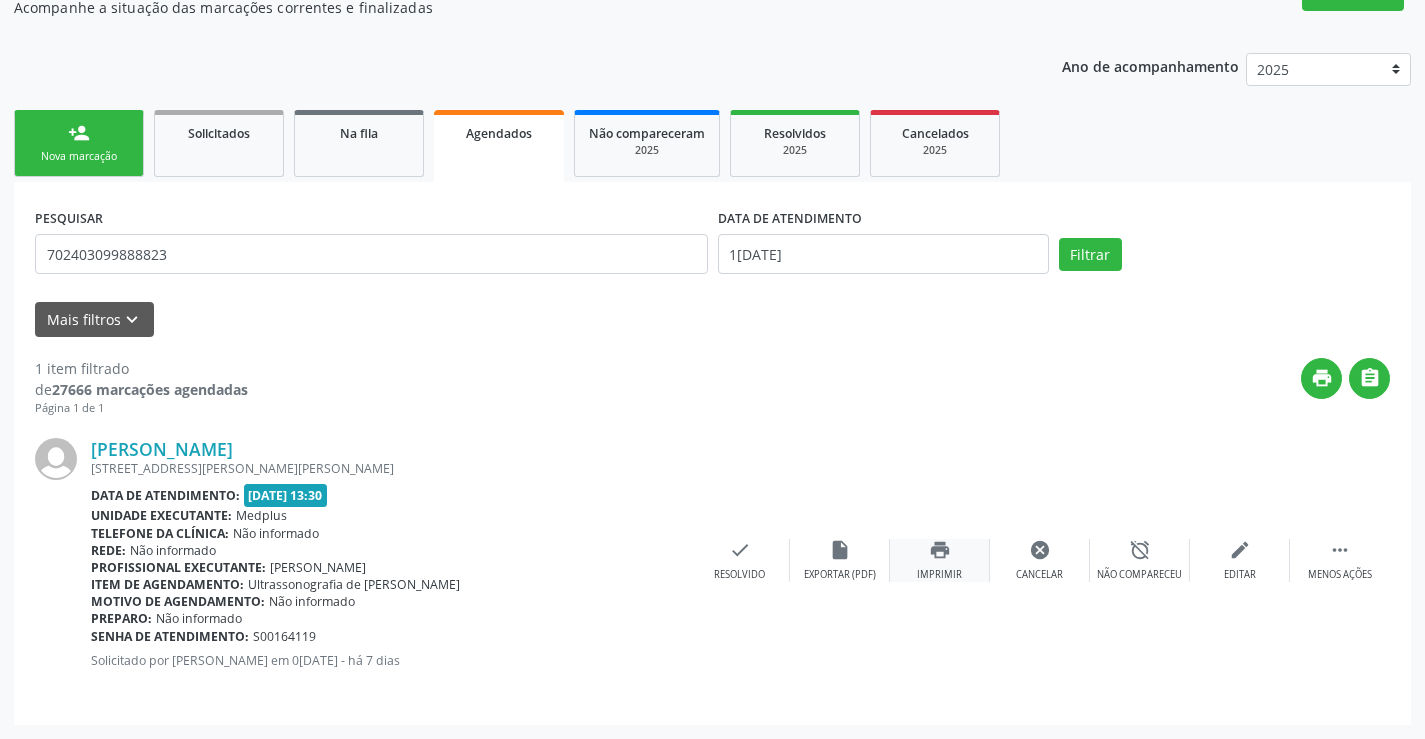 click on "print
Imprimir" at bounding box center [940, 560] 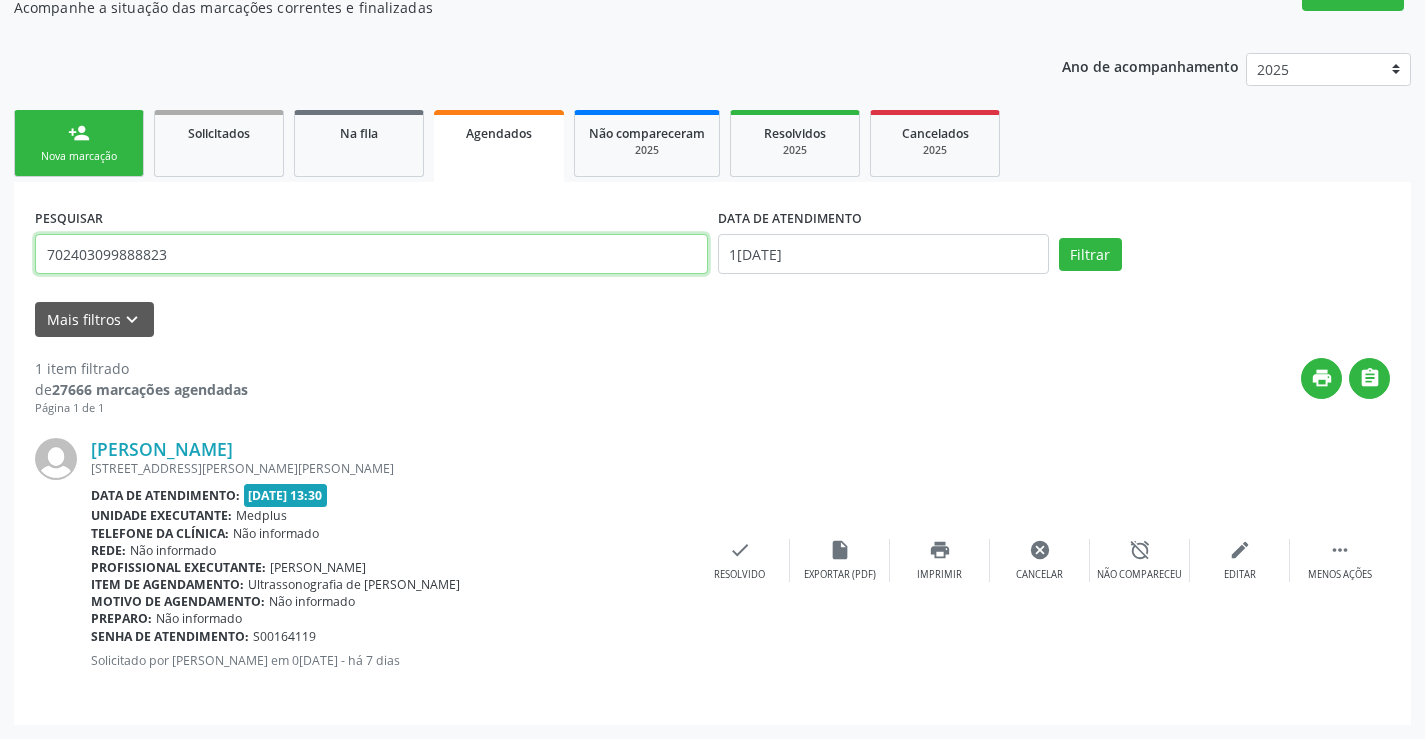 click on "702403099888823" at bounding box center [371, 254] 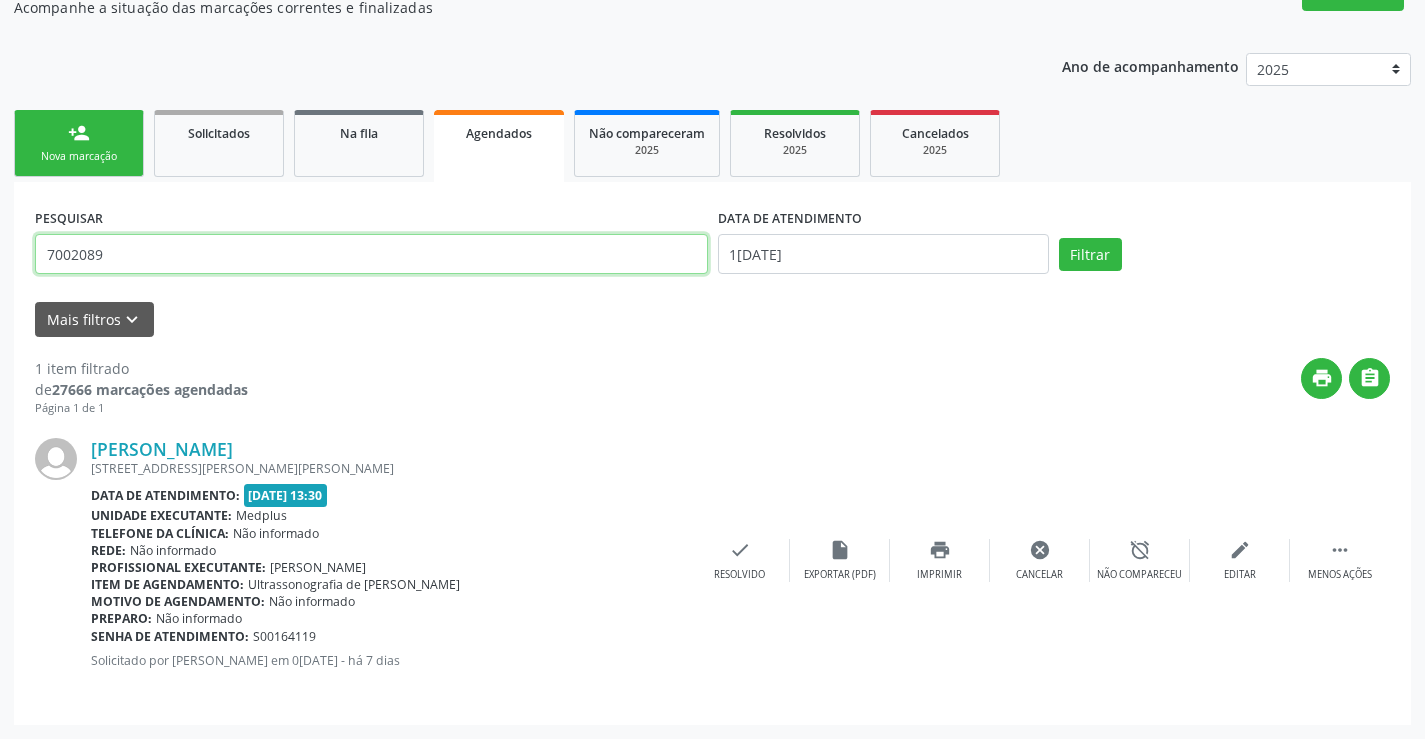 type on "700208939909529" 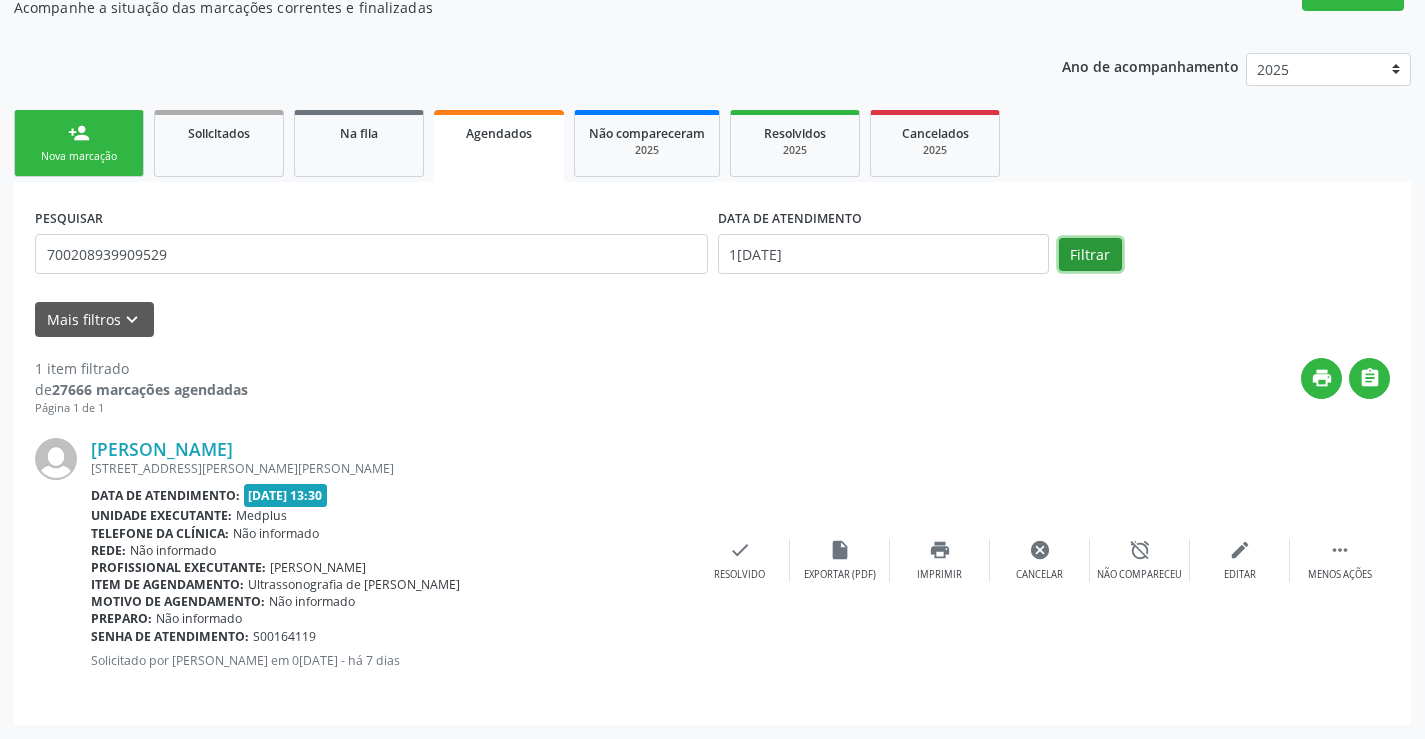 click on "Filtrar" at bounding box center (1090, 255) 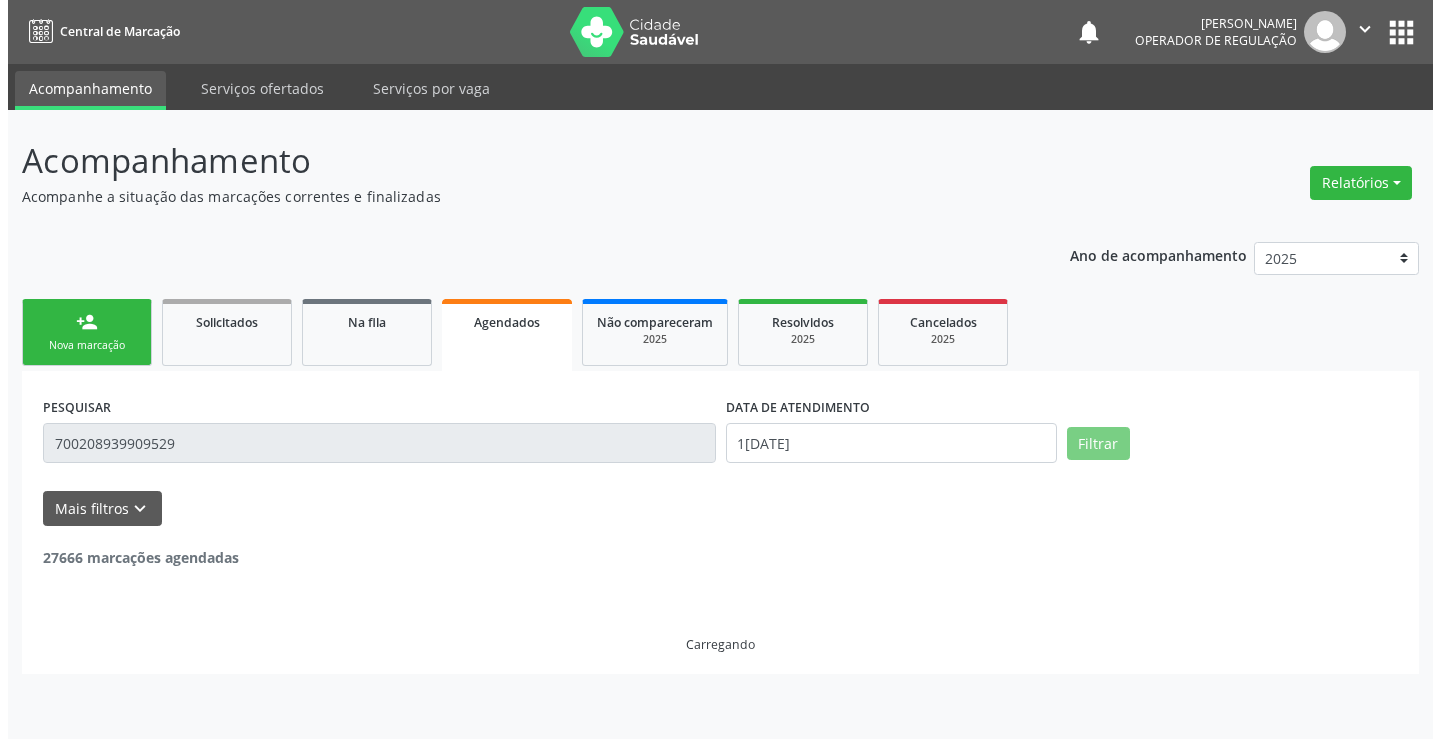 scroll, scrollTop: 0, scrollLeft: 0, axis: both 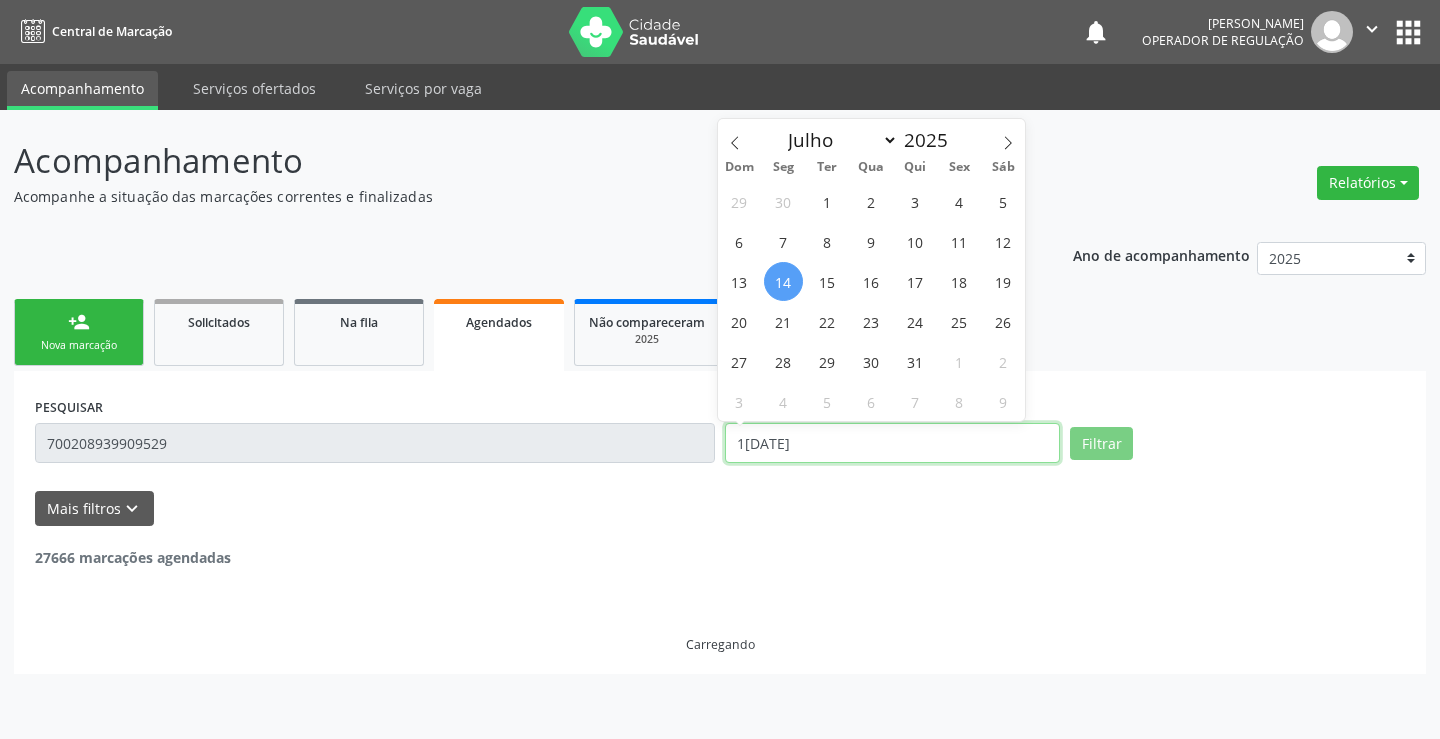 click on "1[DATE]" at bounding box center [892, 443] 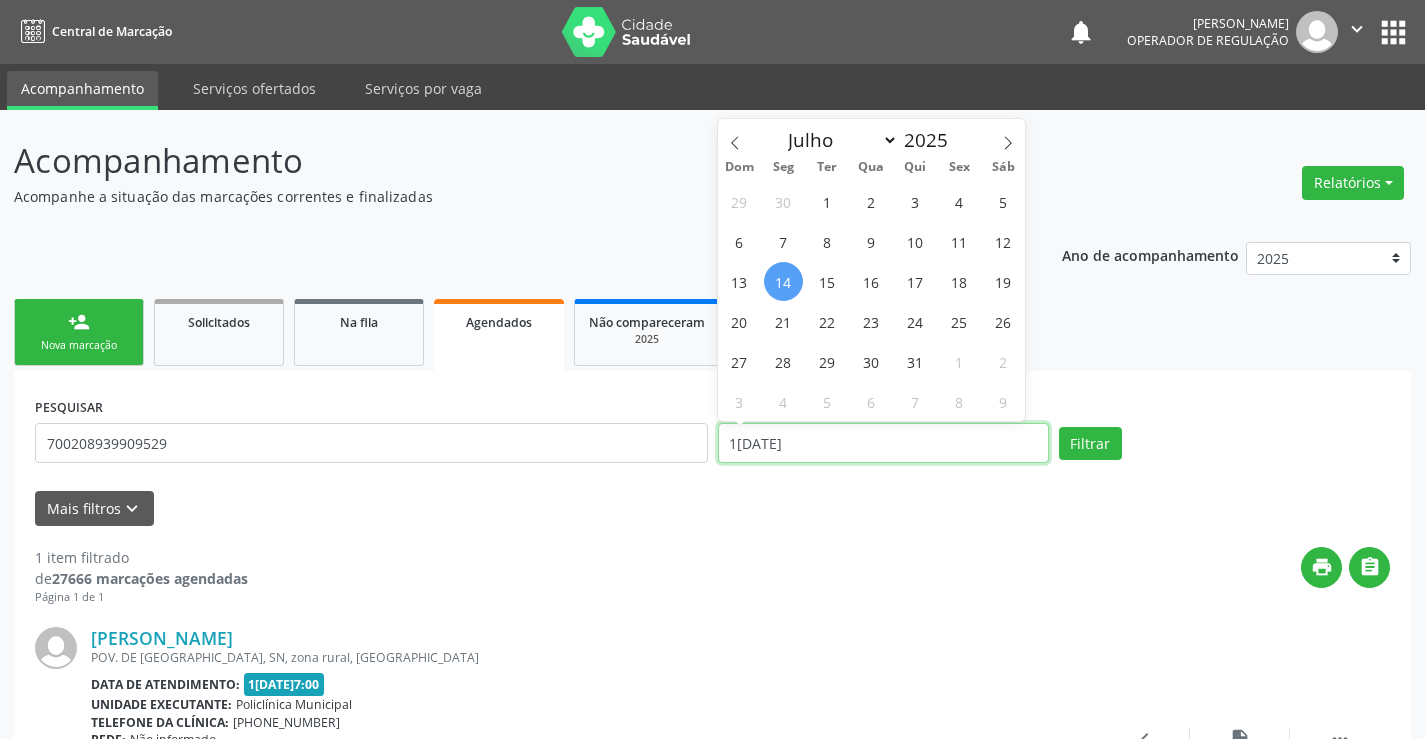 type 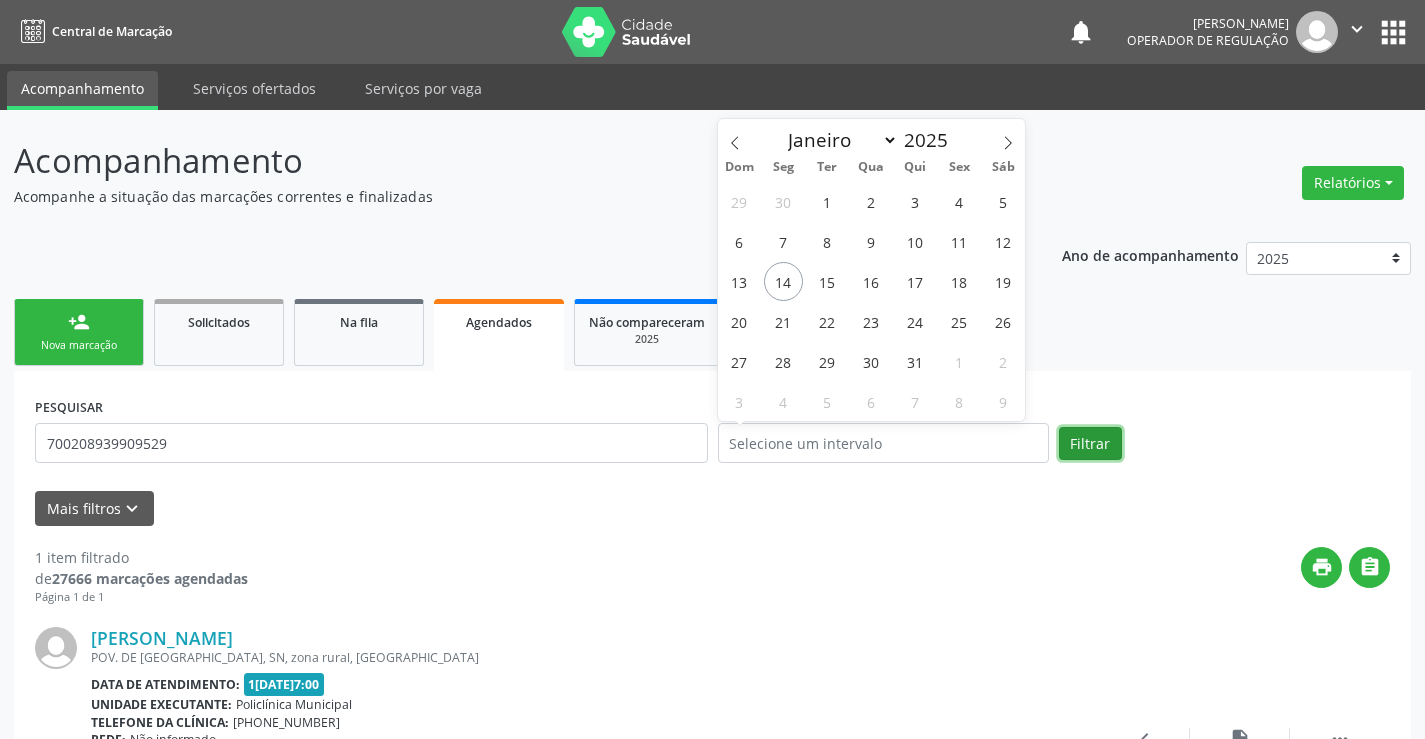 click on "Filtrar" at bounding box center [1090, 444] 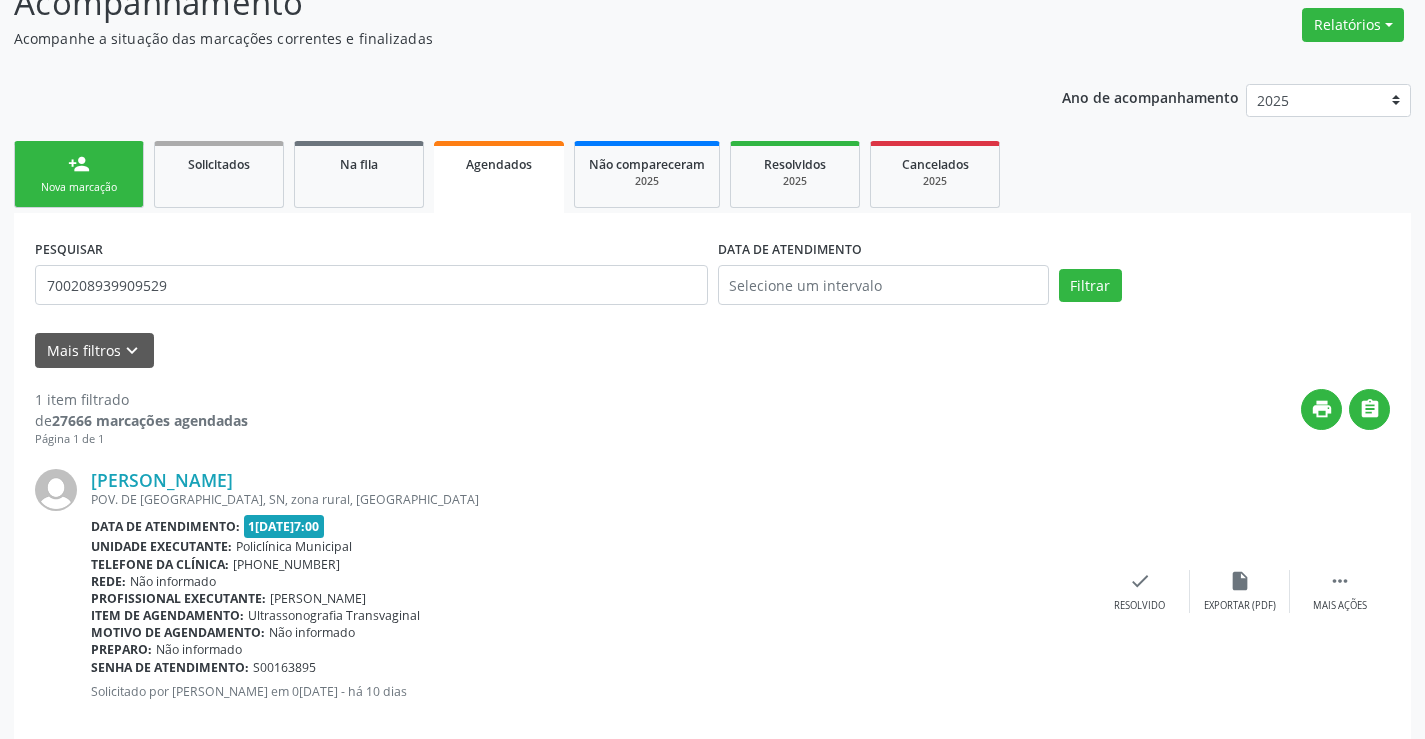 scroll, scrollTop: 189, scrollLeft: 0, axis: vertical 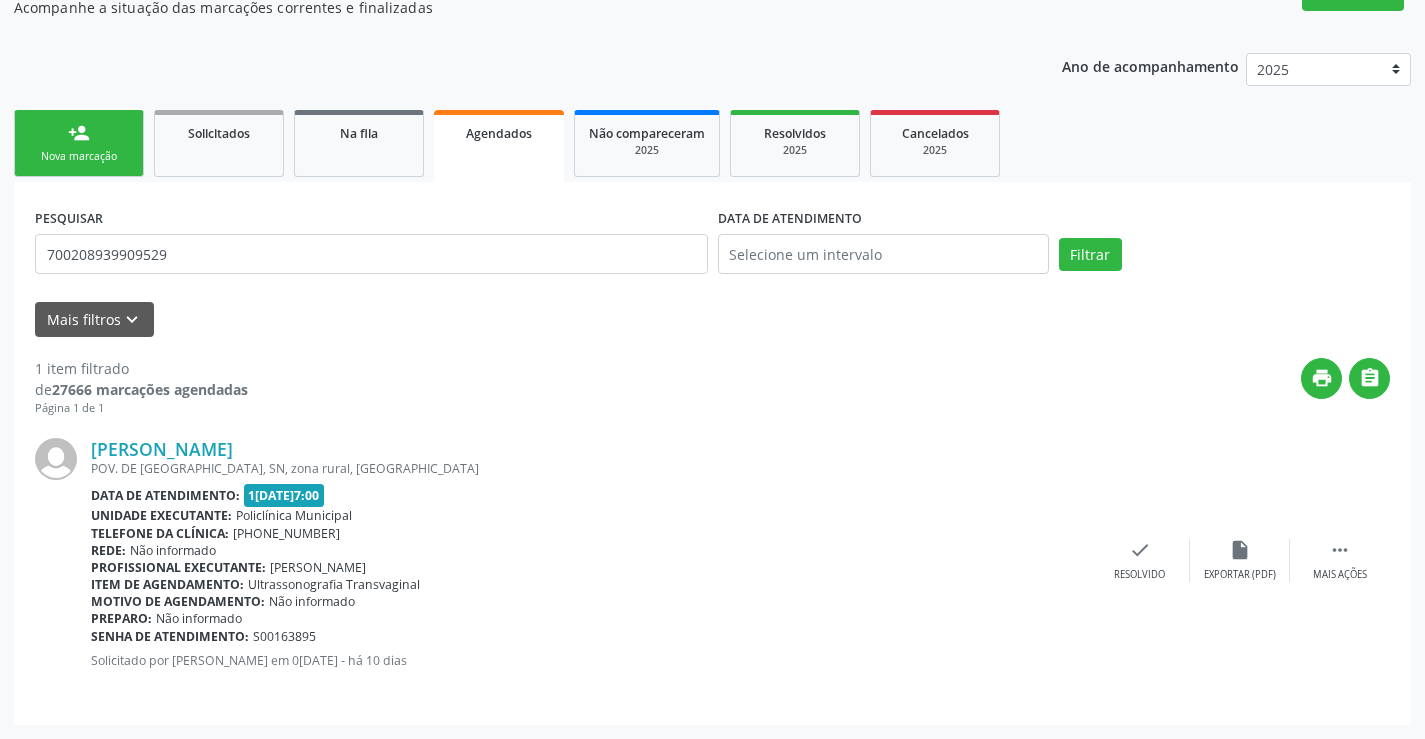 click on "person_add
Nova marcação" at bounding box center [79, 143] 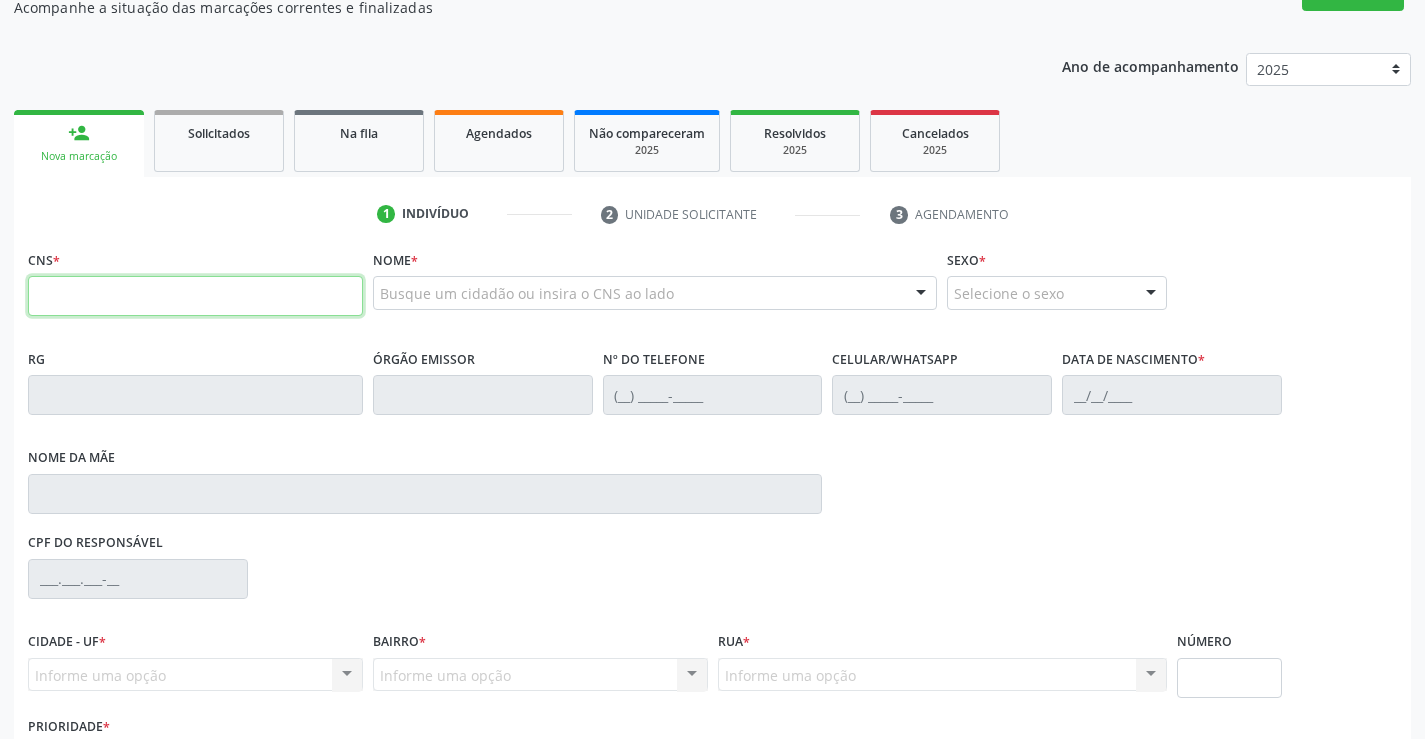 click at bounding box center (195, 296) 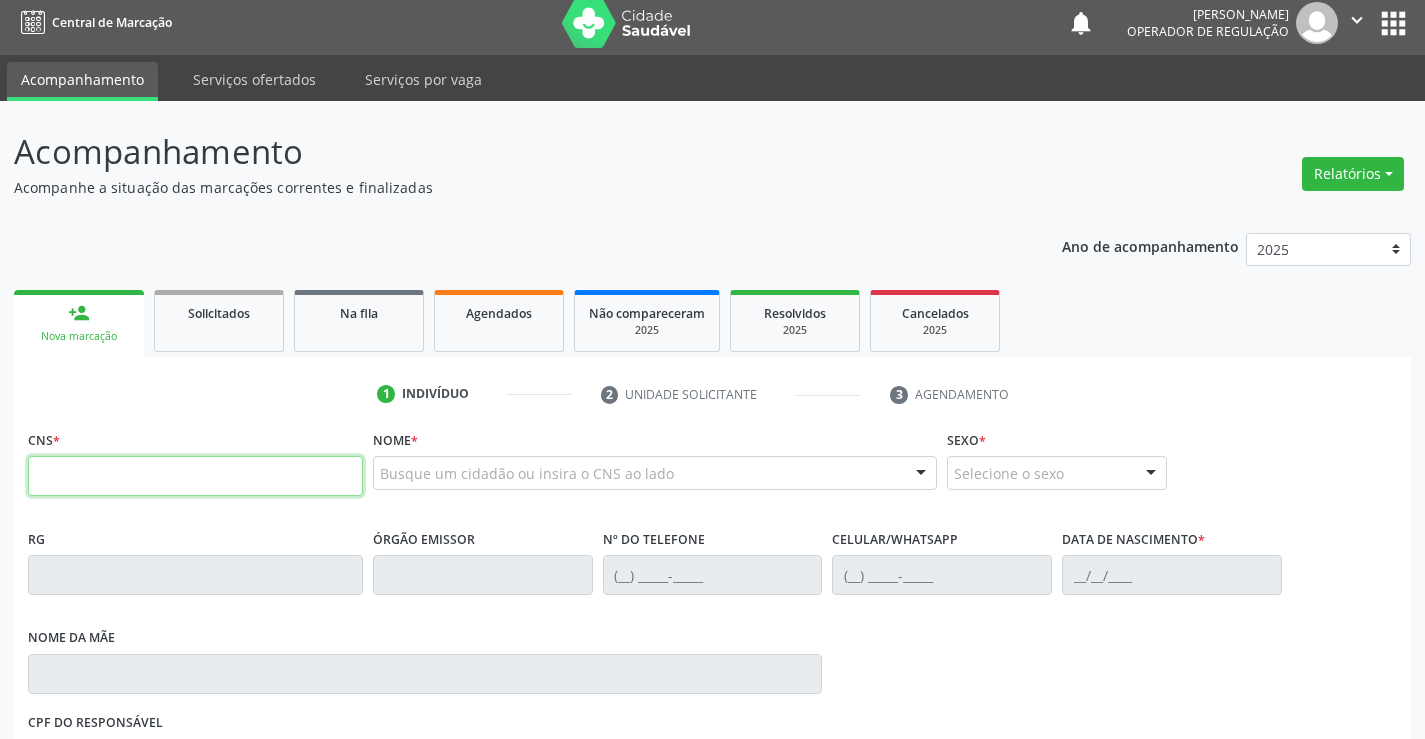 scroll, scrollTop: 0, scrollLeft: 0, axis: both 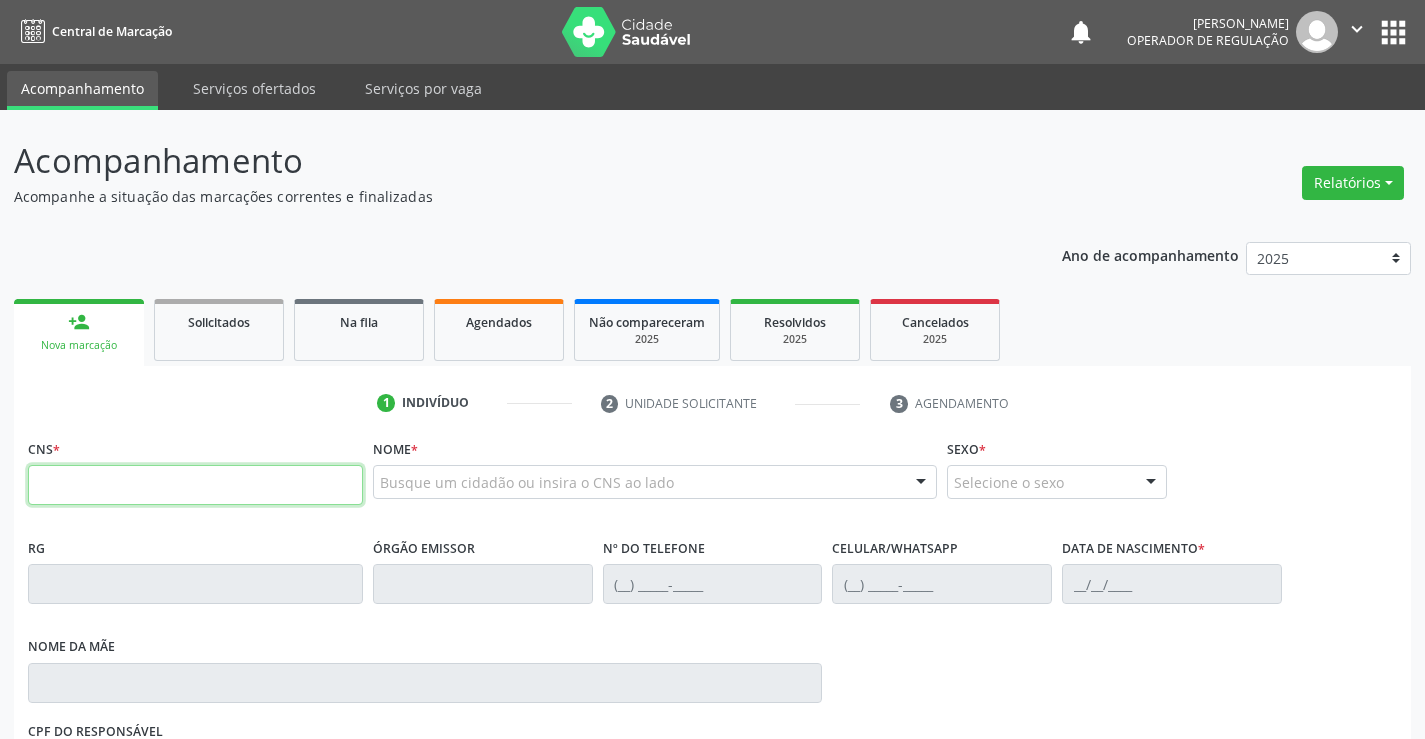 click at bounding box center (195, 485) 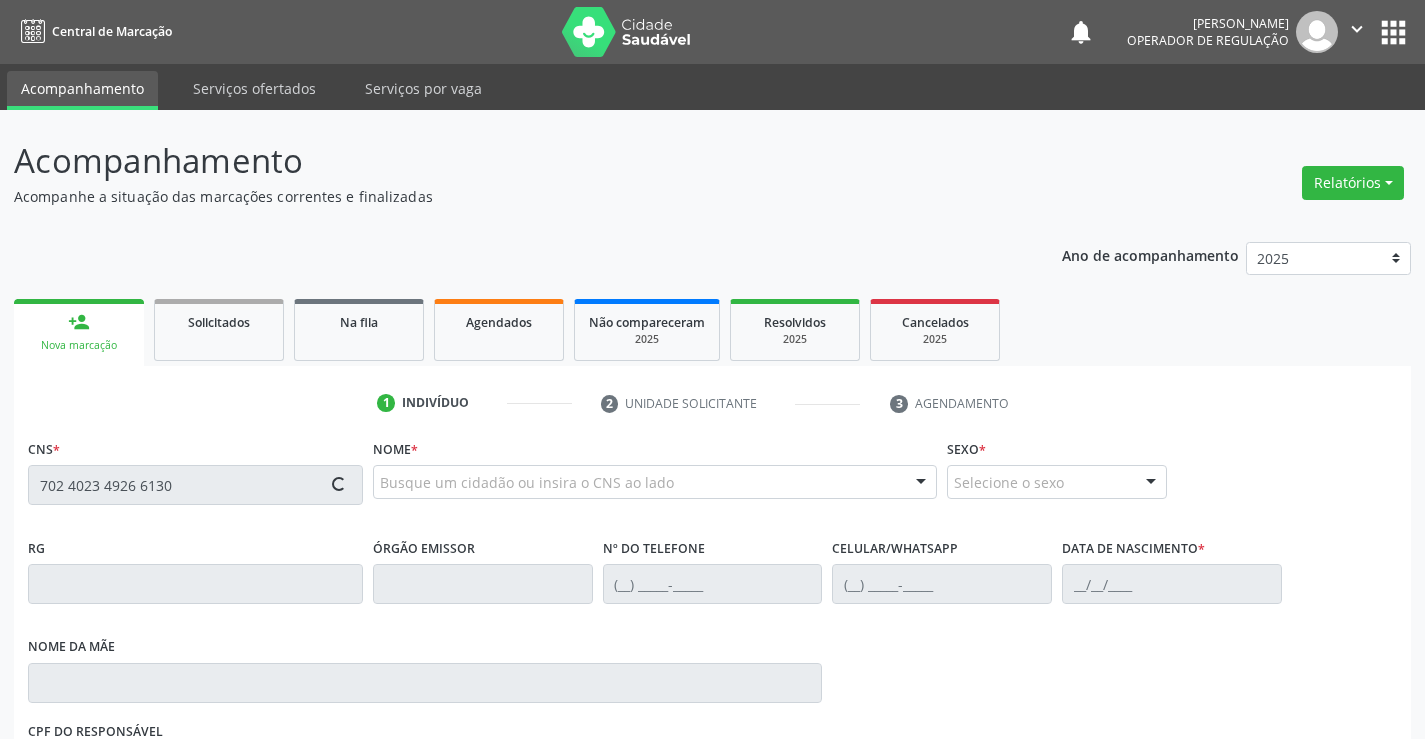 type on "702 4023 4926 6130" 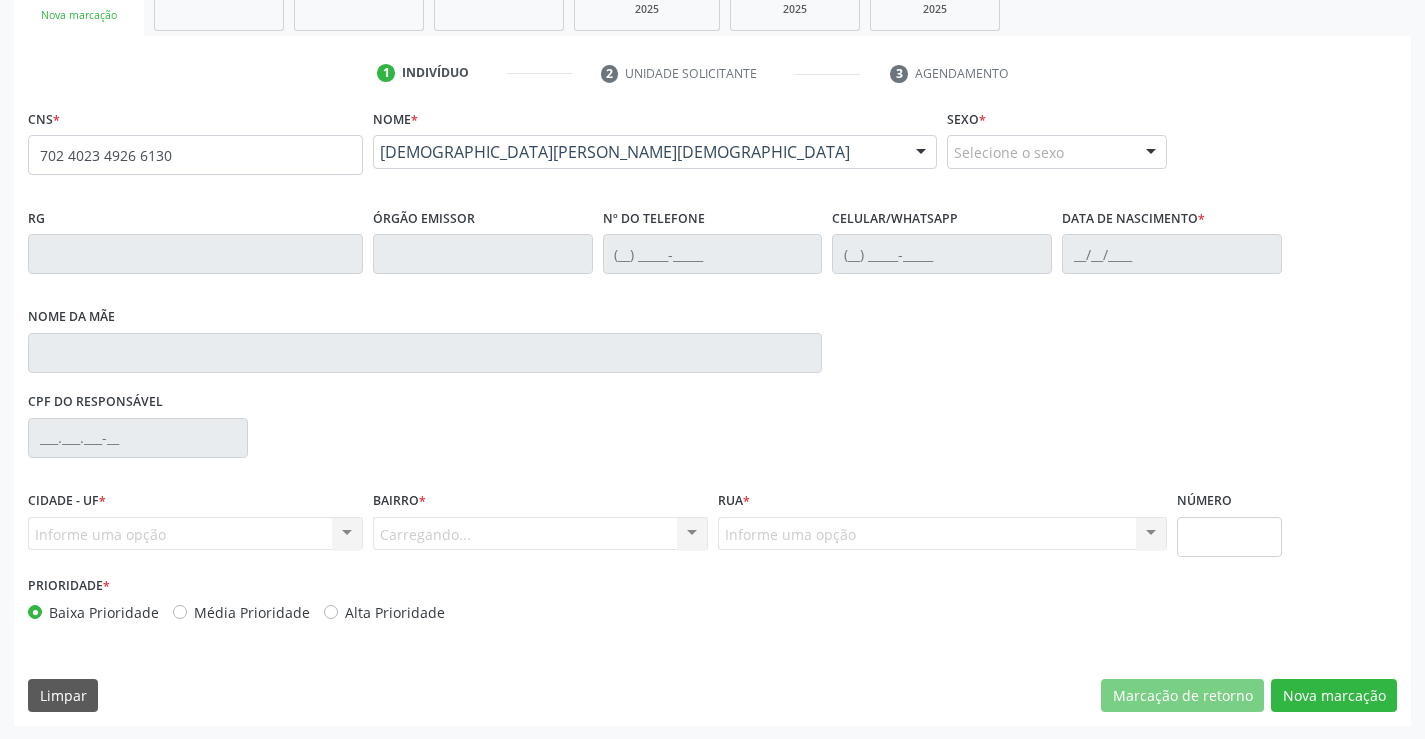 scroll, scrollTop: 331, scrollLeft: 0, axis: vertical 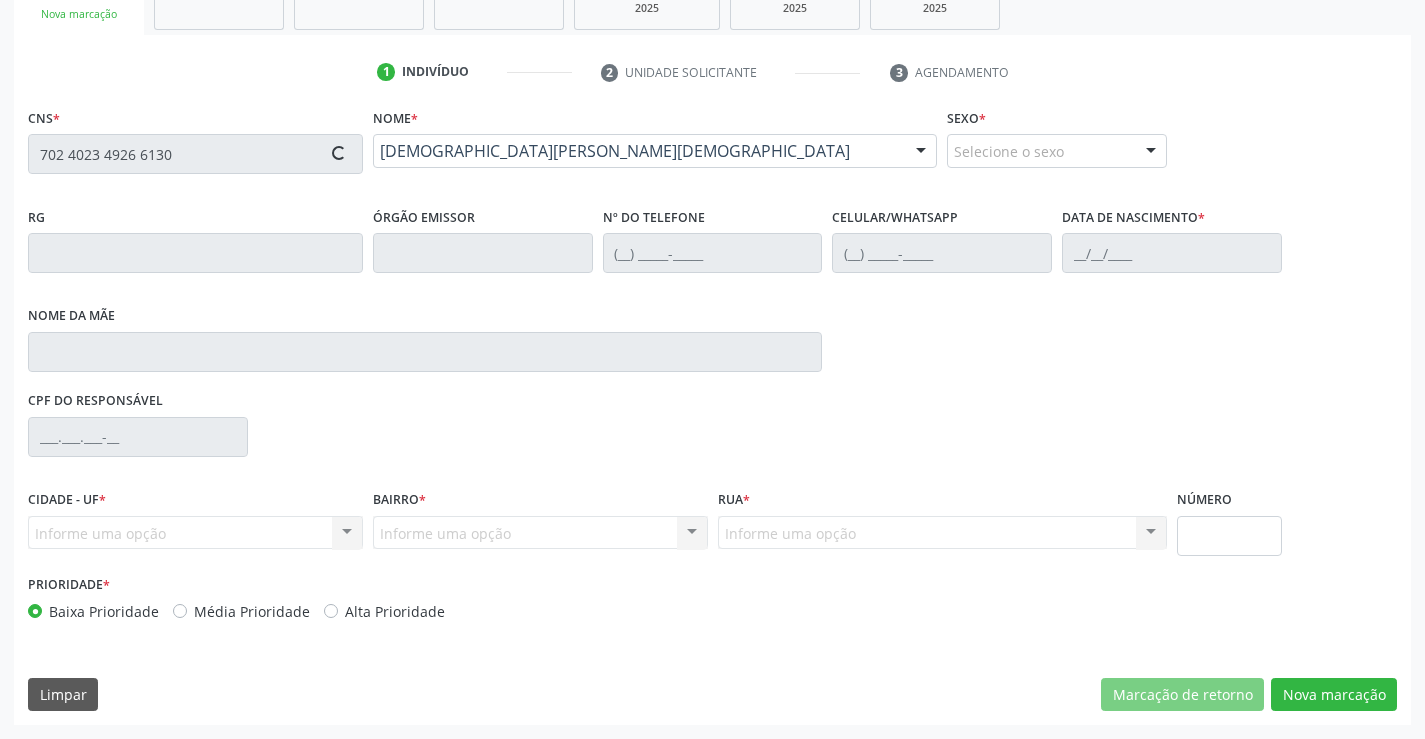 type on "2[DATE]" 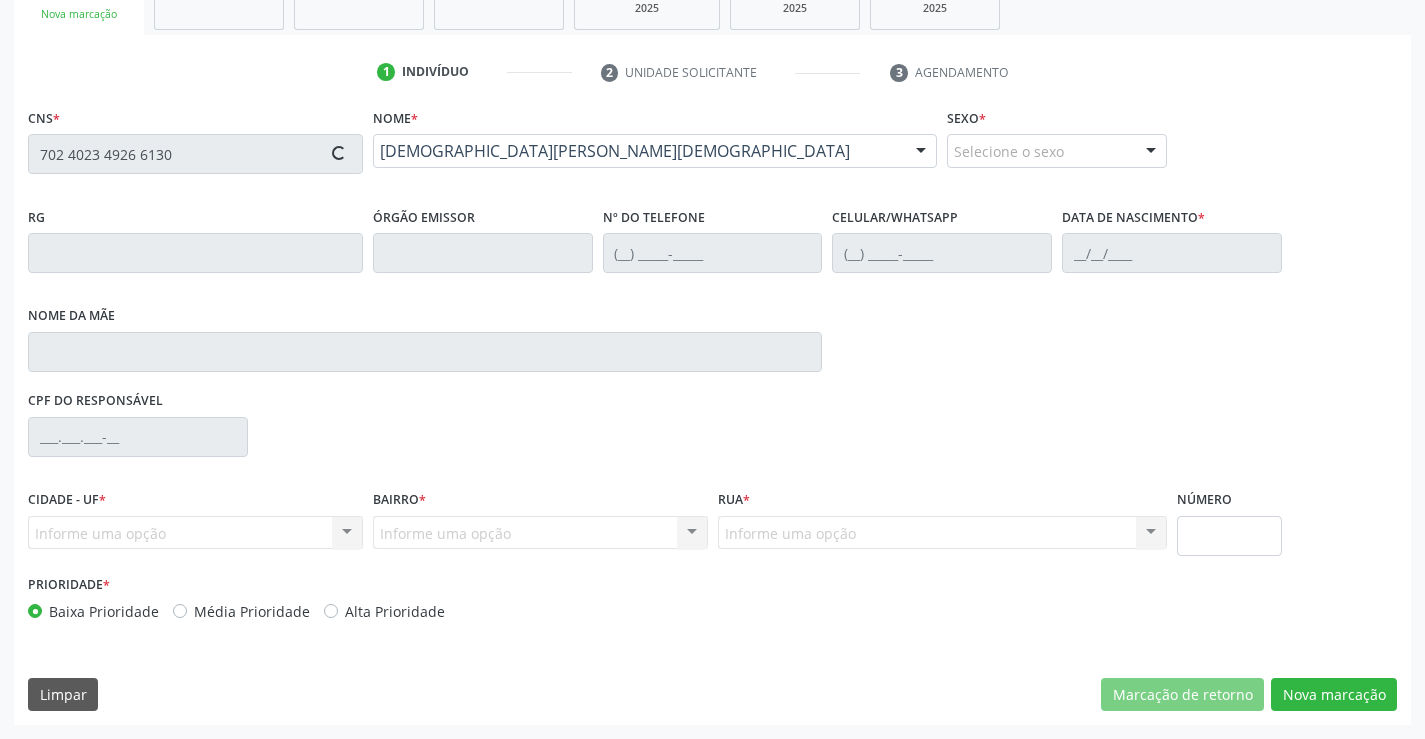 type on "S/N" 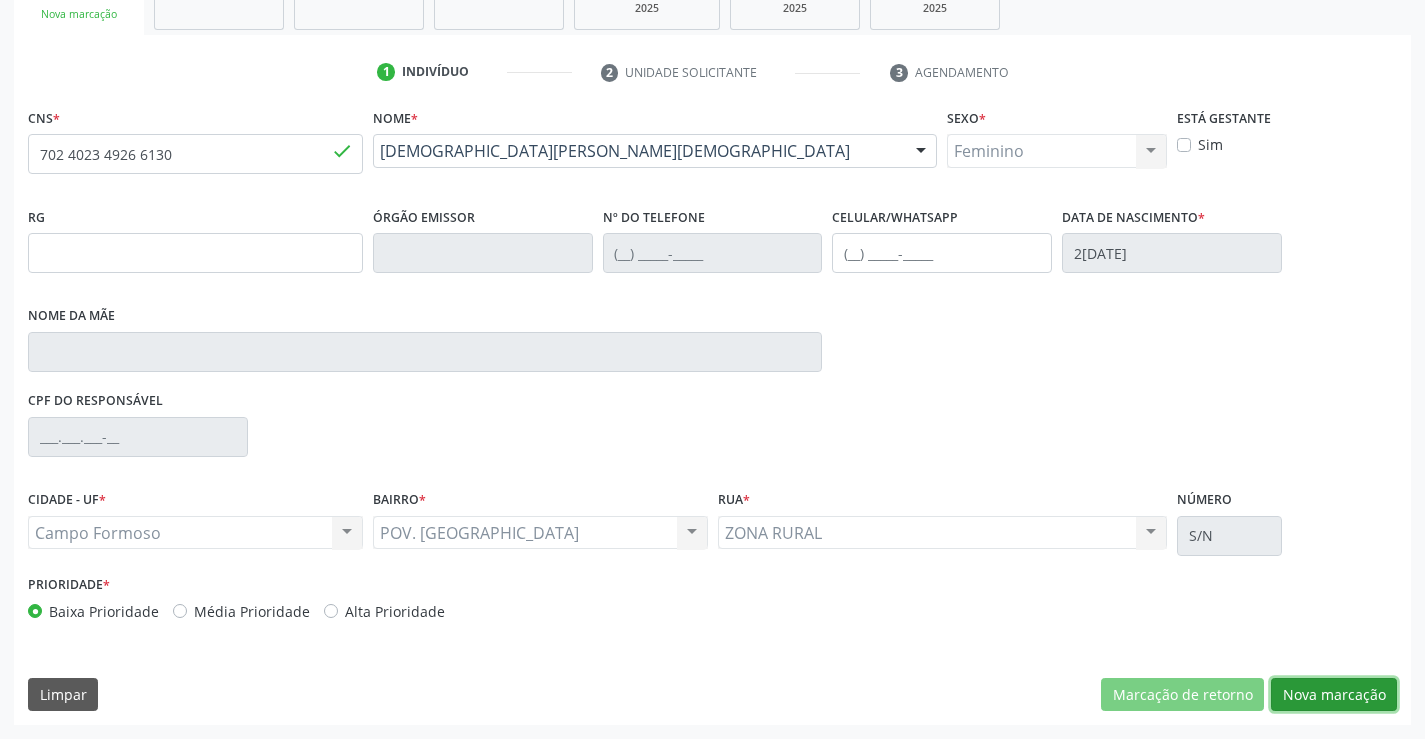 click on "Nova marcação" at bounding box center (1334, 695) 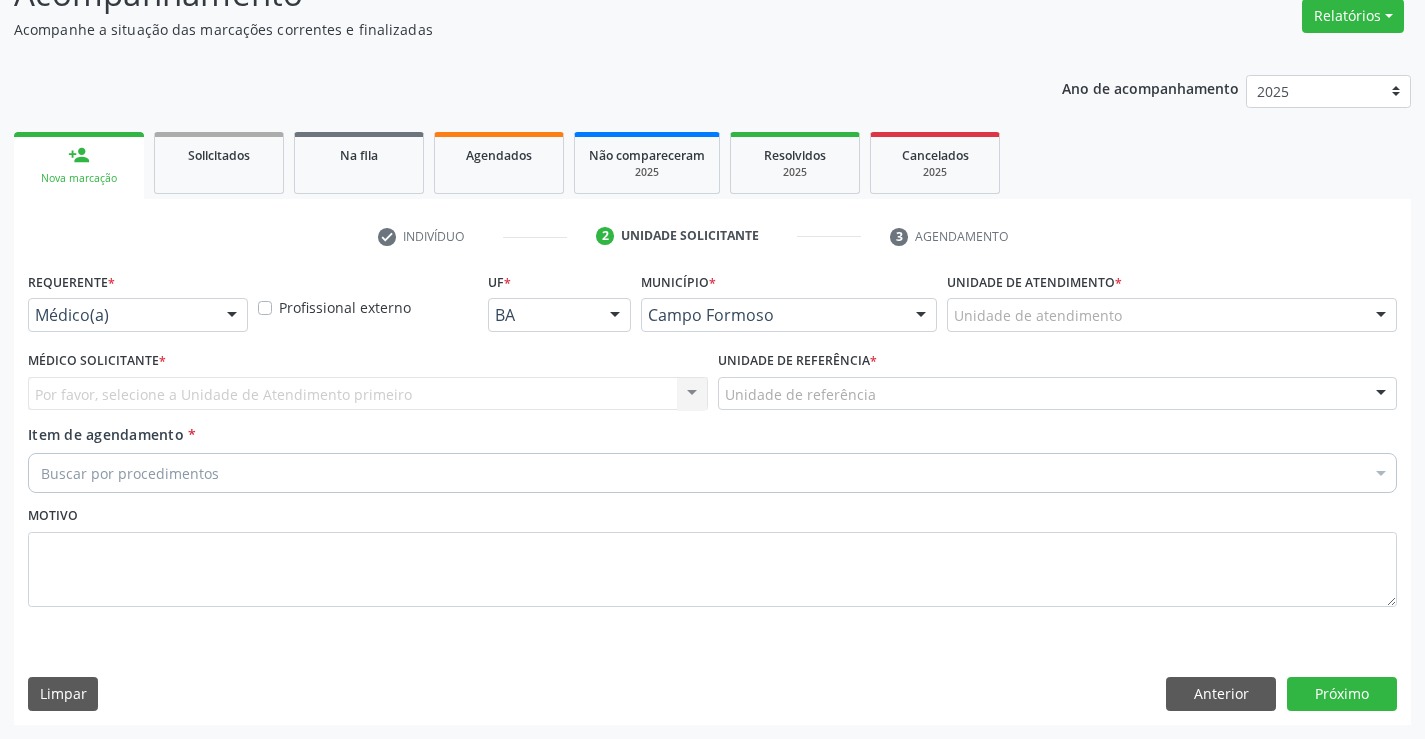 scroll, scrollTop: 167, scrollLeft: 0, axis: vertical 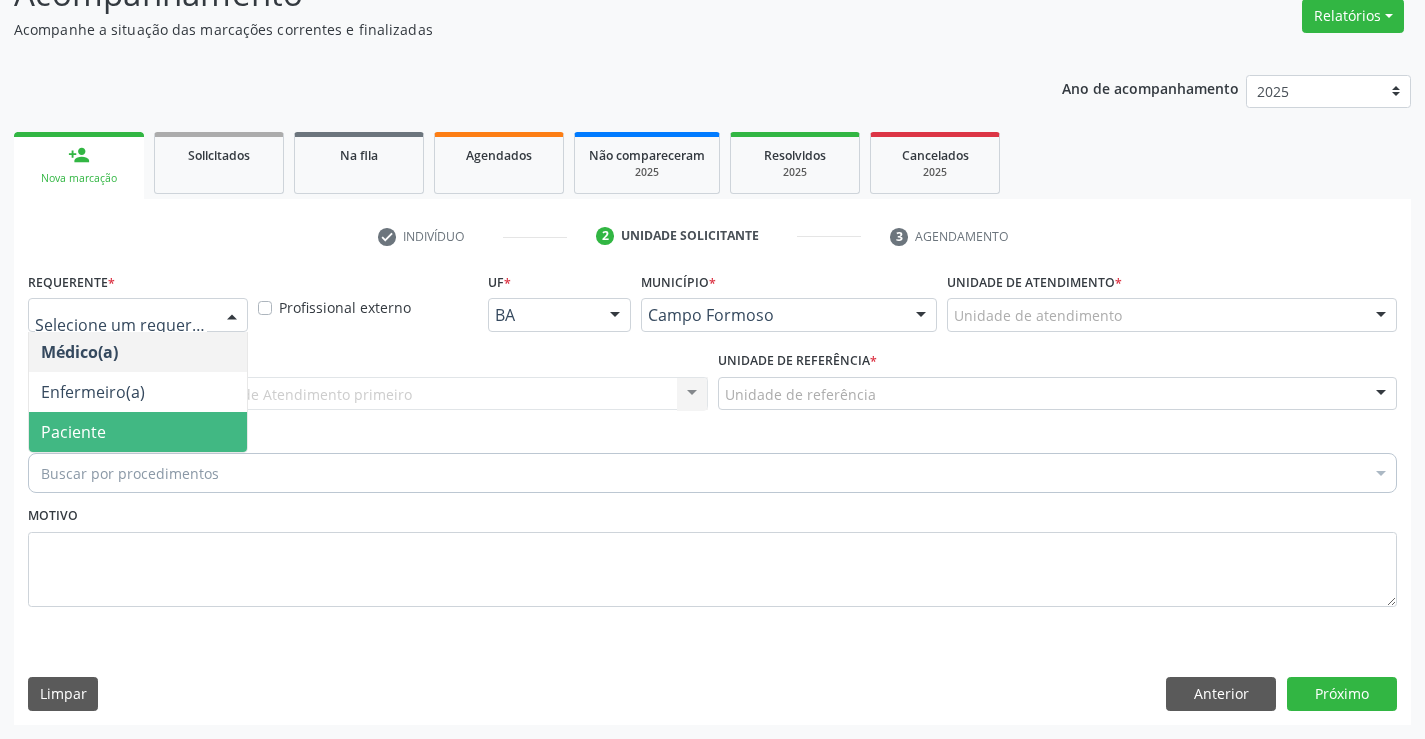 click on "Paciente" at bounding box center [138, 432] 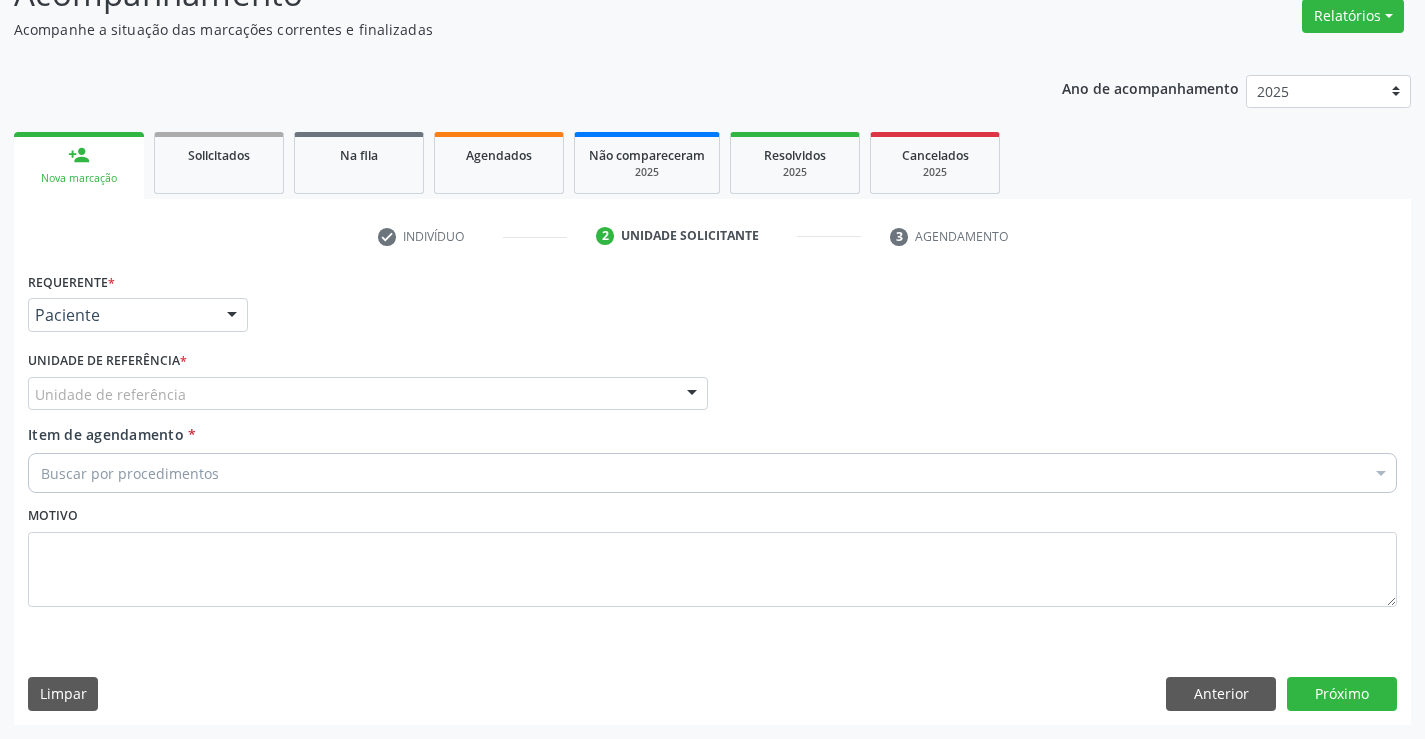 click on "Unidade de referência" at bounding box center [368, 394] 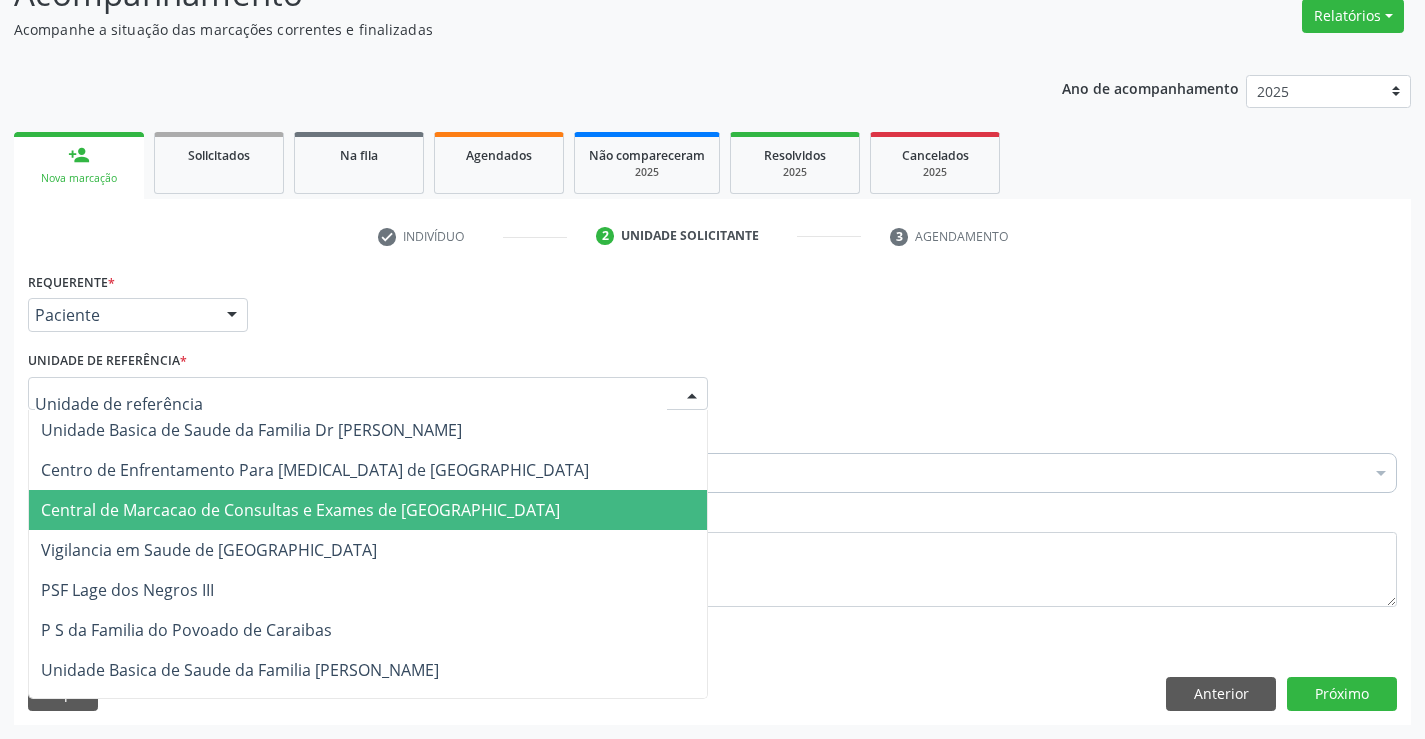 click on "Central de Marcacao de Consultas e Exames de [GEOGRAPHIC_DATA]" at bounding box center [300, 510] 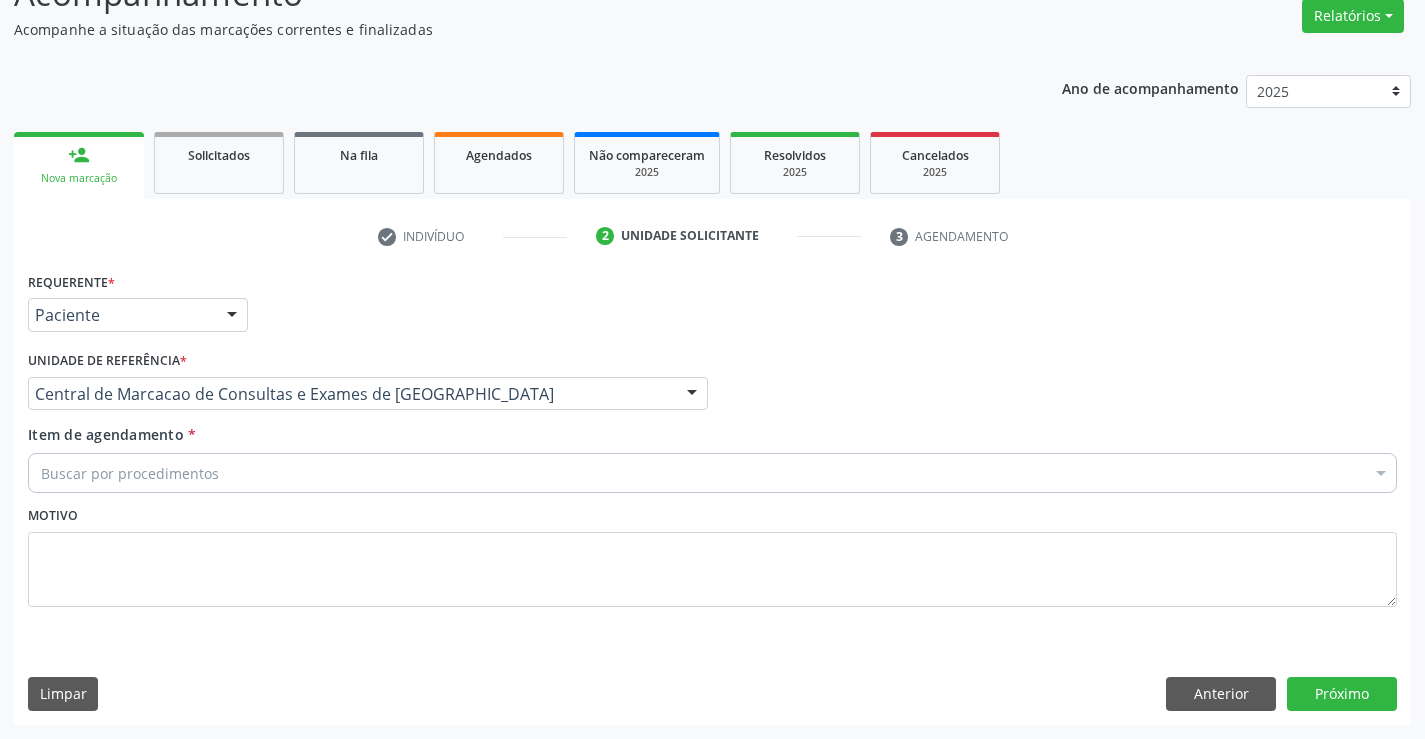 click on "Buscar por procedimentos" at bounding box center [712, 473] 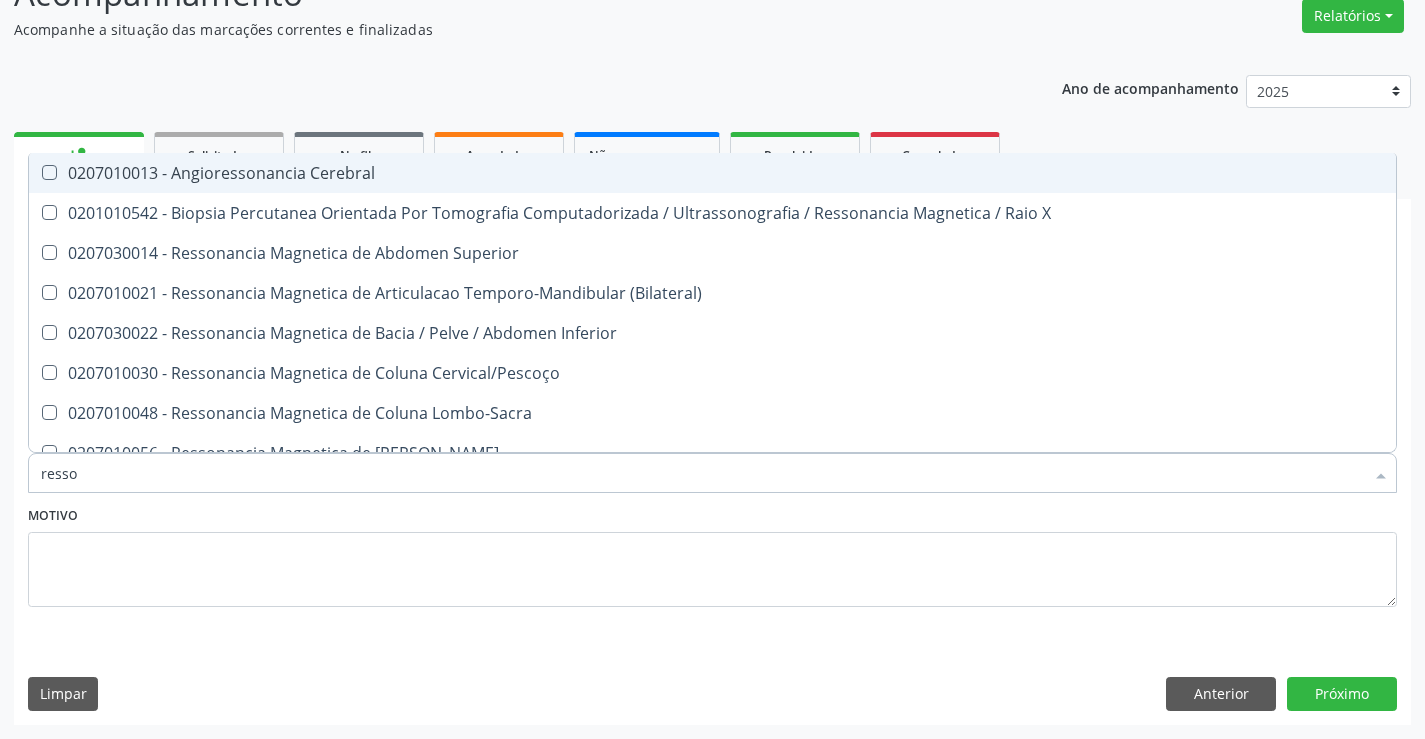type on "resson" 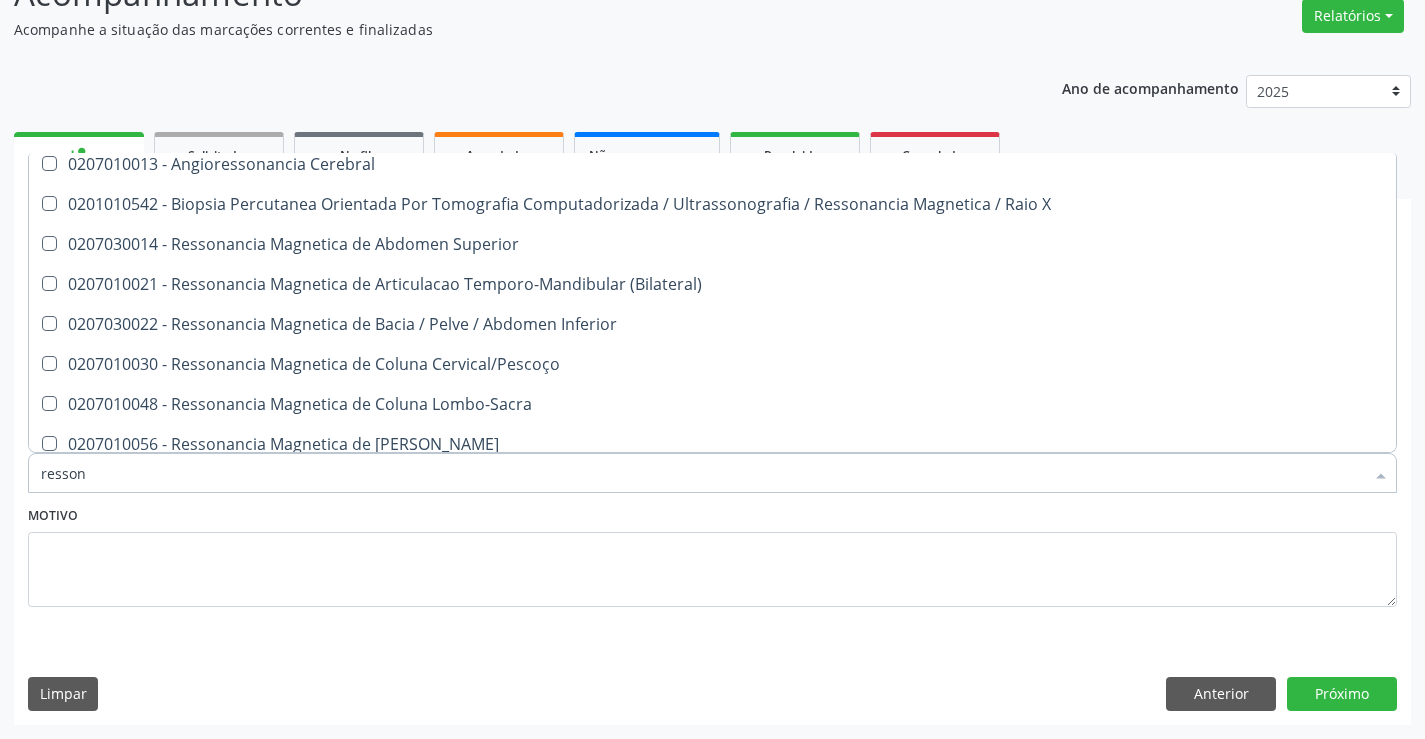 scroll, scrollTop: 0, scrollLeft: 0, axis: both 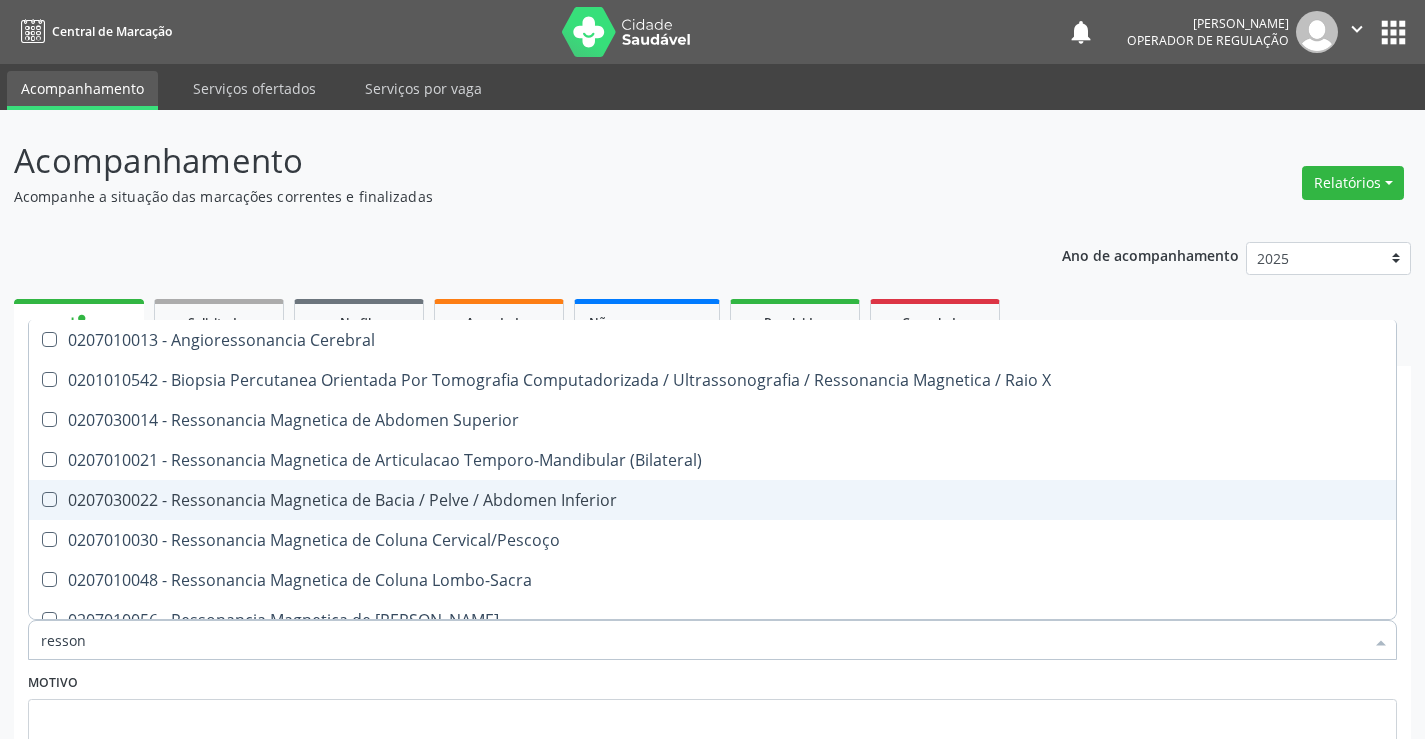 click on "0207030022 - Ressonancia Magnetica de Bacia / Pelve / Abdomen Inferior" at bounding box center [712, 500] 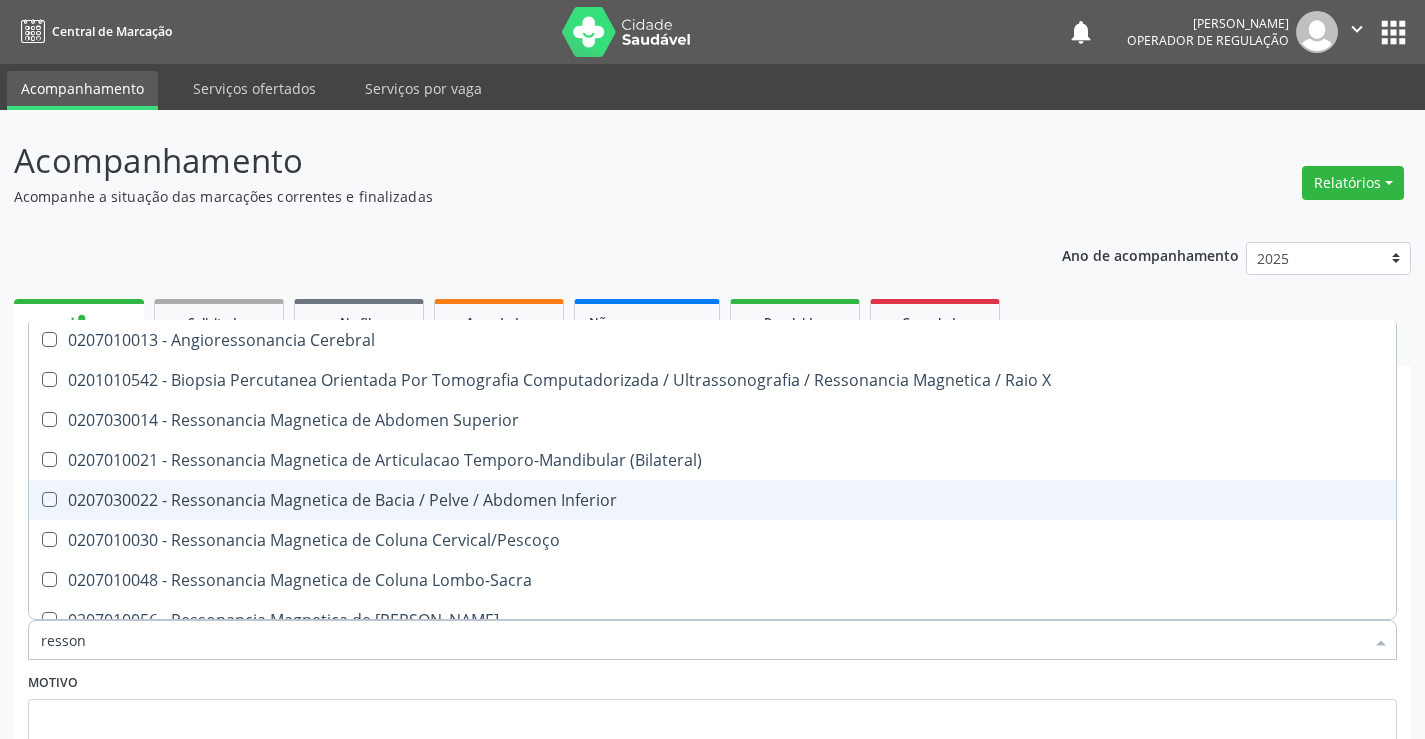 checkbox on "true" 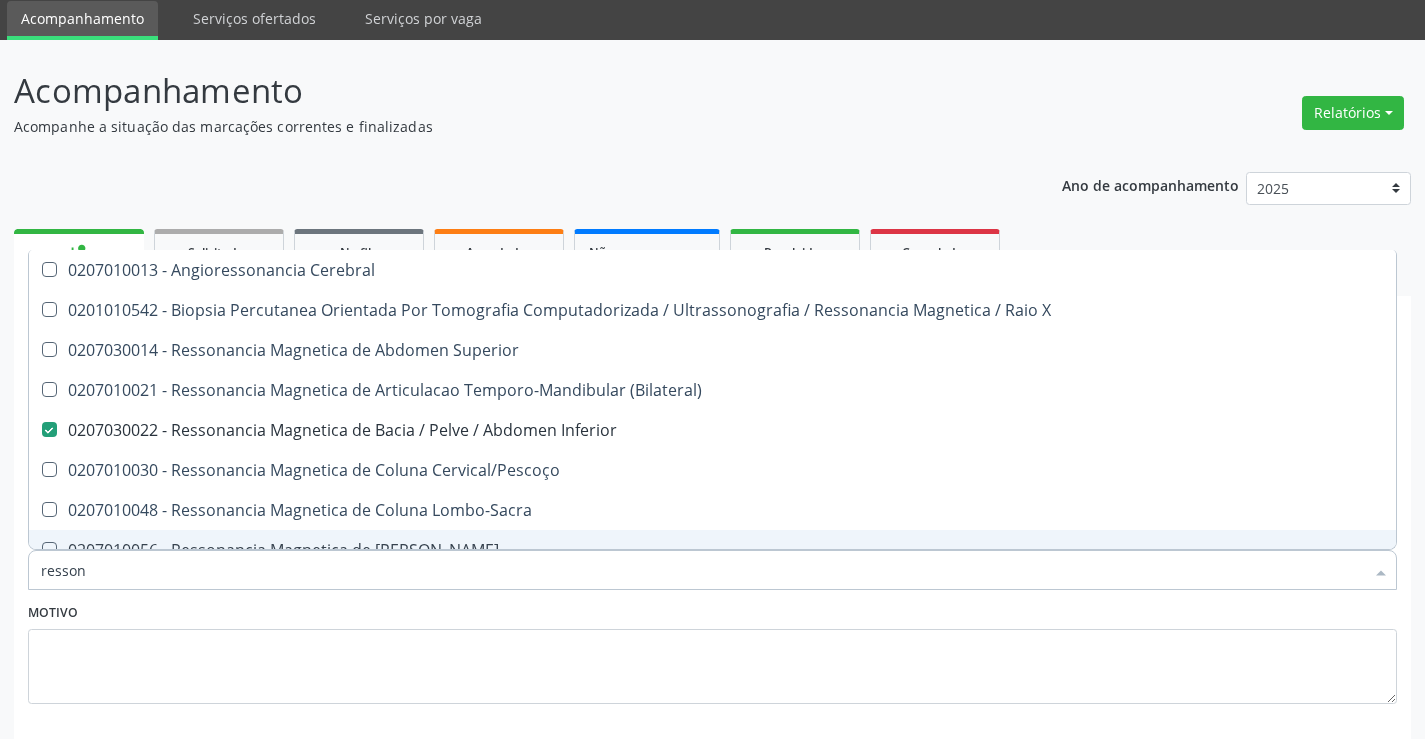 scroll, scrollTop: 167, scrollLeft: 0, axis: vertical 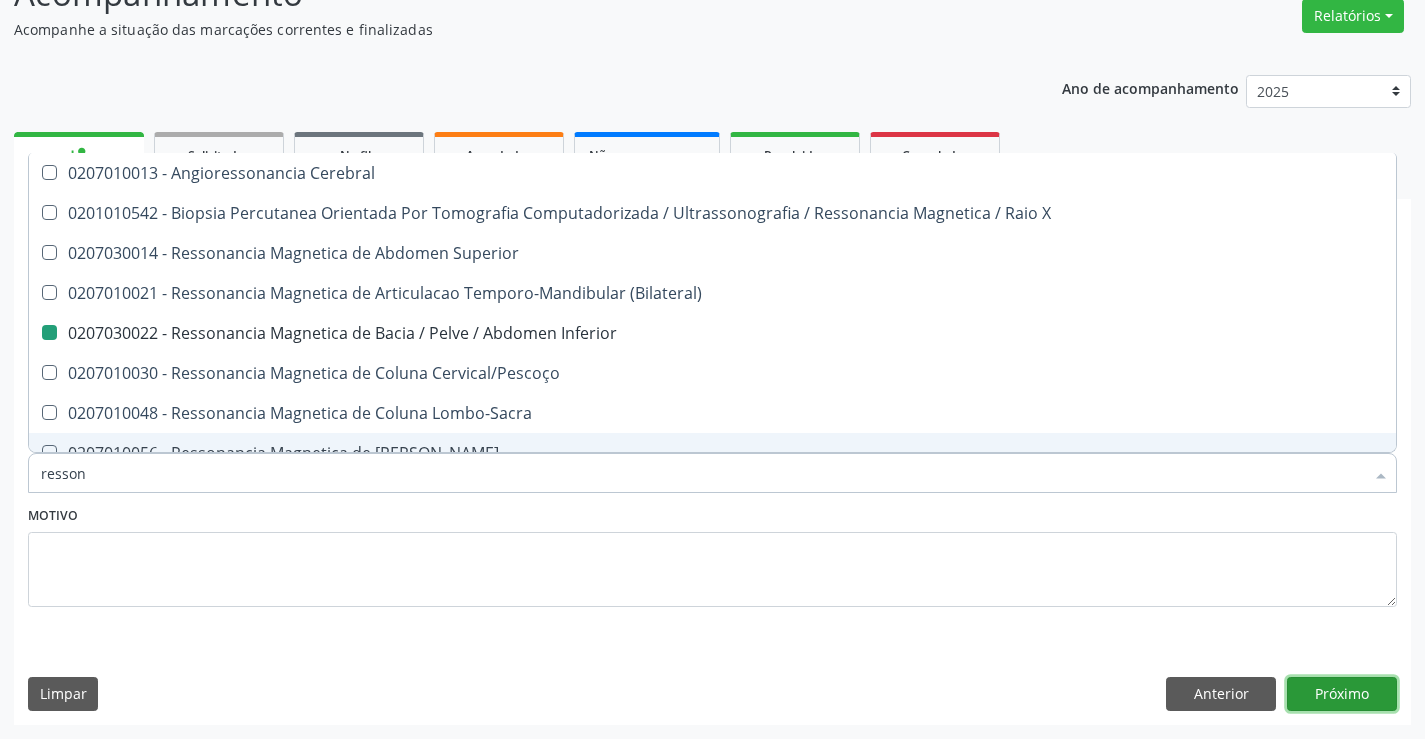 click on "Próximo" at bounding box center (1342, 694) 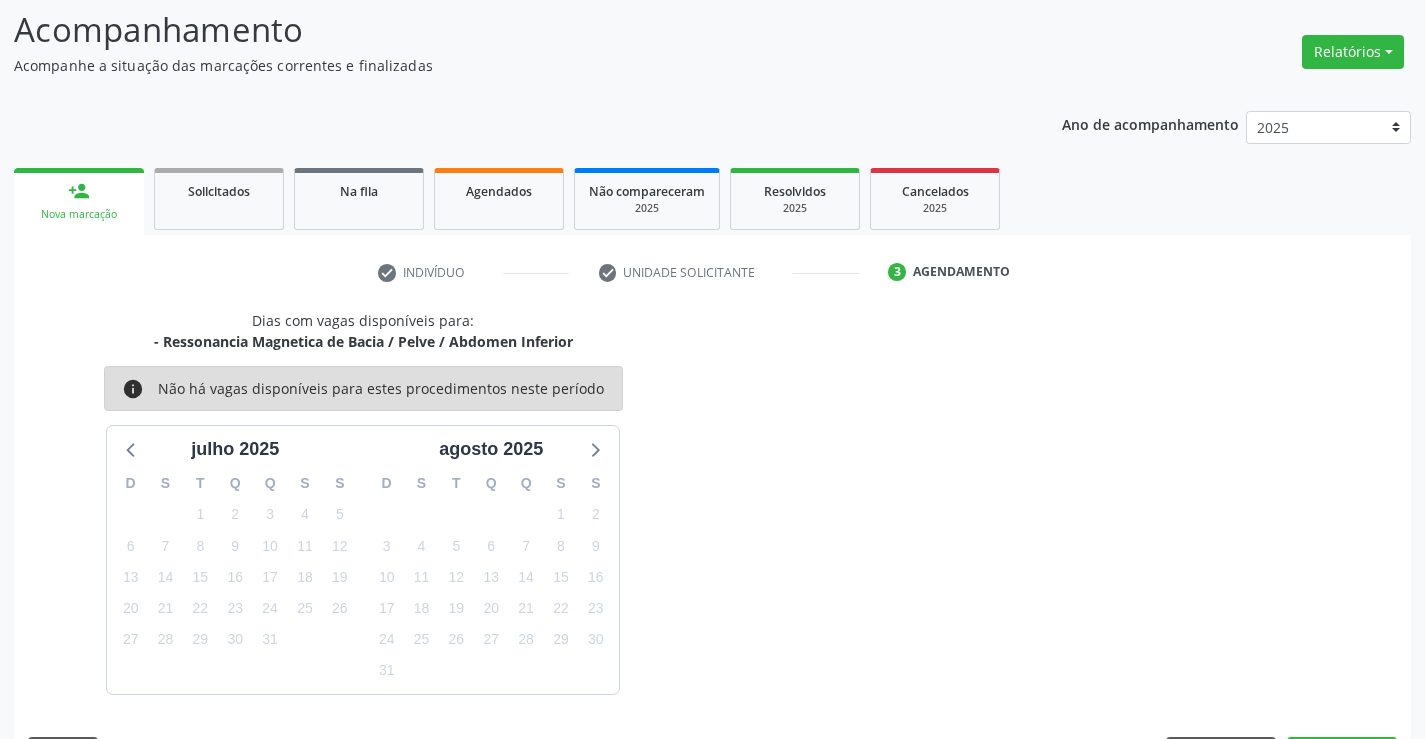 scroll, scrollTop: 167, scrollLeft: 0, axis: vertical 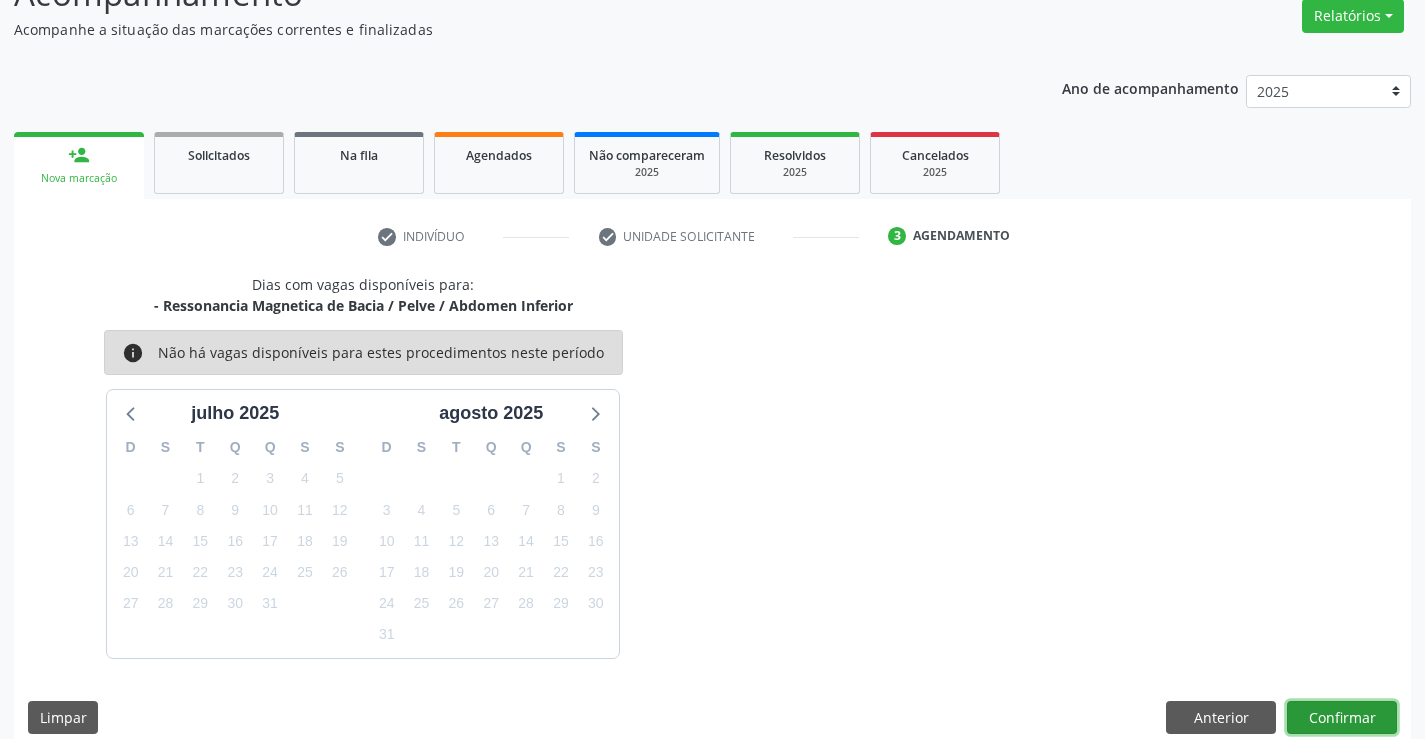 click on "Confirmar" at bounding box center [1342, 718] 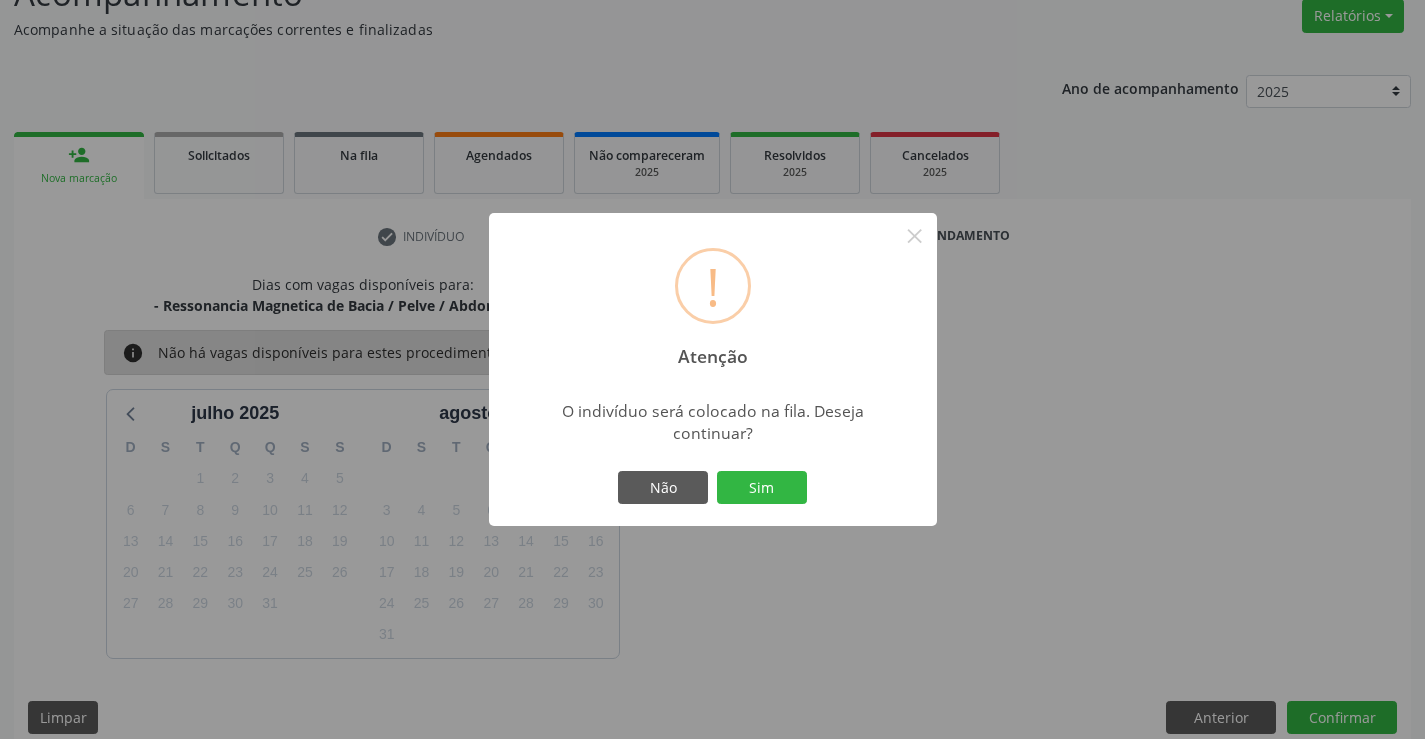 type 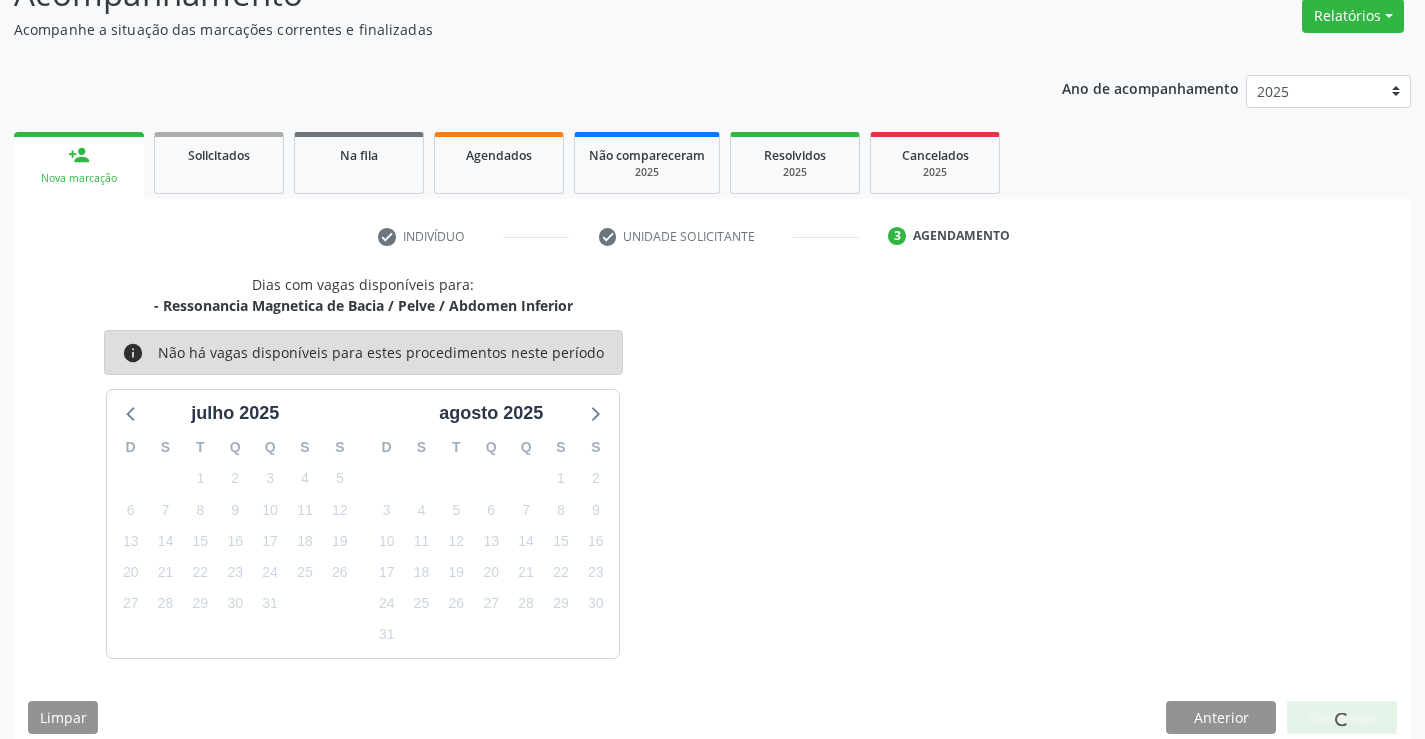 scroll, scrollTop: 0, scrollLeft: 0, axis: both 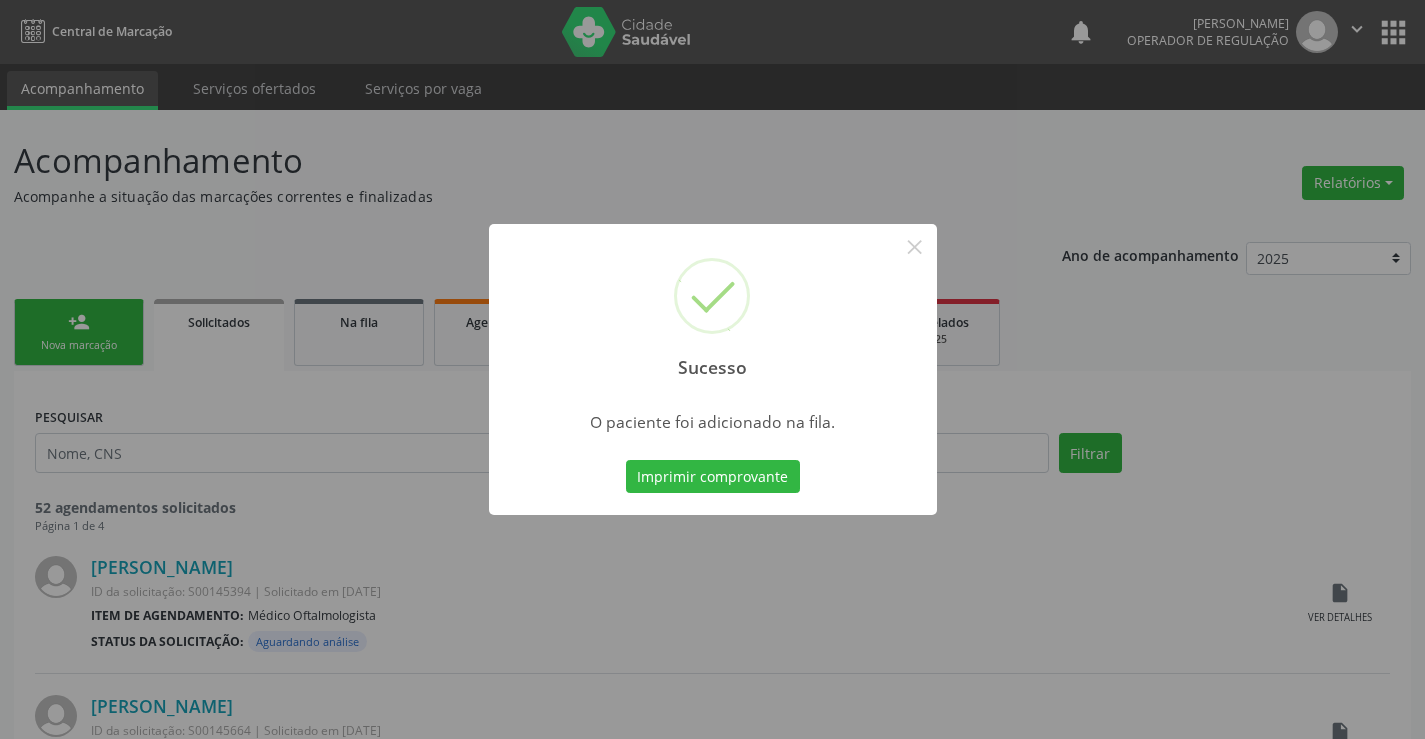type 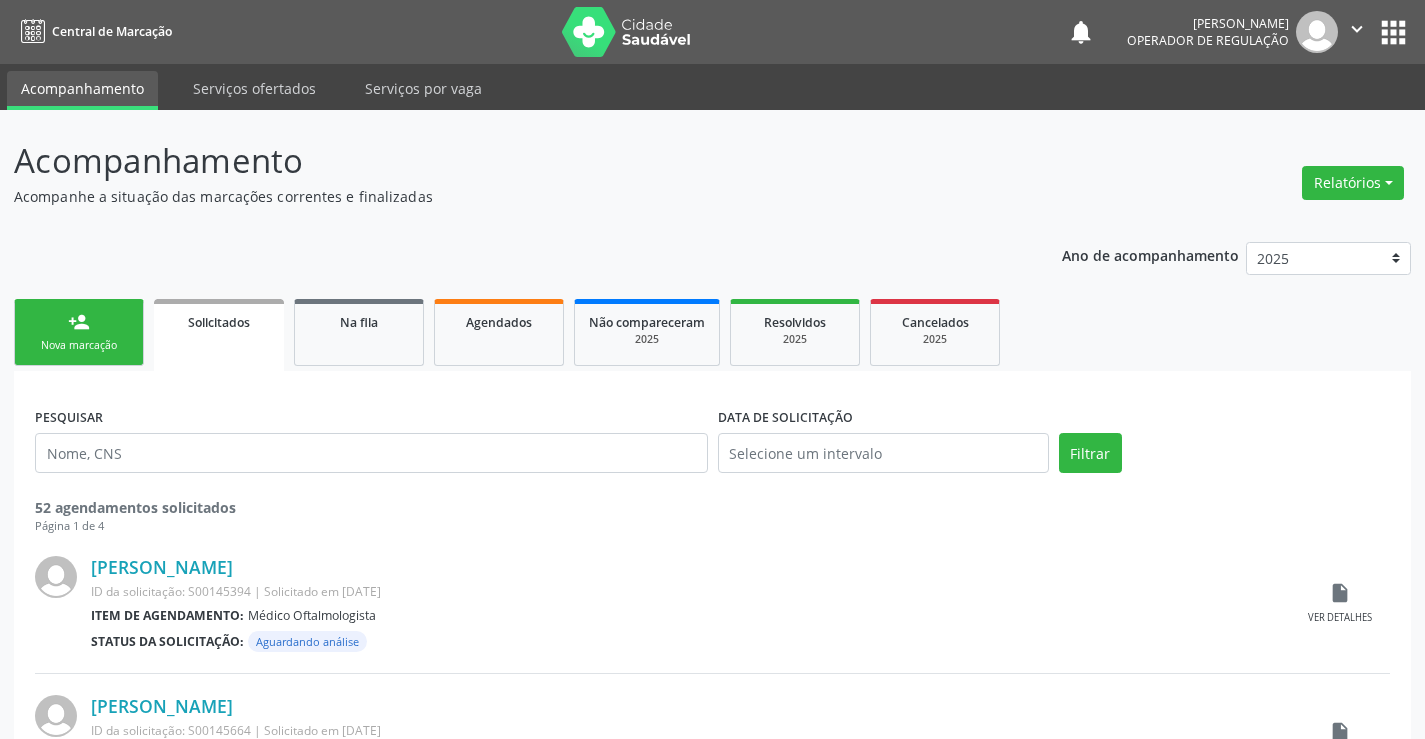 click on "person_add
Nova marcação" at bounding box center (79, 332) 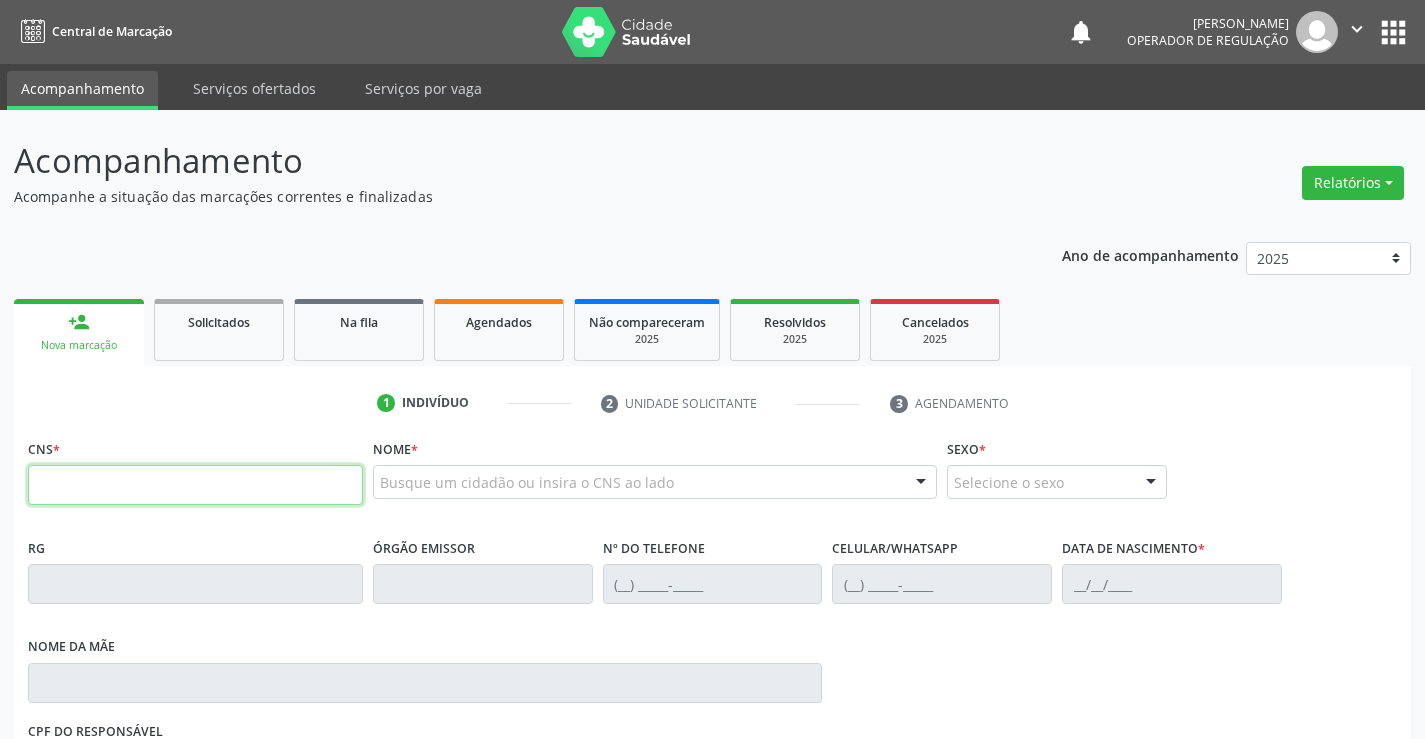click at bounding box center (195, 485) 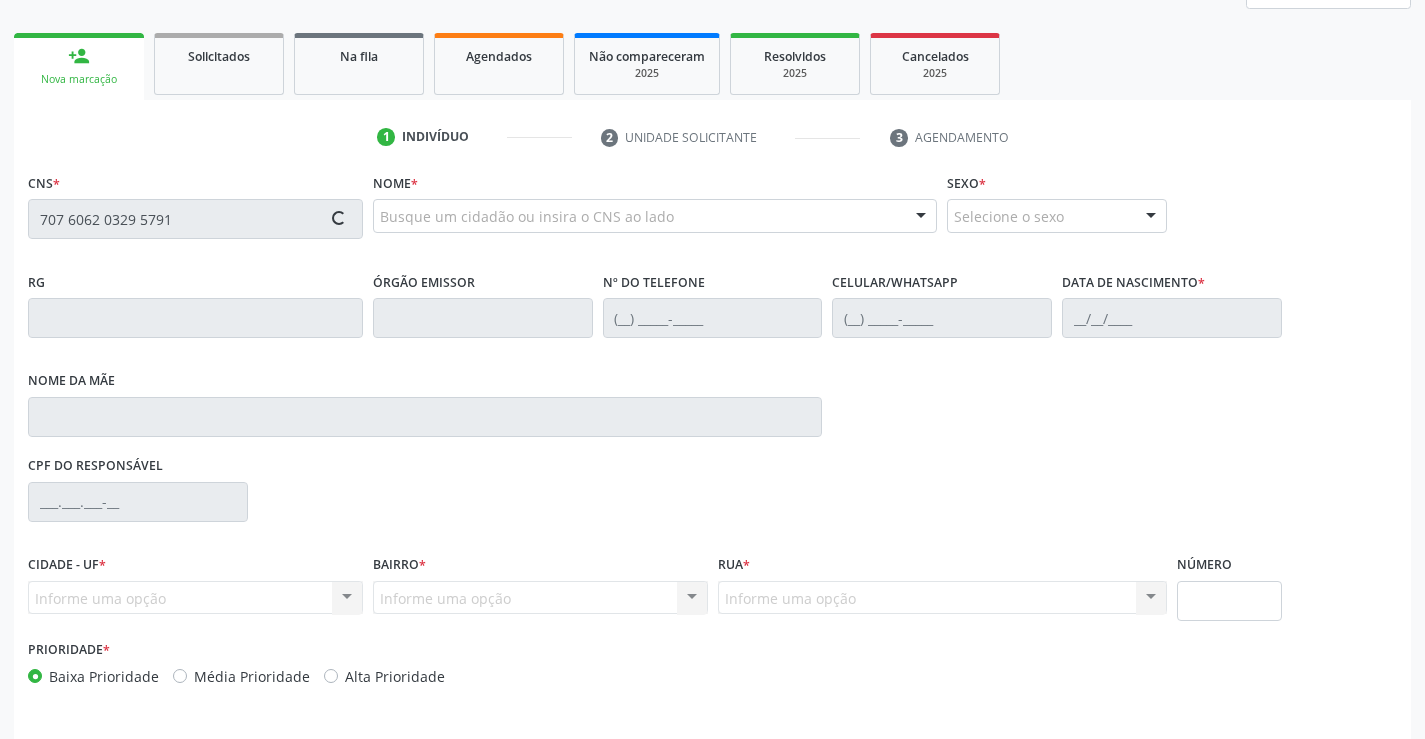 type on "707 6062 0329 5791" 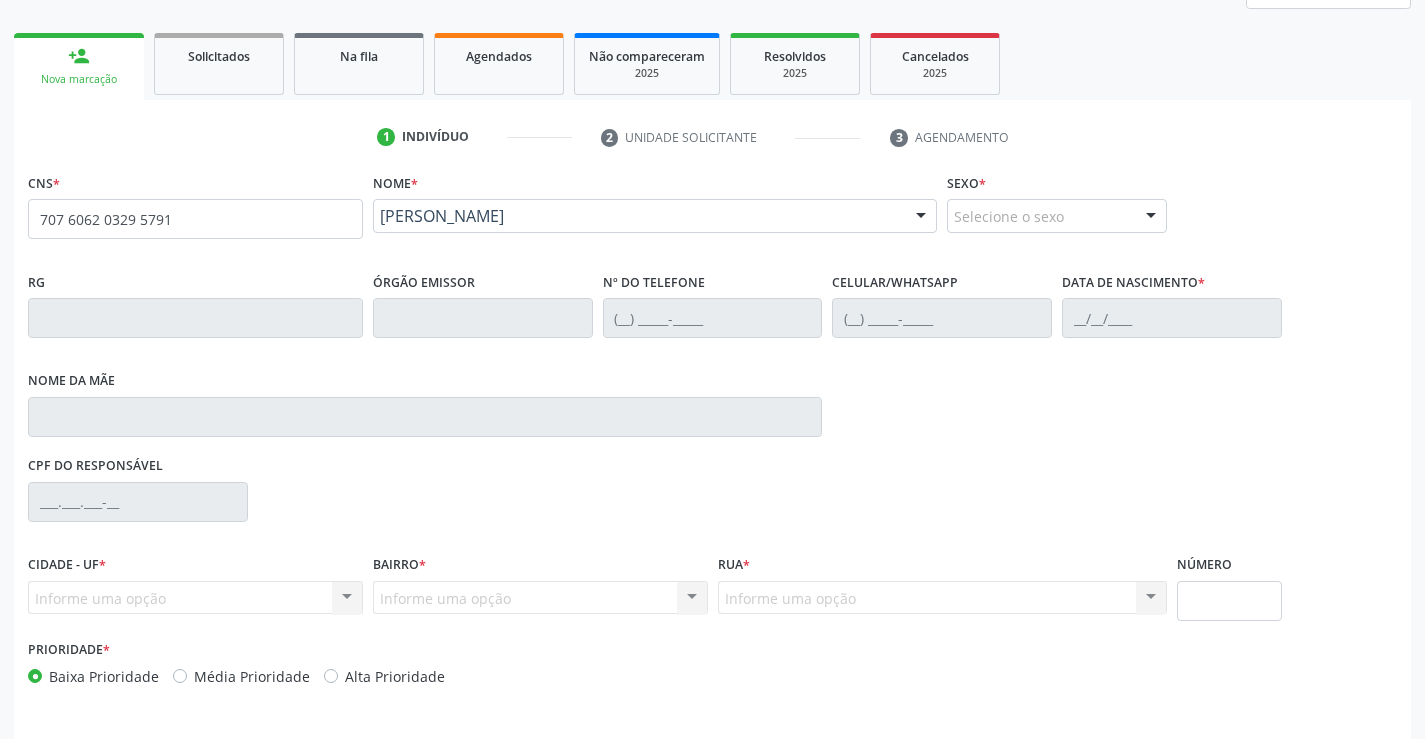scroll, scrollTop: 331, scrollLeft: 0, axis: vertical 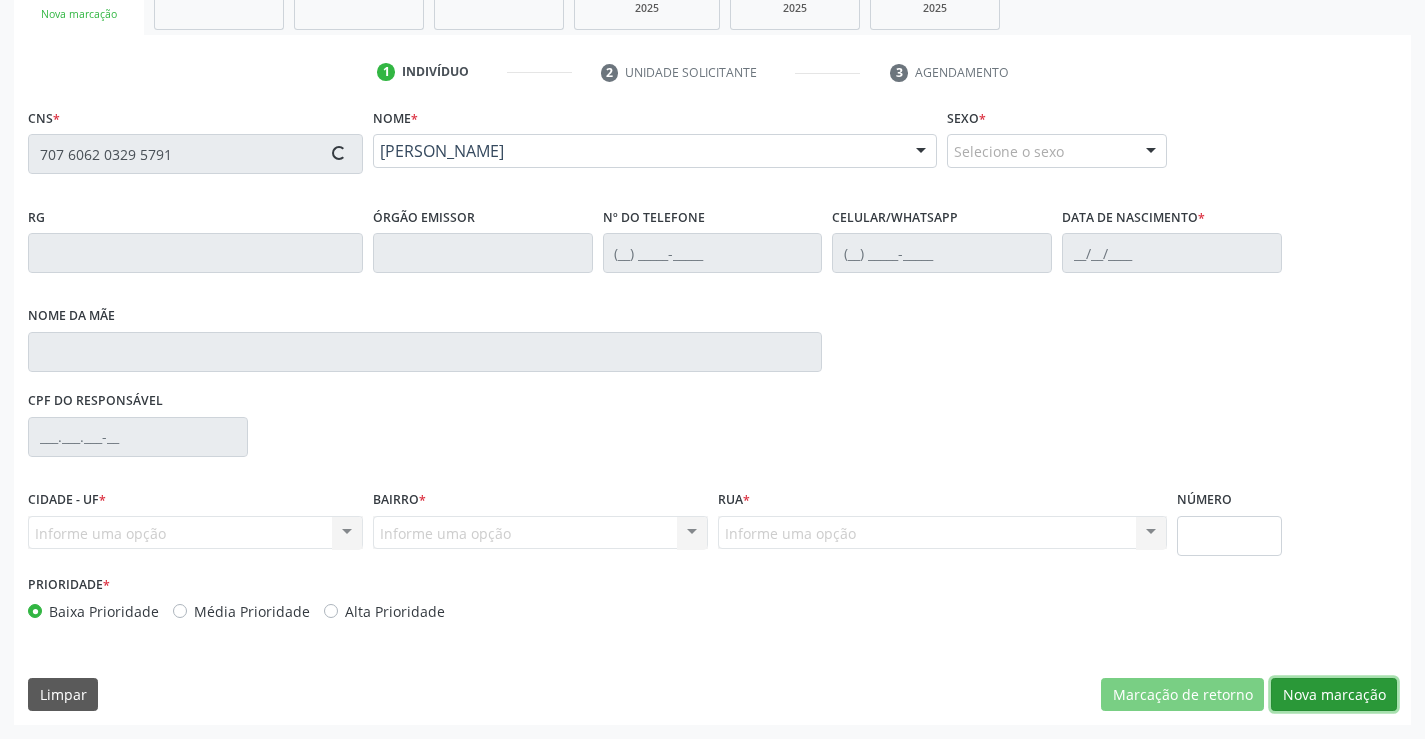click on "Nova marcação" at bounding box center [1334, 695] 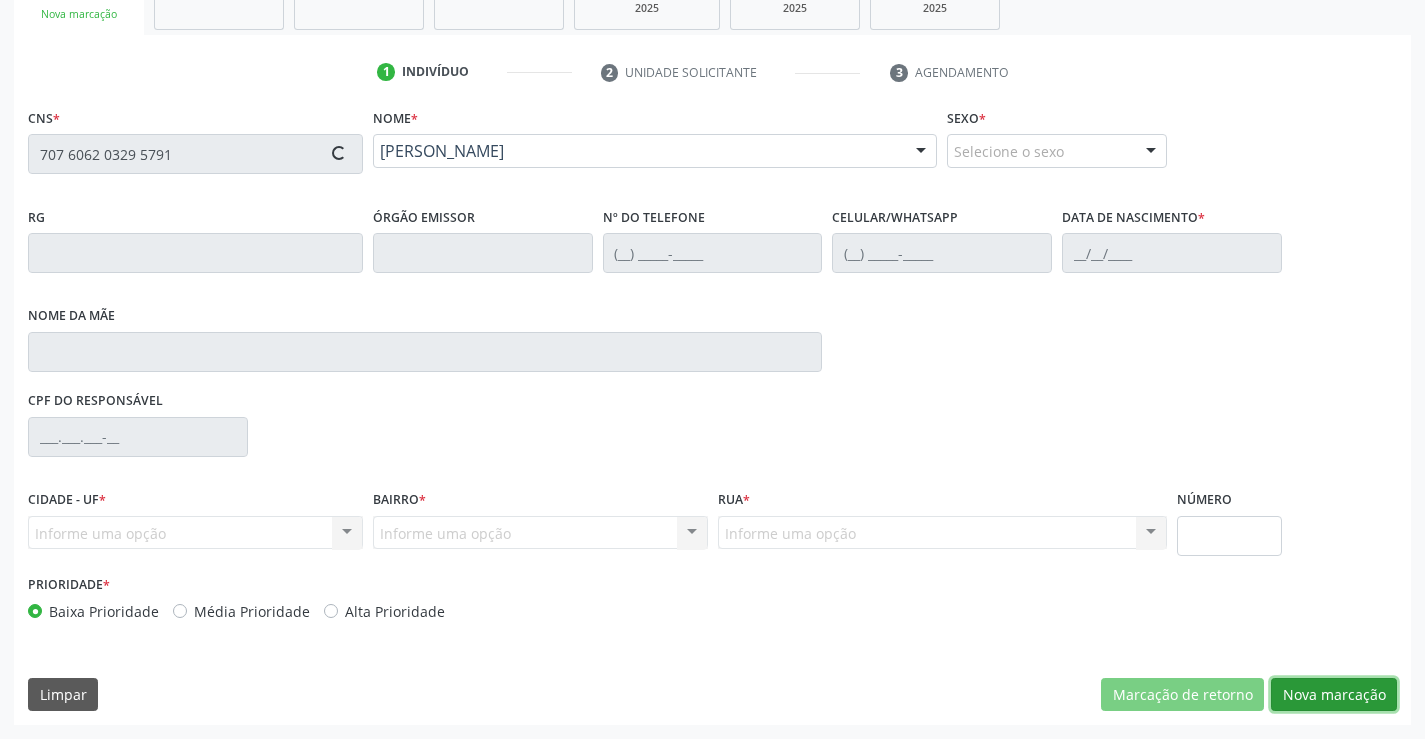 type on "[PHONE_NUMBER]" 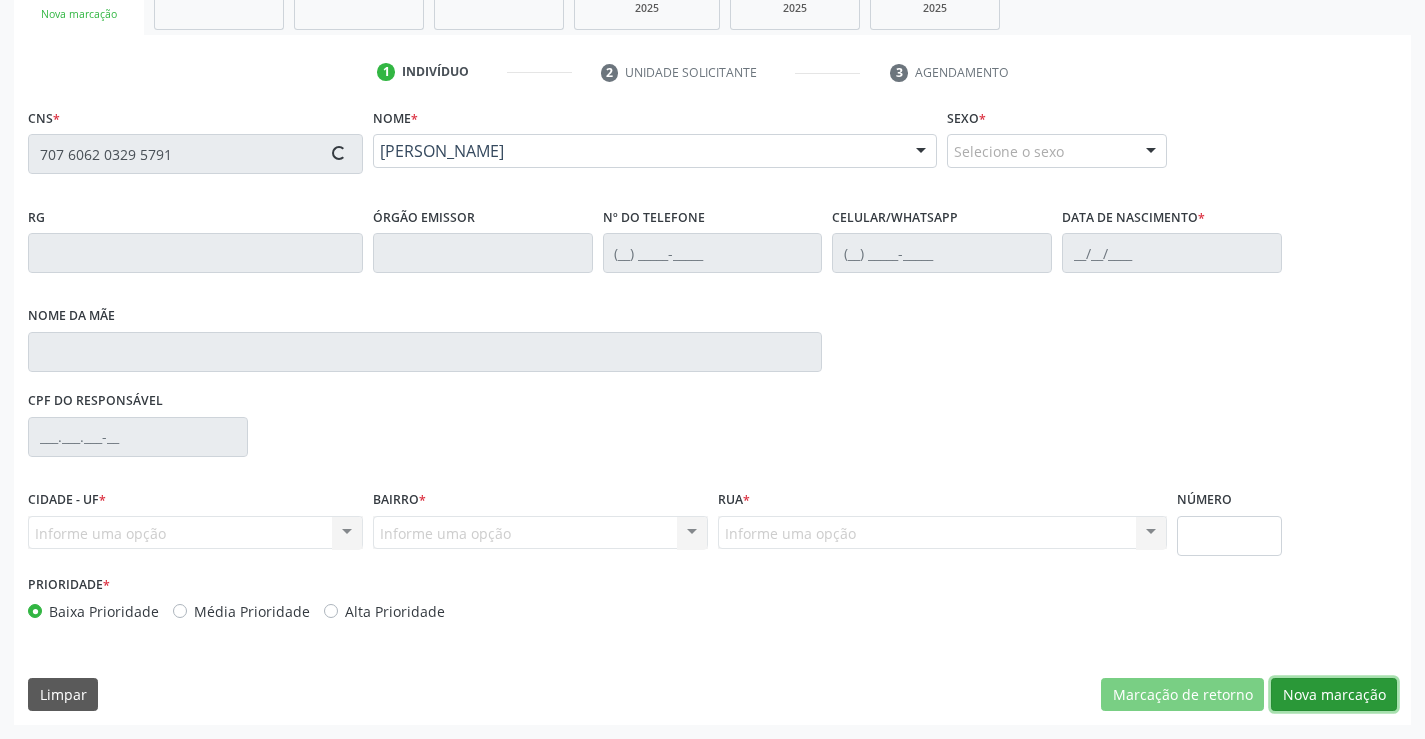 type on "[PHONE_NUMBER]" 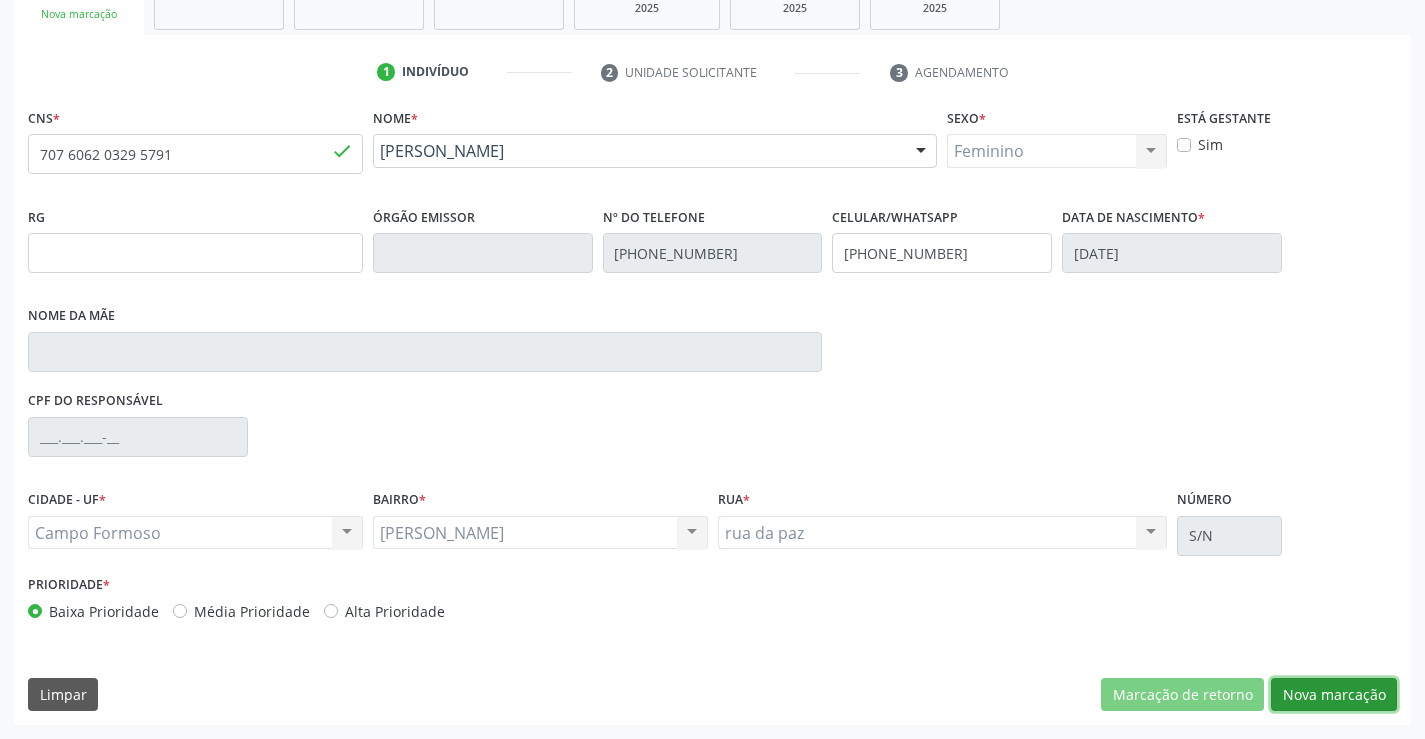 drag, startPoint x: 1301, startPoint y: 693, endPoint x: 1133, endPoint y: 639, distance: 176.4653 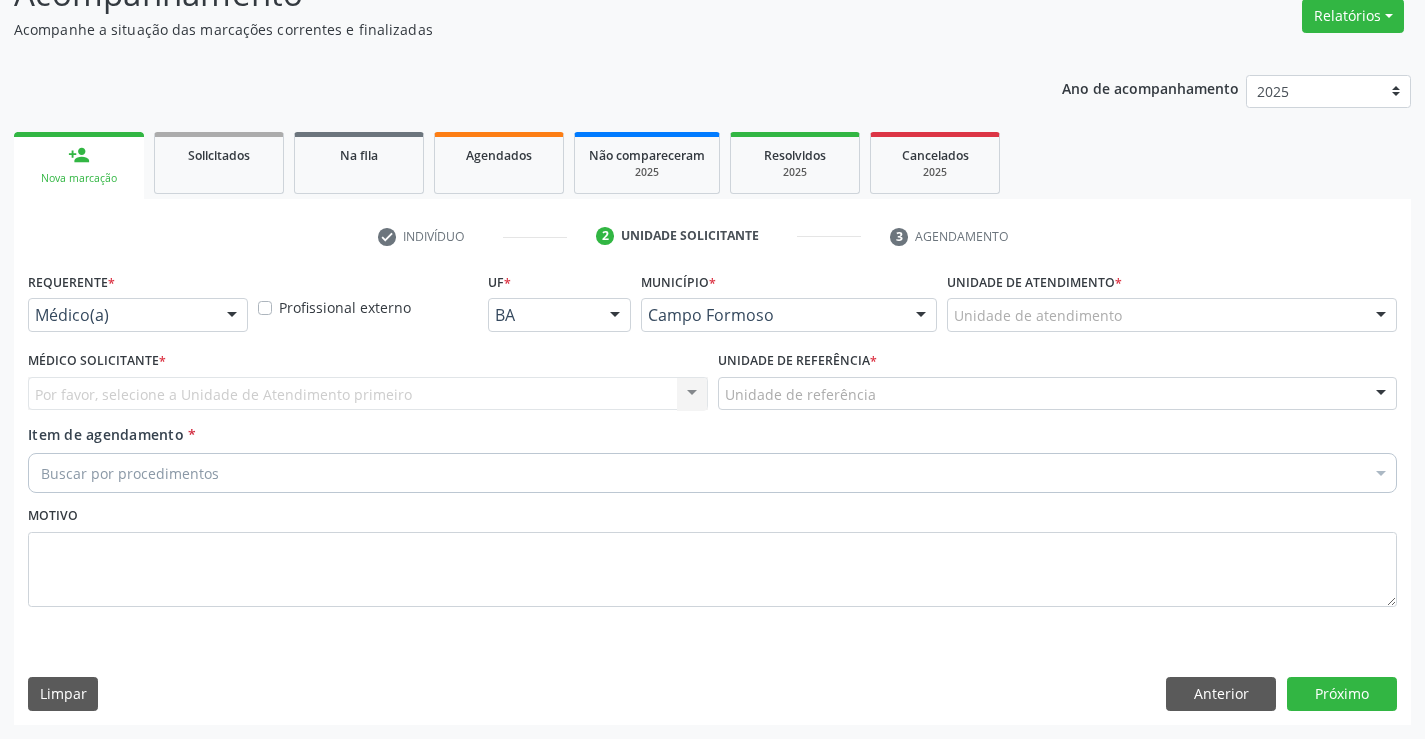 scroll, scrollTop: 167, scrollLeft: 0, axis: vertical 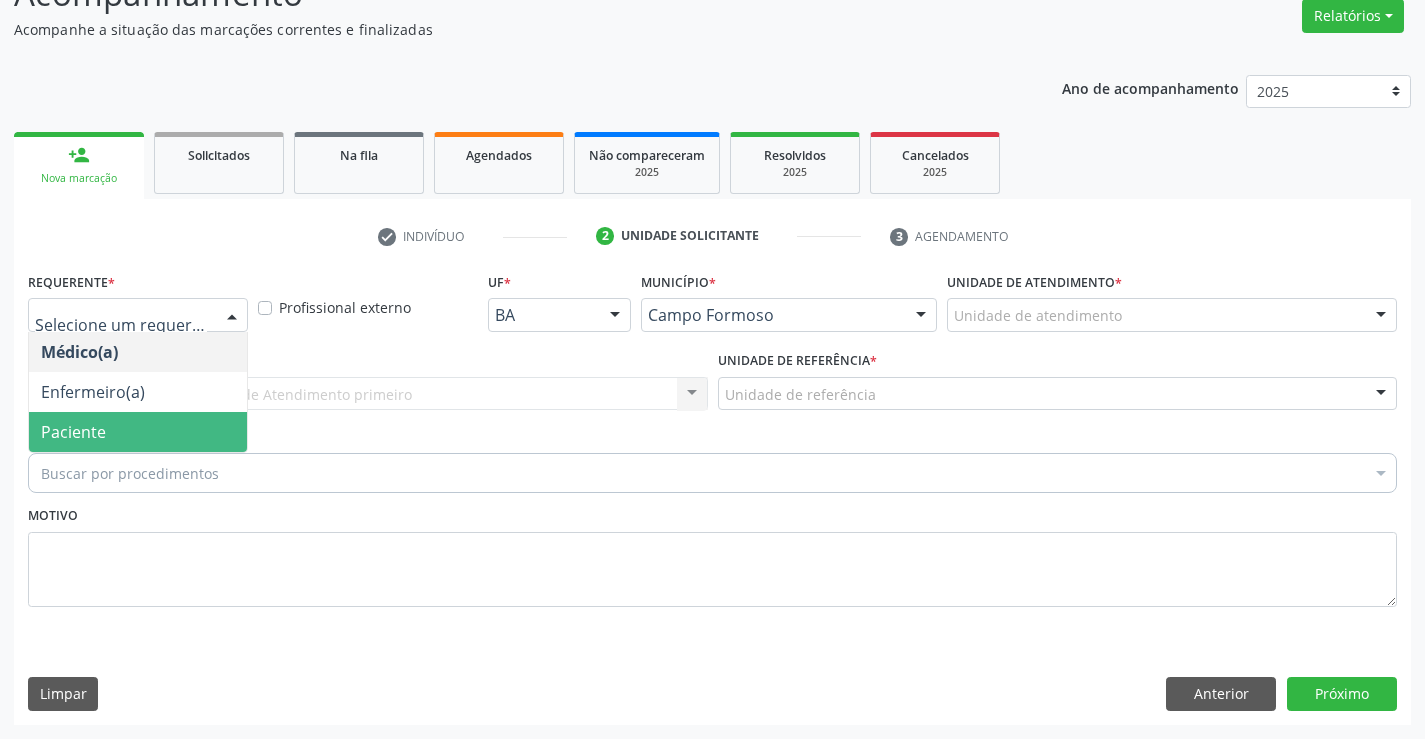 click on "Paciente" at bounding box center [138, 432] 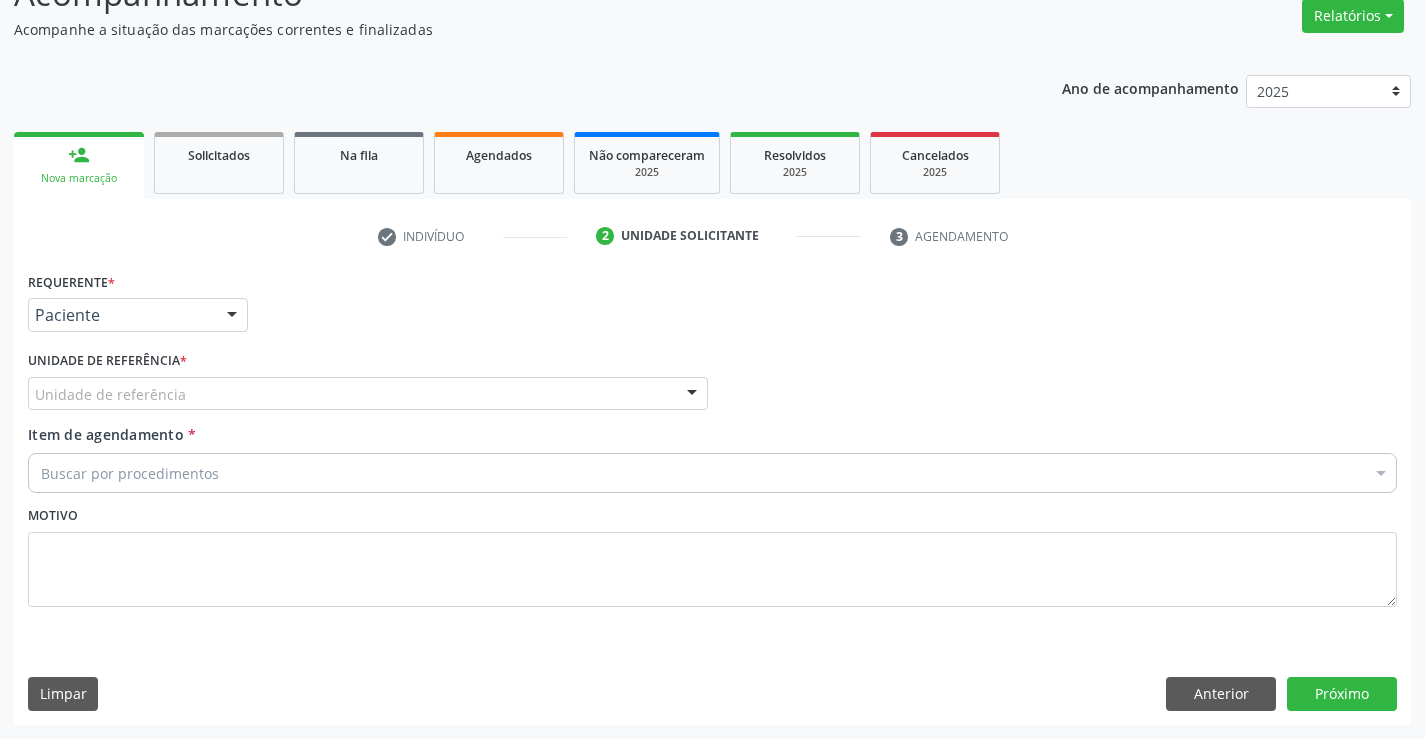 click on "Unidade de referência" at bounding box center (368, 394) 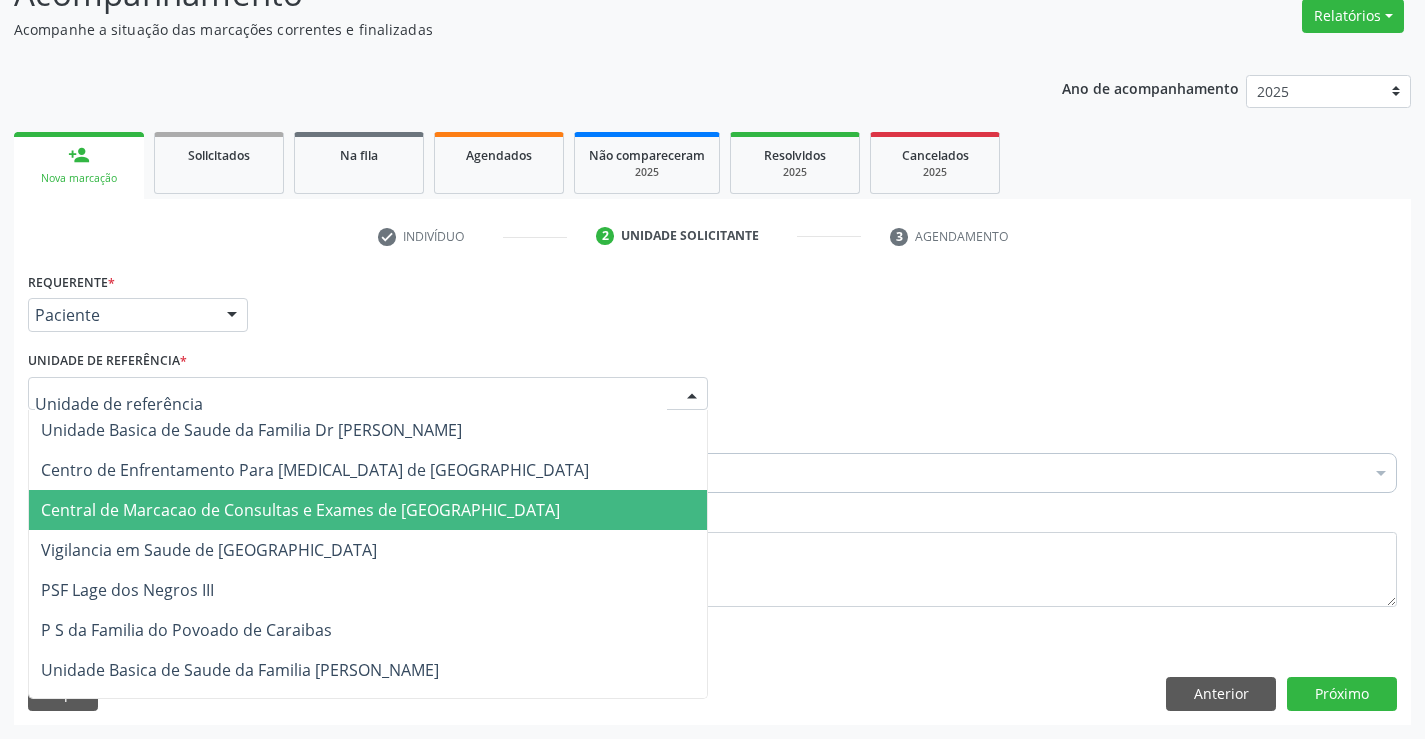 click on "Central de Marcacao de Consultas e Exames de [GEOGRAPHIC_DATA]" at bounding box center [300, 510] 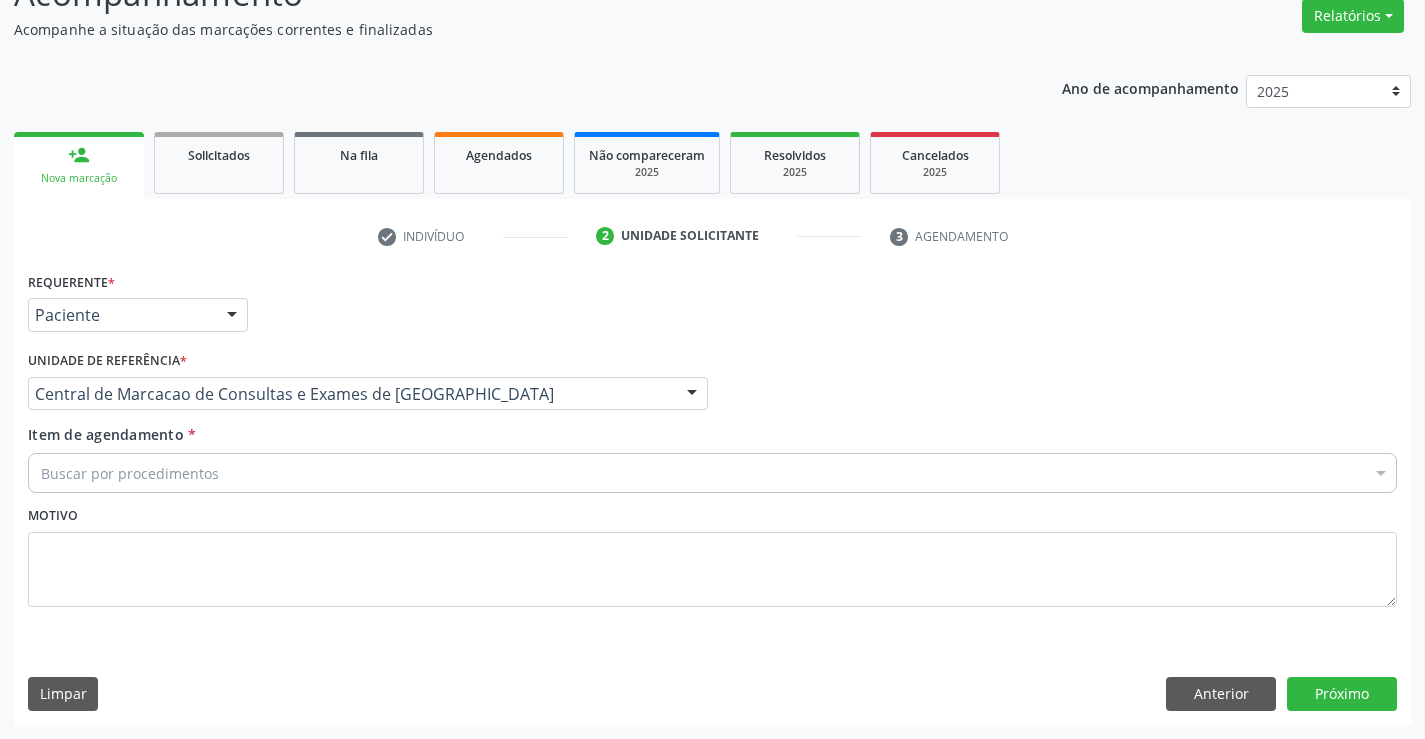 click on "Buscar por procedimentos" at bounding box center [712, 473] 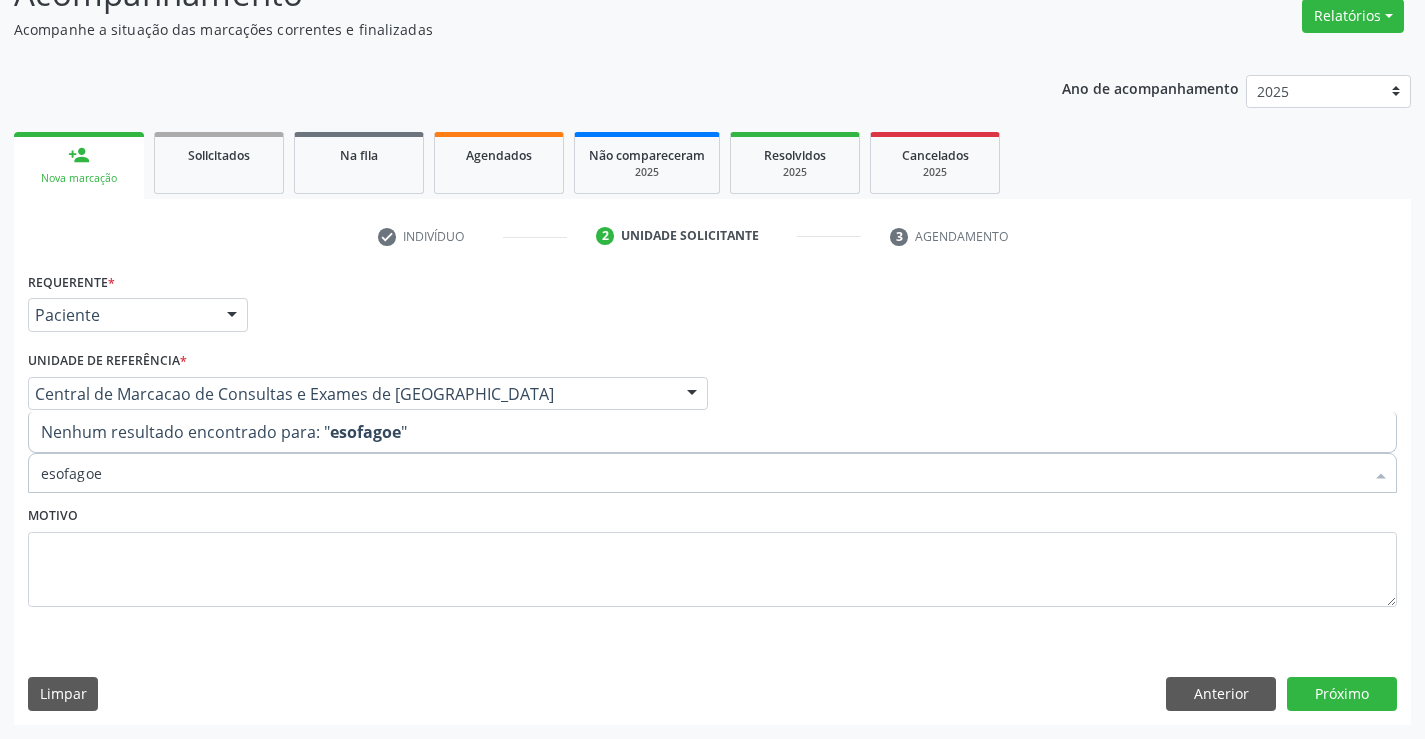 type on "esofago" 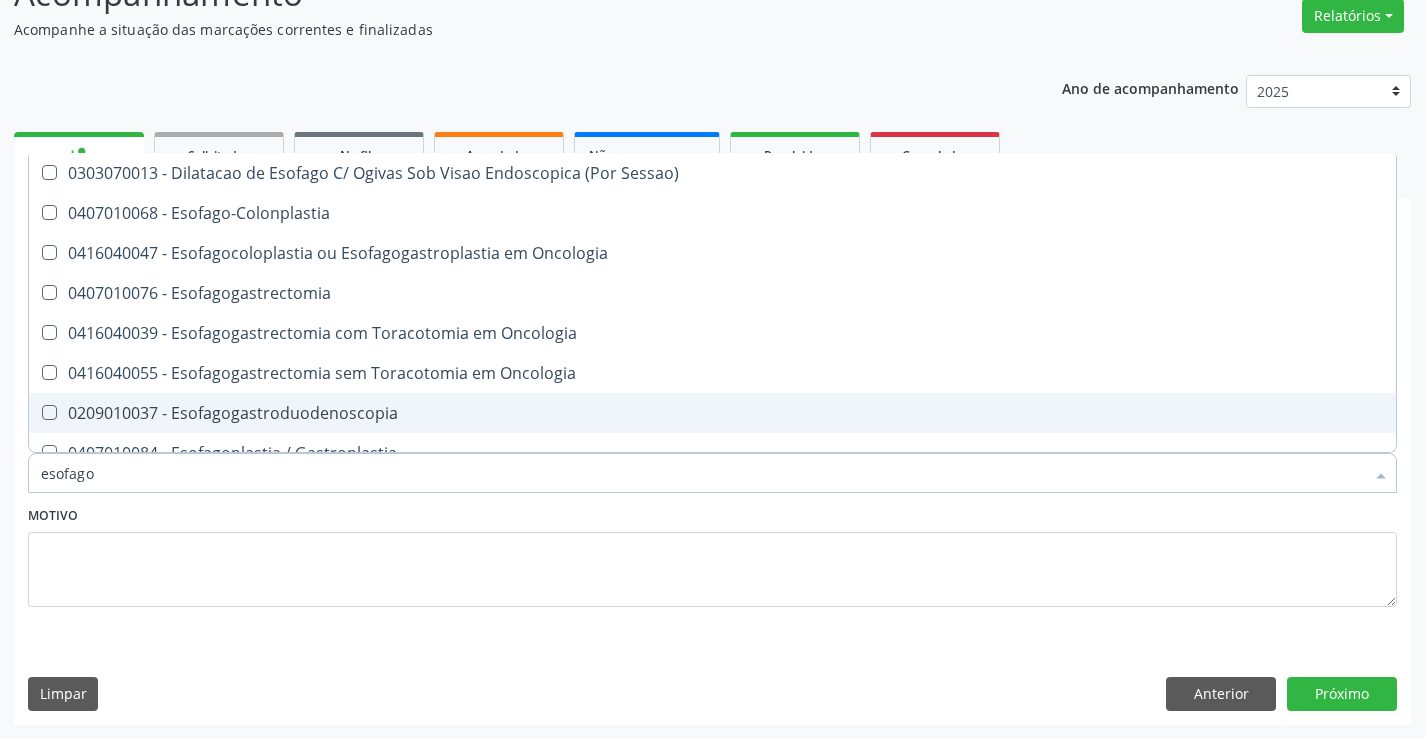 click on "0209010037 - Esofagogastroduodenoscopia" at bounding box center (712, 413) 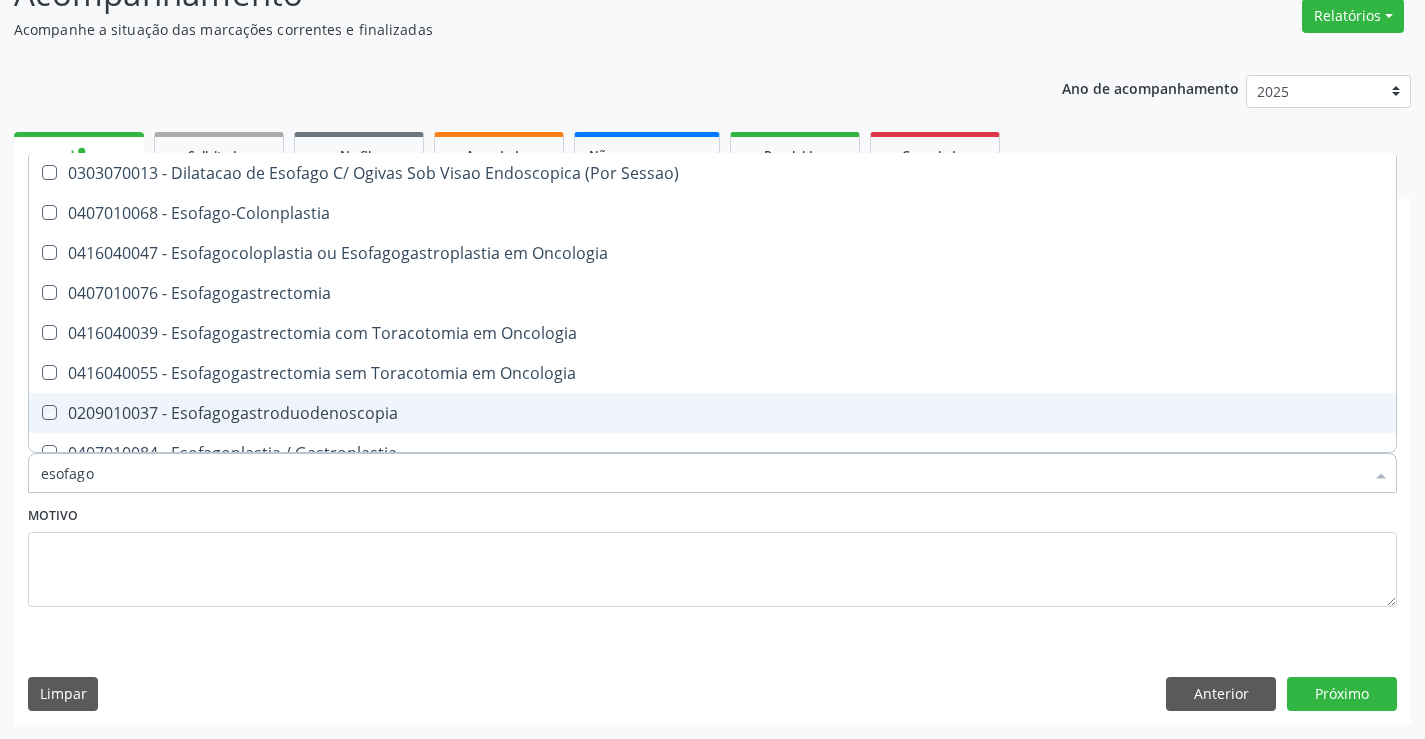 checkbox on "true" 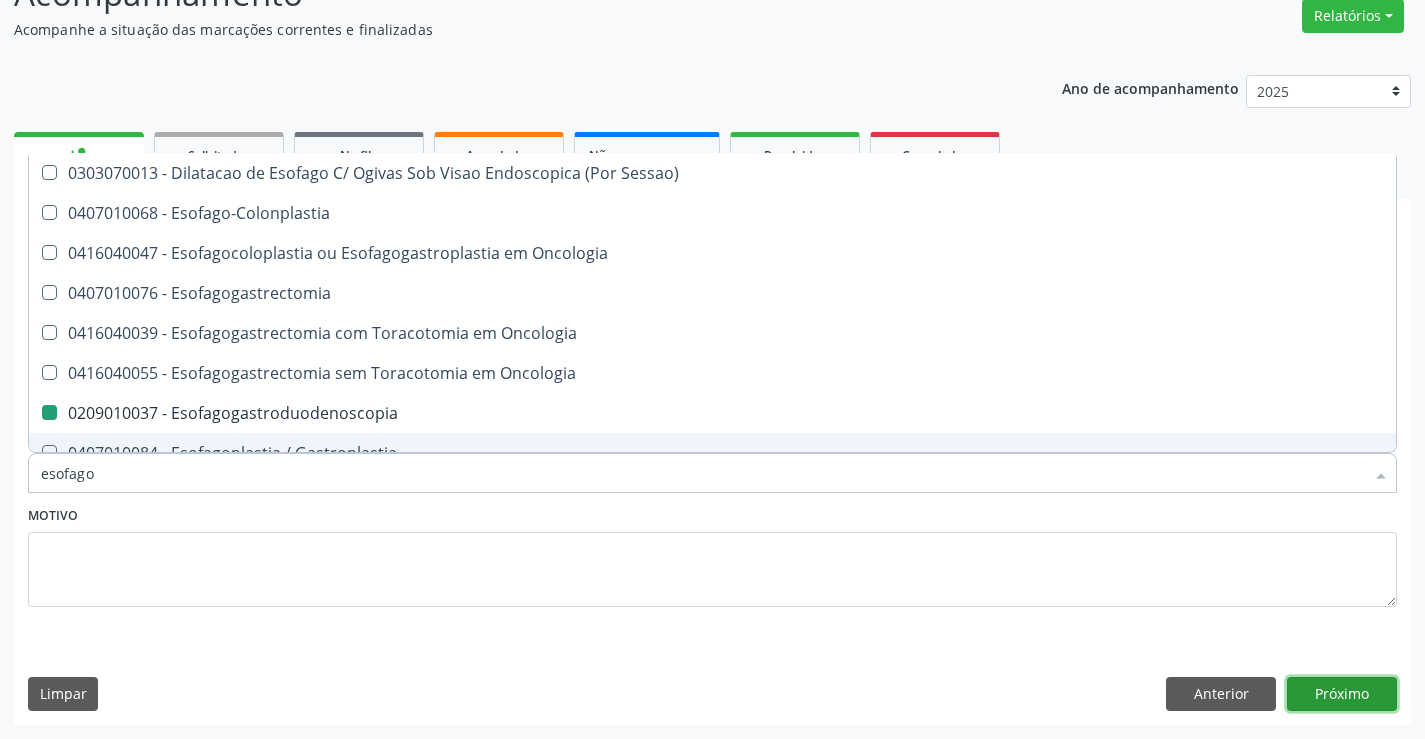 click on "Próximo" at bounding box center (1342, 694) 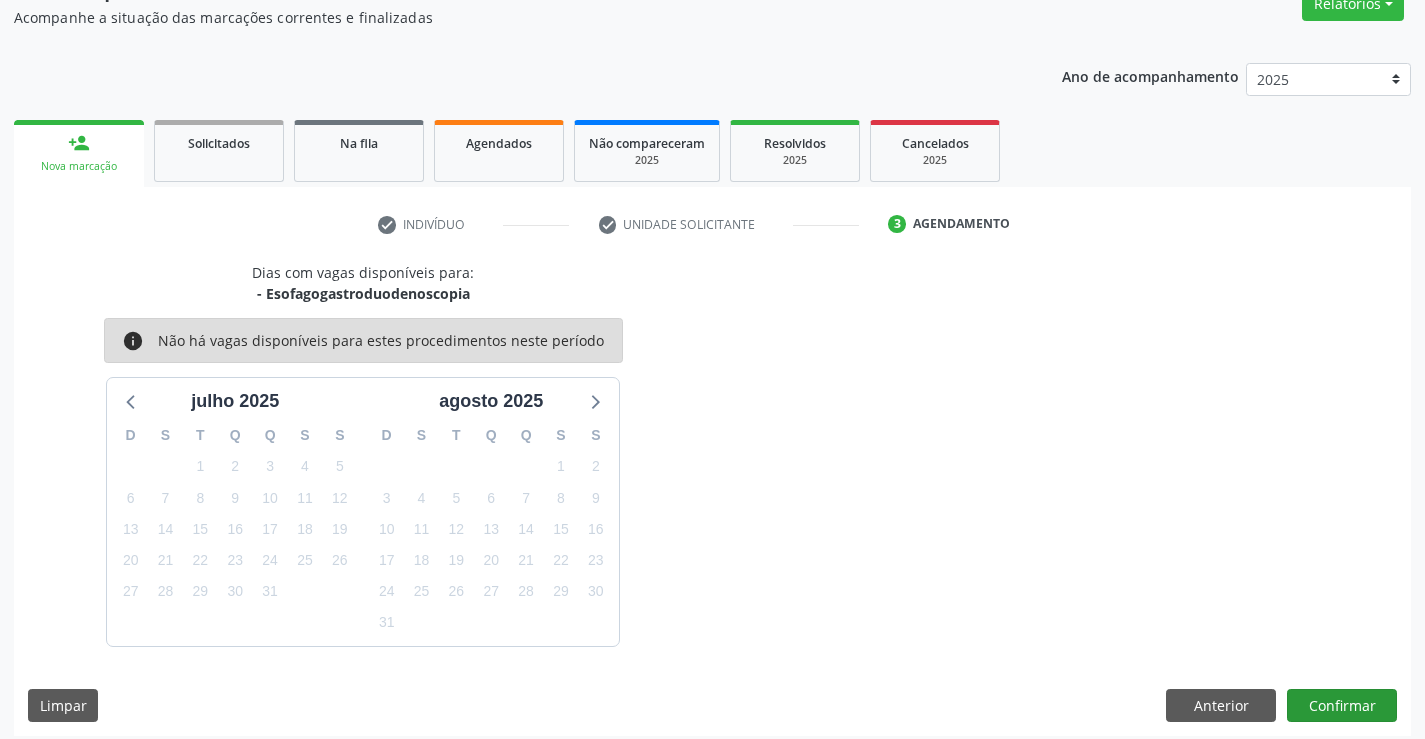 scroll, scrollTop: 190, scrollLeft: 0, axis: vertical 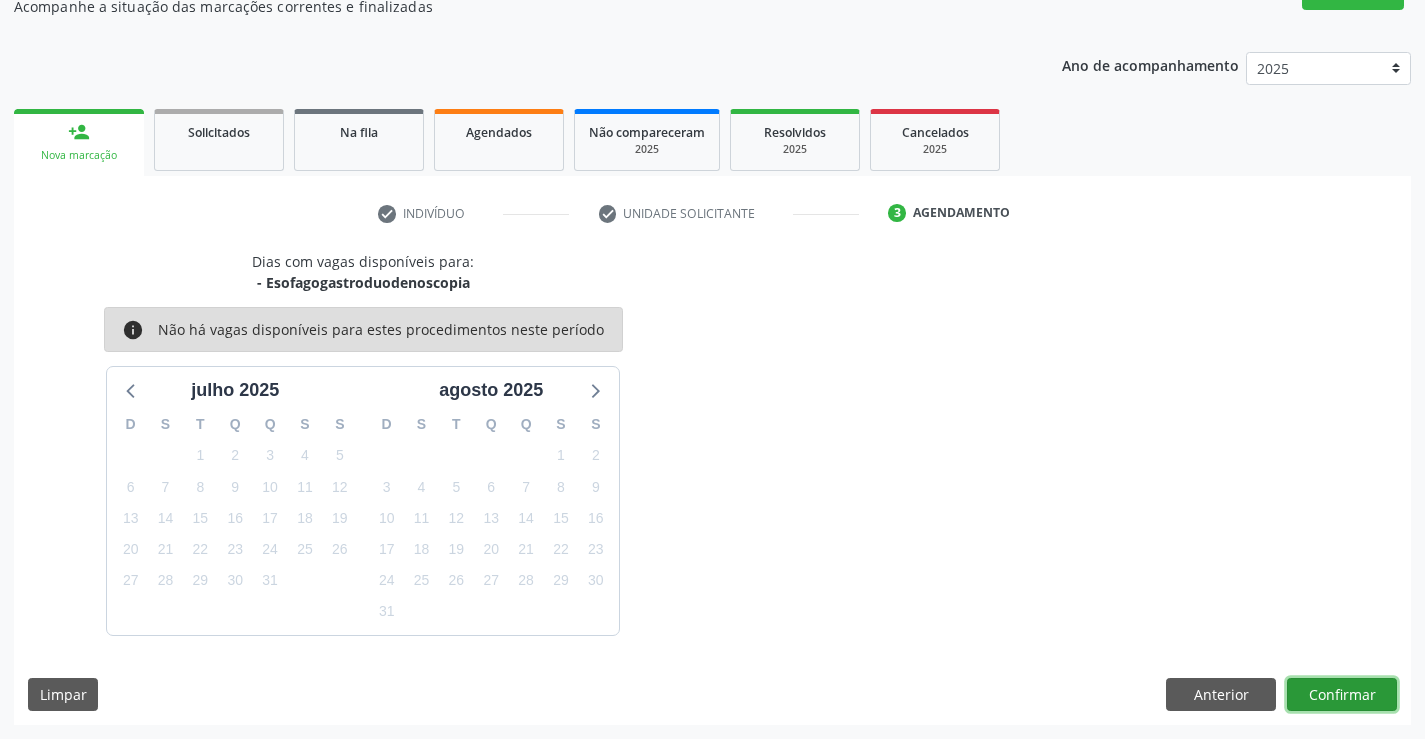 click on "Confirmar" at bounding box center (1342, 695) 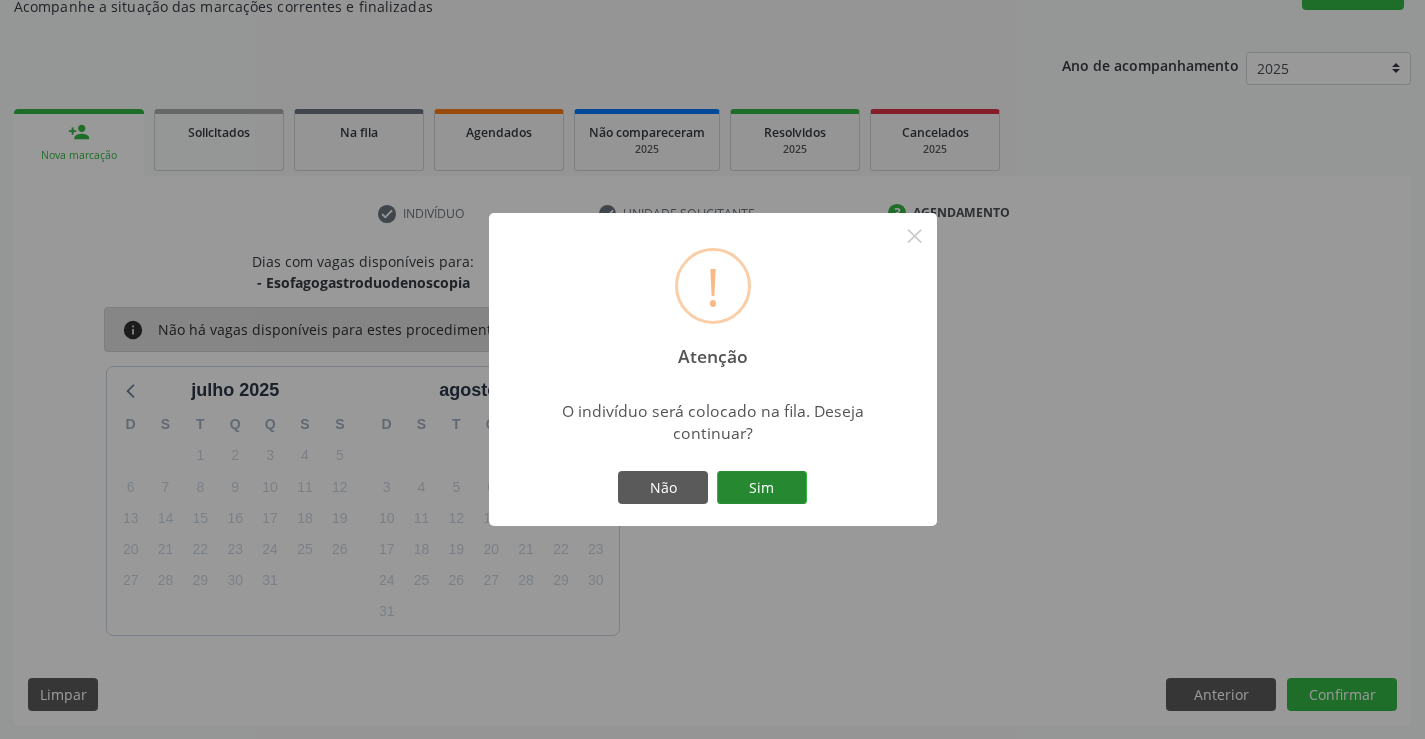 click on "Sim" at bounding box center (762, 488) 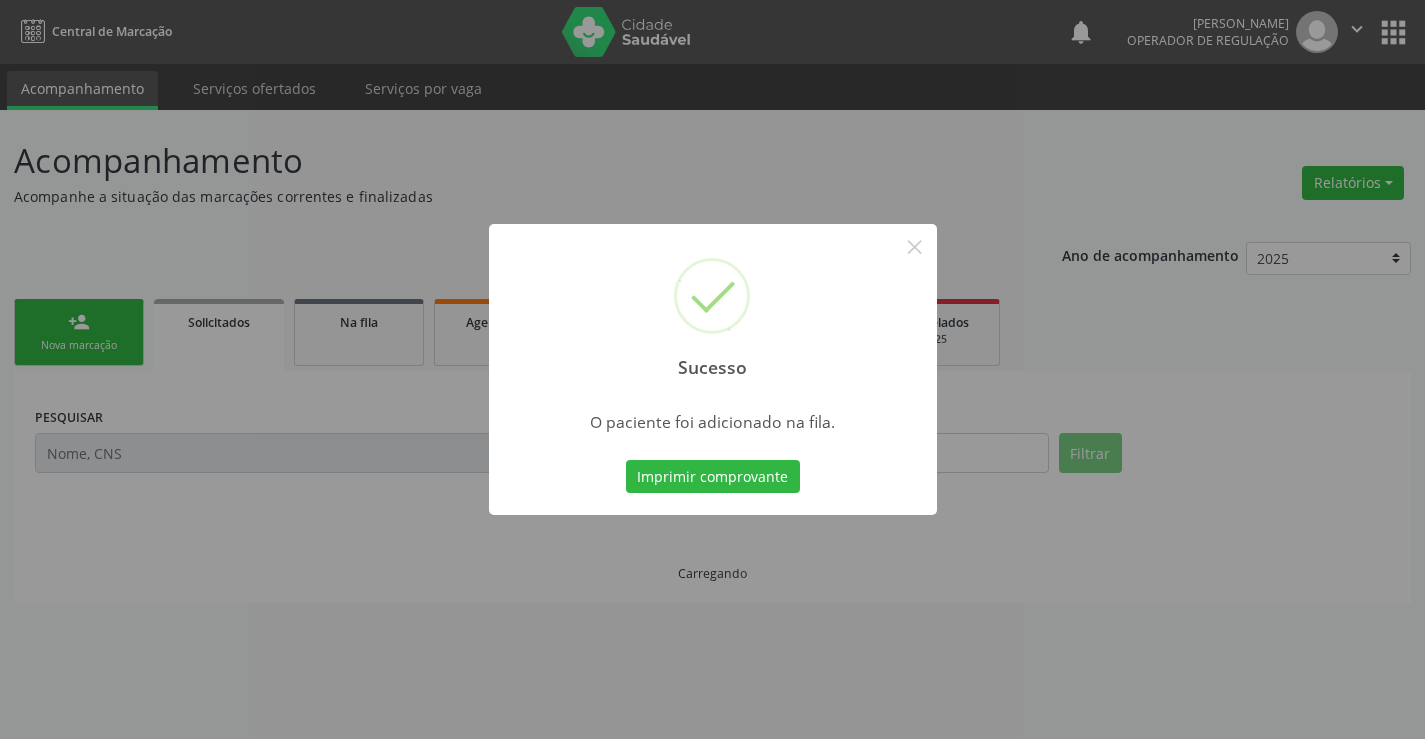 scroll, scrollTop: 0, scrollLeft: 0, axis: both 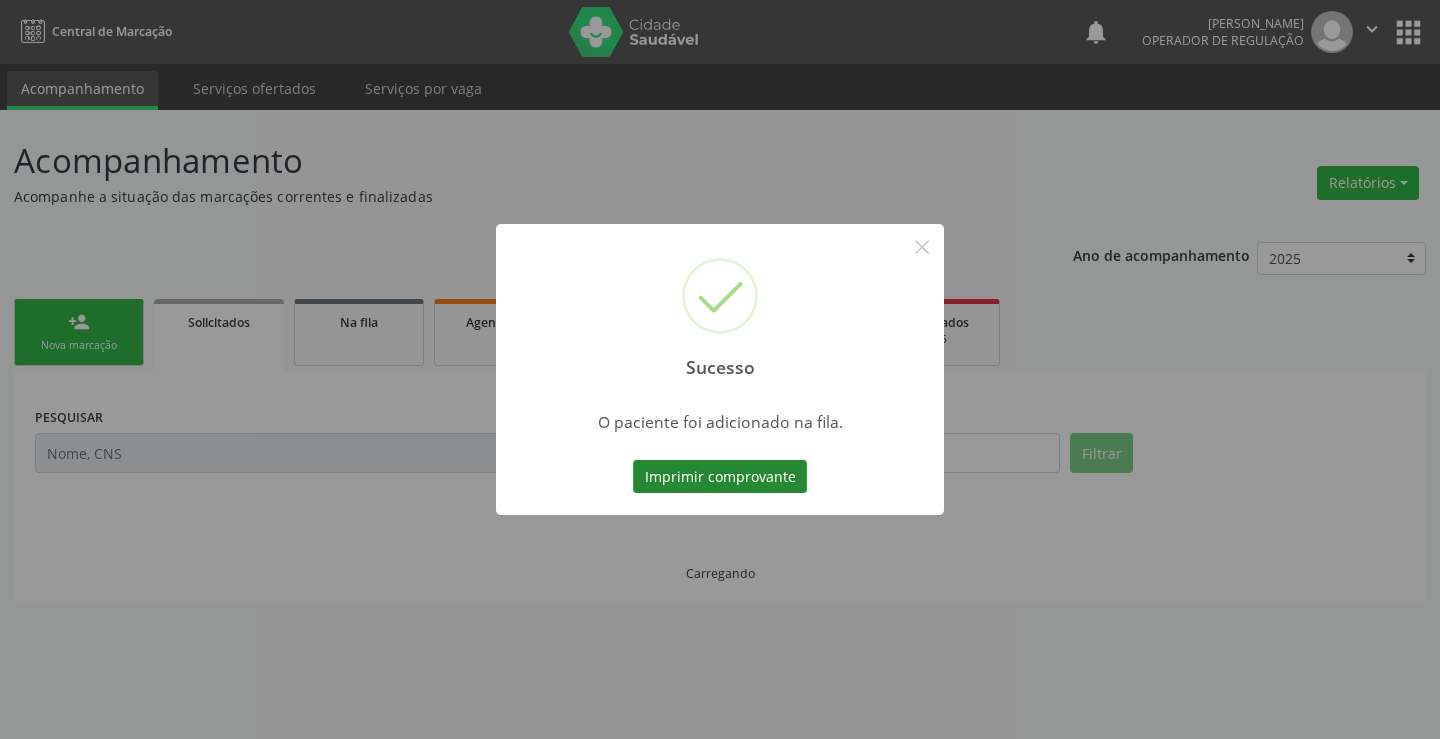 click on "Imprimir comprovante" at bounding box center [720, 477] 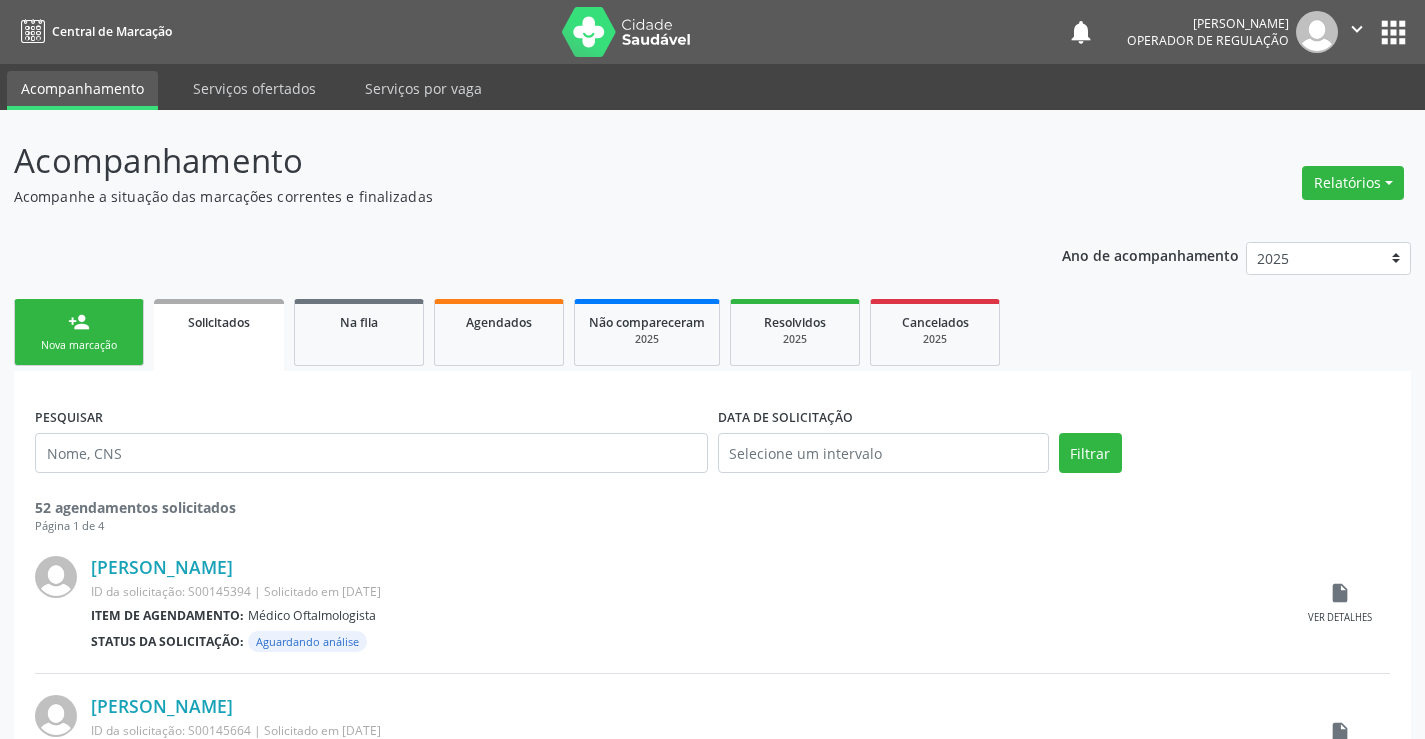 click on "person_add
Nova marcação" at bounding box center [79, 332] 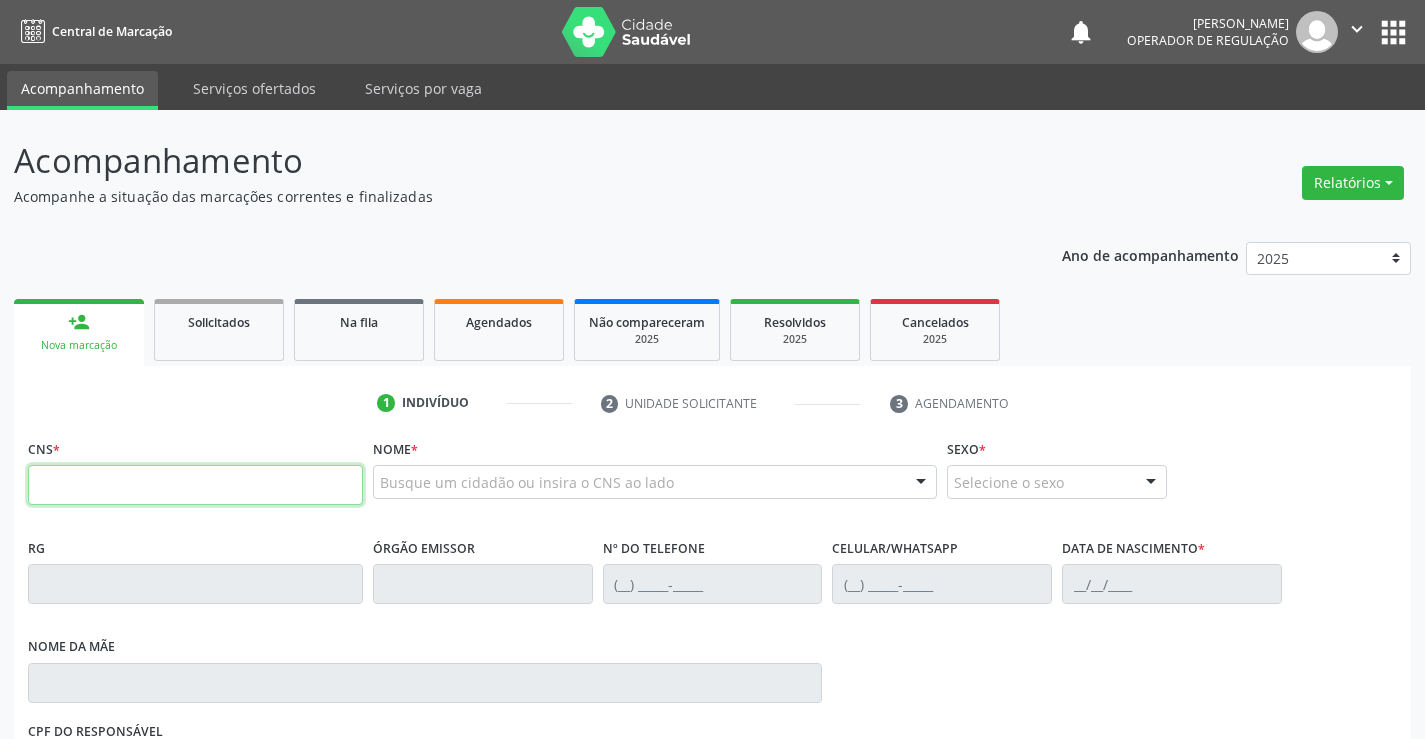 click at bounding box center [195, 485] 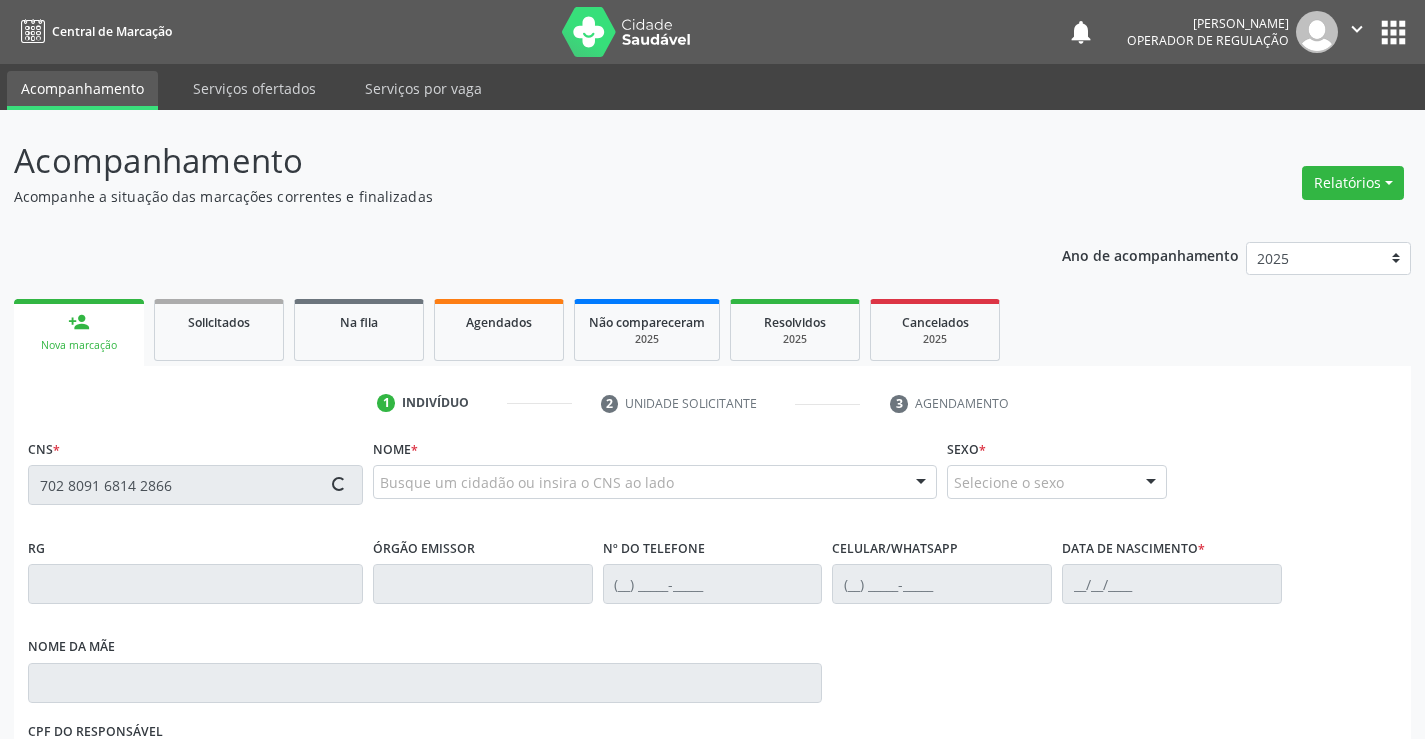 type on "702 8091 6814 2866" 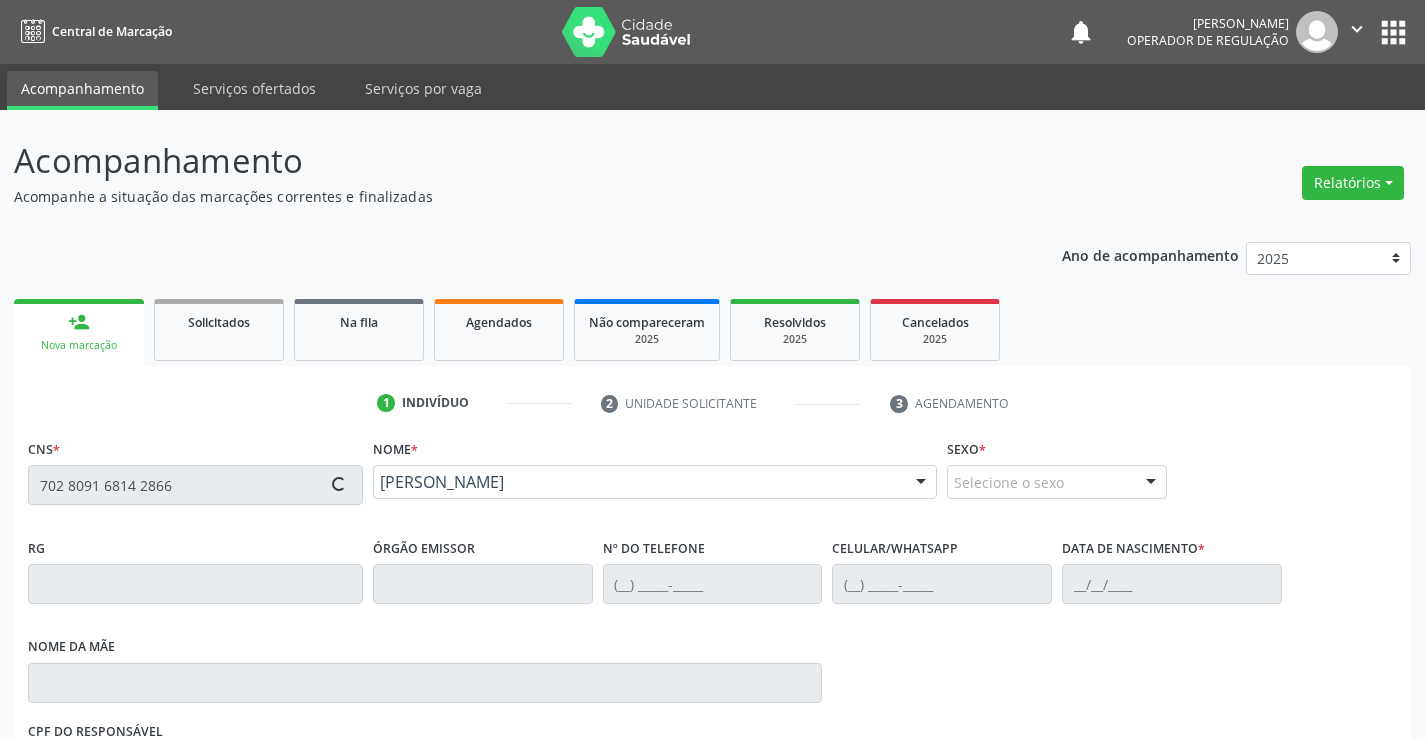type on "[PHONE_NUMBER]" 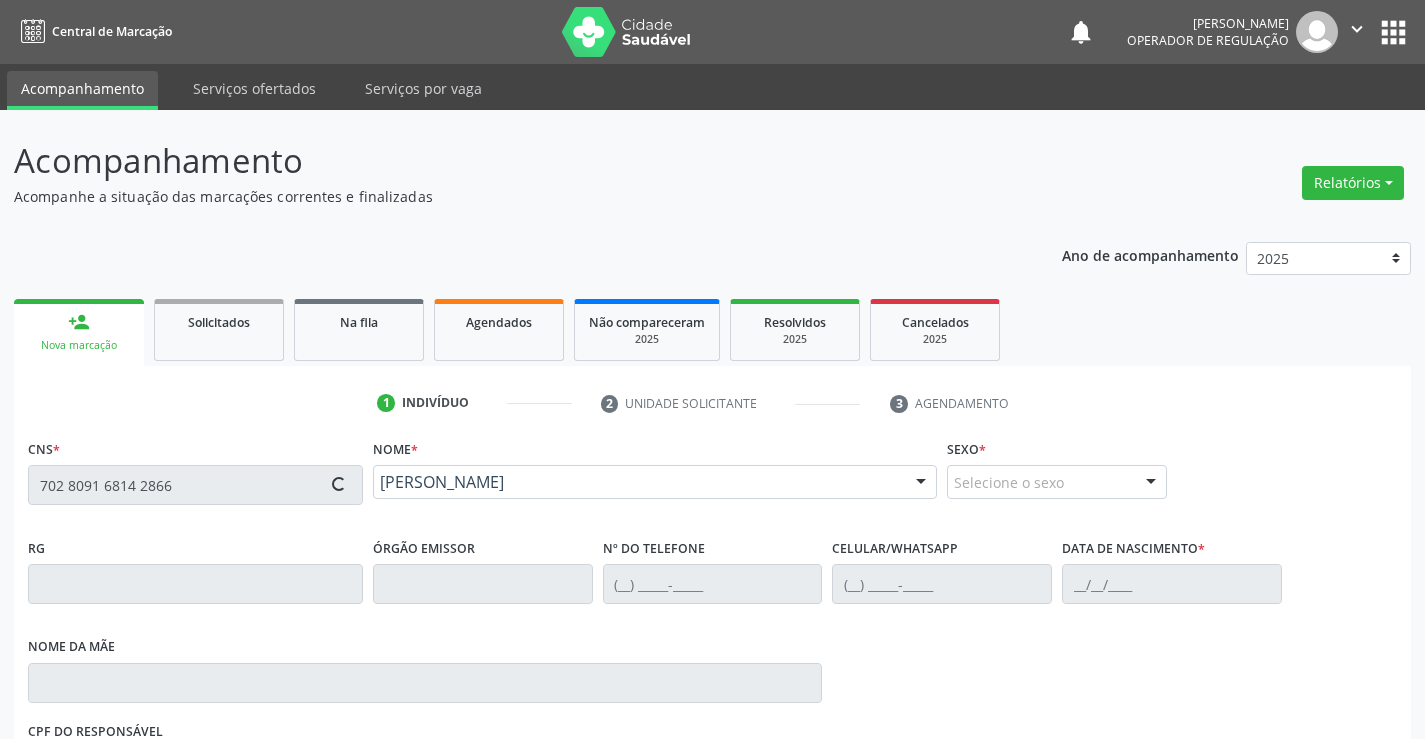 type on "[PHONE_NUMBER]" 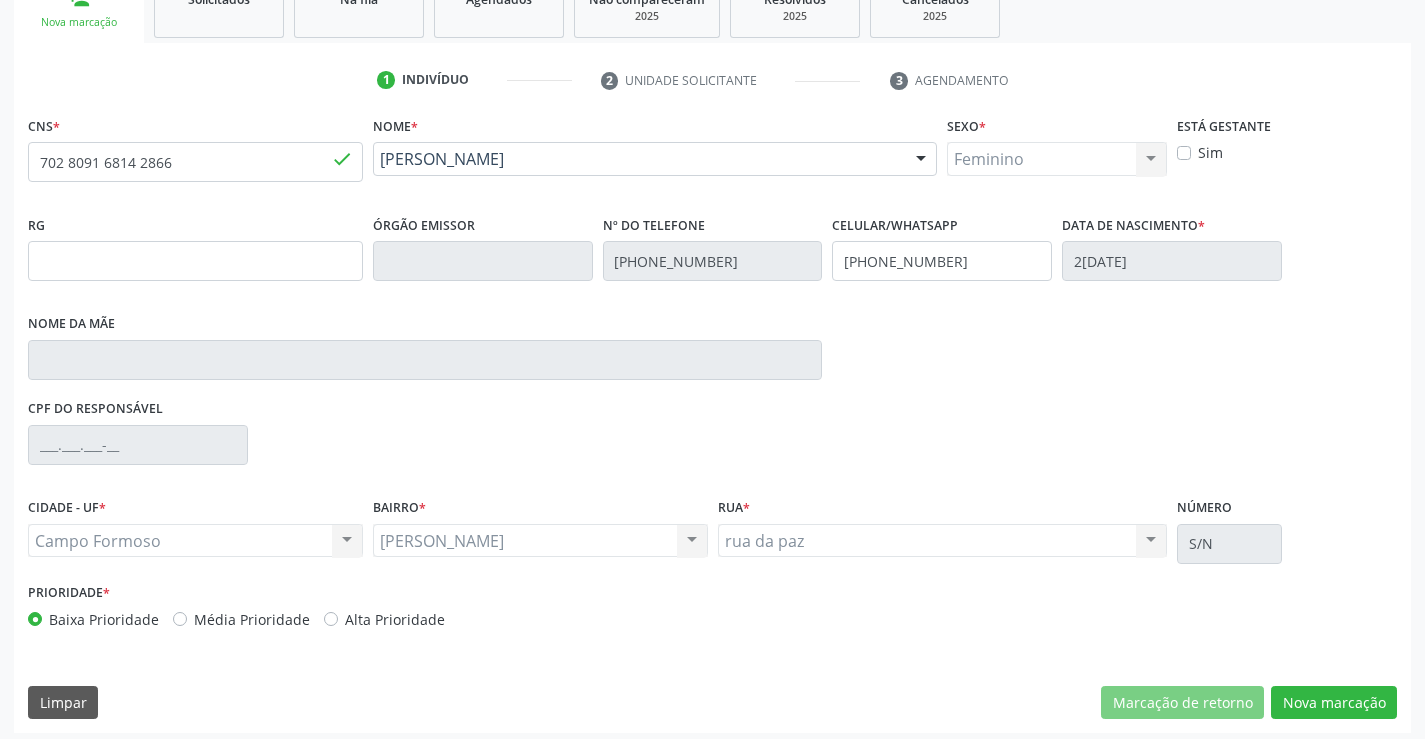 scroll, scrollTop: 331, scrollLeft: 0, axis: vertical 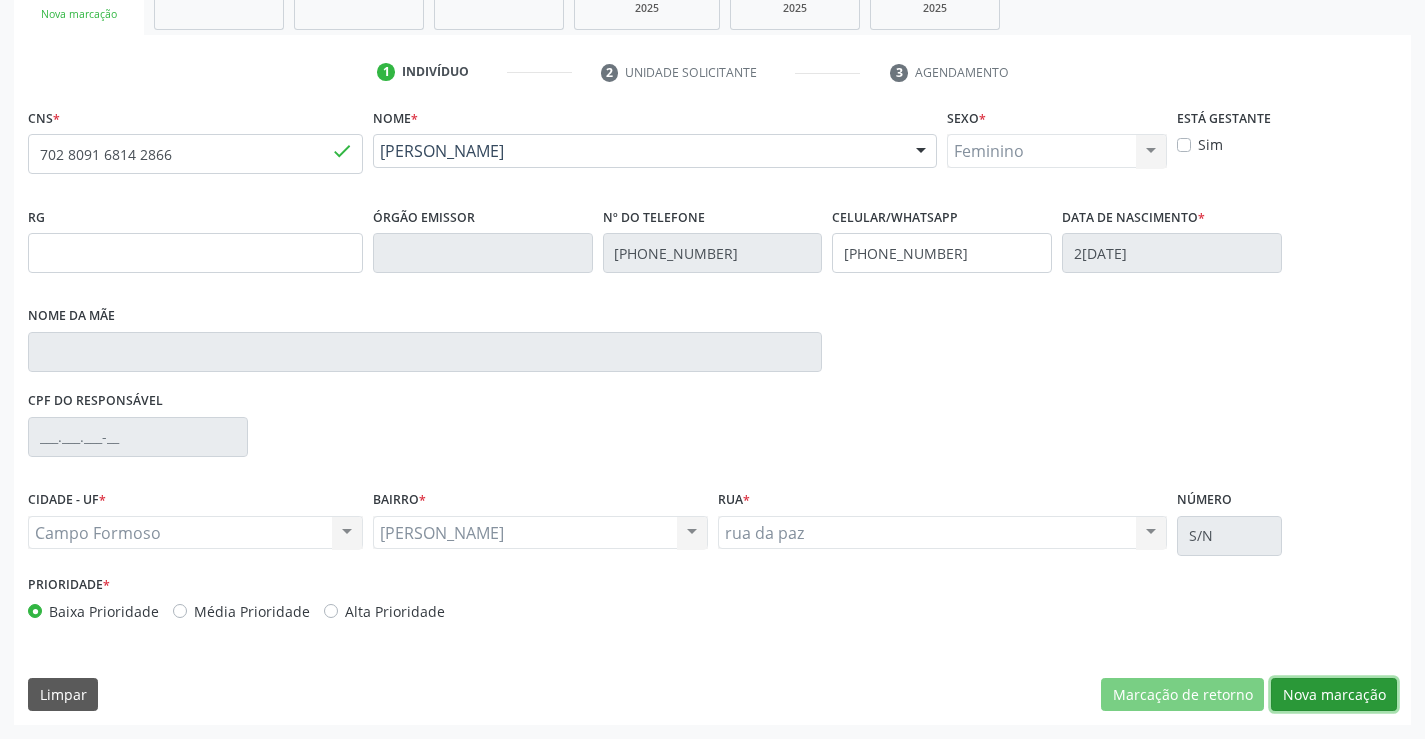 click on "Nova marcação" at bounding box center [1334, 695] 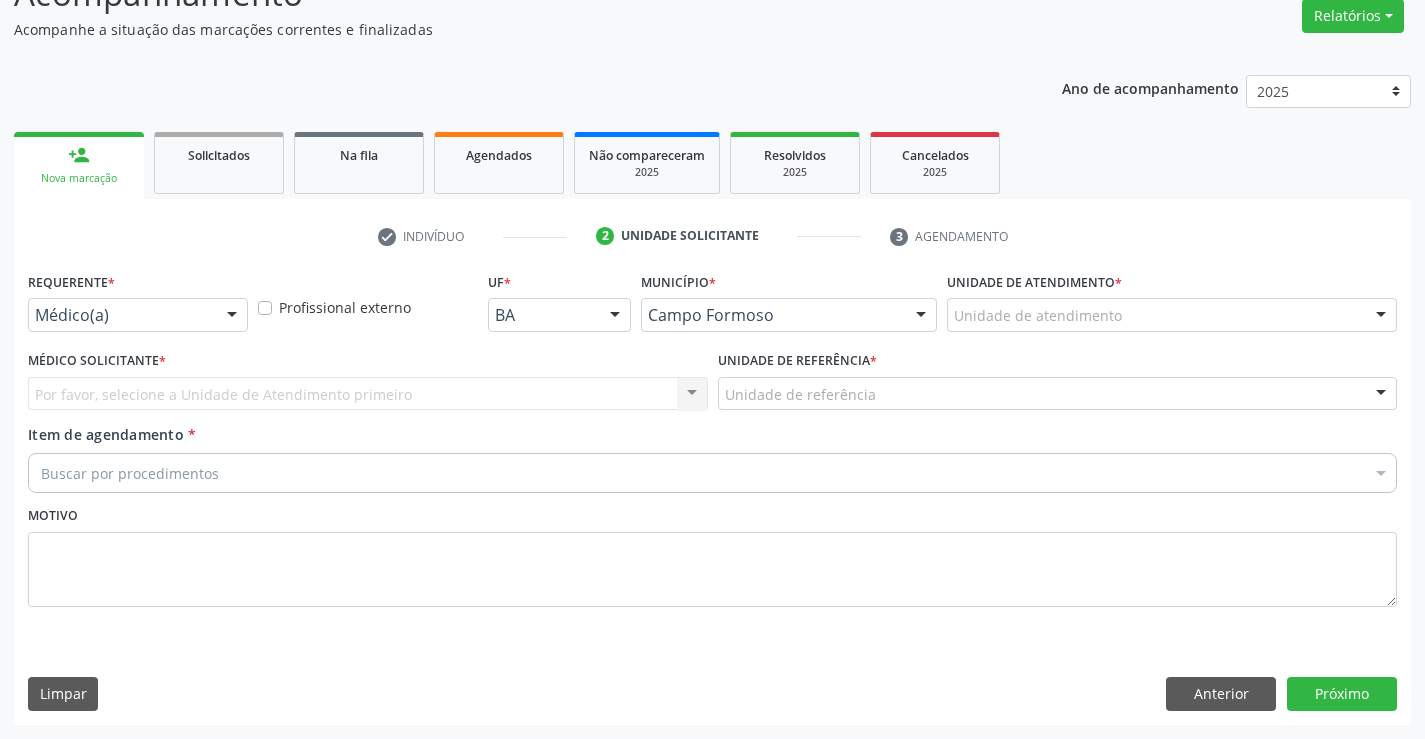 scroll, scrollTop: 167, scrollLeft: 0, axis: vertical 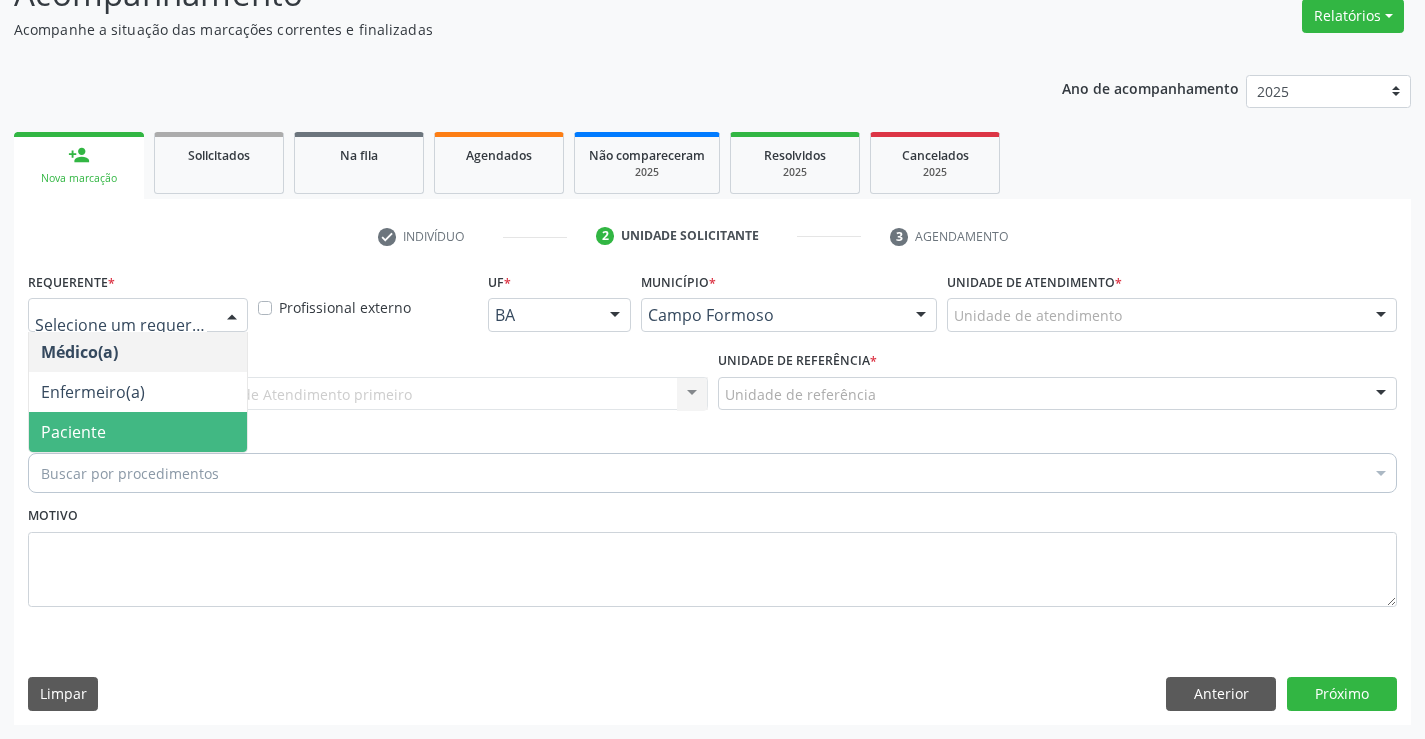 drag, startPoint x: 152, startPoint y: 435, endPoint x: 294, endPoint y: 396, distance: 147.25827 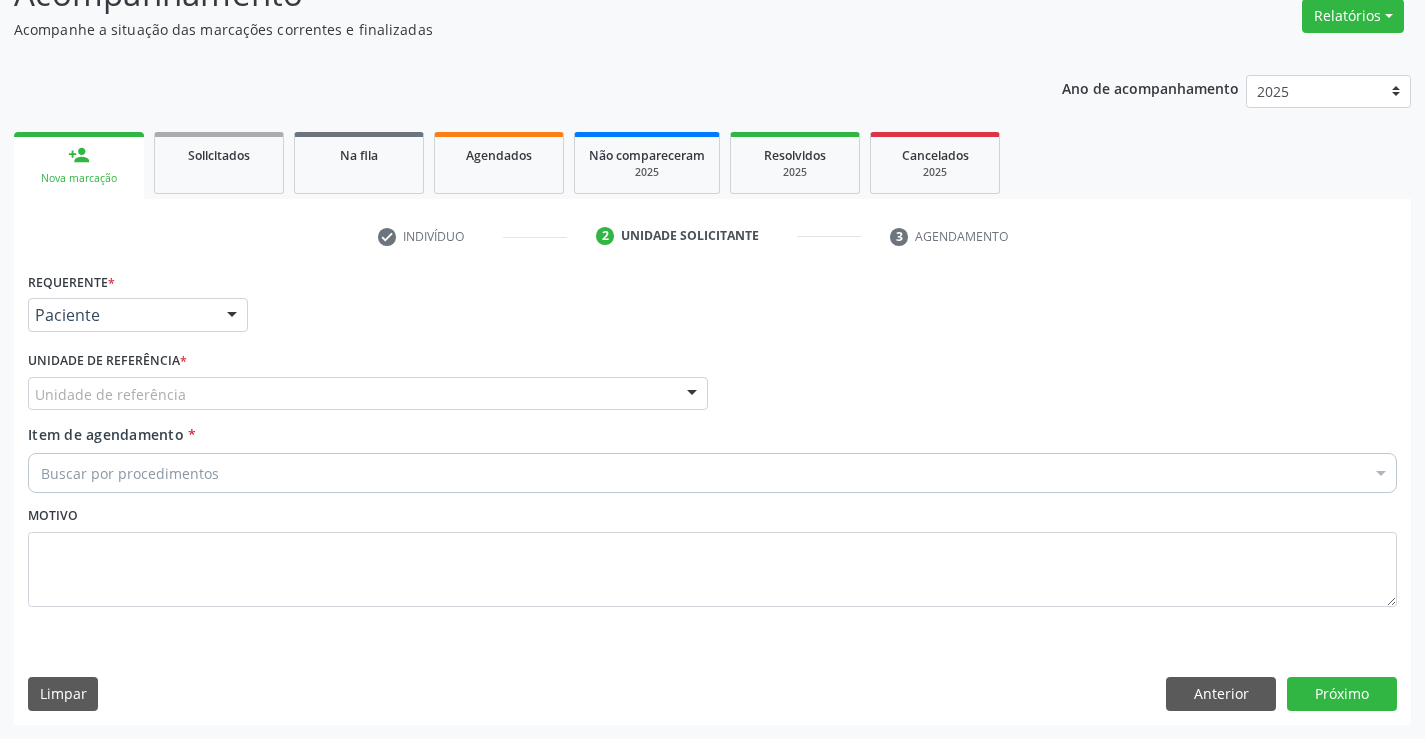 click on "Unidade de referência" at bounding box center [368, 394] 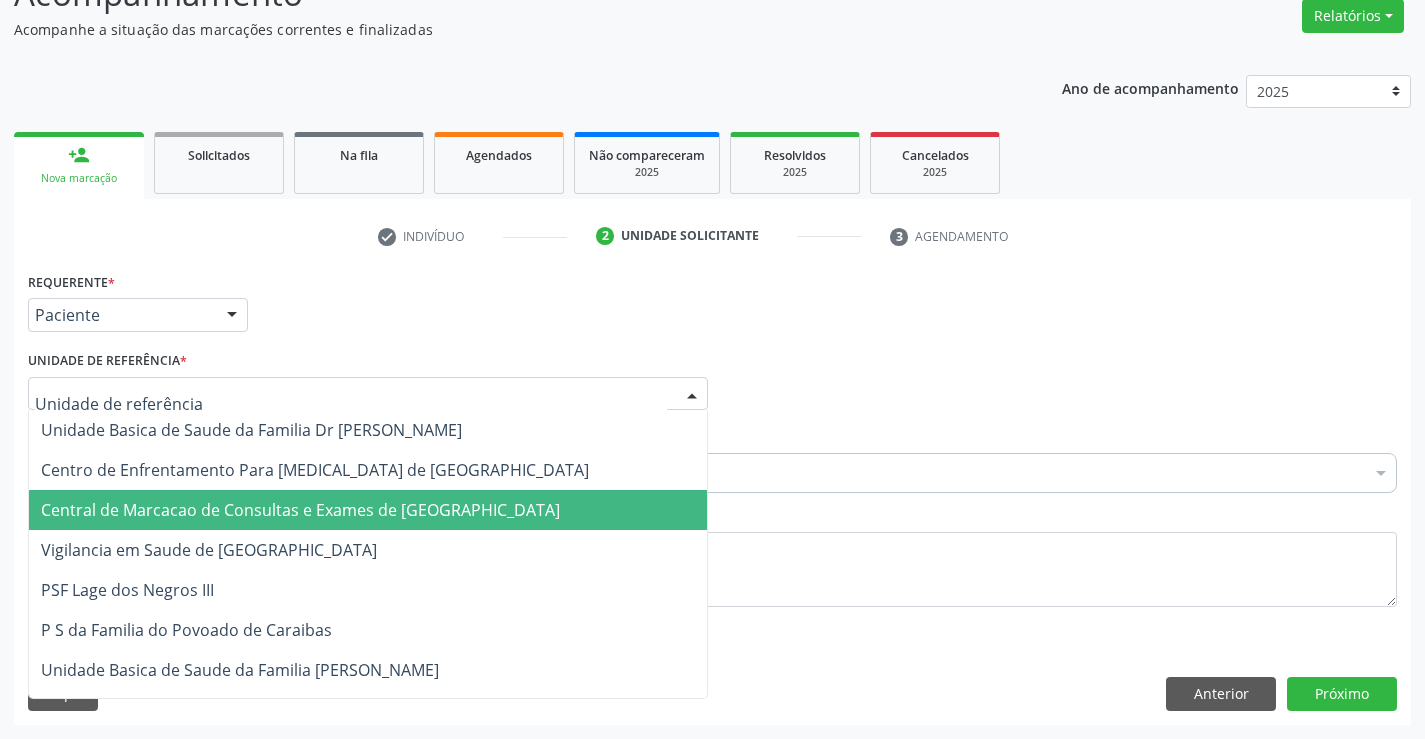 drag, startPoint x: 314, startPoint y: 515, endPoint x: 331, endPoint y: 502, distance: 21.400934 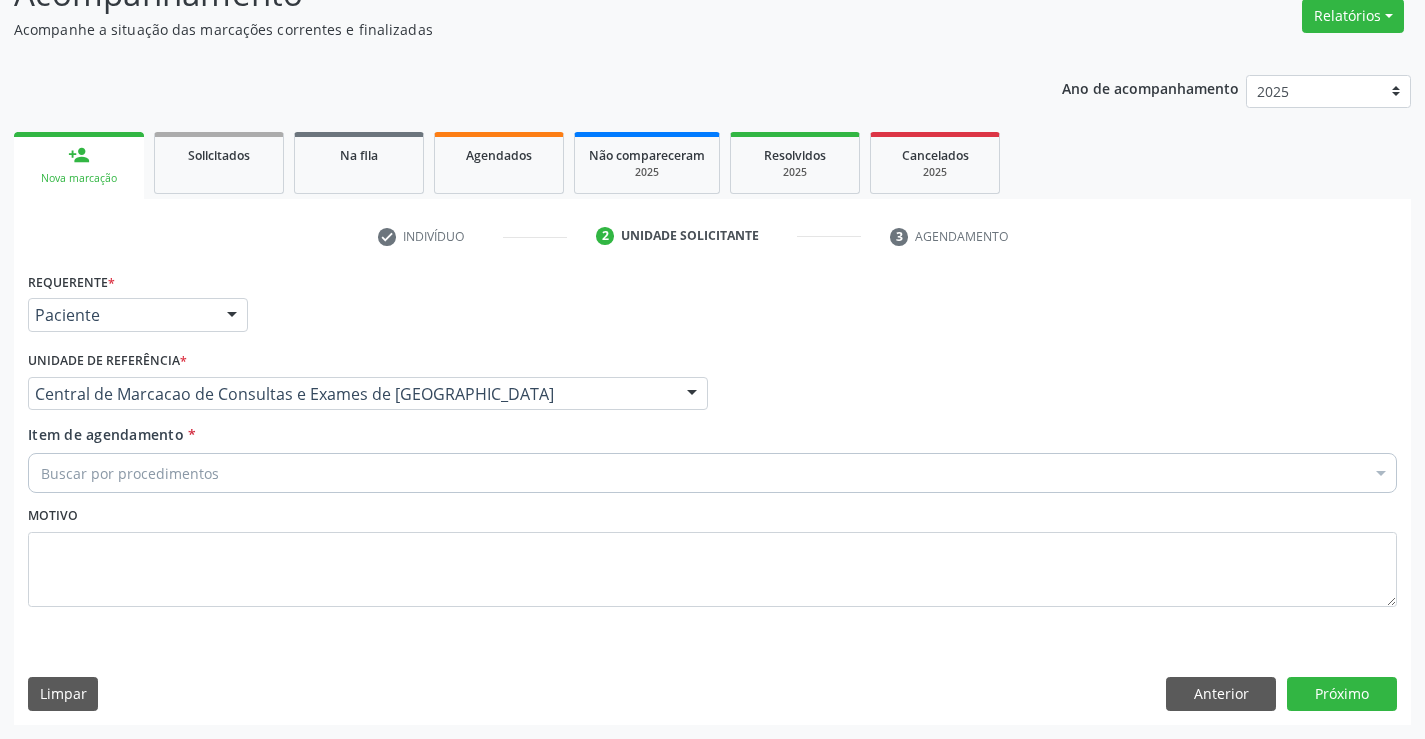 click on "Buscar por procedimentos" at bounding box center [712, 473] 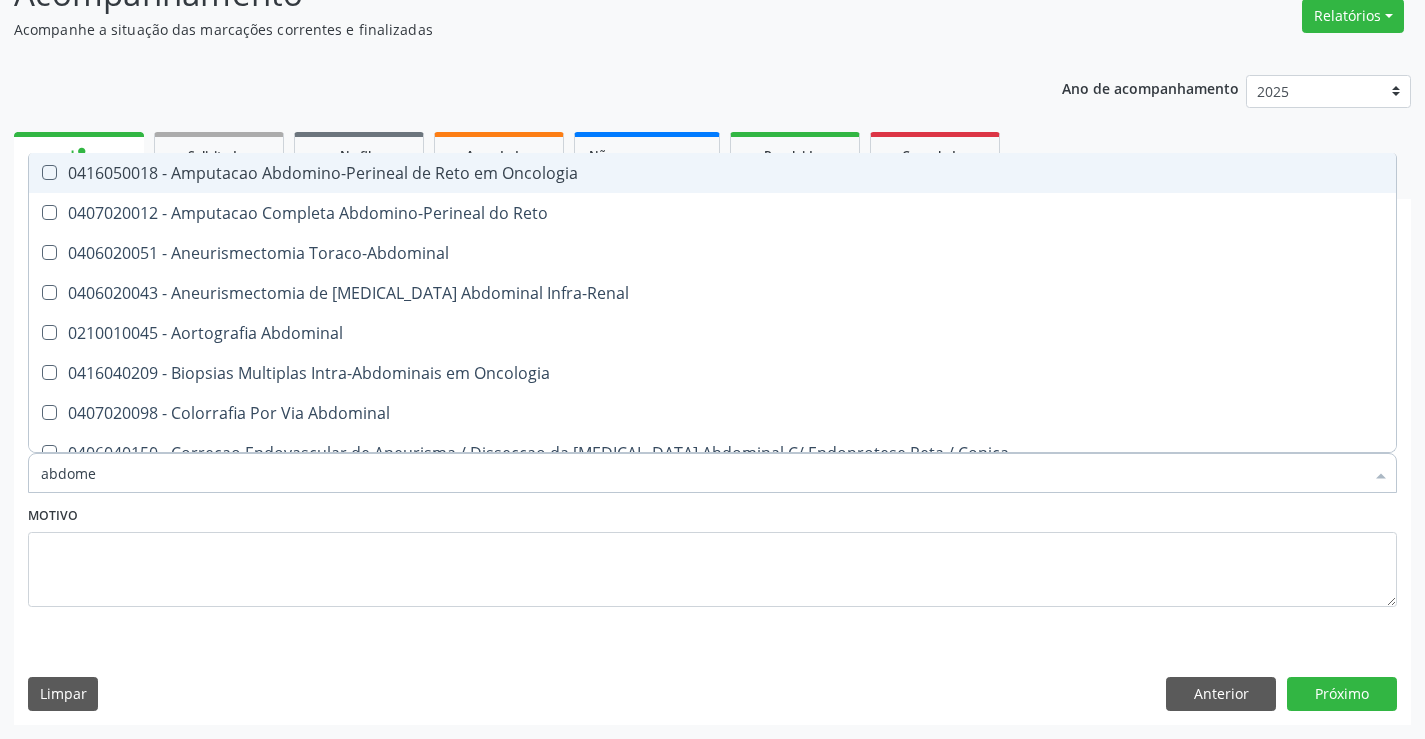 type on "abdomen" 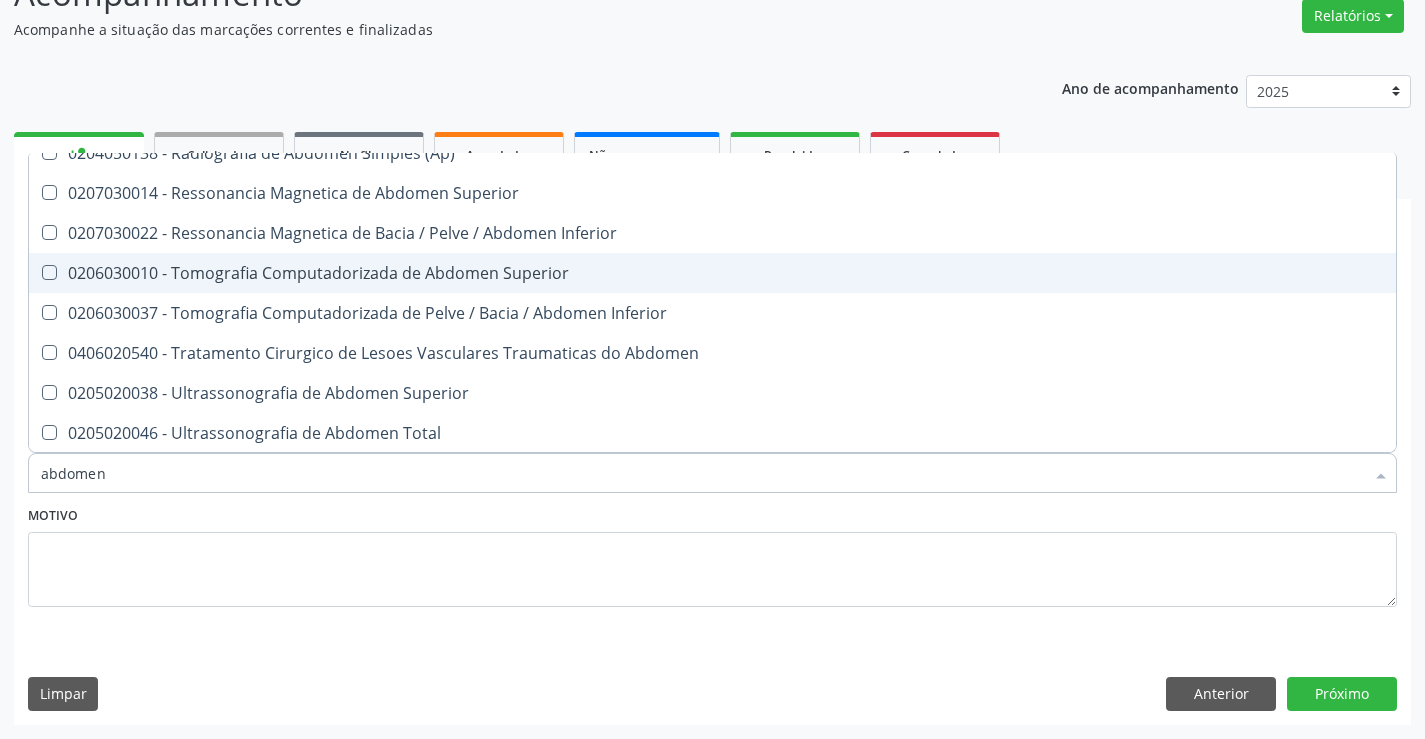 scroll, scrollTop: 101, scrollLeft: 0, axis: vertical 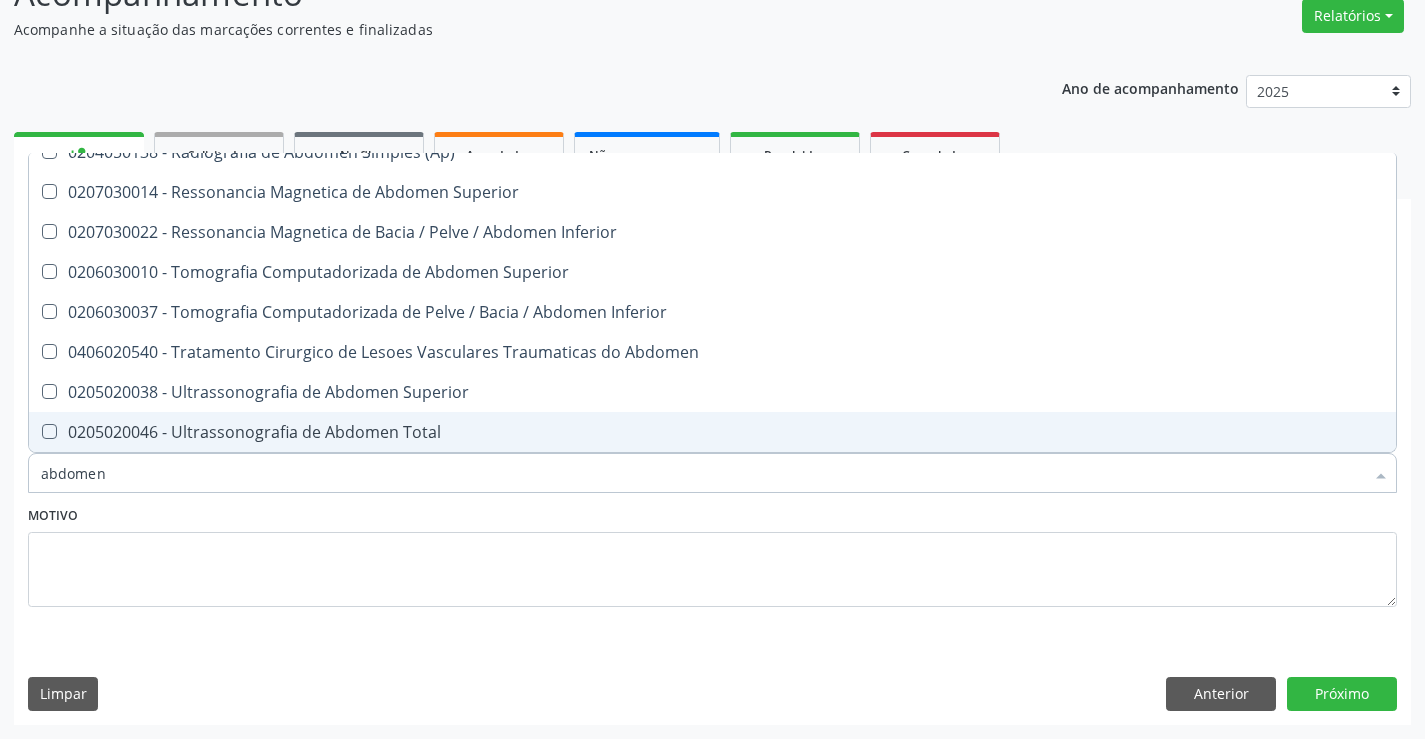 click on "0205020046 - Ultrassonografia de Abdomen Total" at bounding box center [712, 432] 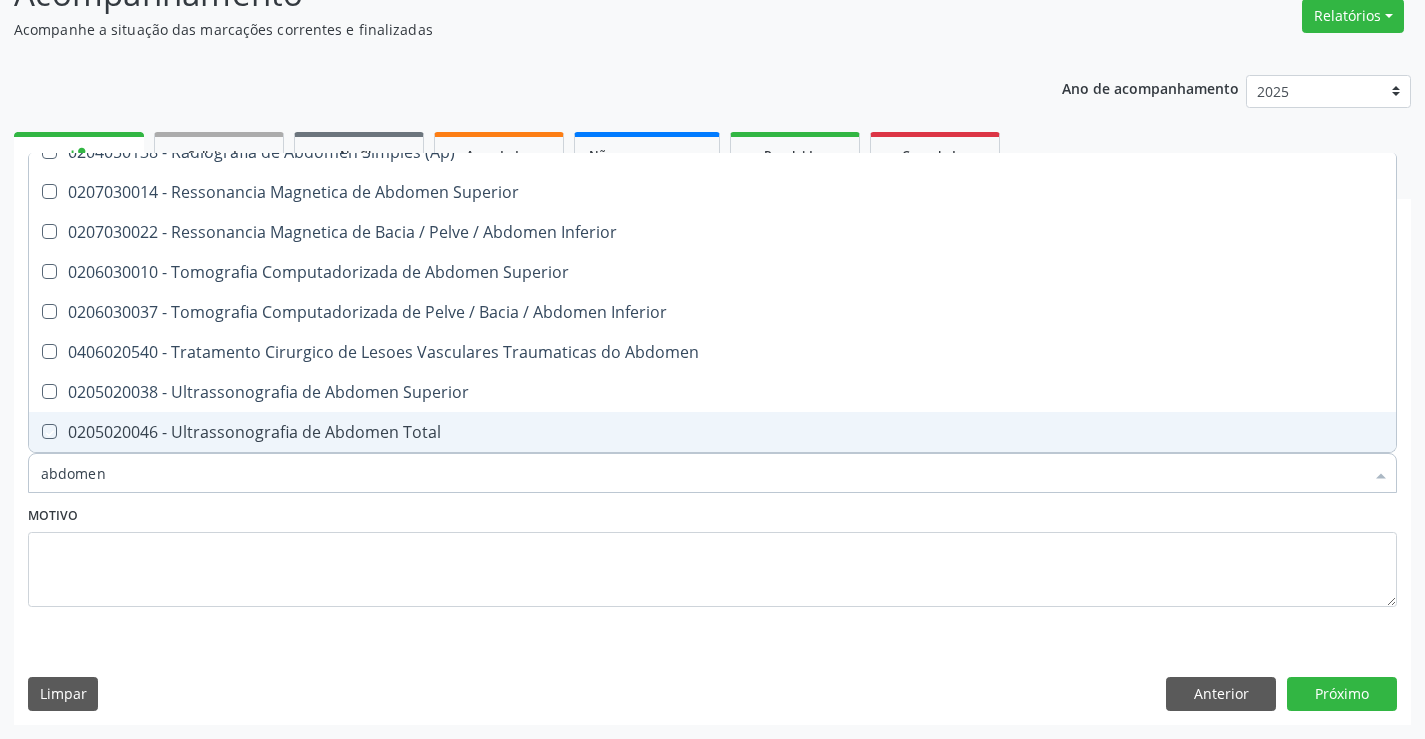 checkbox on "true" 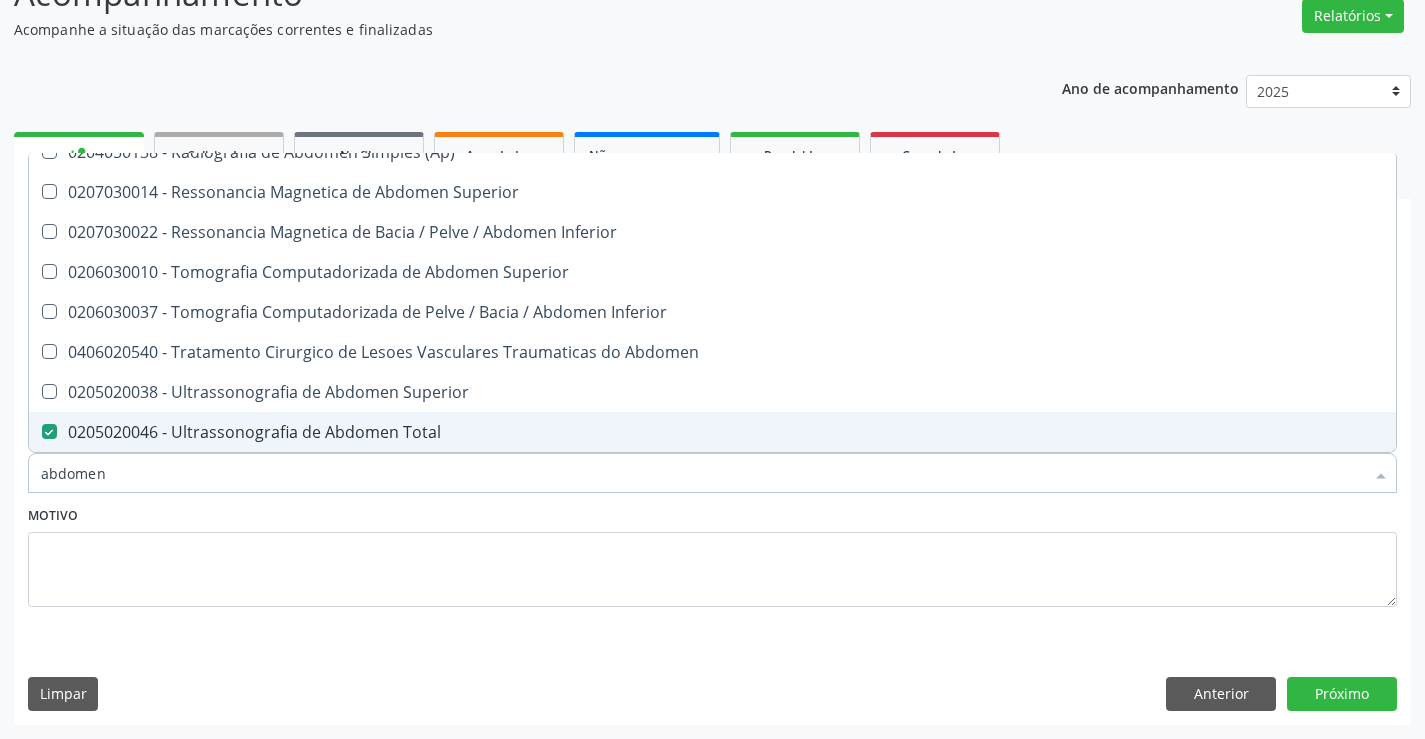 click on "abdomen" at bounding box center (702, 473) 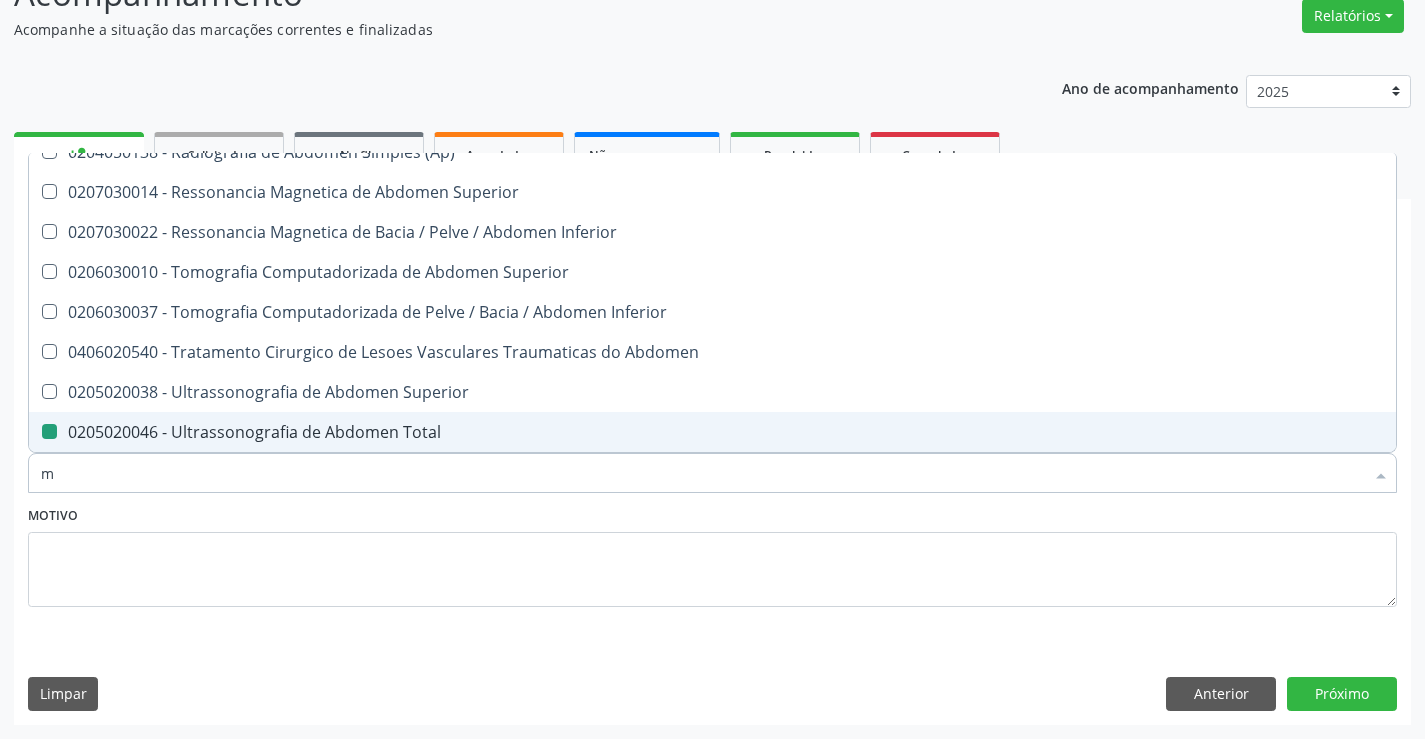 type on "ma" 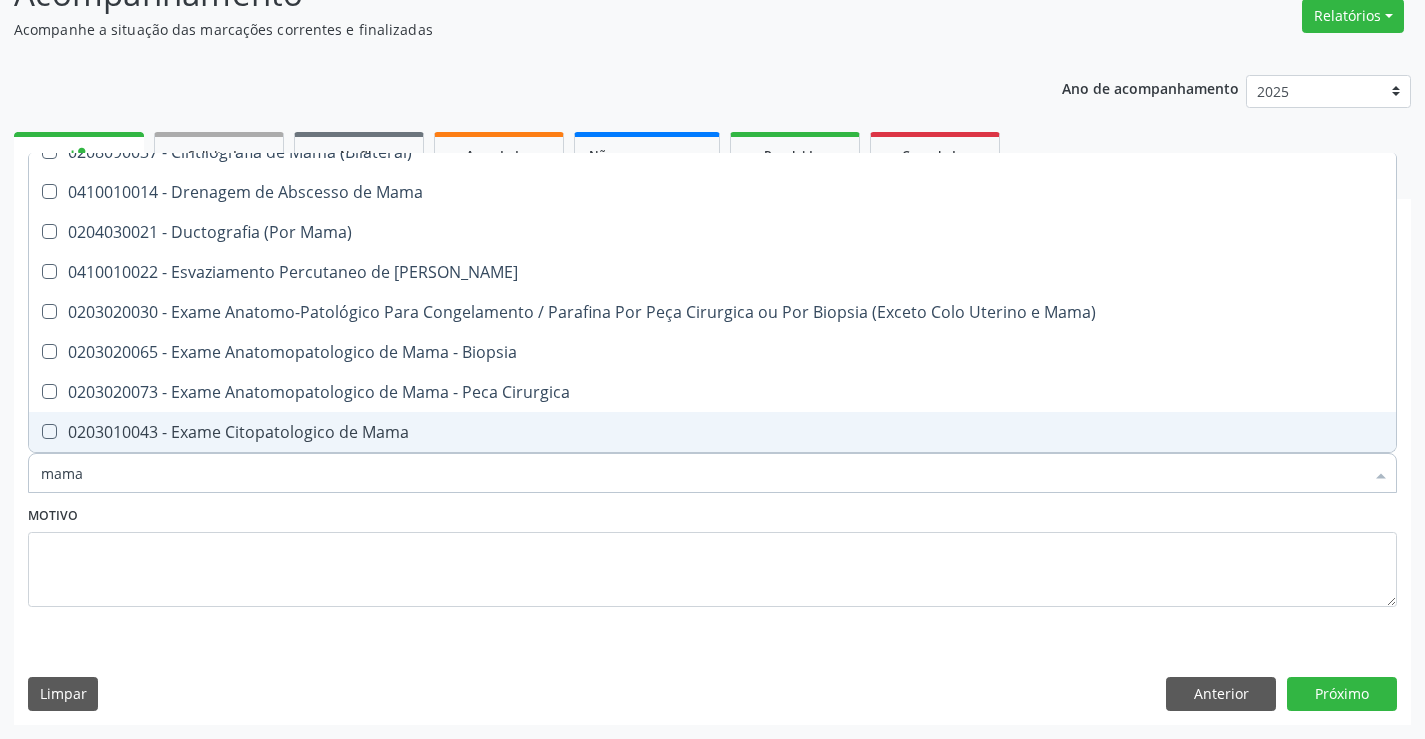 type on "mamar" 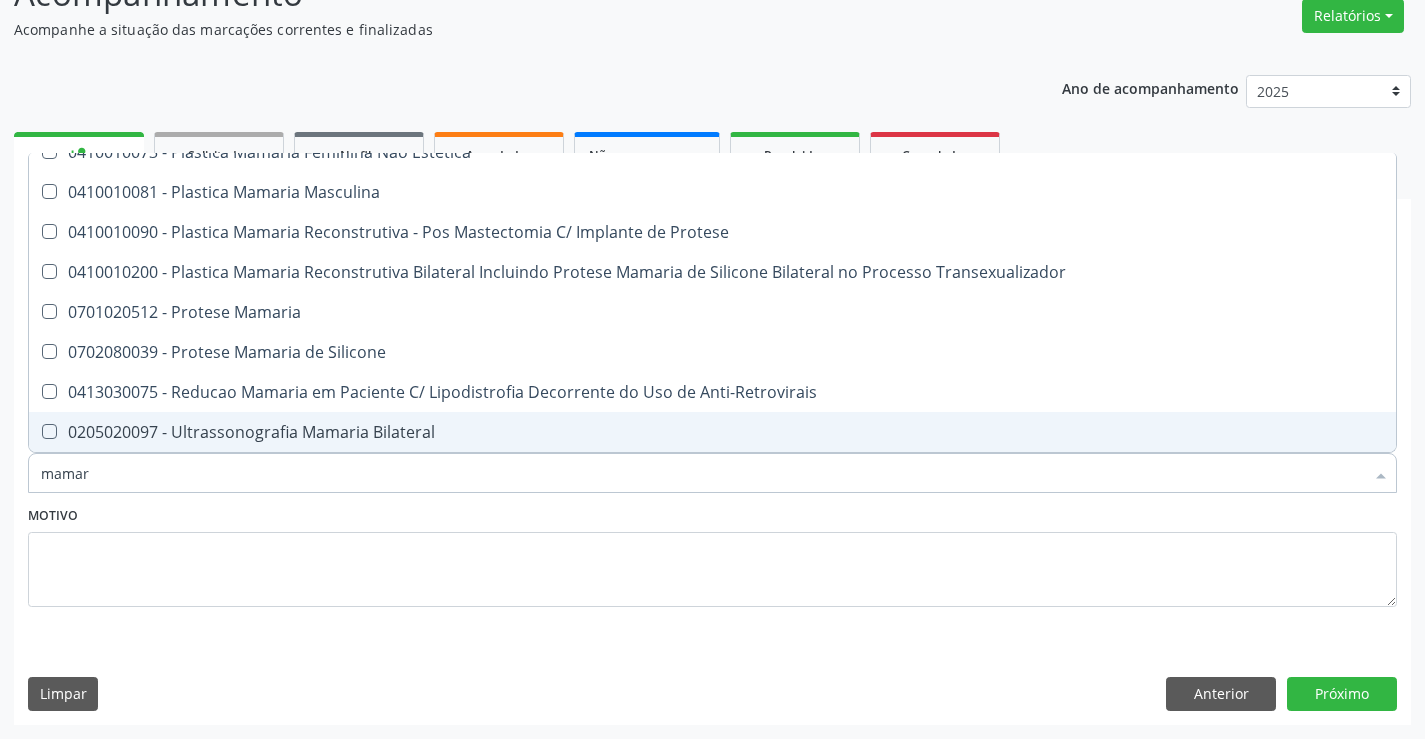 click on "0205020097 - Ultrassonografia Mamaria Bilateral" at bounding box center [712, 432] 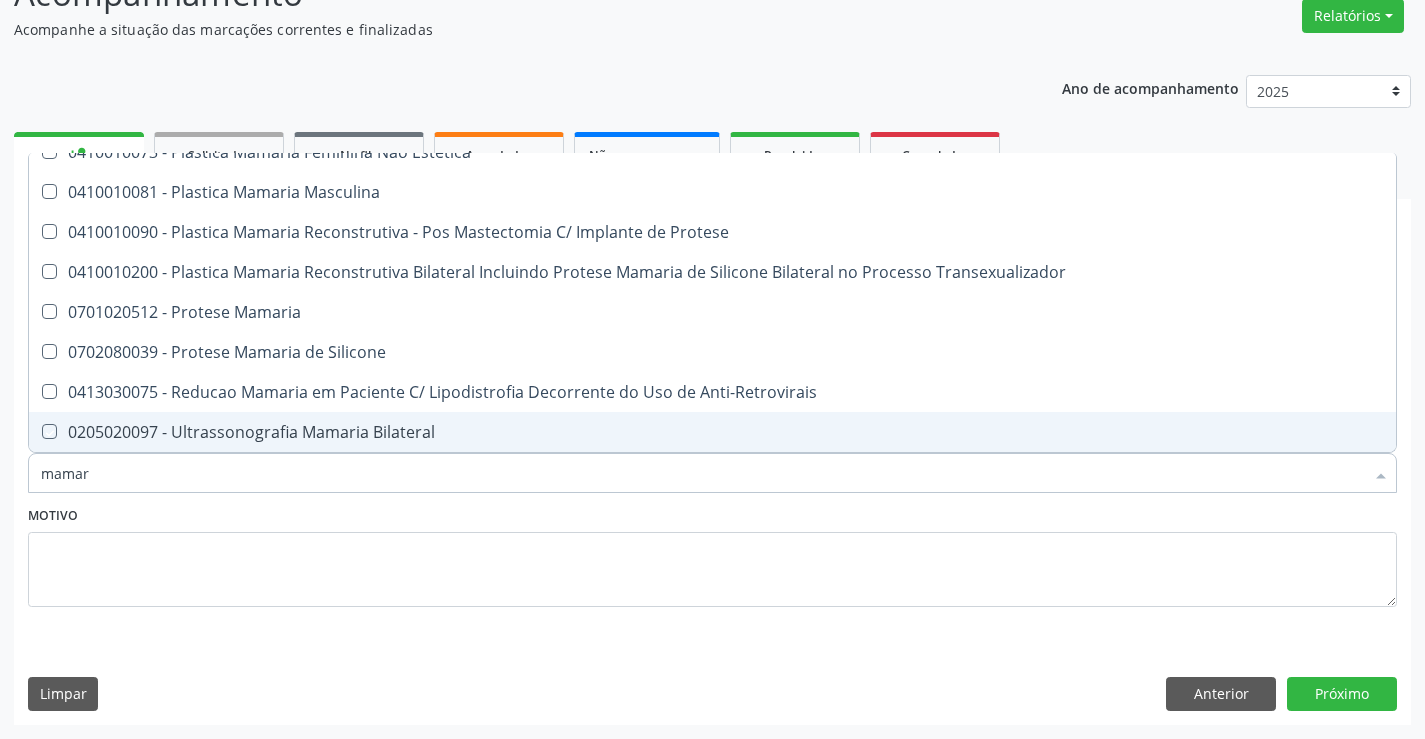 checkbox on "true" 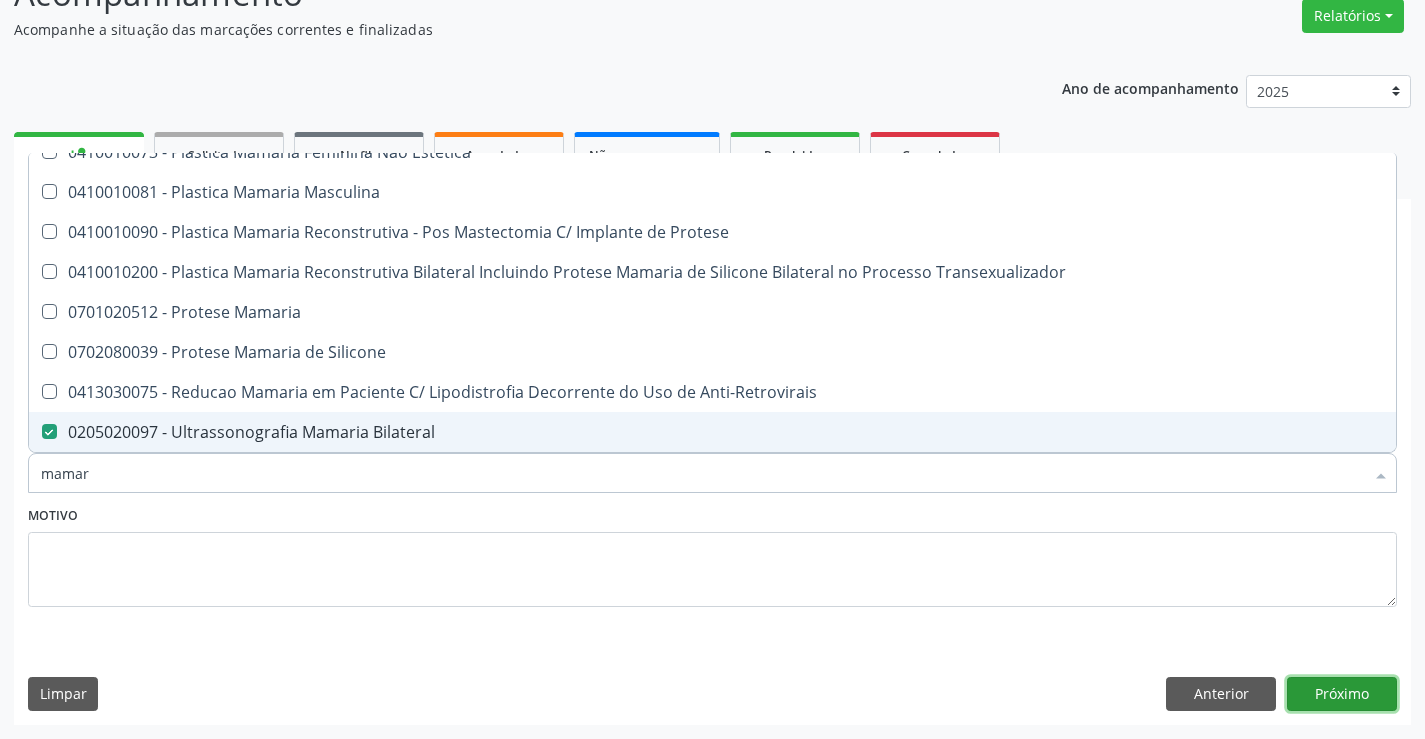 click on "Próximo" at bounding box center (1342, 694) 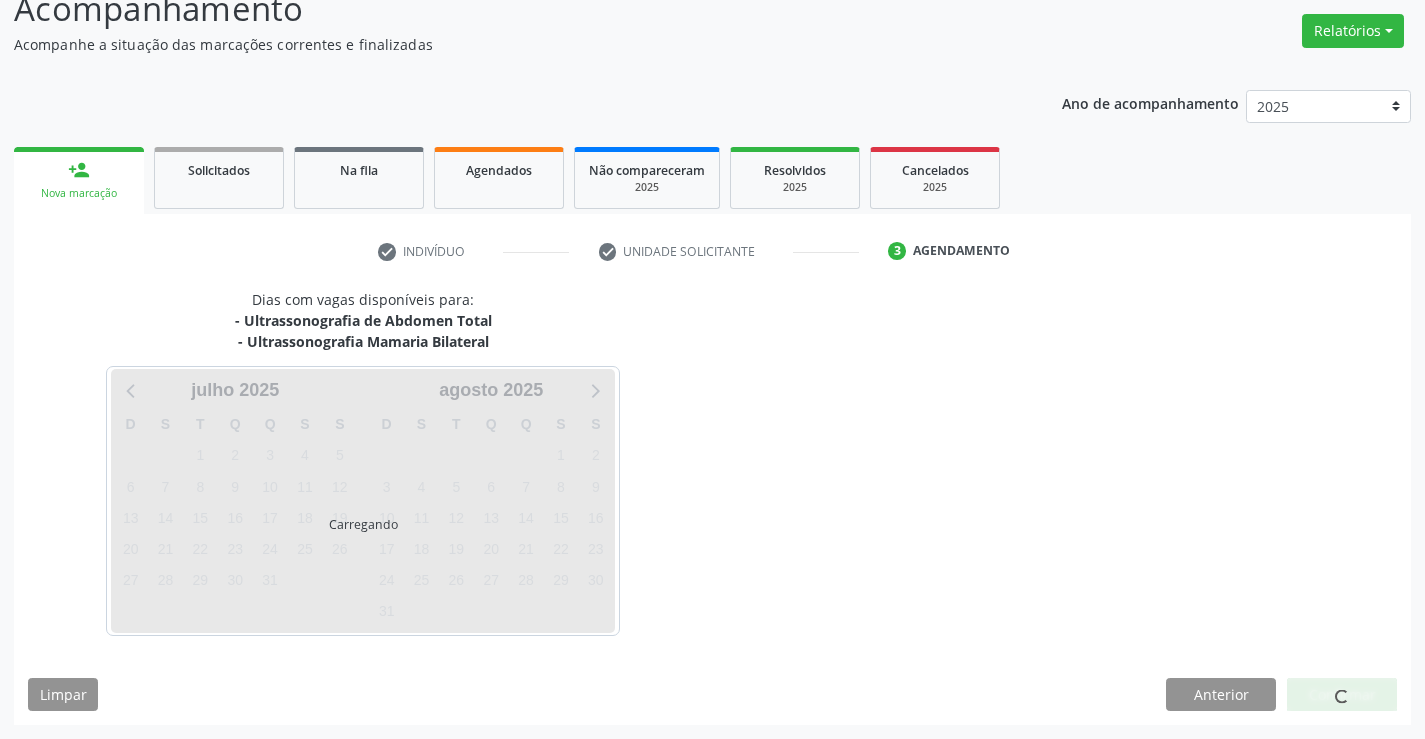 scroll, scrollTop: 152, scrollLeft: 0, axis: vertical 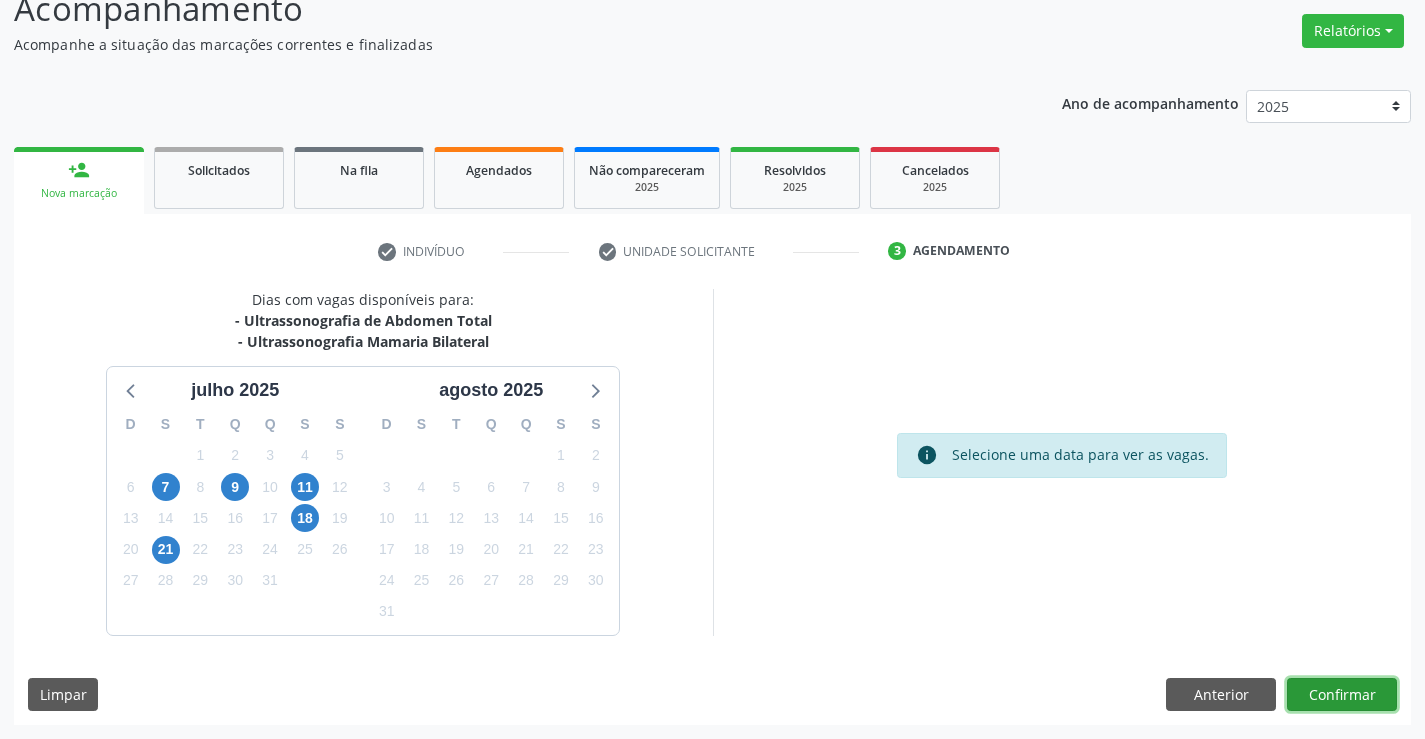 click on "Confirmar" at bounding box center (1342, 695) 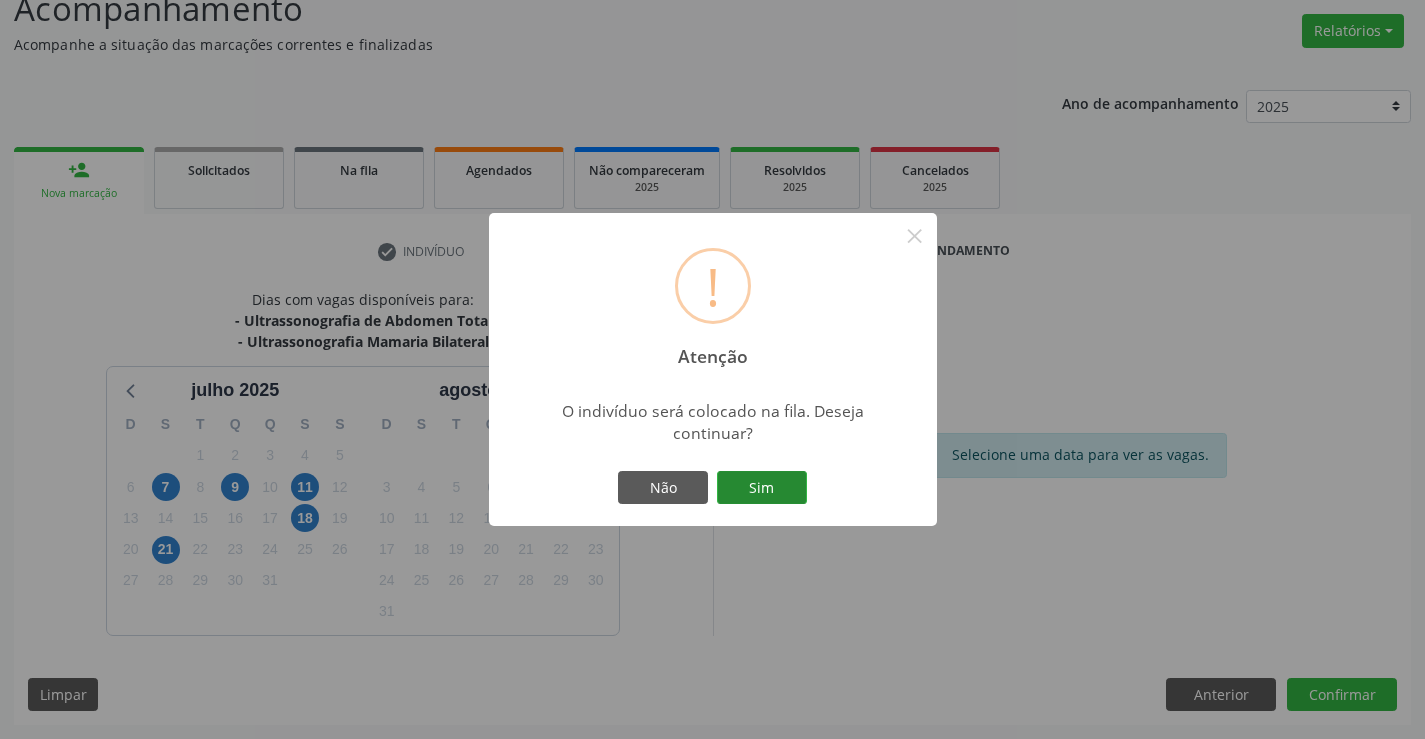 click on "Sim" at bounding box center (762, 488) 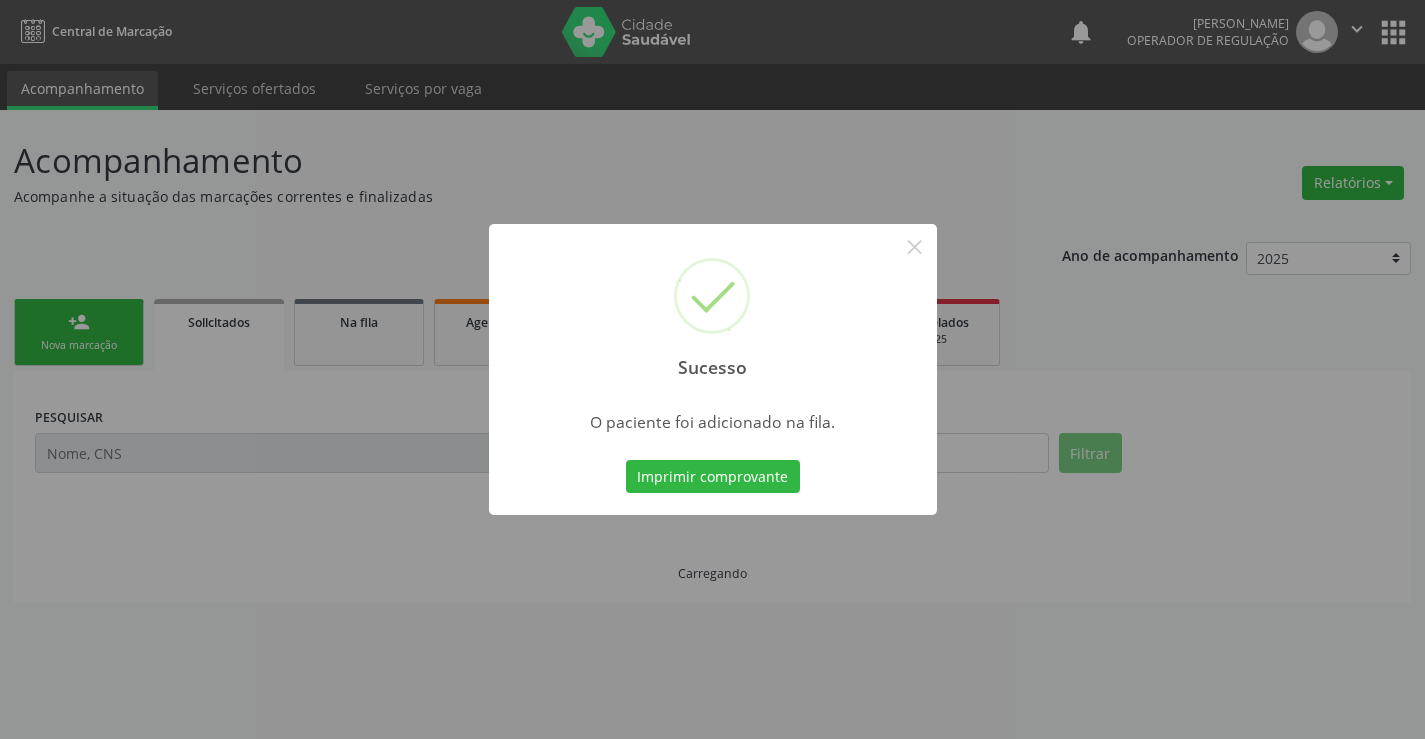 scroll, scrollTop: 0, scrollLeft: 0, axis: both 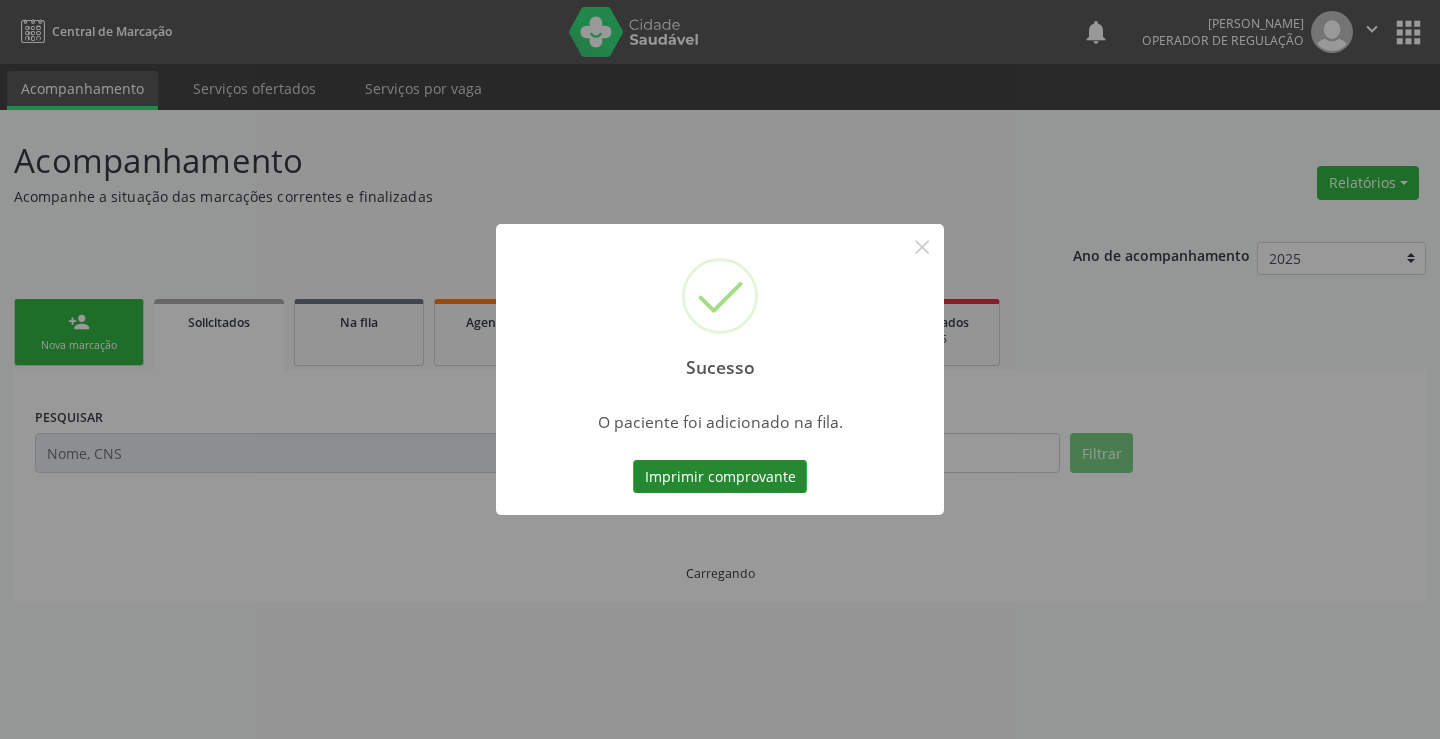 click on "Imprimir comprovante" at bounding box center [720, 477] 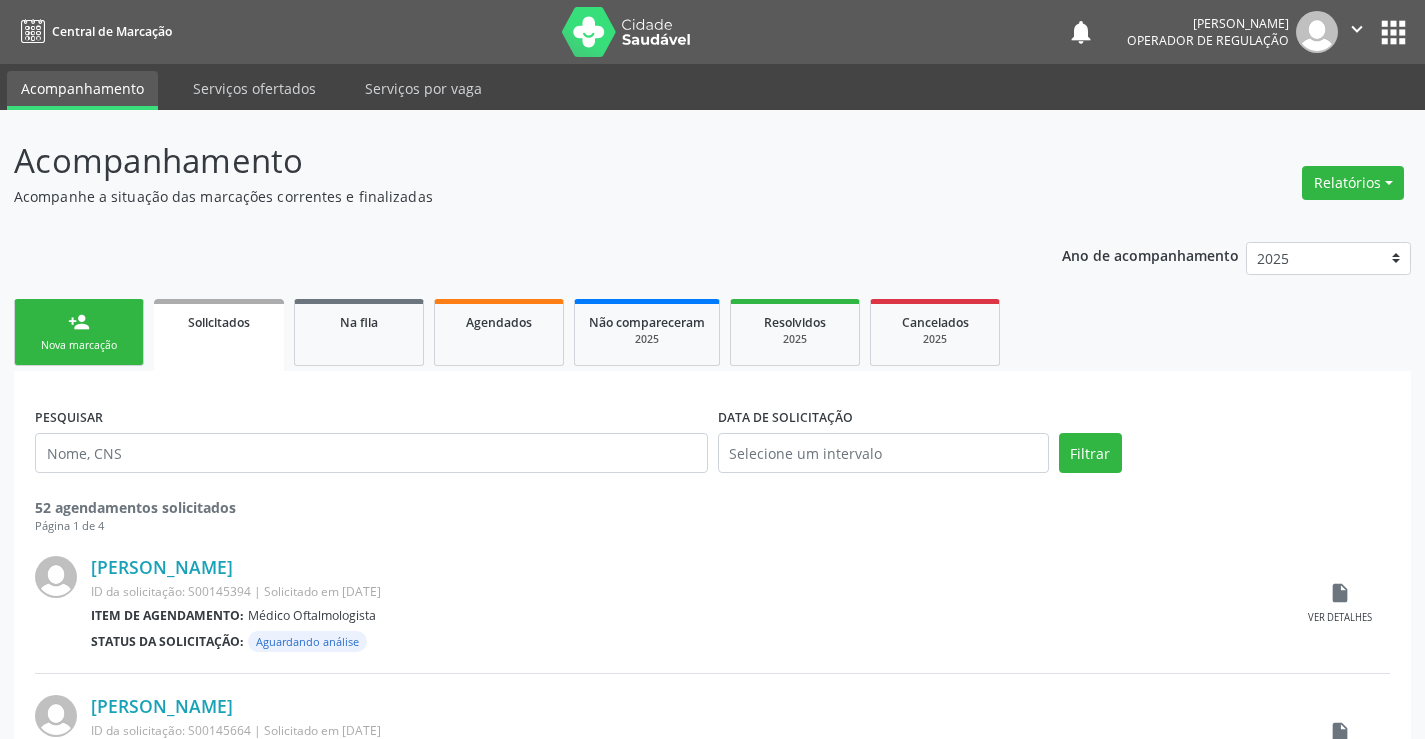 click on "person_add
Nova marcação" at bounding box center (79, 332) 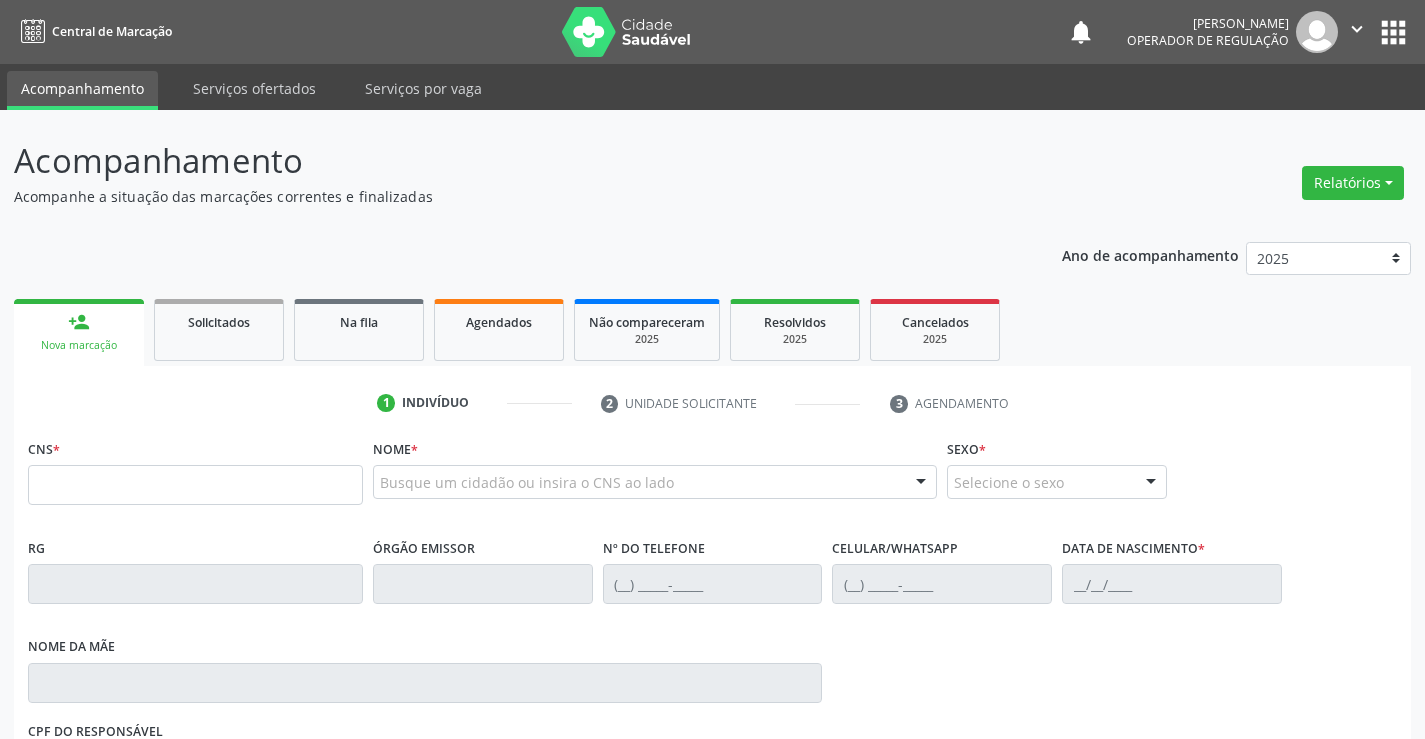 drag, startPoint x: 1355, startPoint y: 21, endPoint x: 1287, endPoint y: 106, distance: 108.85311 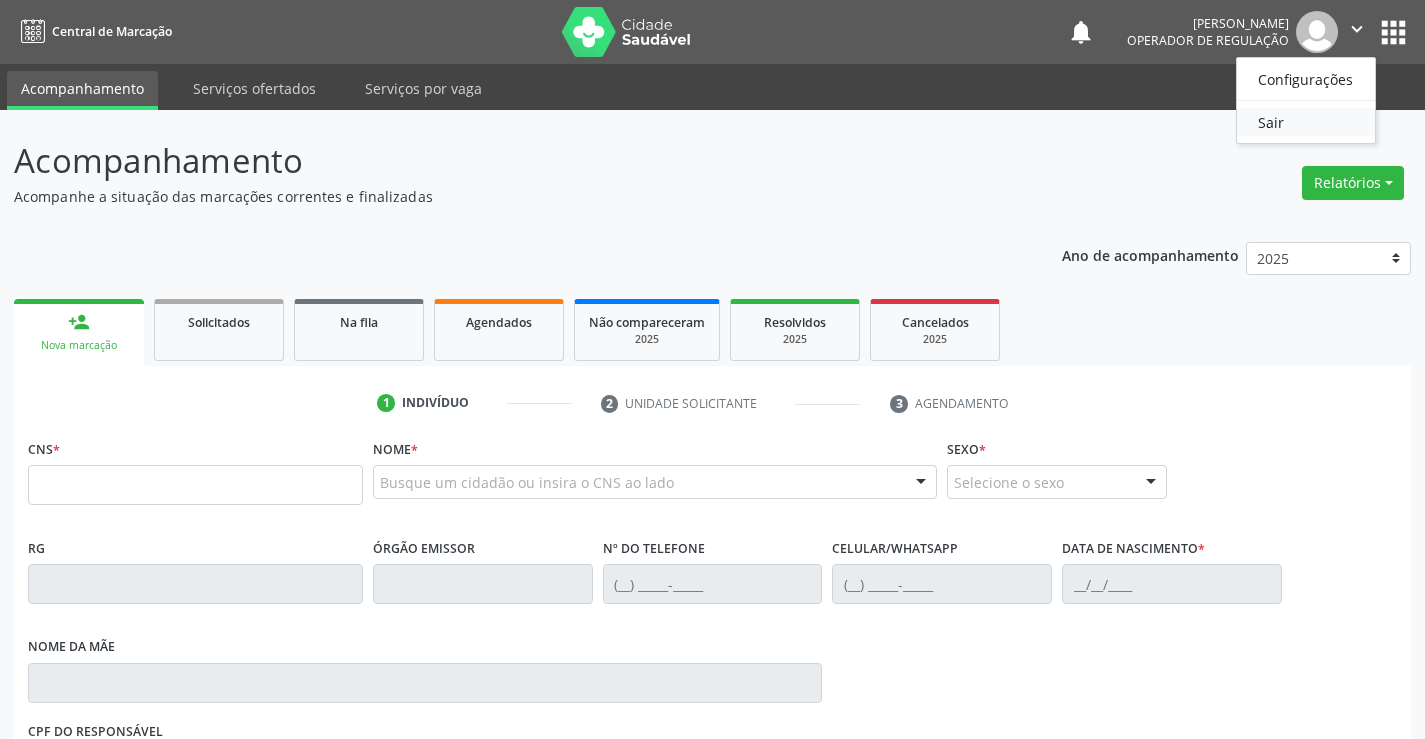 click on "Sair" at bounding box center [1306, 122] 